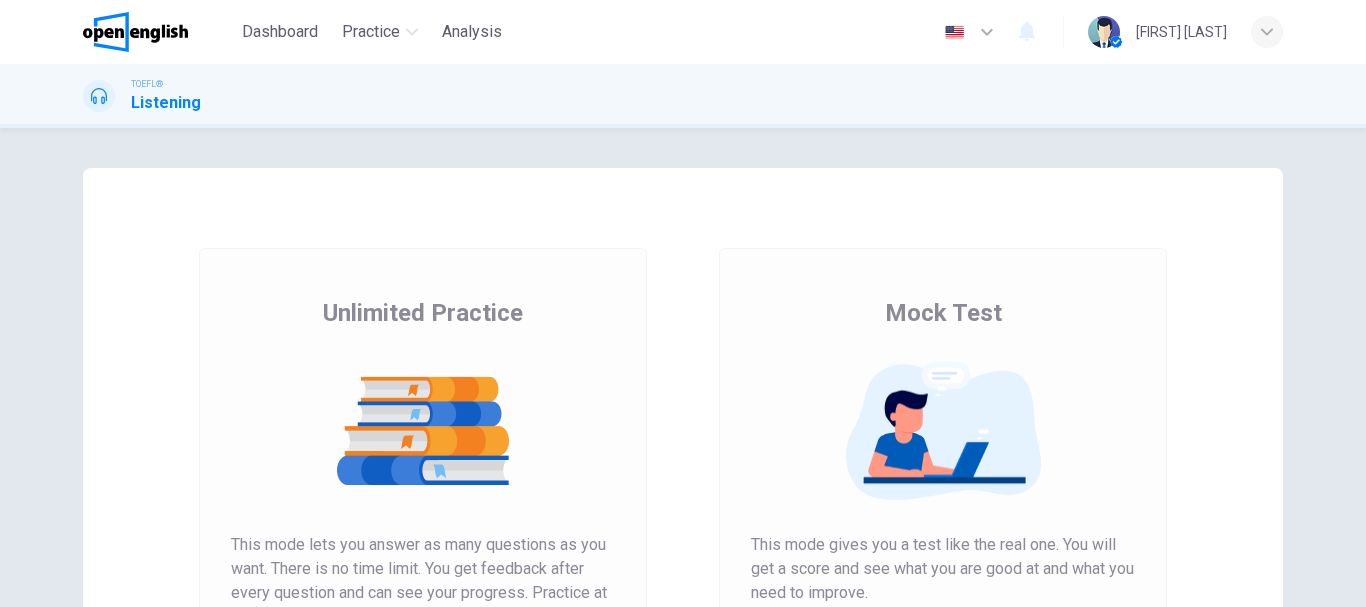 scroll, scrollTop: 0, scrollLeft: 0, axis: both 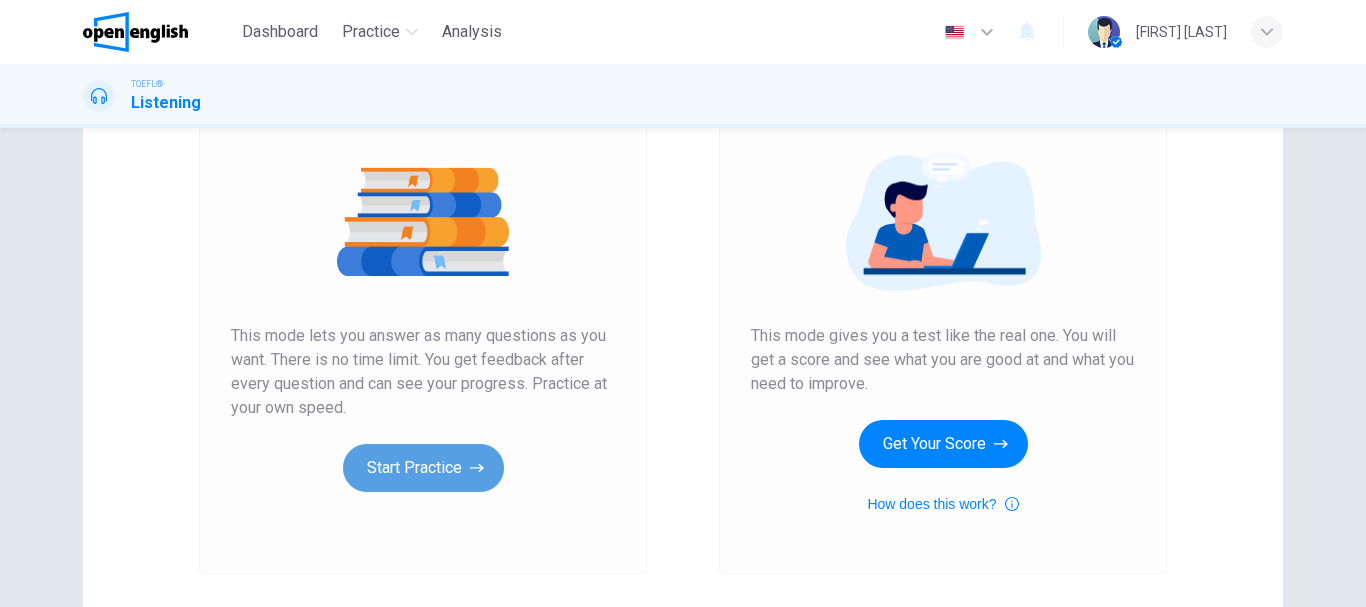 click on "Start Practice" at bounding box center (423, 468) 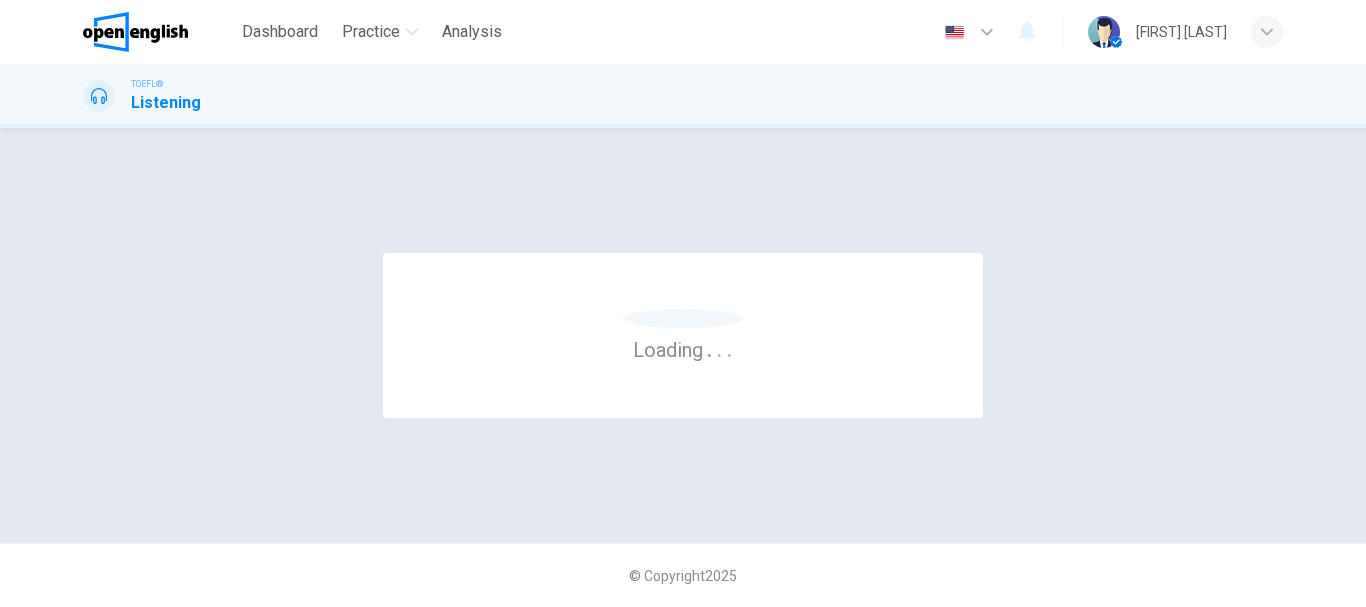 scroll, scrollTop: 0, scrollLeft: 0, axis: both 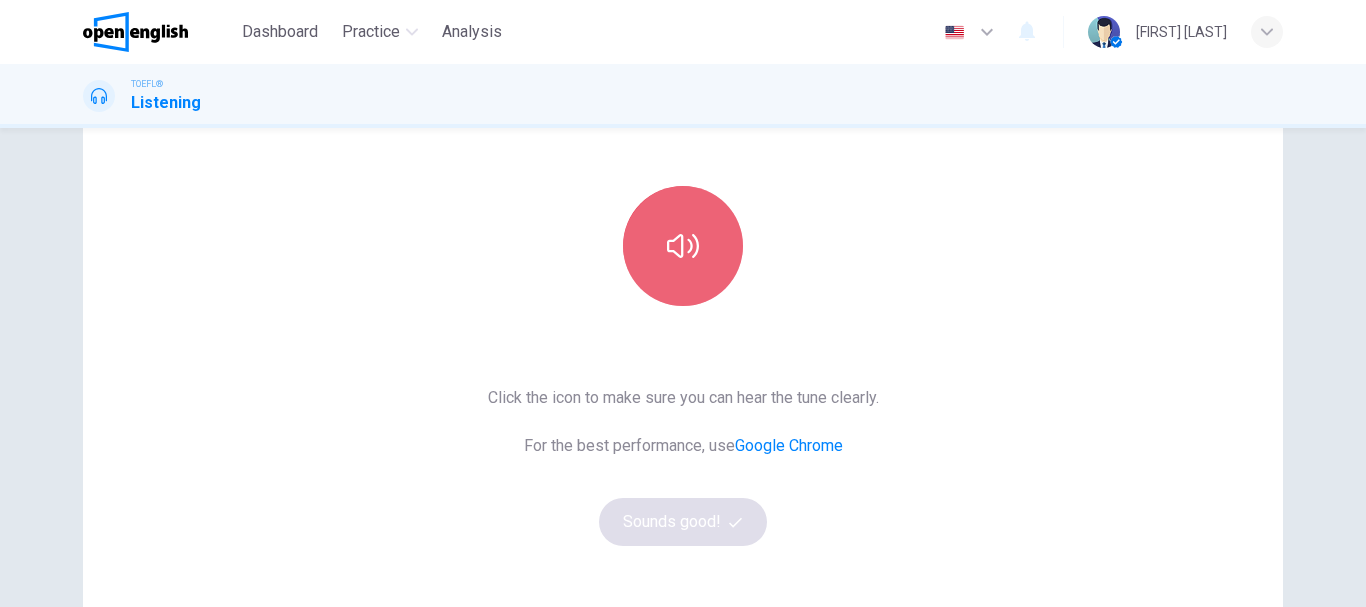 click 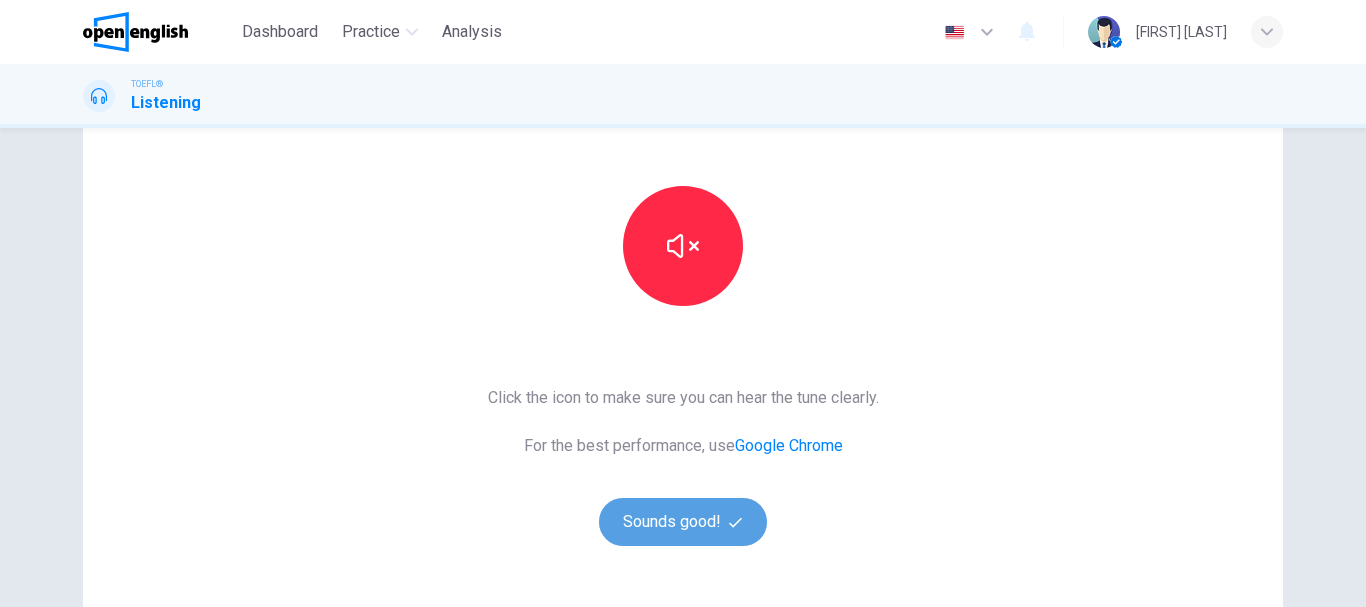 click on "Sounds good!" at bounding box center [683, 522] 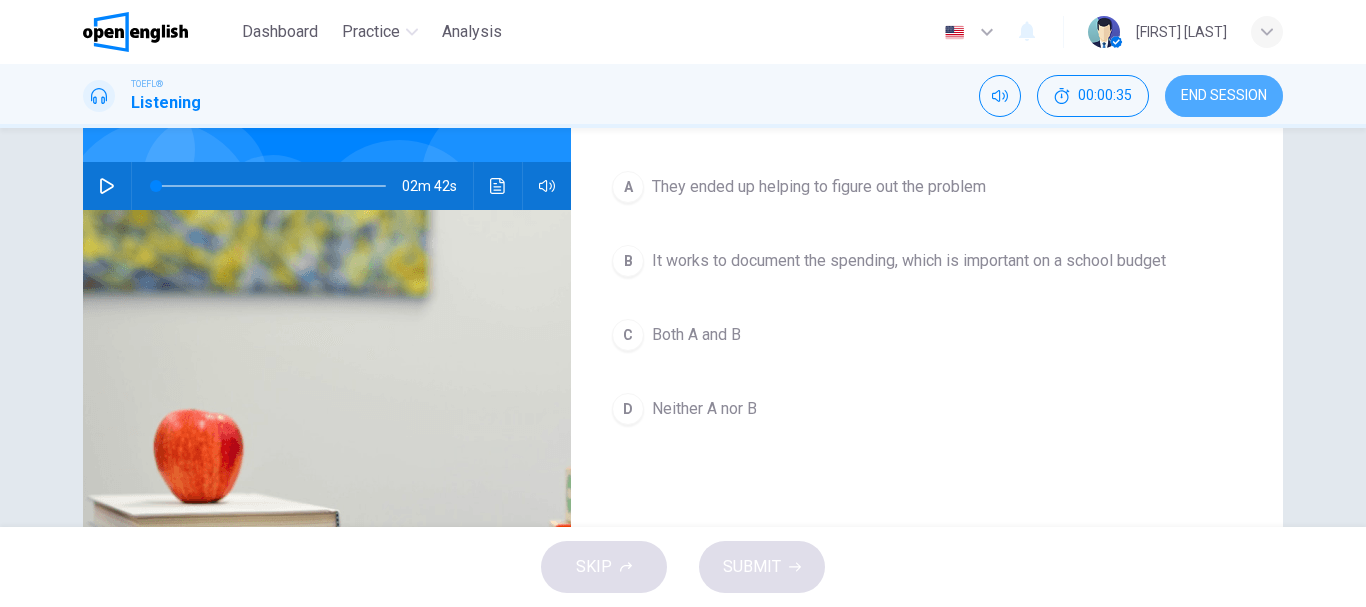 click on "END SESSION" at bounding box center (1224, 96) 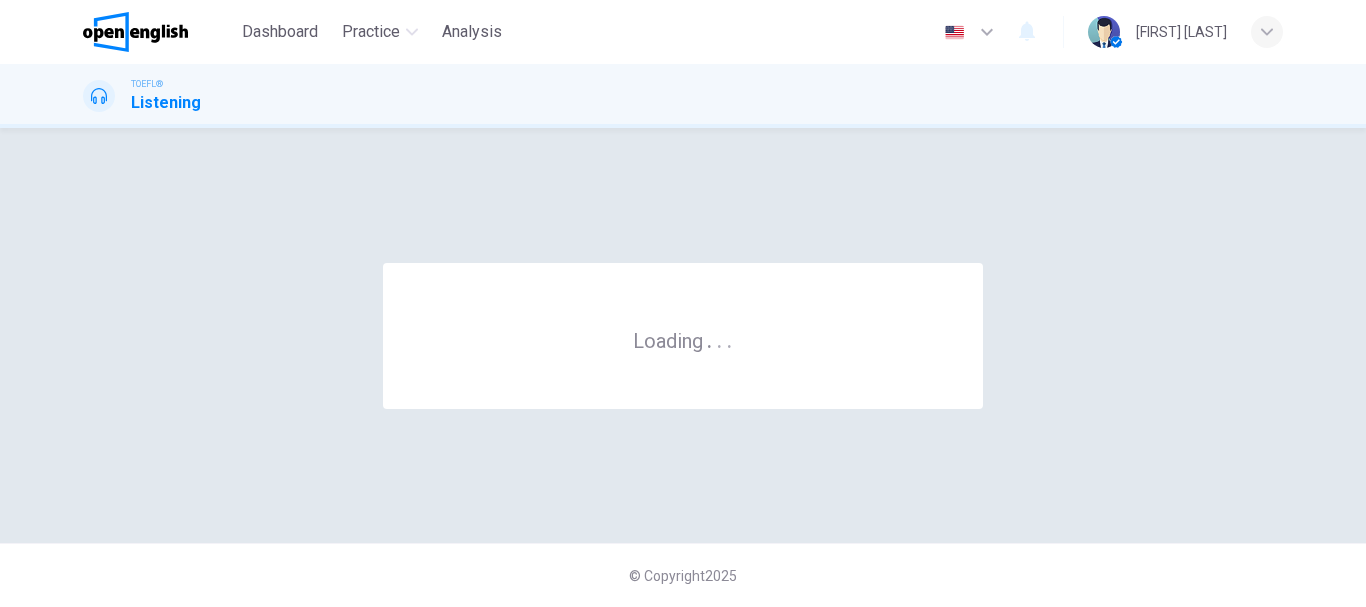 scroll, scrollTop: 0, scrollLeft: 0, axis: both 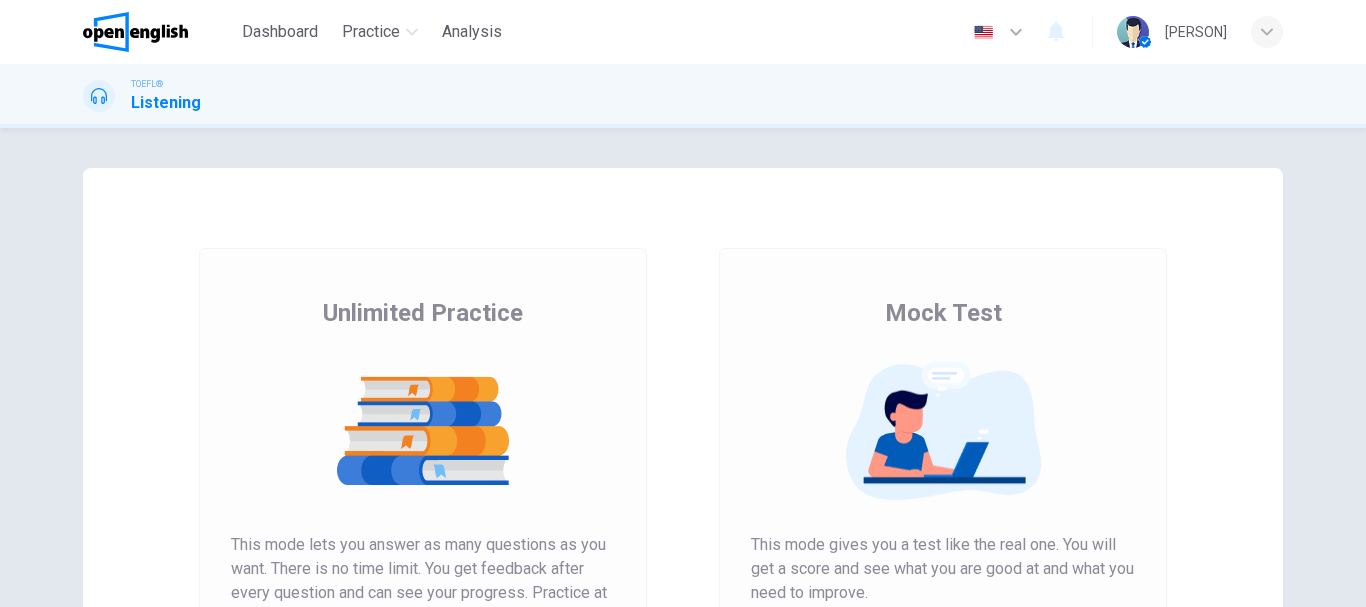 click at bounding box center [423, 431] 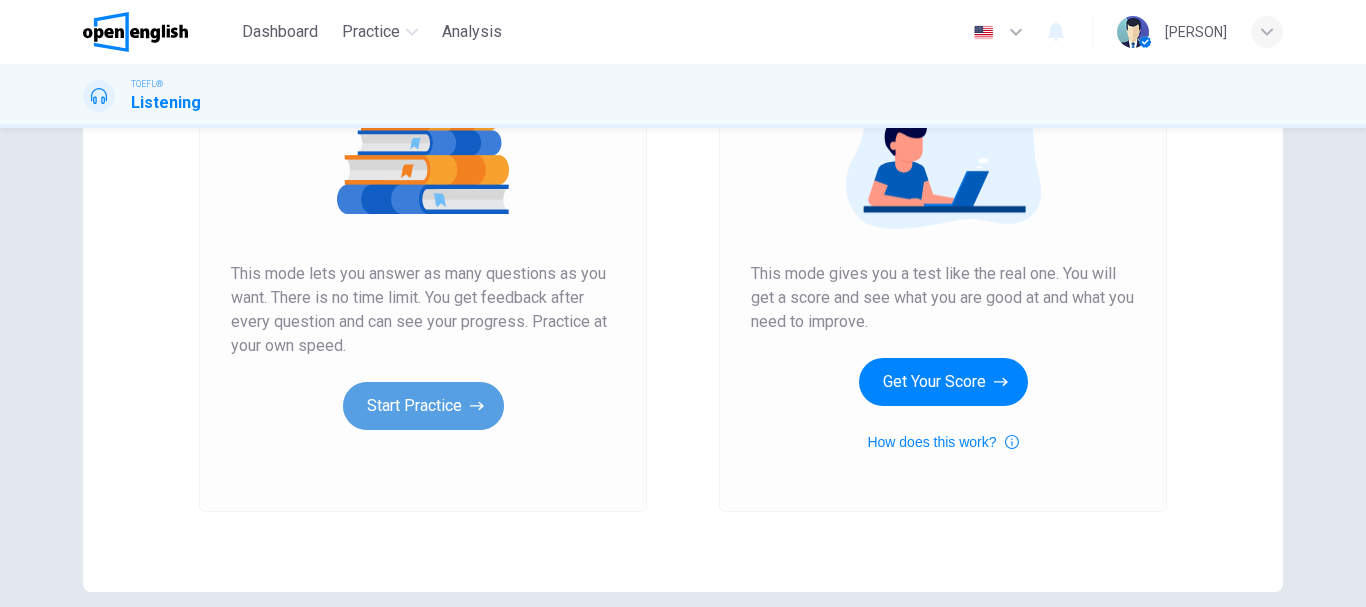click on "Start Practice" at bounding box center (423, 406) 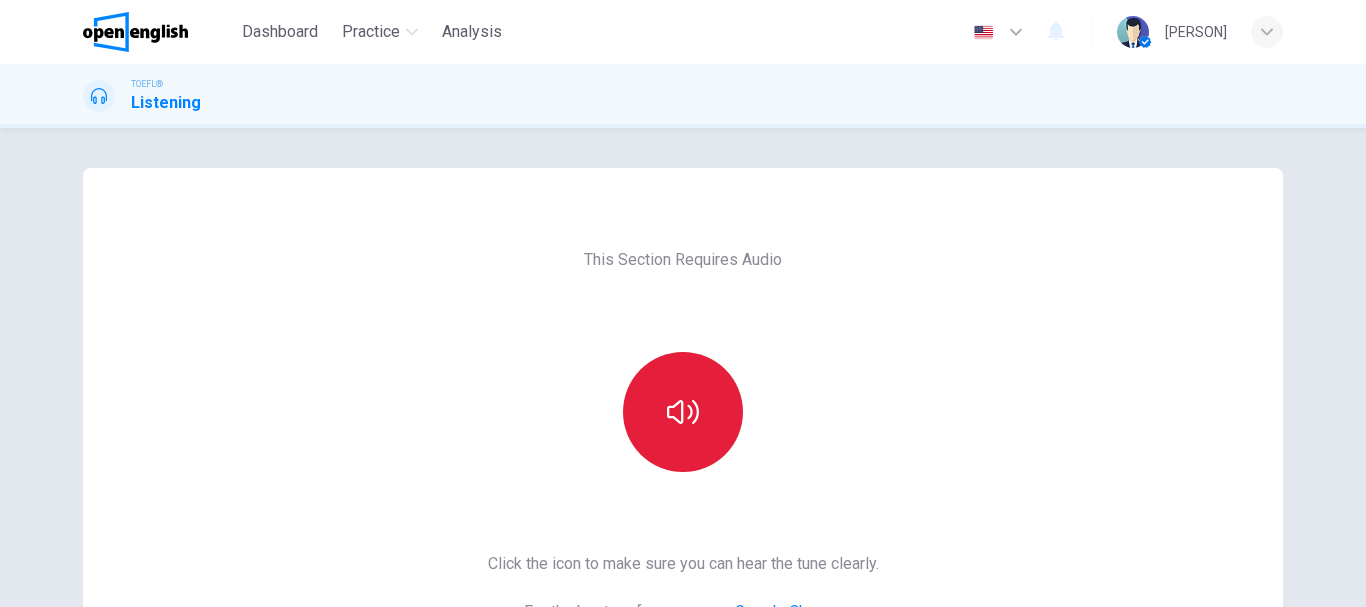 click 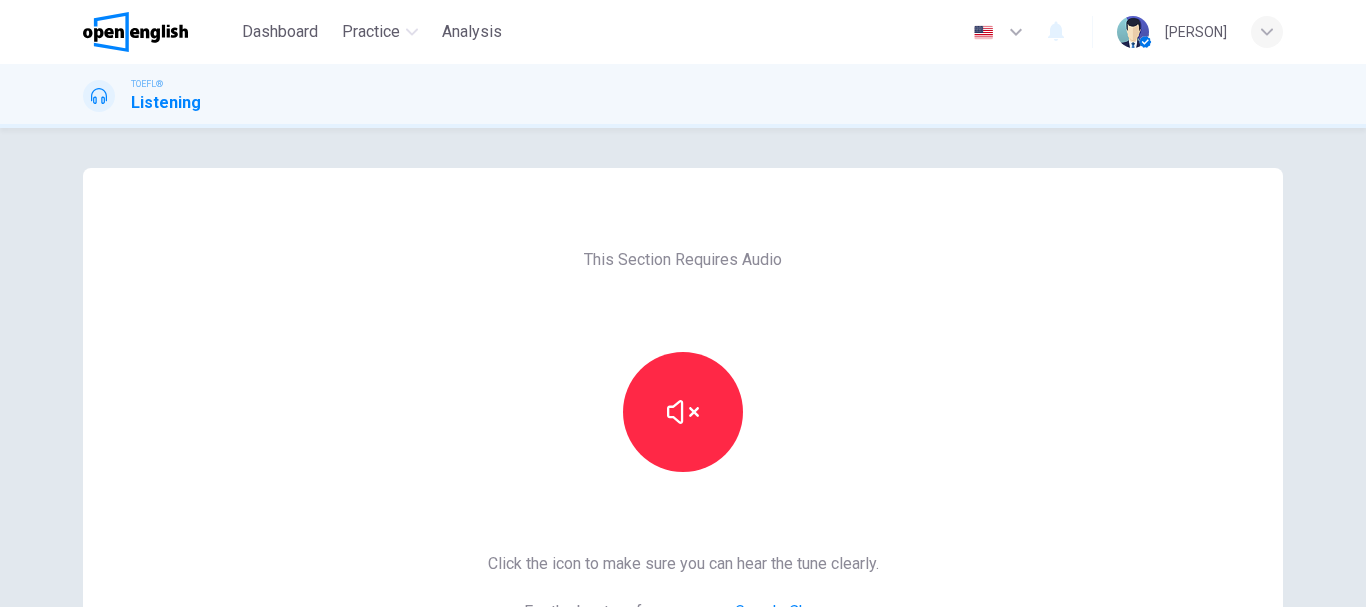 scroll, scrollTop: 338, scrollLeft: 0, axis: vertical 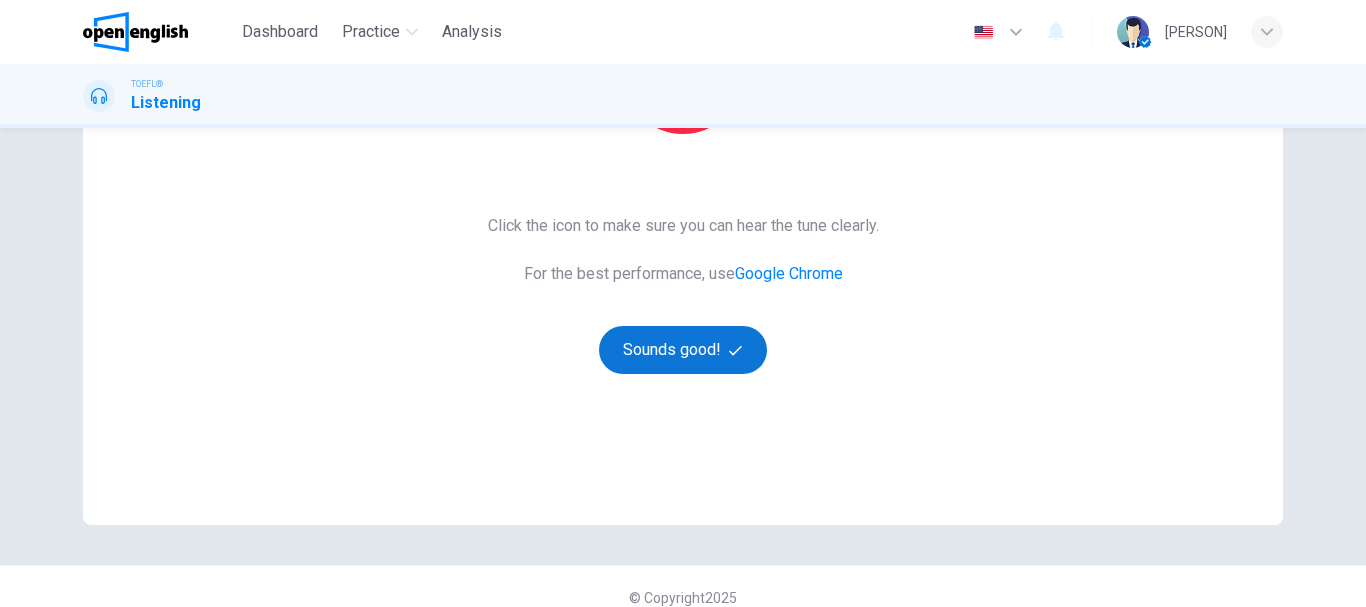 click on "Sounds good!" at bounding box center (683, 350) 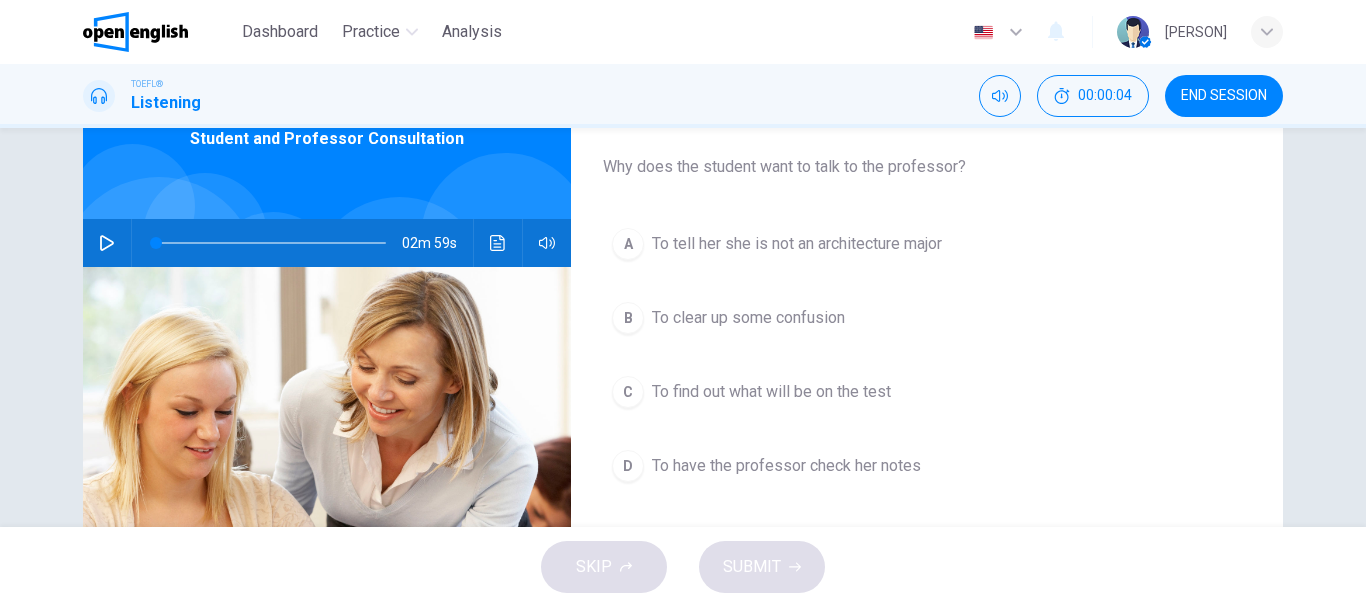 scroll, scrollTop: 106, scrollLeft: 0, axis: vertical 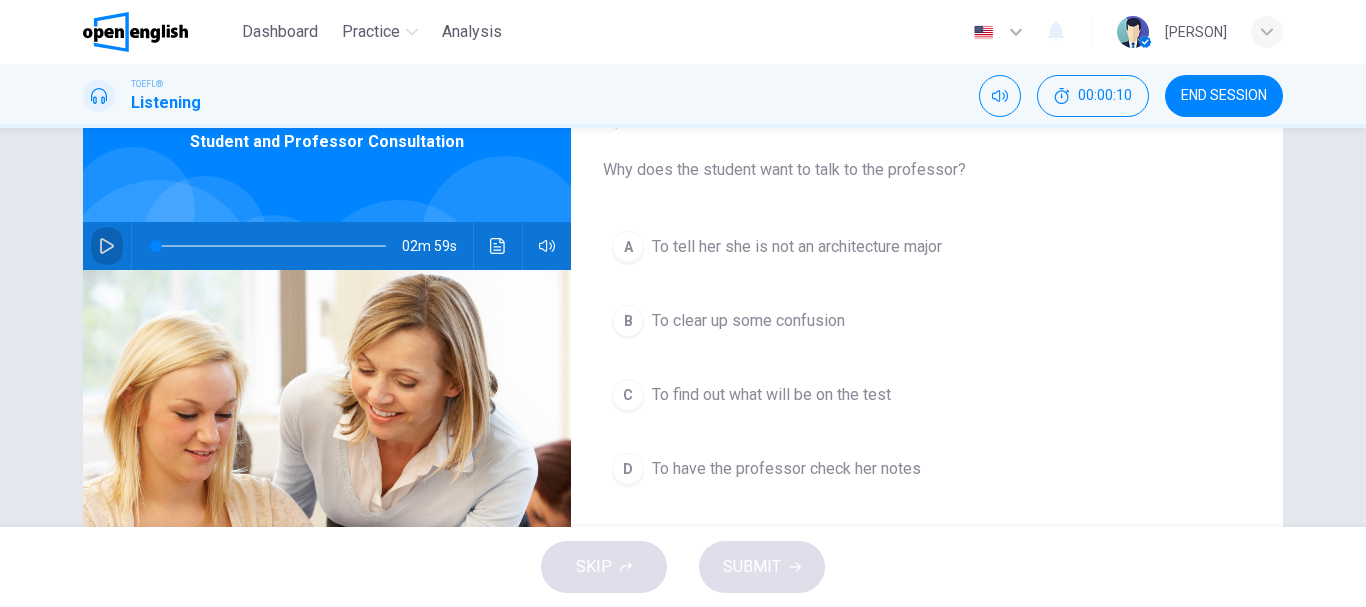 click 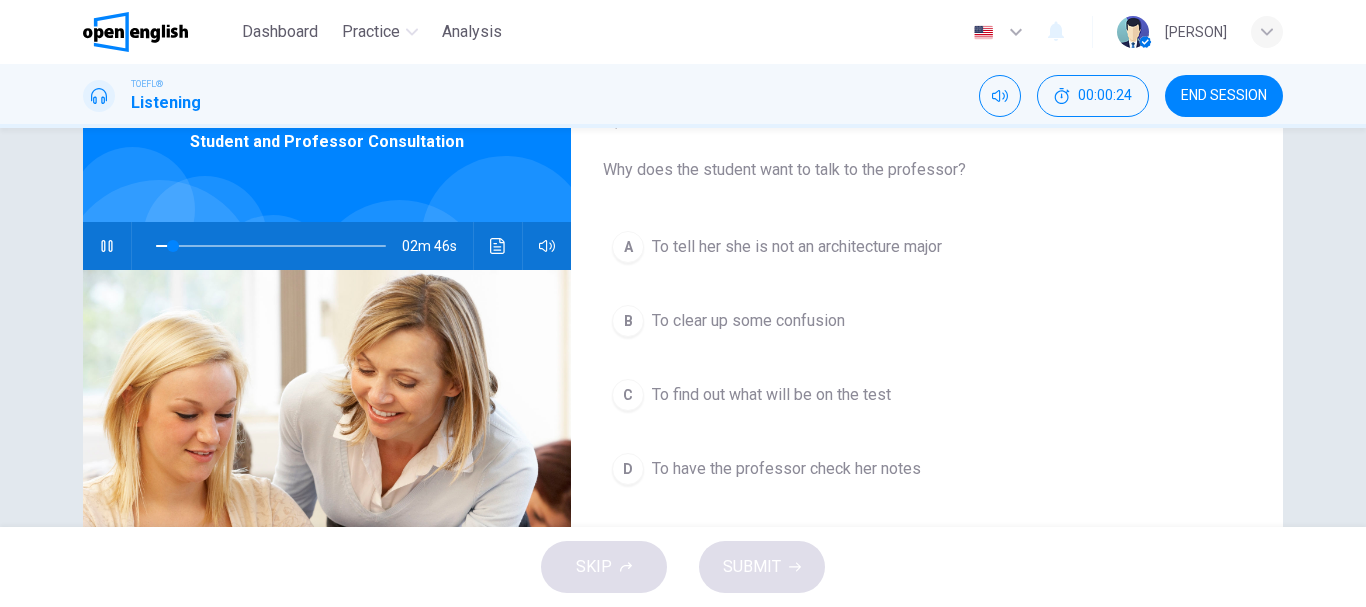 scroll, scrollTop: 109, scrollLeft: 0, axis: vertical 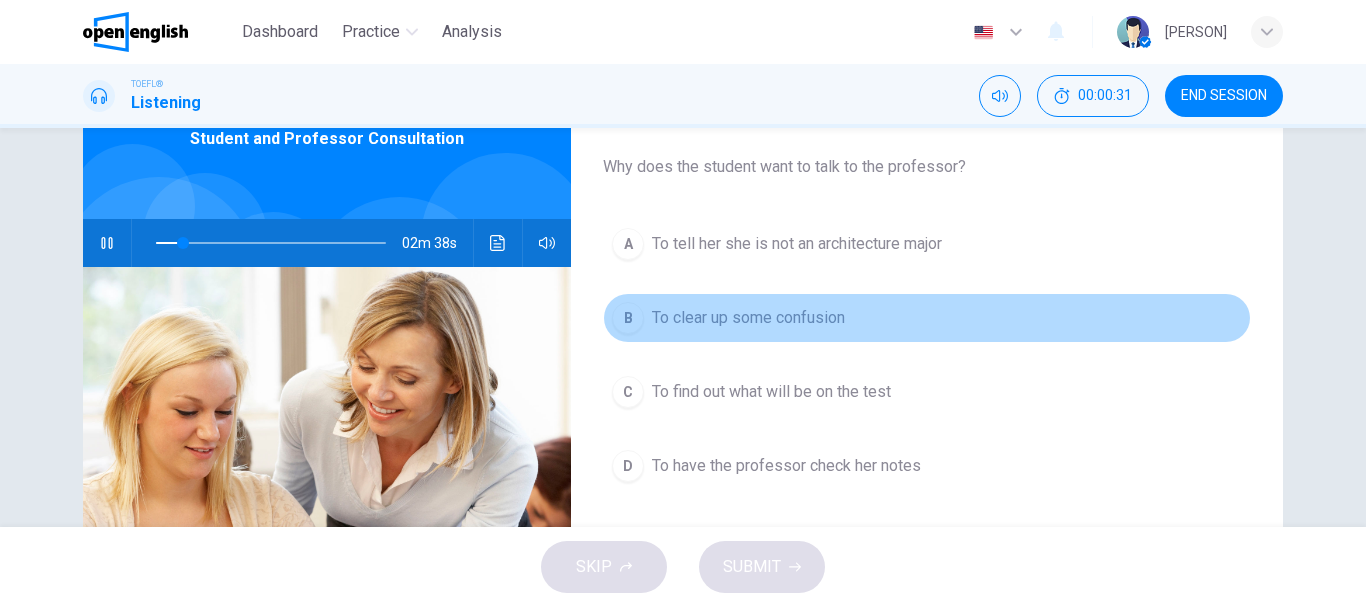 click on "To clear up some confusion" at bounding box center [748, 318] 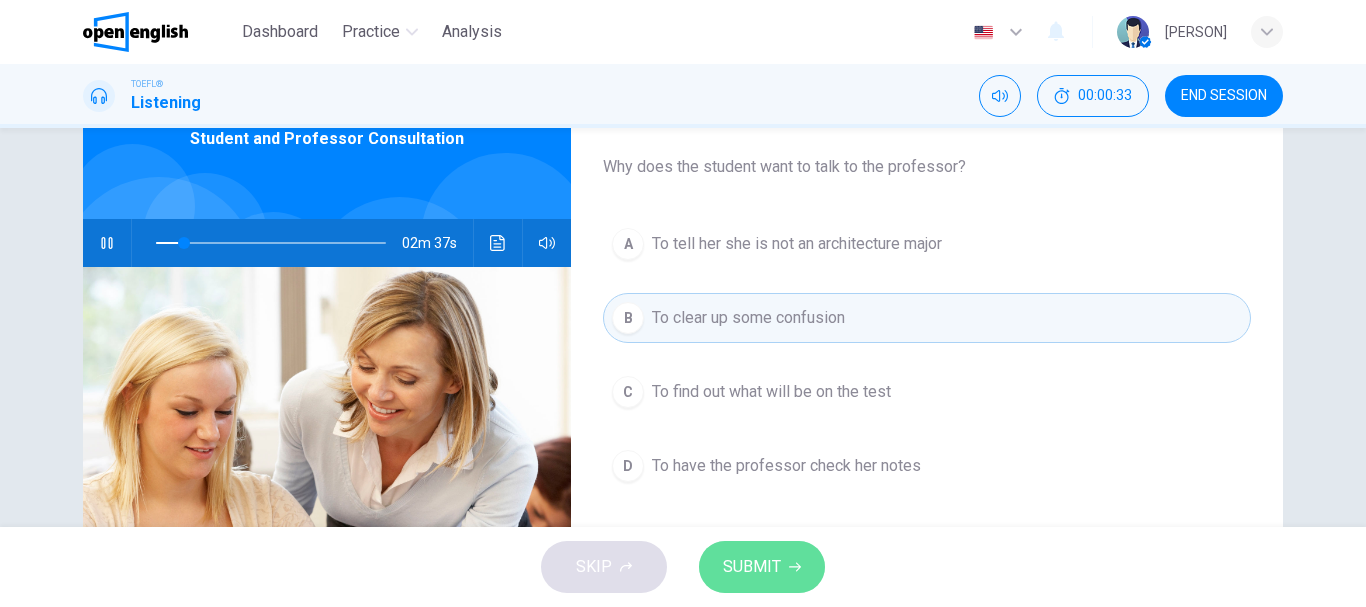 click on "SUBMIT" at bounding box center [752, 567] 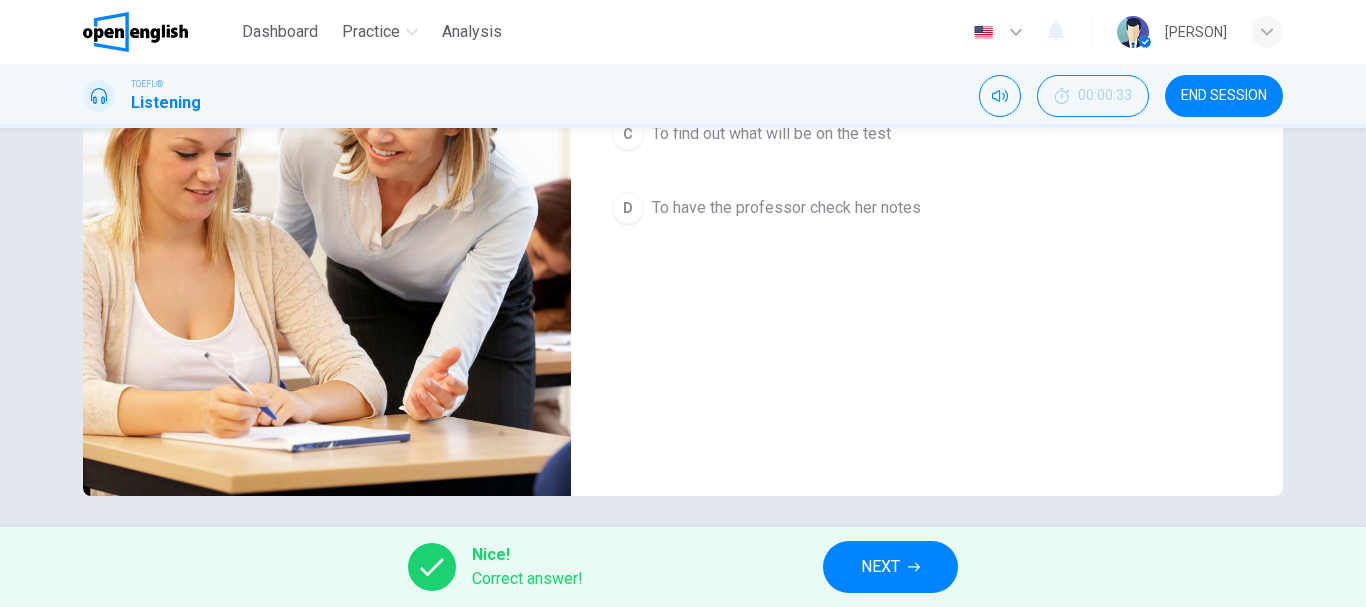 scroll, scrollTop: 376, scrollLeft: 0, axis: vertical 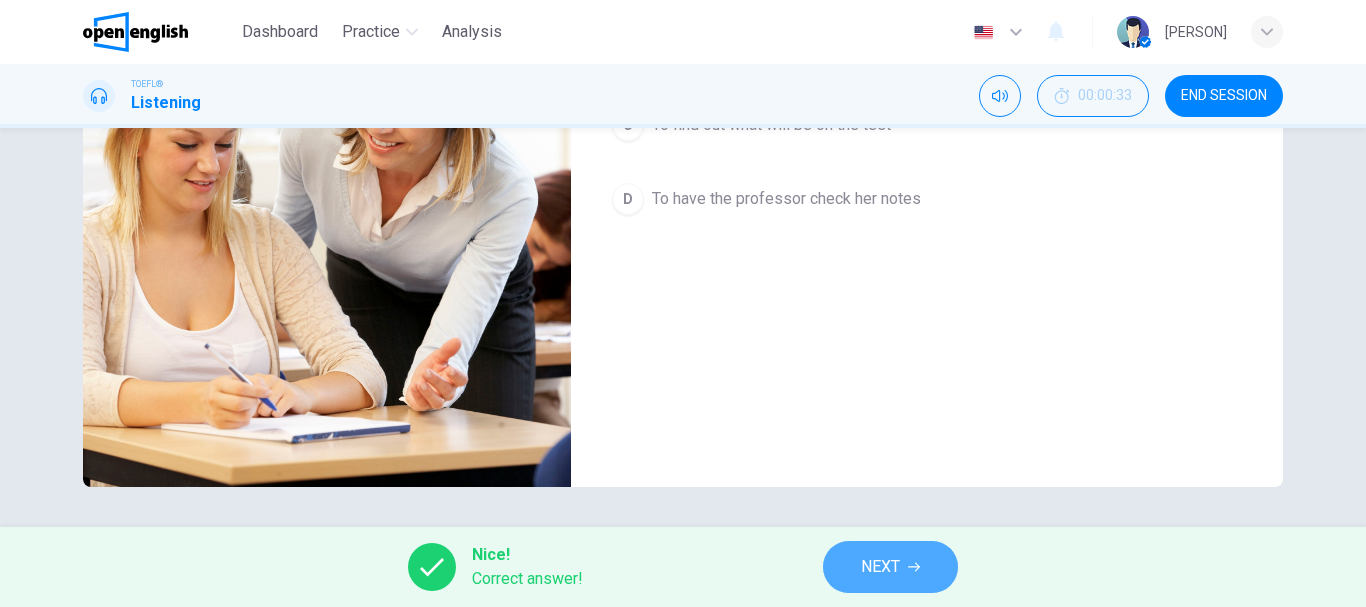 click on "NEXT" at bounding box center (890, 567) 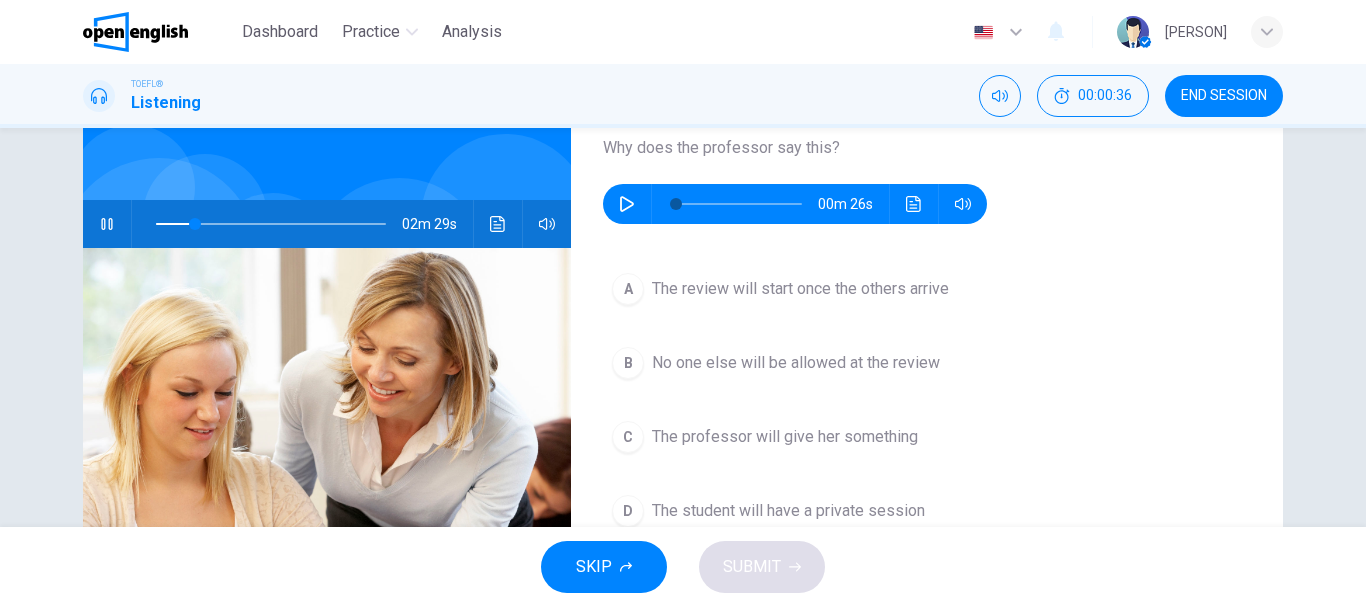 scroll, scrollTop: 35, scrollLeft: 0, axis: vertical 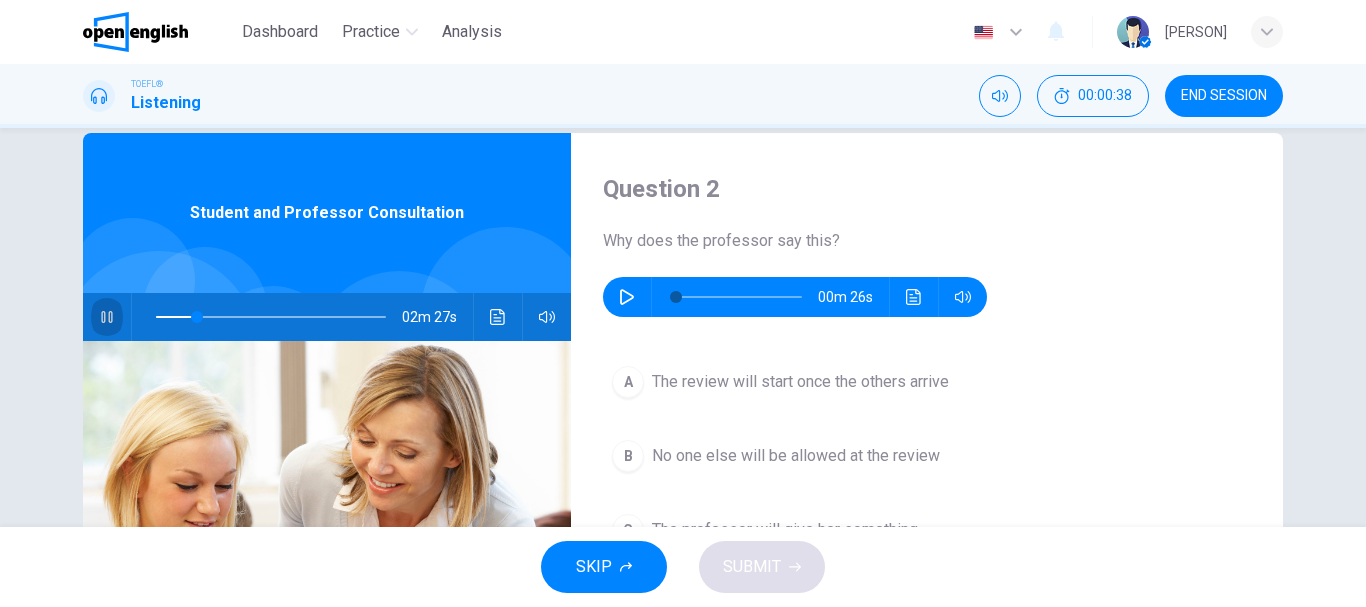 click 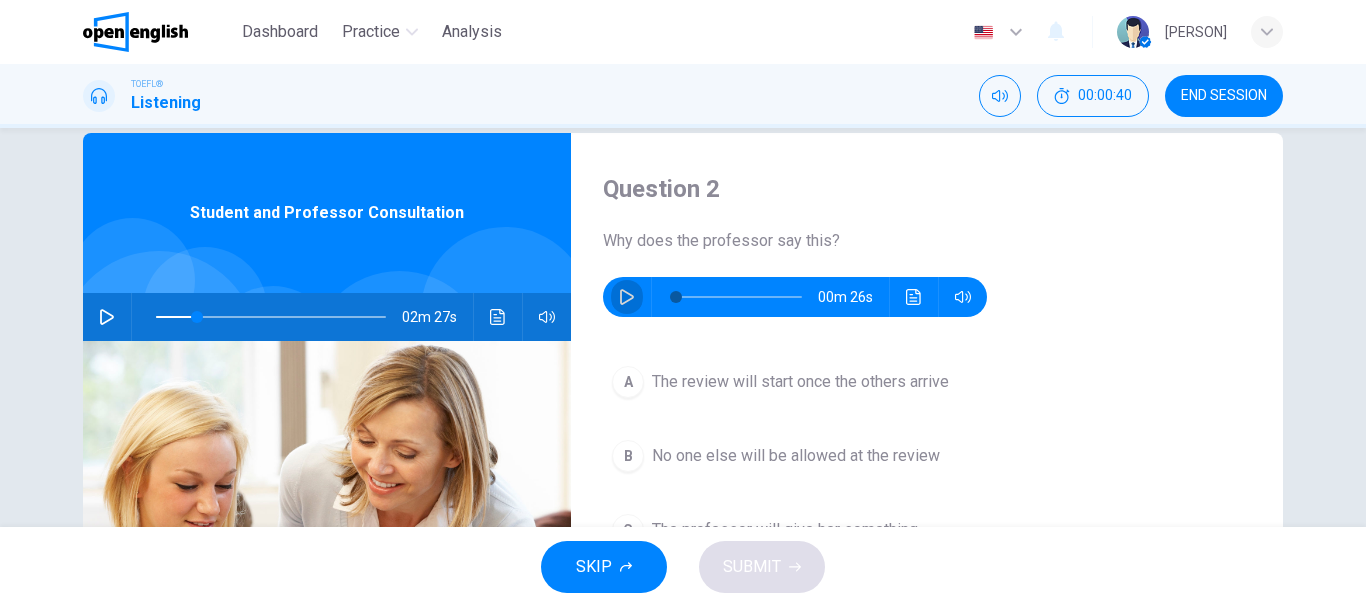click 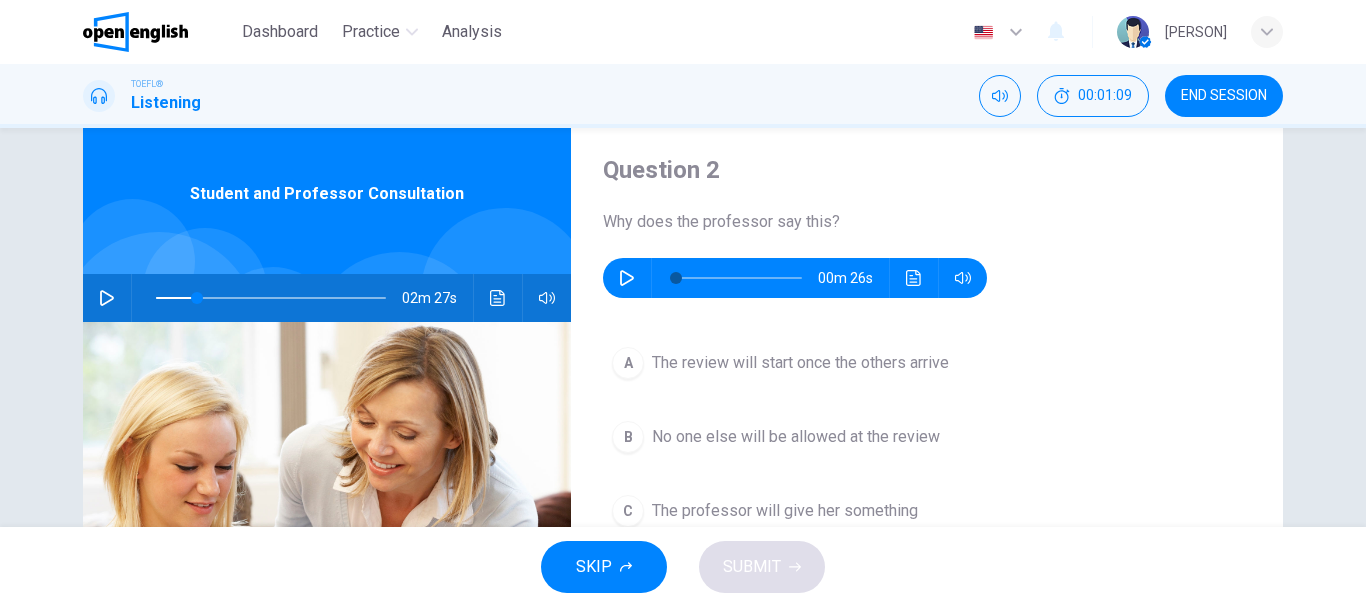 scroll, scrollTop: 149, scrollLeft: 0, axis: vertical 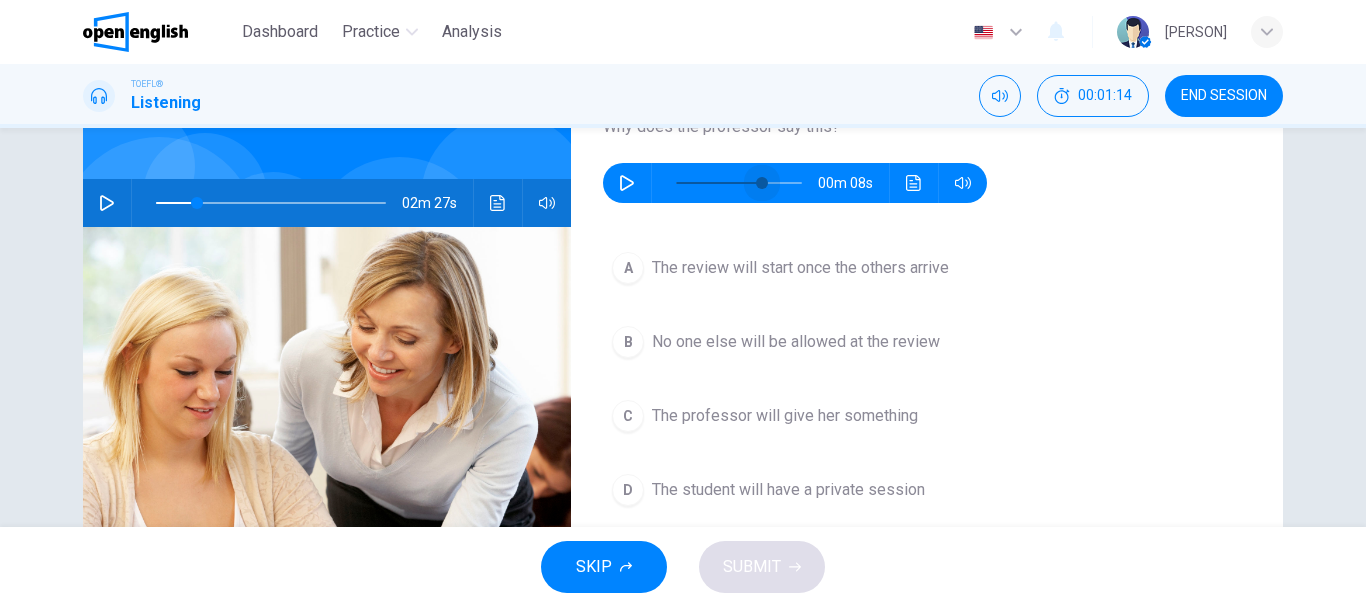click at bounding box center [739, 183] 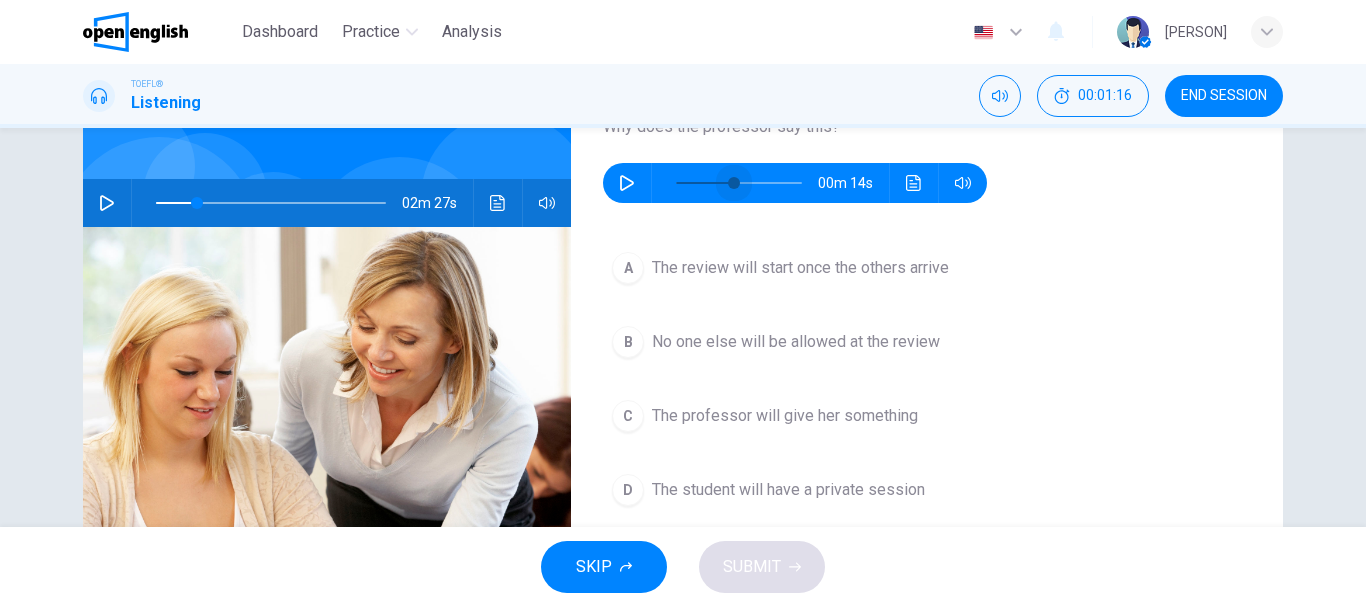 click at bounding box center (739, 183) 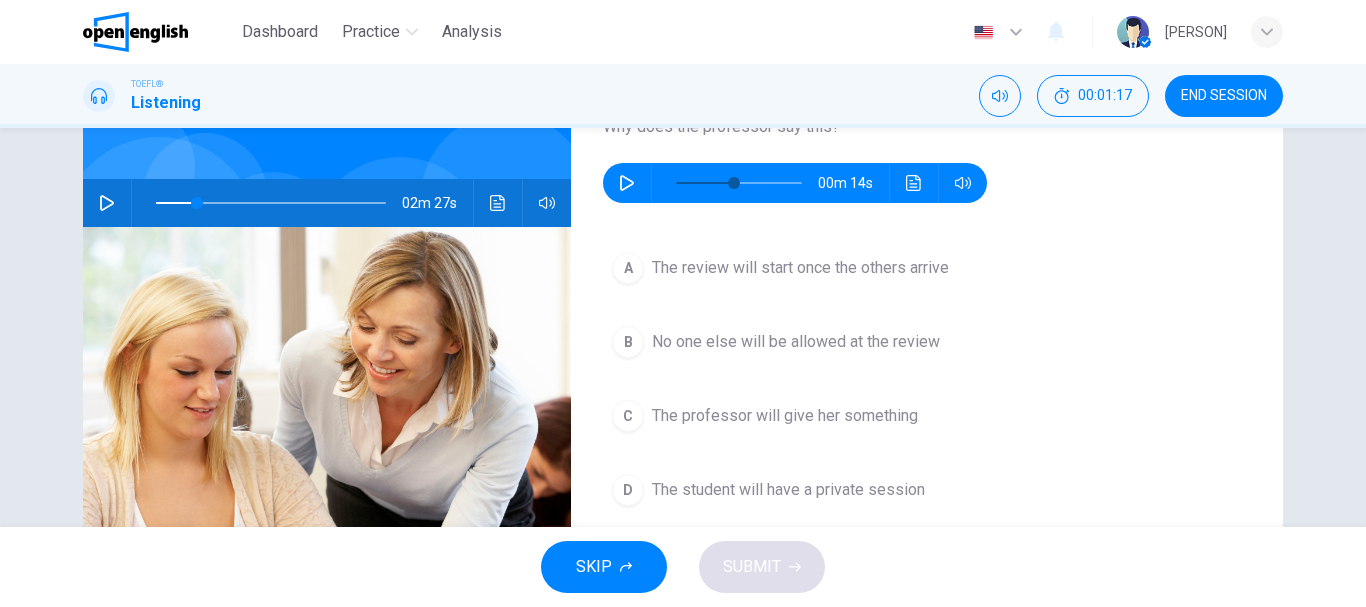 click 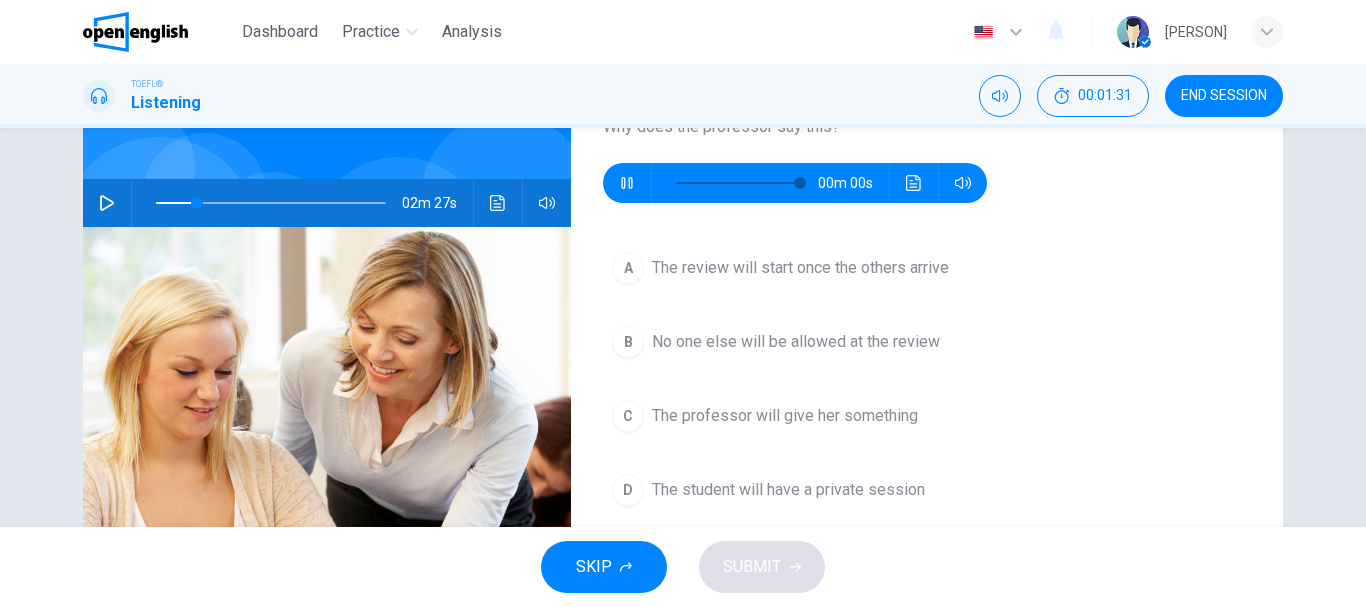 type on "*" 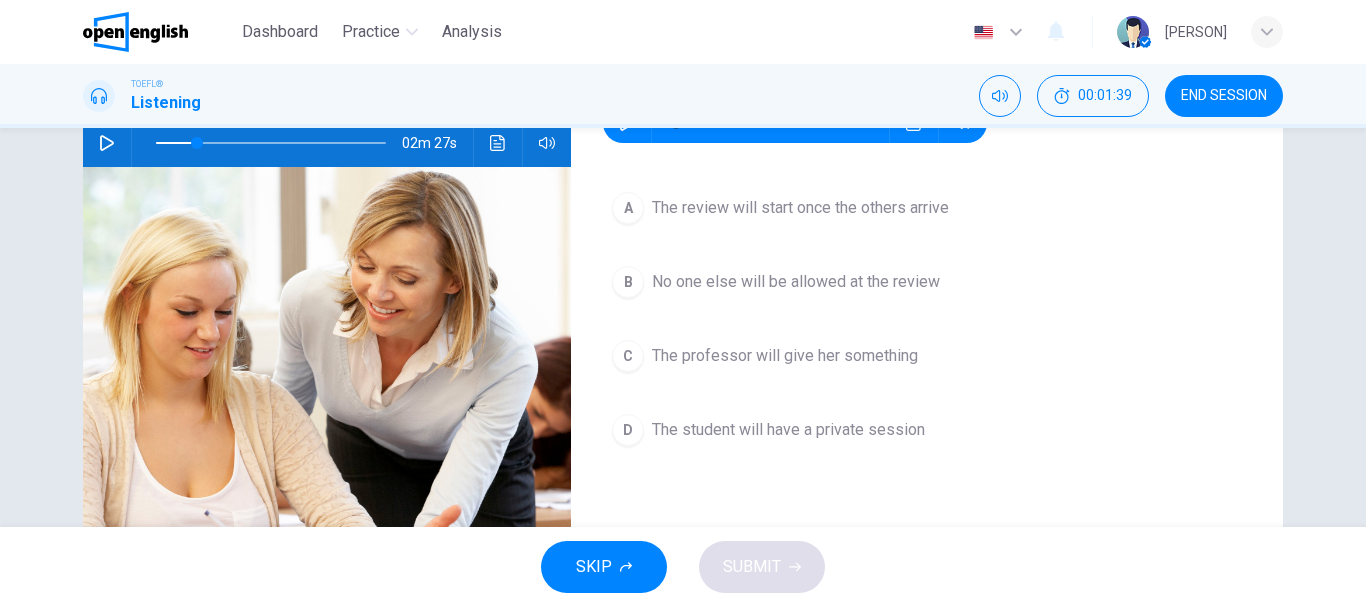 scroll, scrollTop: 217, scrollLeft: 0, axis: vertical 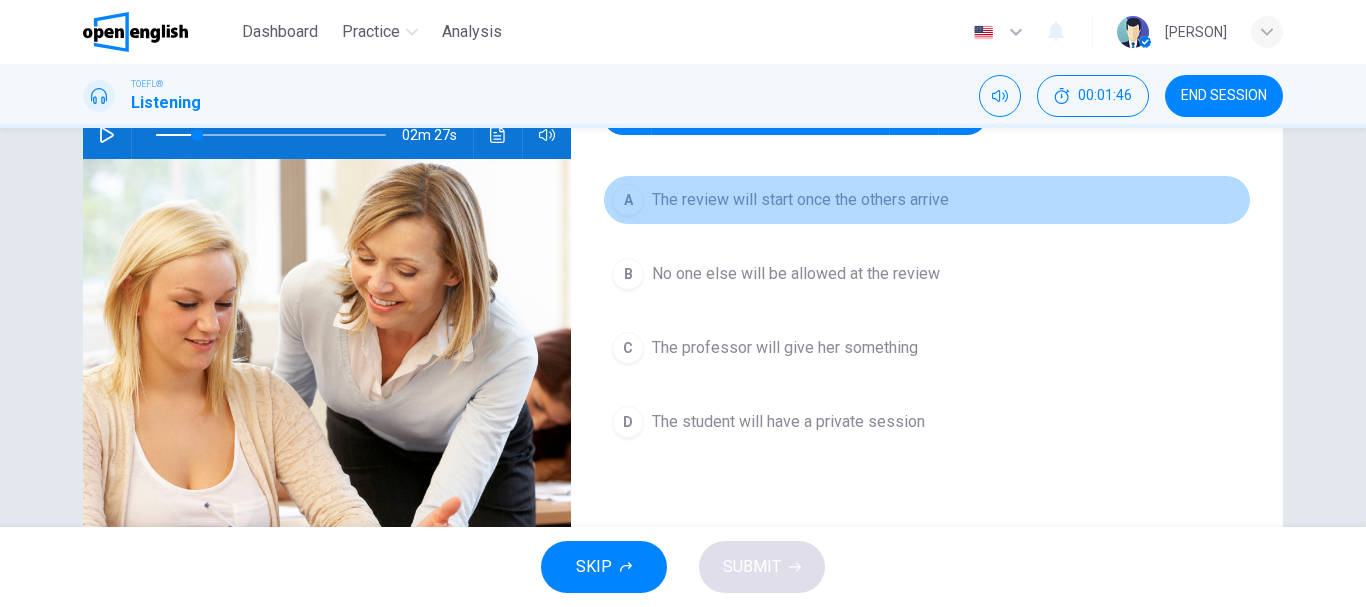 click on "A" at bounding box center (628, 200) 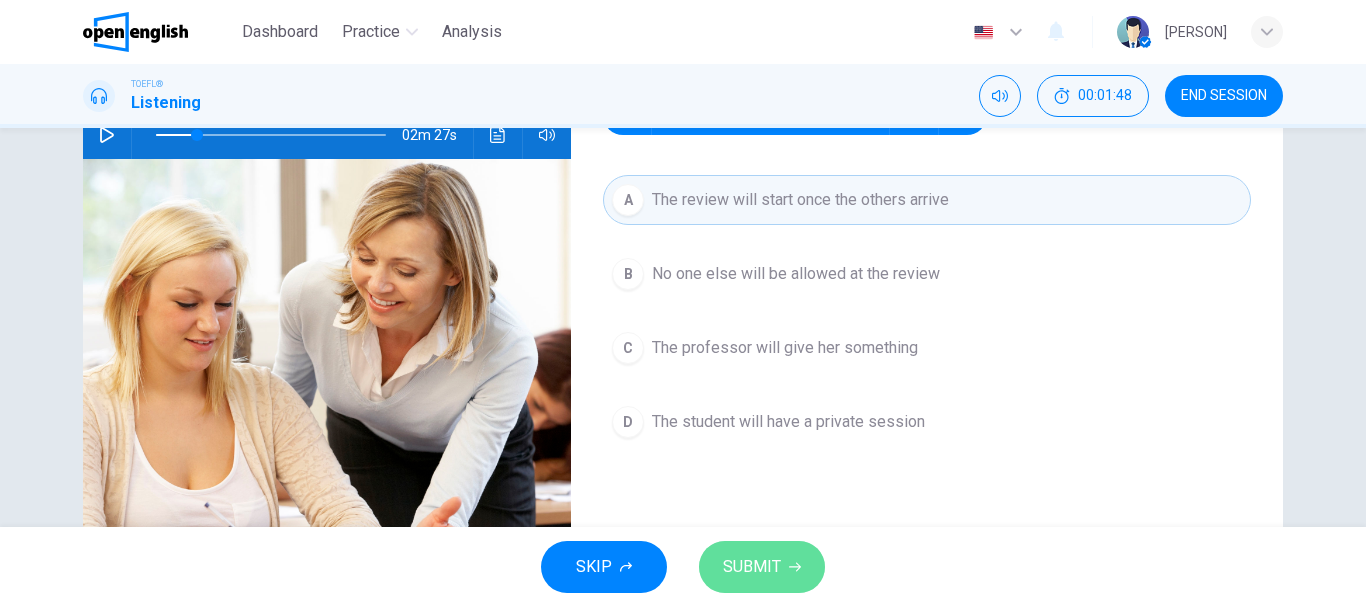 click on "SUBMIT" at bounding box center (752, 567) 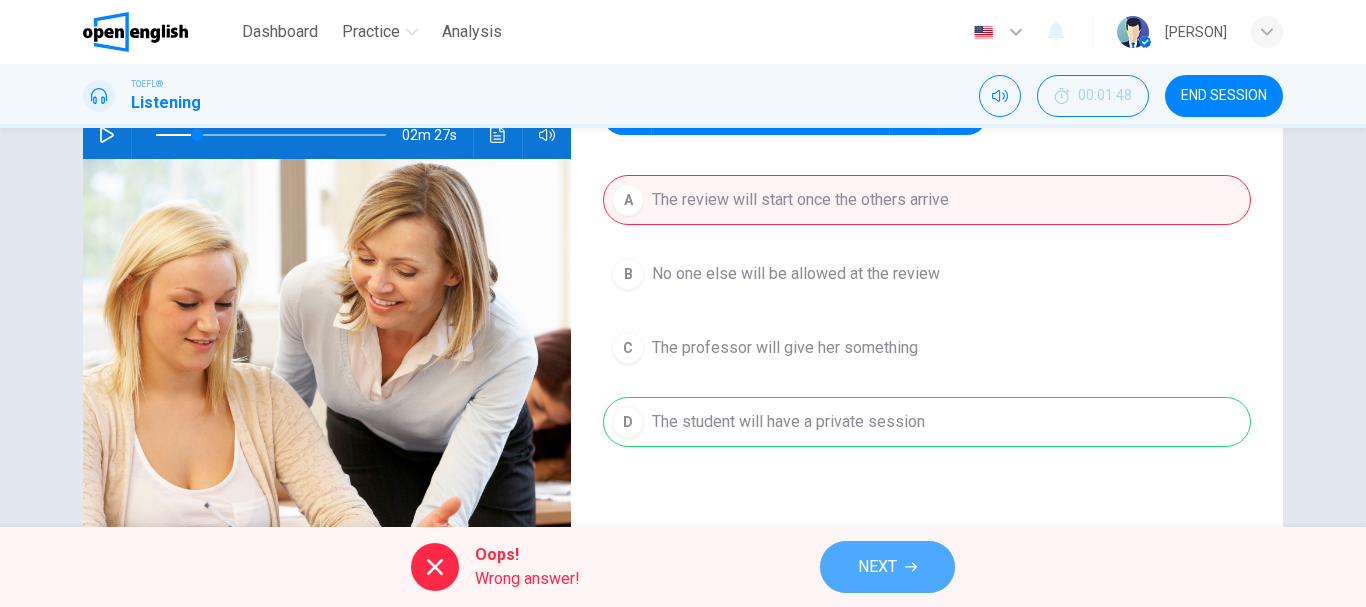 click on "NEXT" at bounding box center [877, 567] 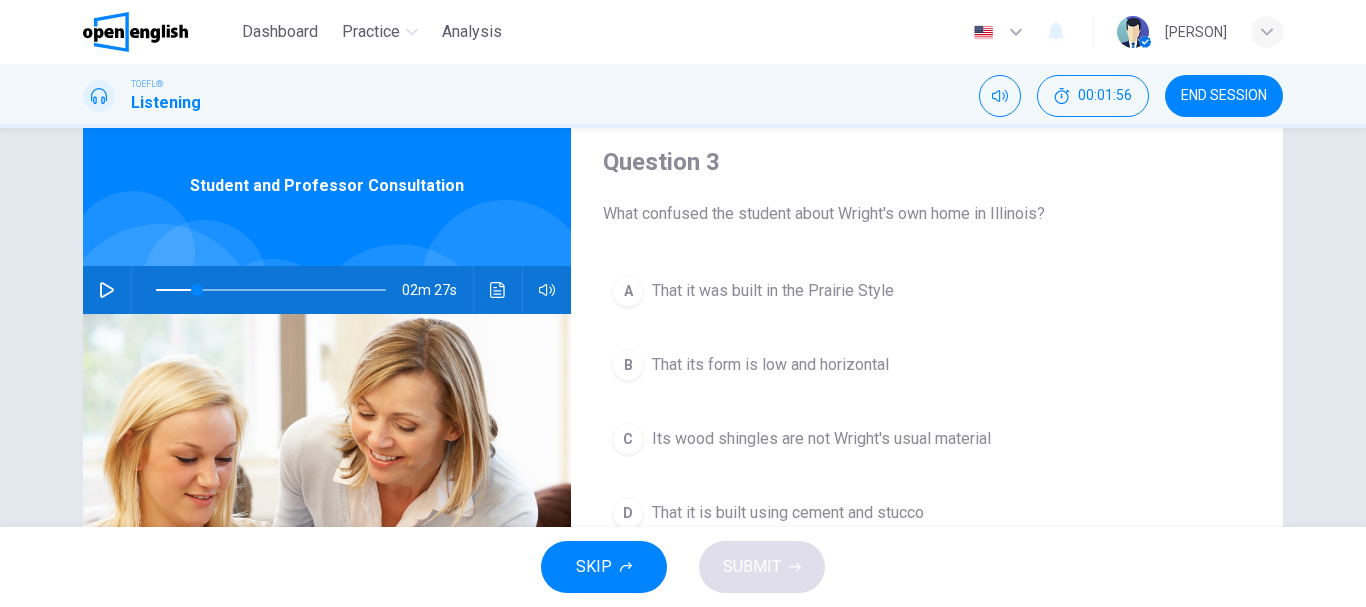 scroll, scrollTop: 79, scrollLeft: 0, axis: vertical 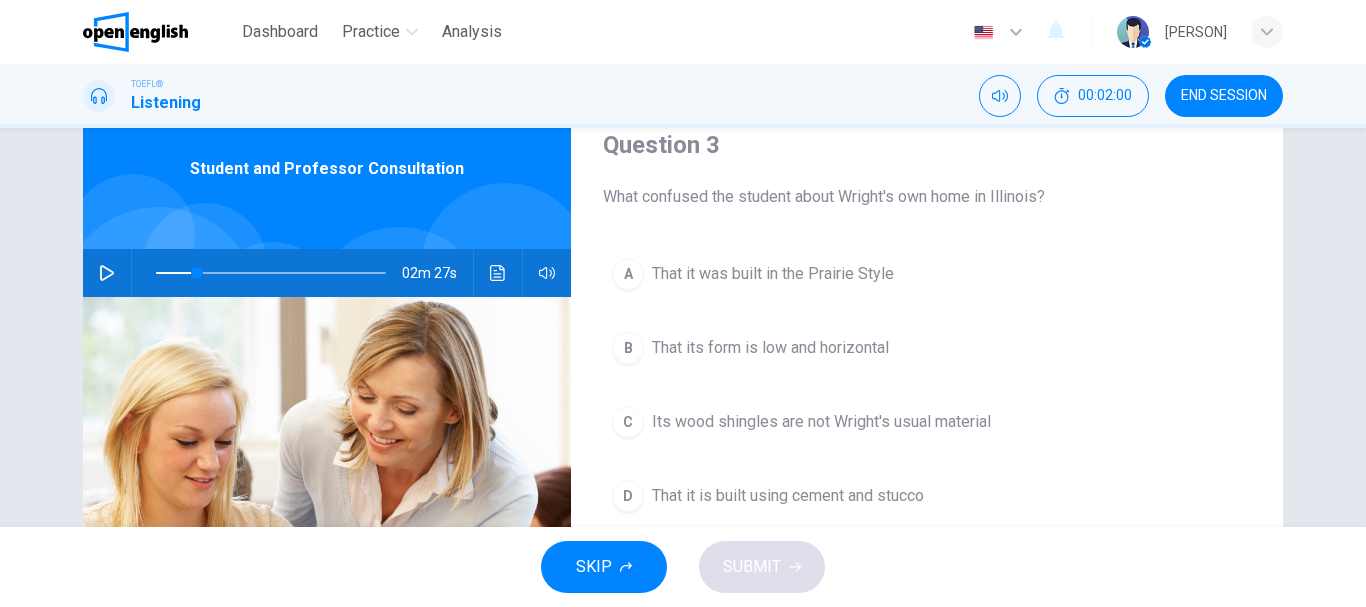 click 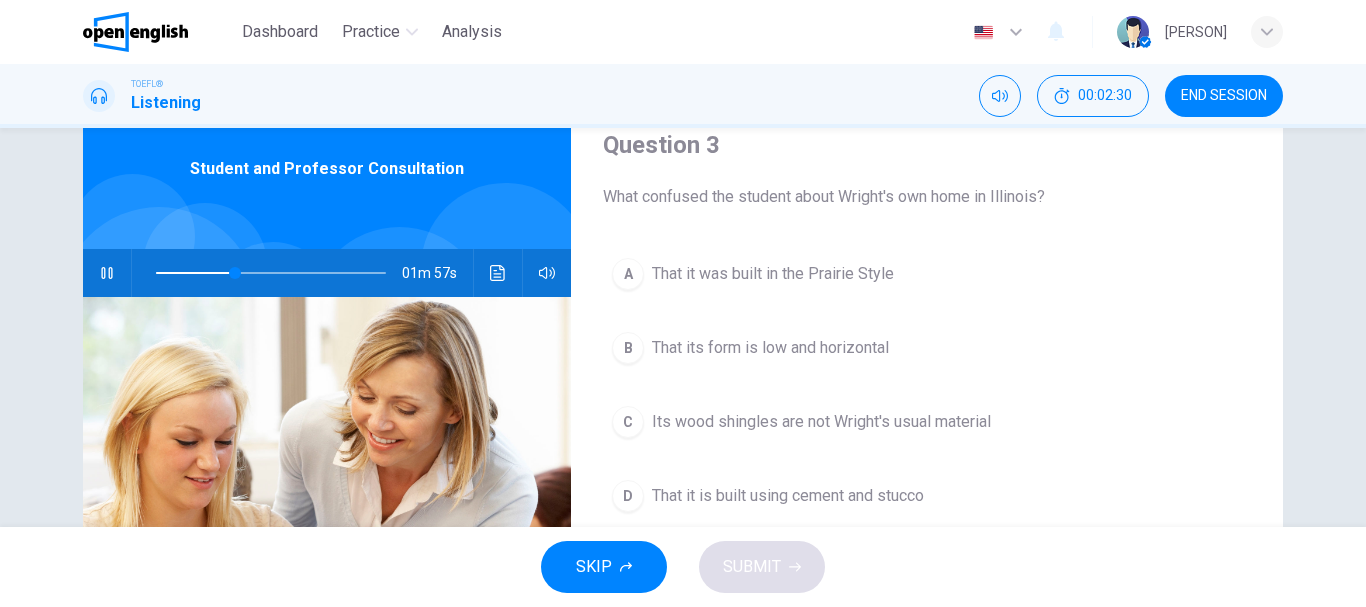 scroll, scrollTop: 89, scrollLeft: 0, axis: vertical 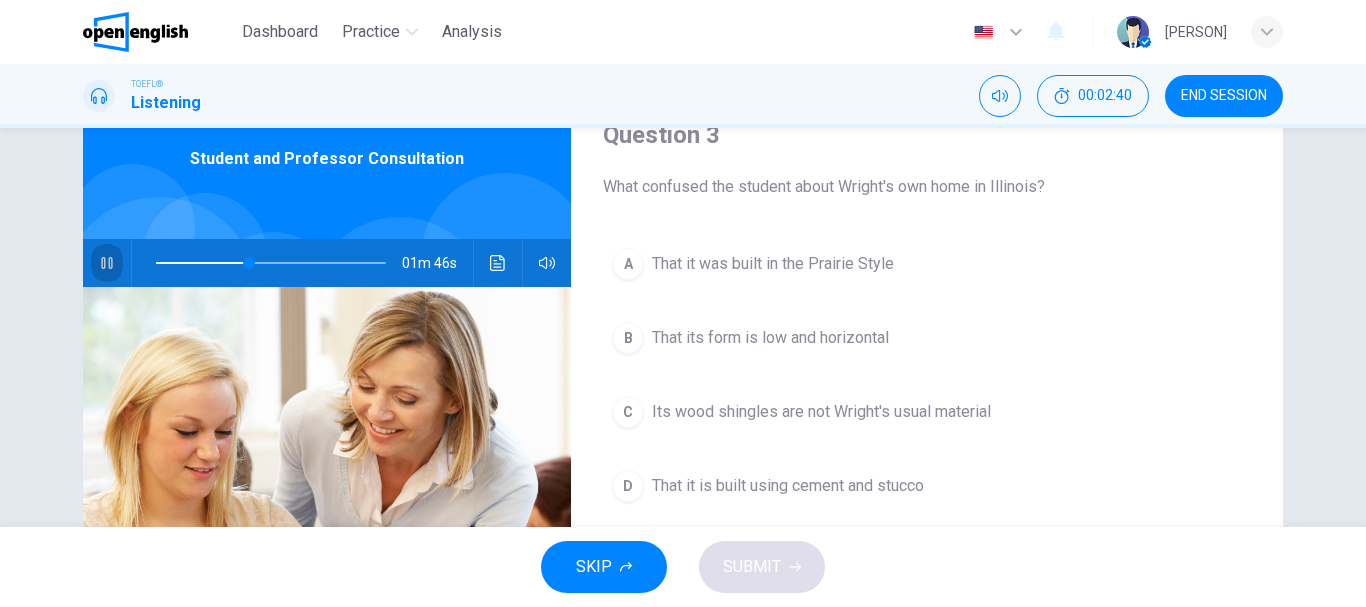 click 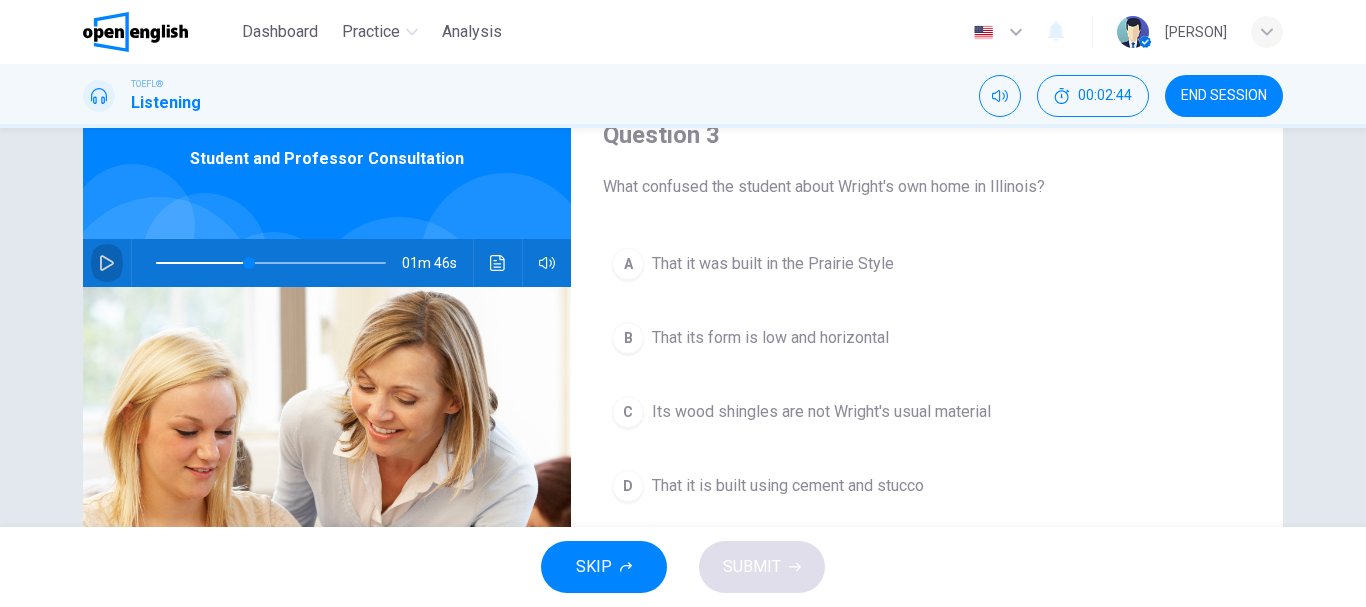 click 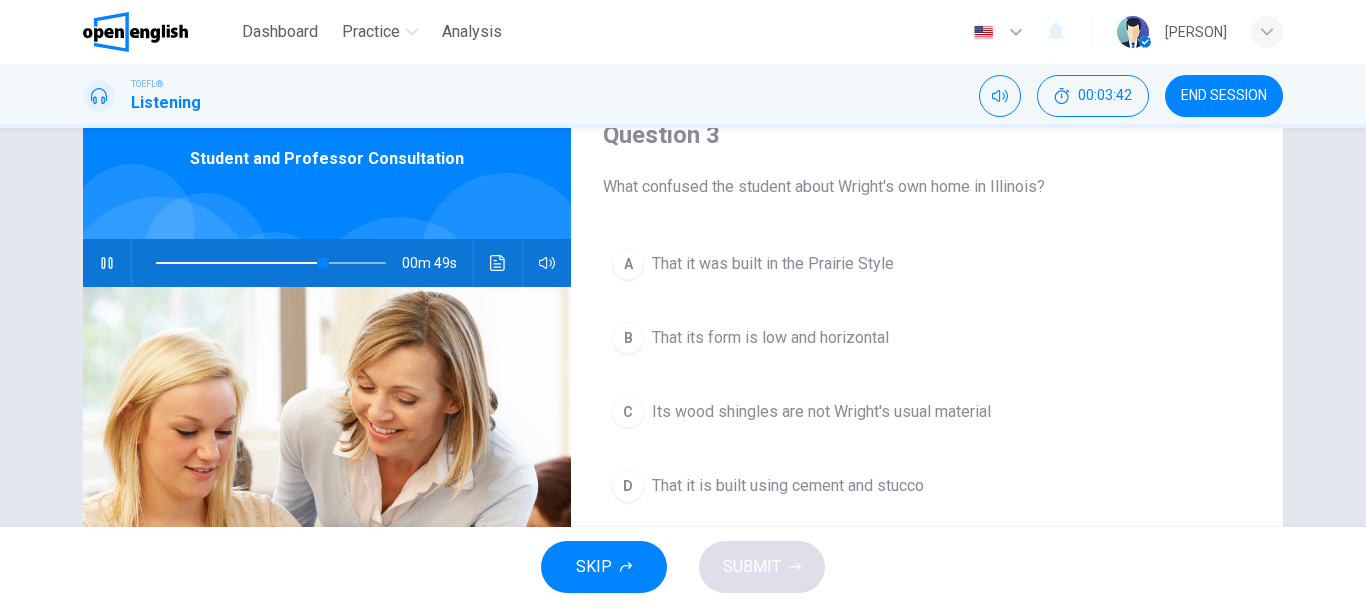 click 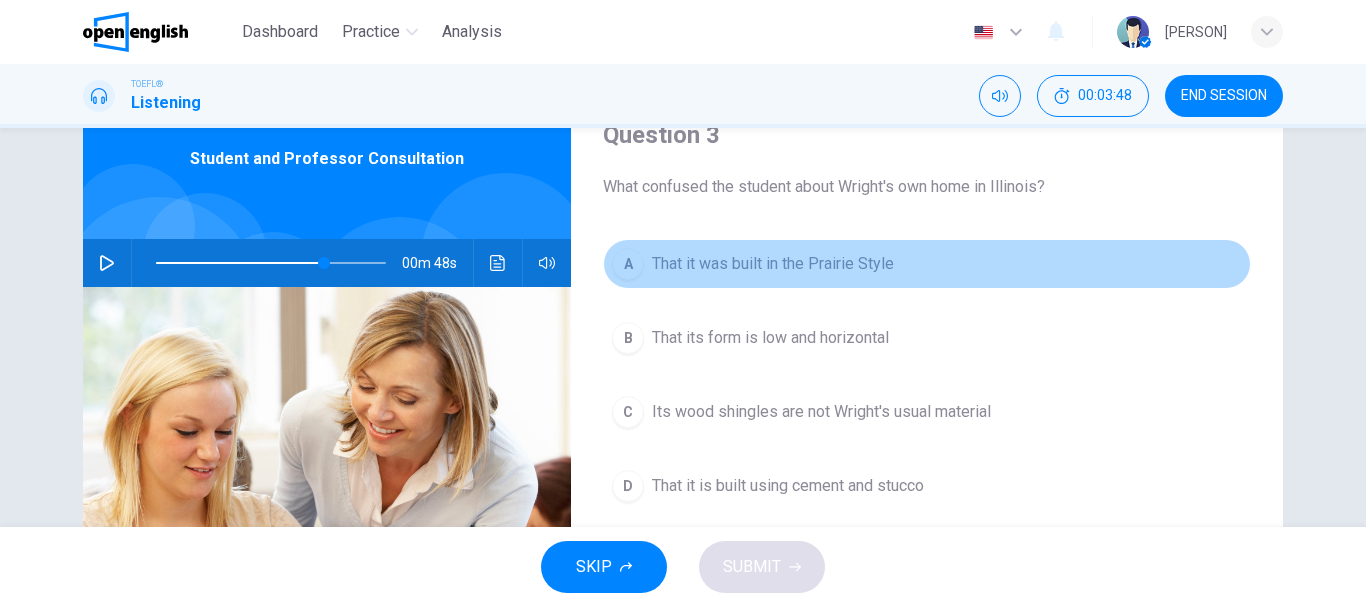 click on "A" at bounding box center [628, 264] 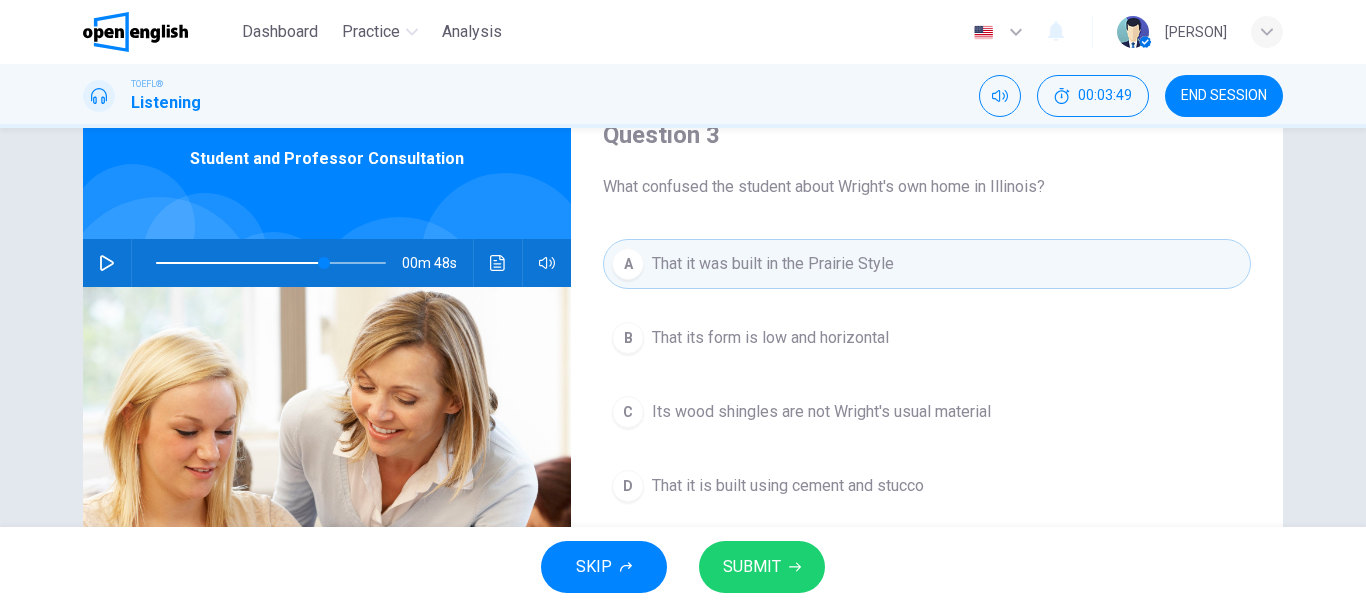 click on "SUBMIT" at bounding box center [752, 567] 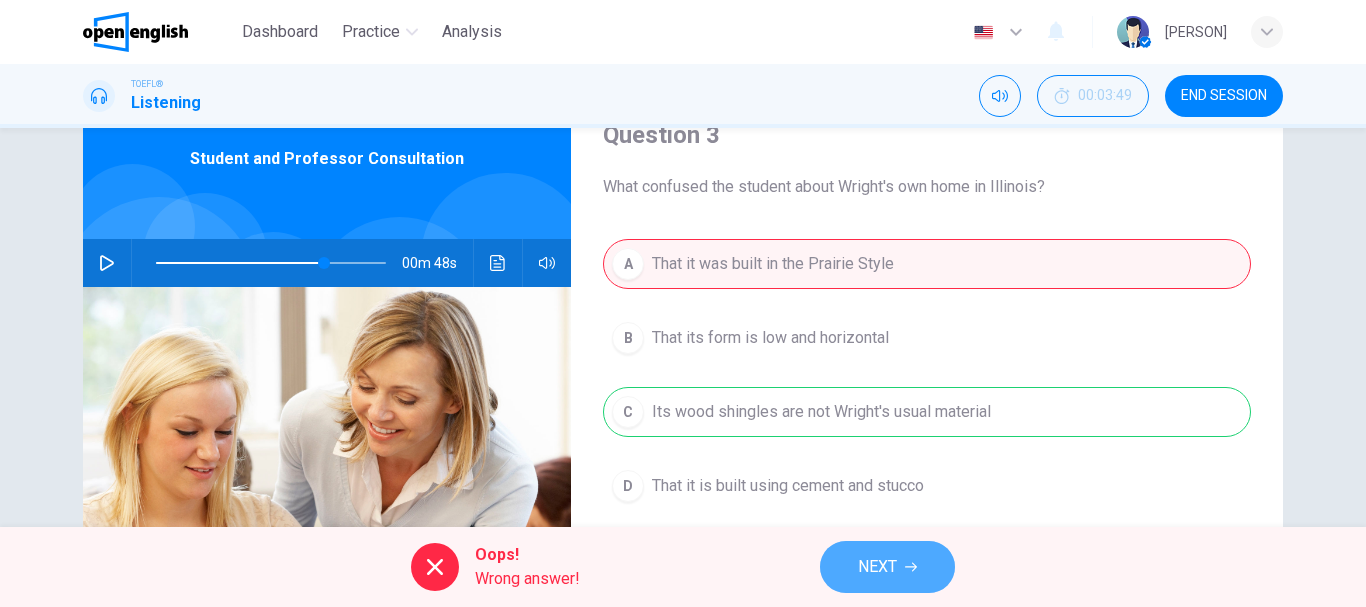 click on "NEXT" at bounding box center [887, 567] 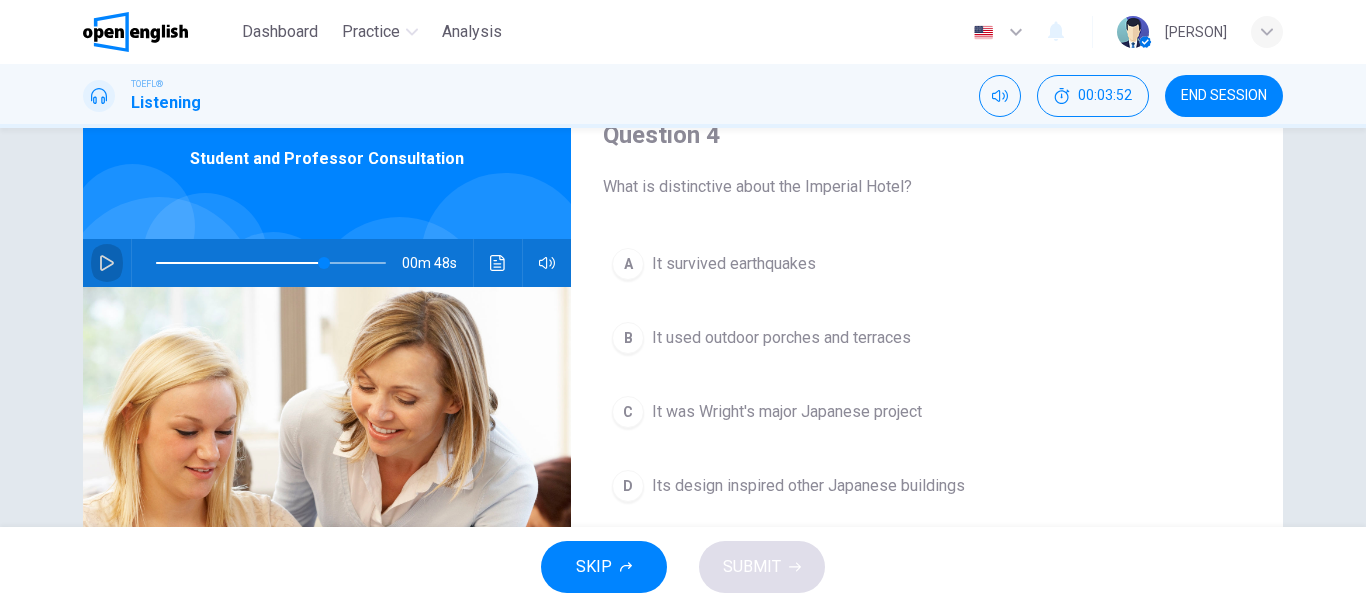 click 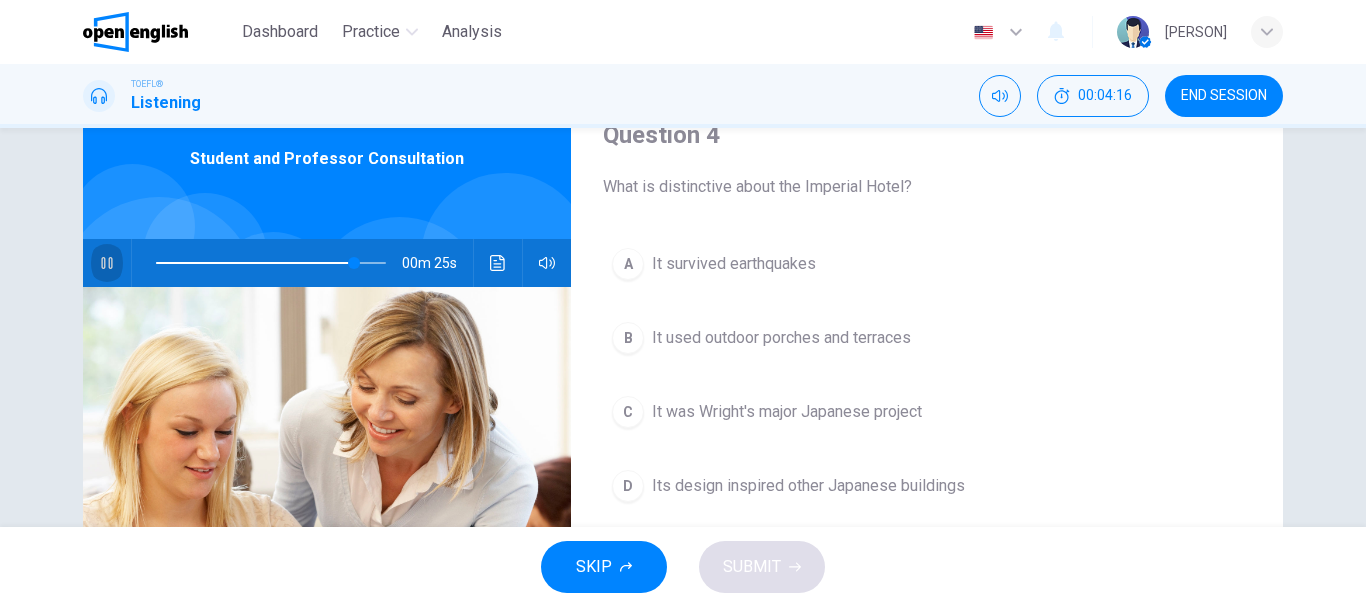 click 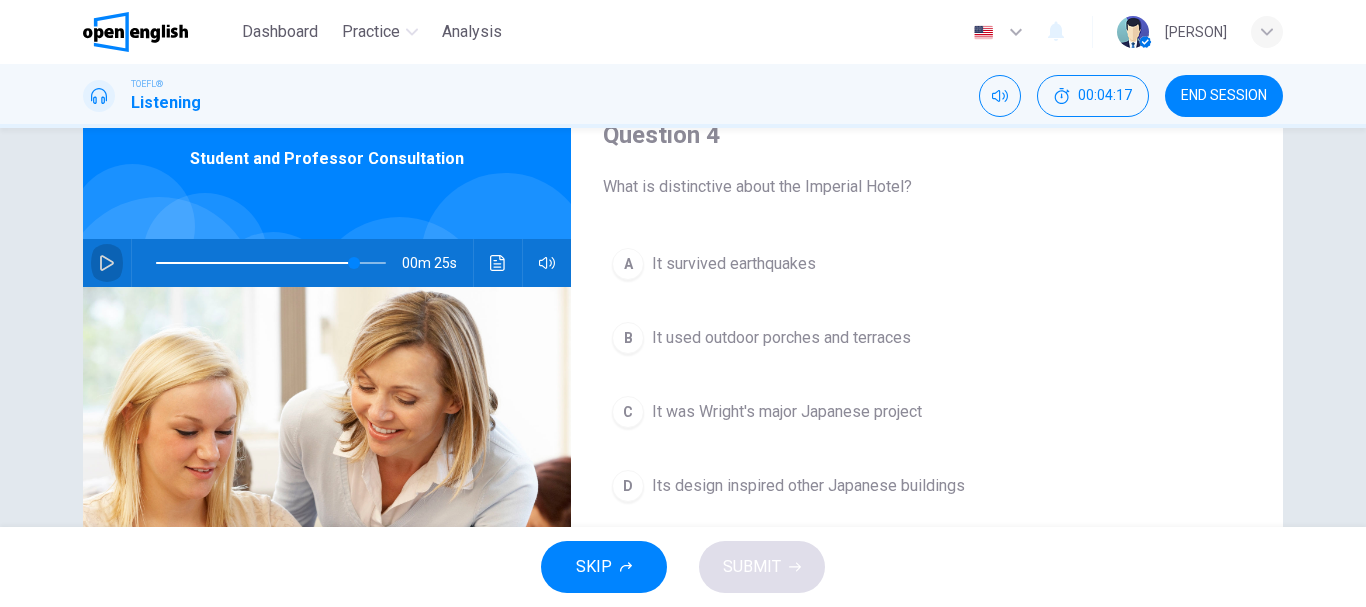 click 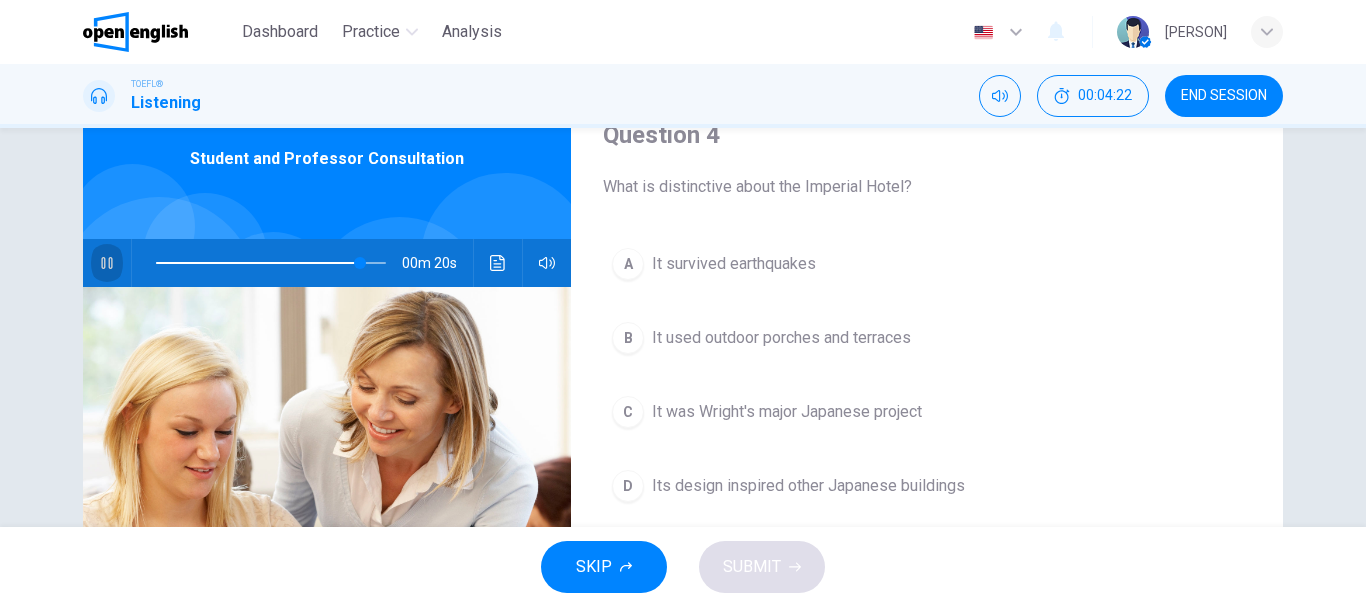 click 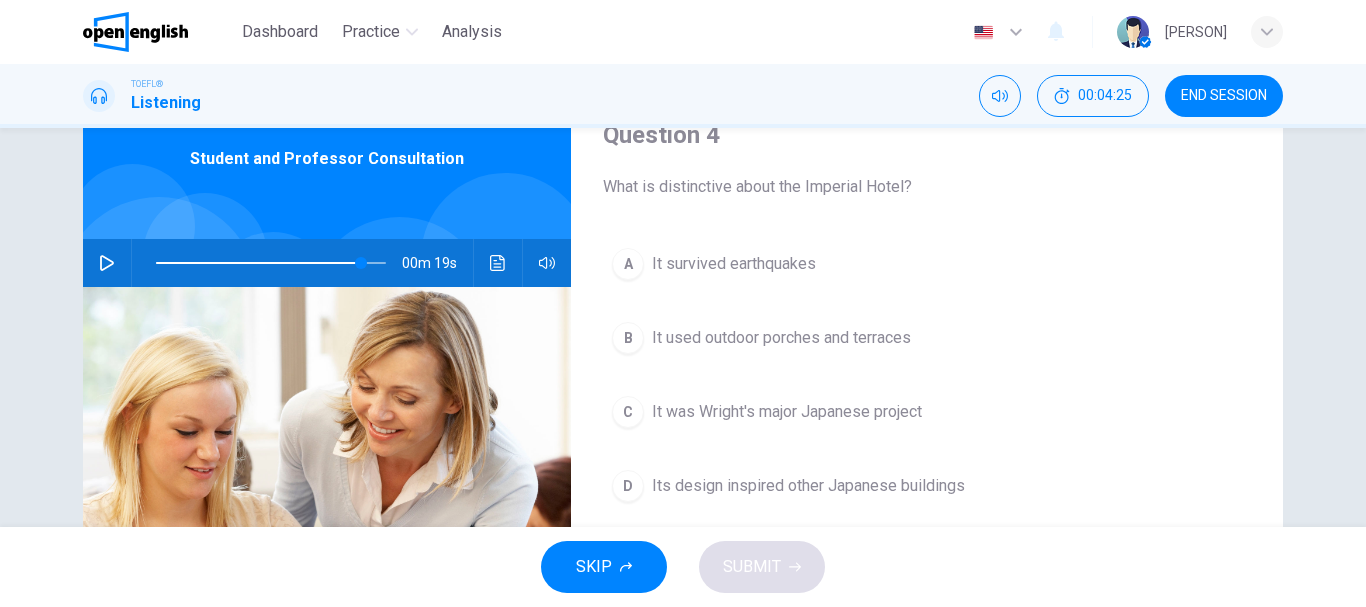 click 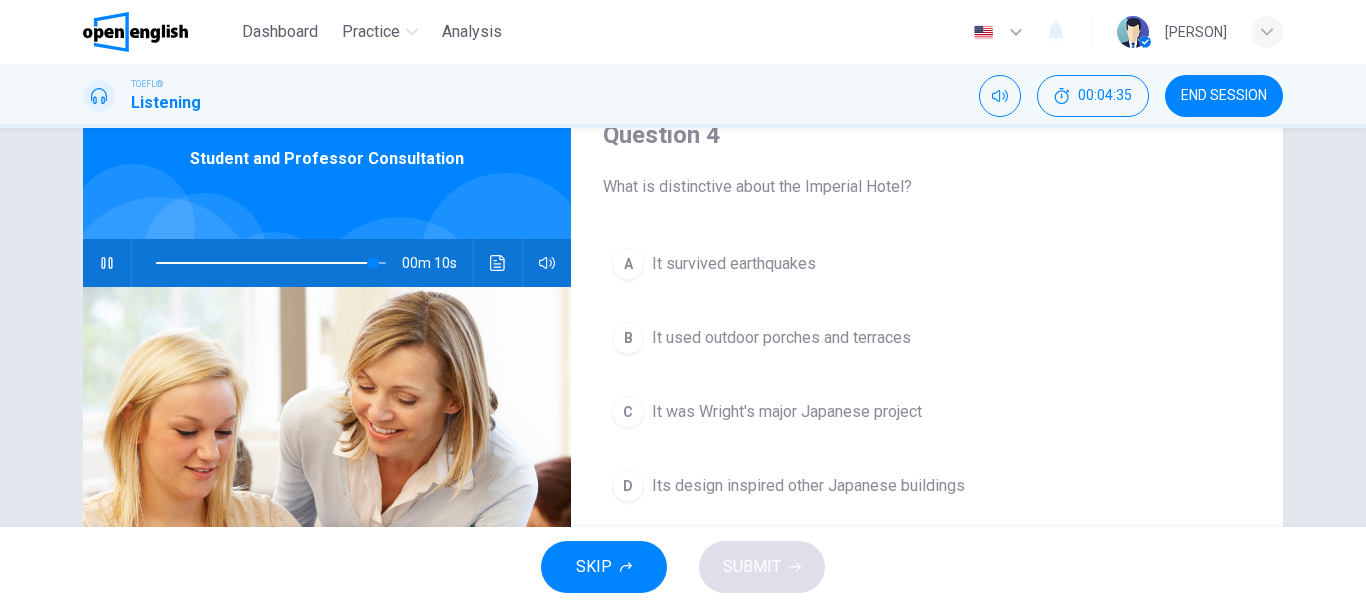 click on "It survived earthquakes" at bounding box center [734, 264] 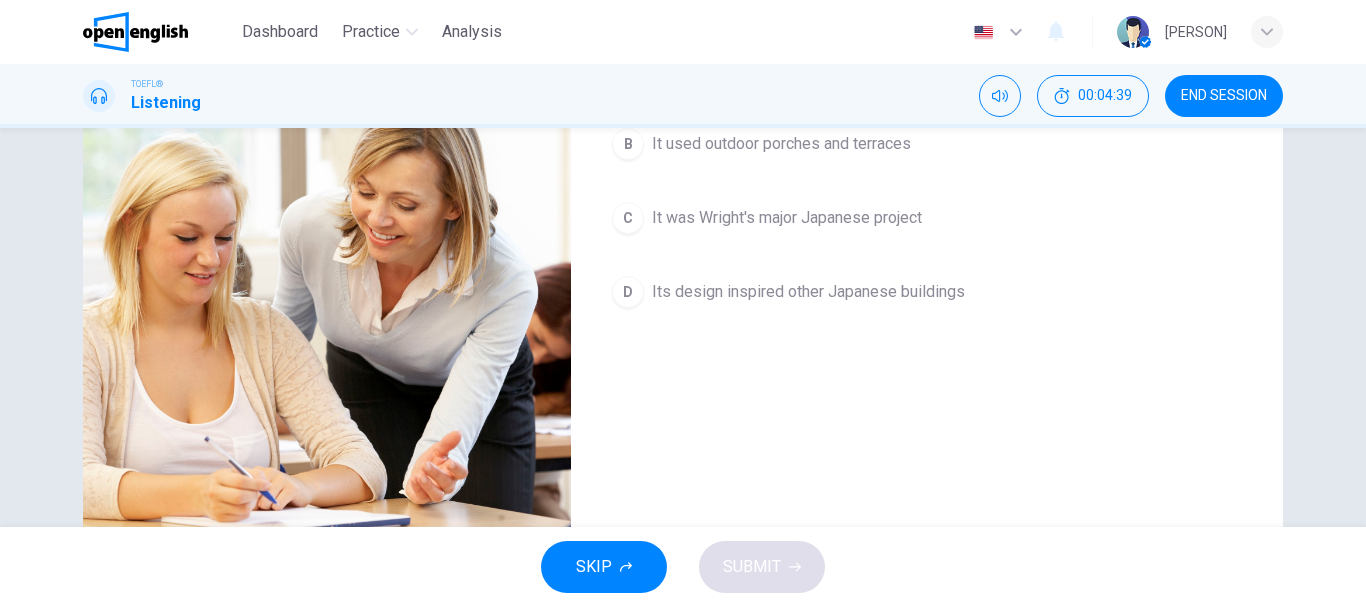 scroll, scrollTop: 81, scrollLeft: 0, axis: vertical 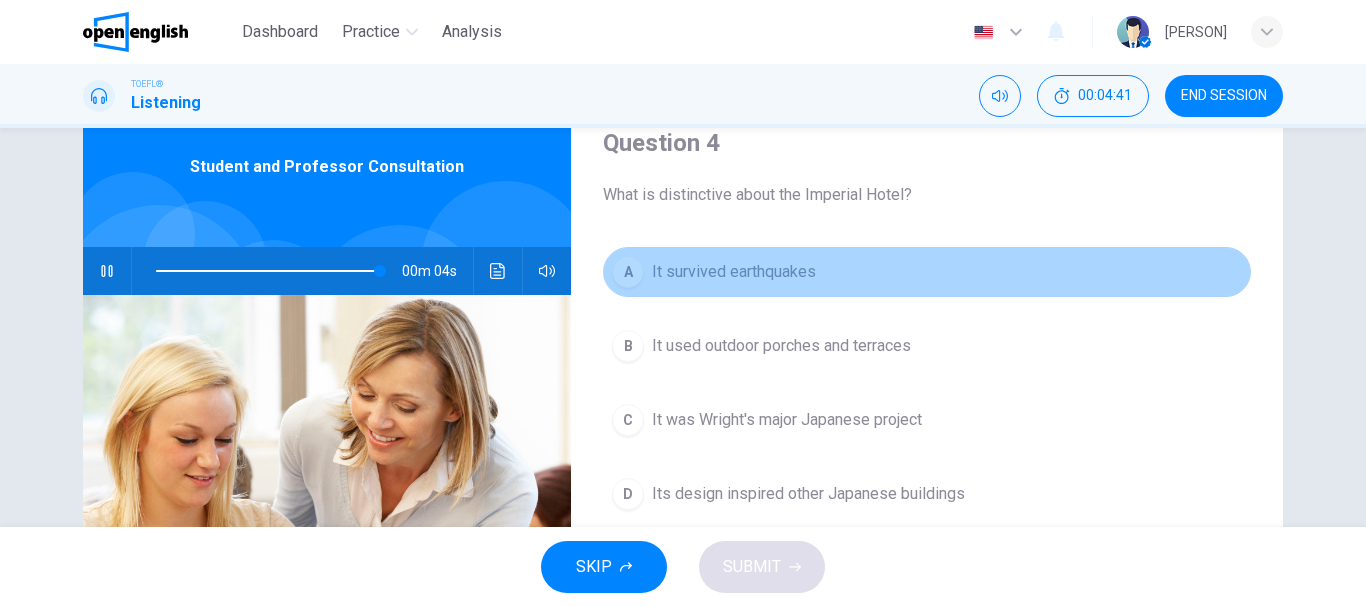 click on "A It survived earthquakes" at bounding box center (927, 272) 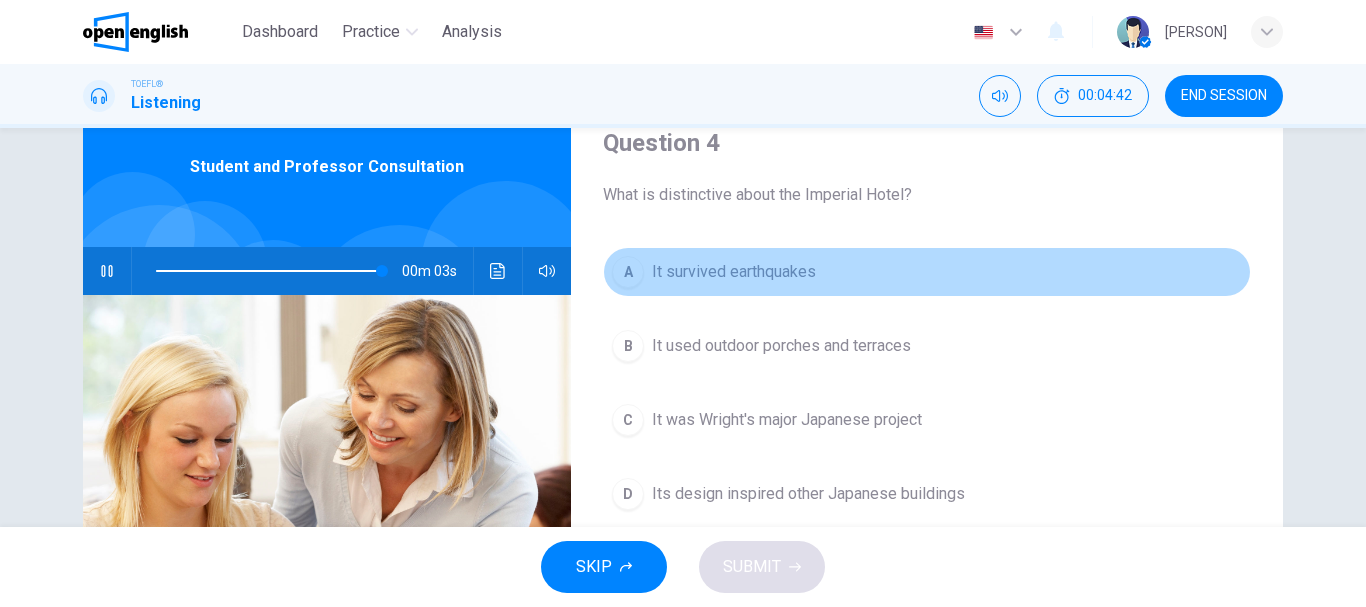 click on "A" at bounding box center [628, 272] 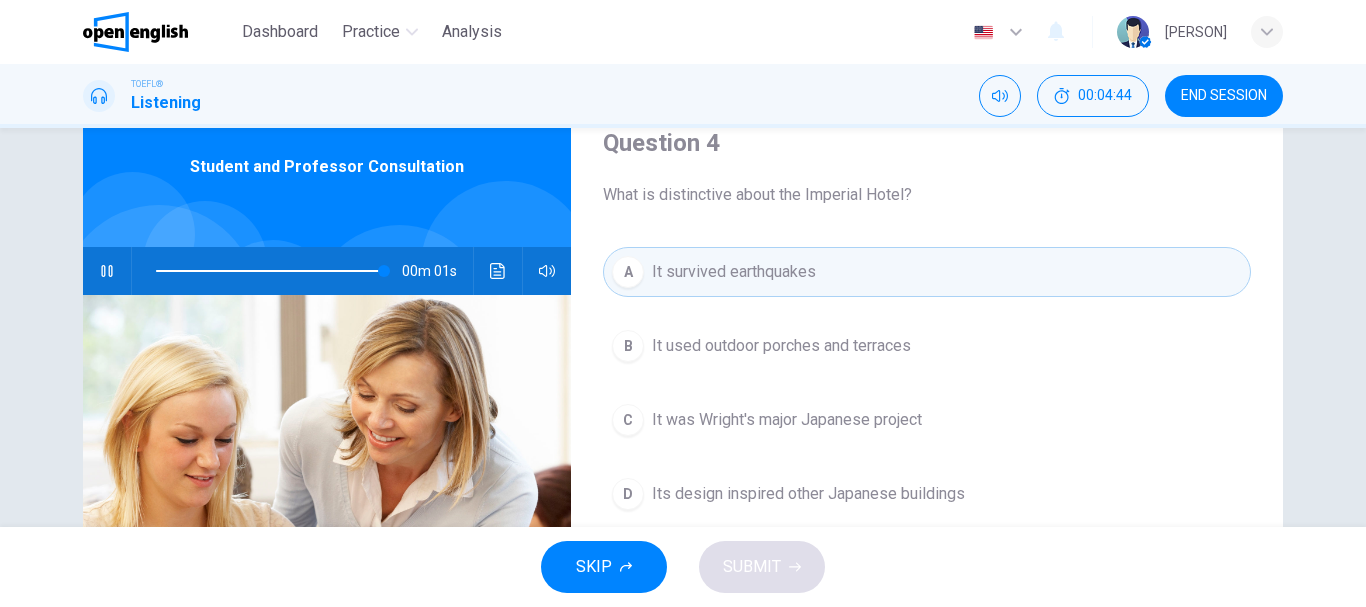 click on "SKIP SUBMIT" at bounding box center [683, 567] 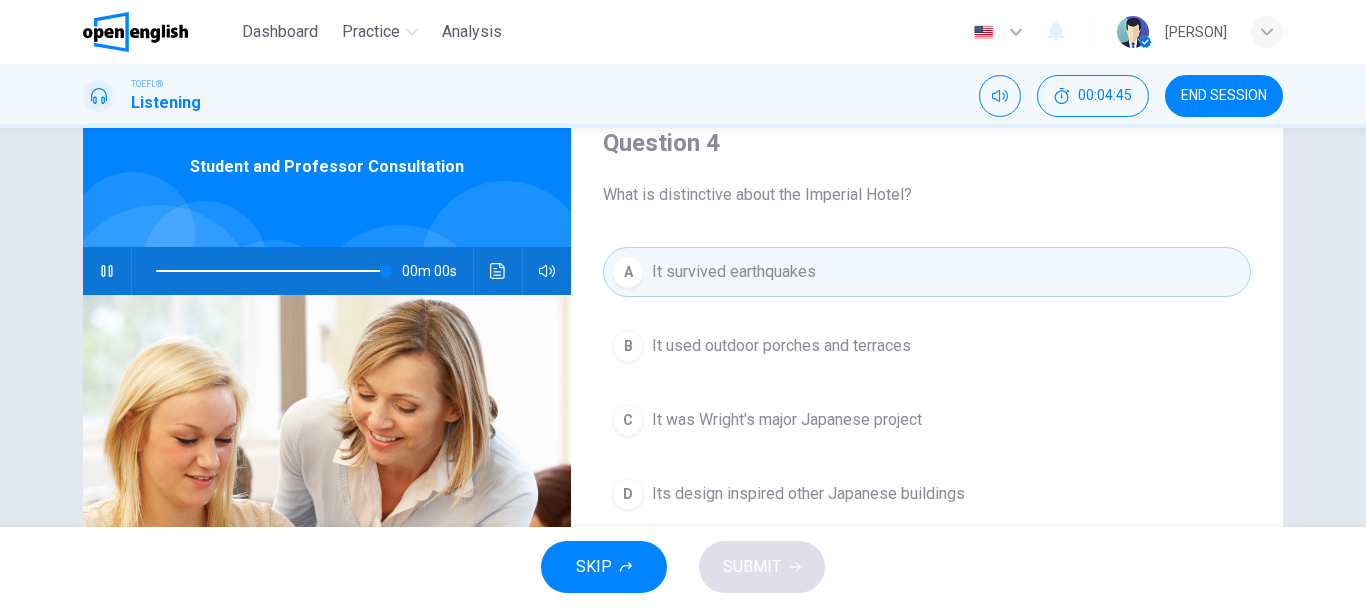 type on "*" 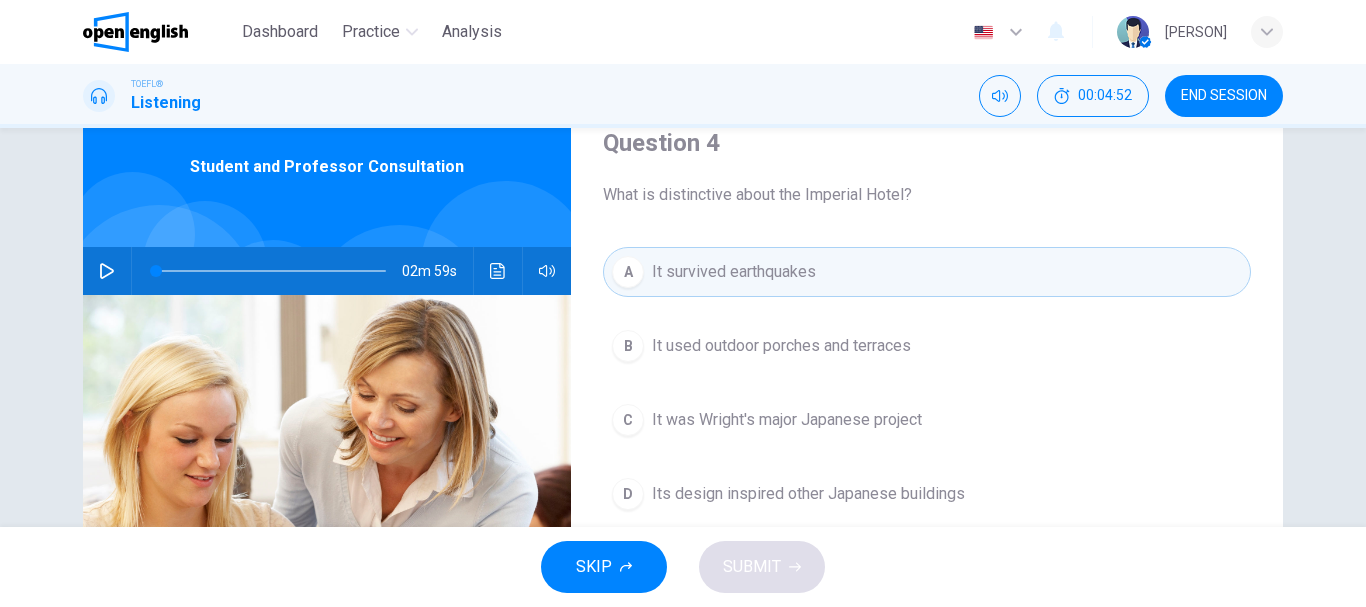 click on "It survived earthquakes" at bounding box center [734, 272] 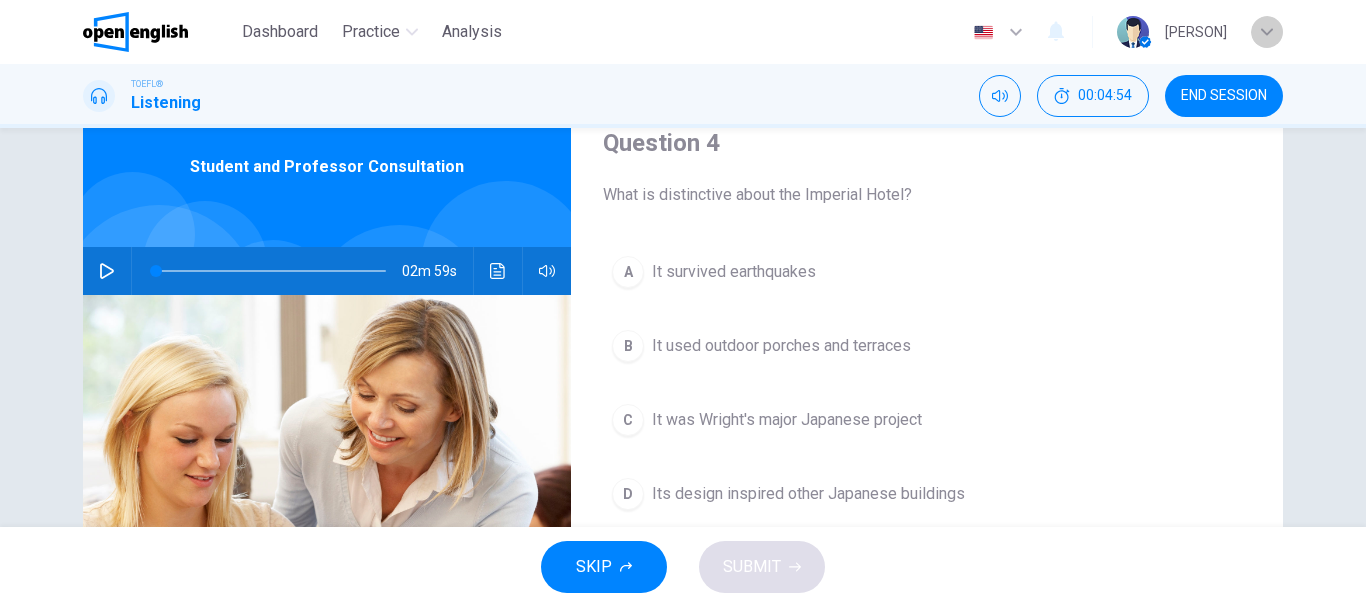 click 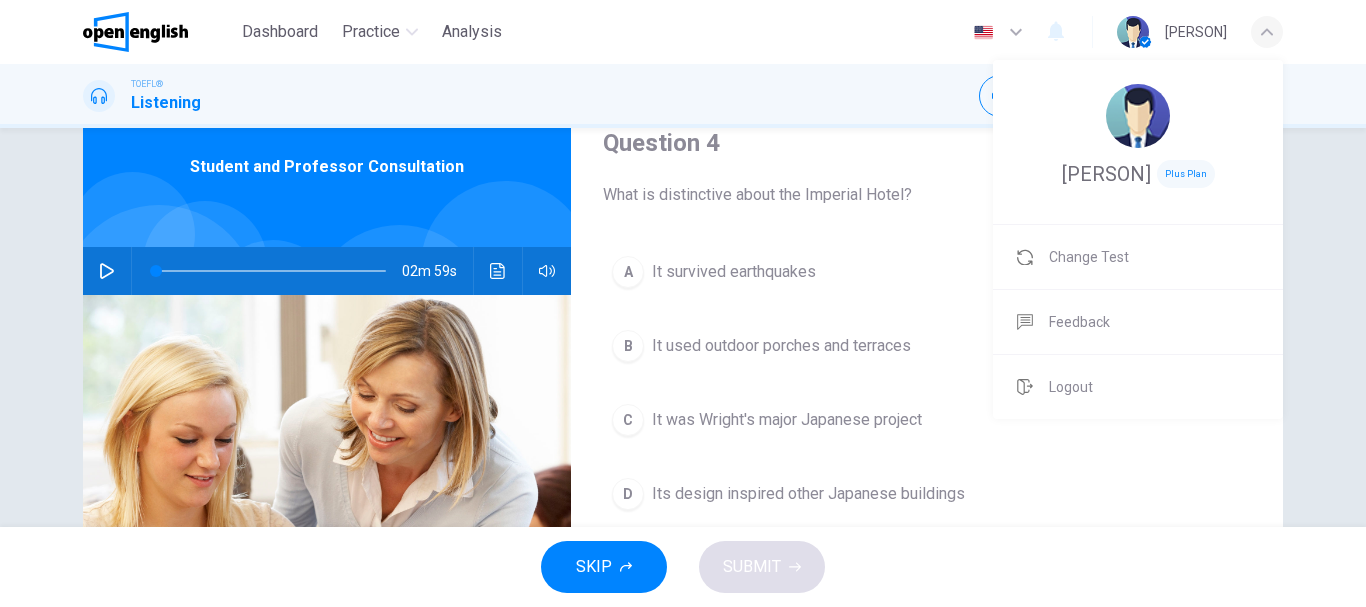 click at bounding box center (683, 303) 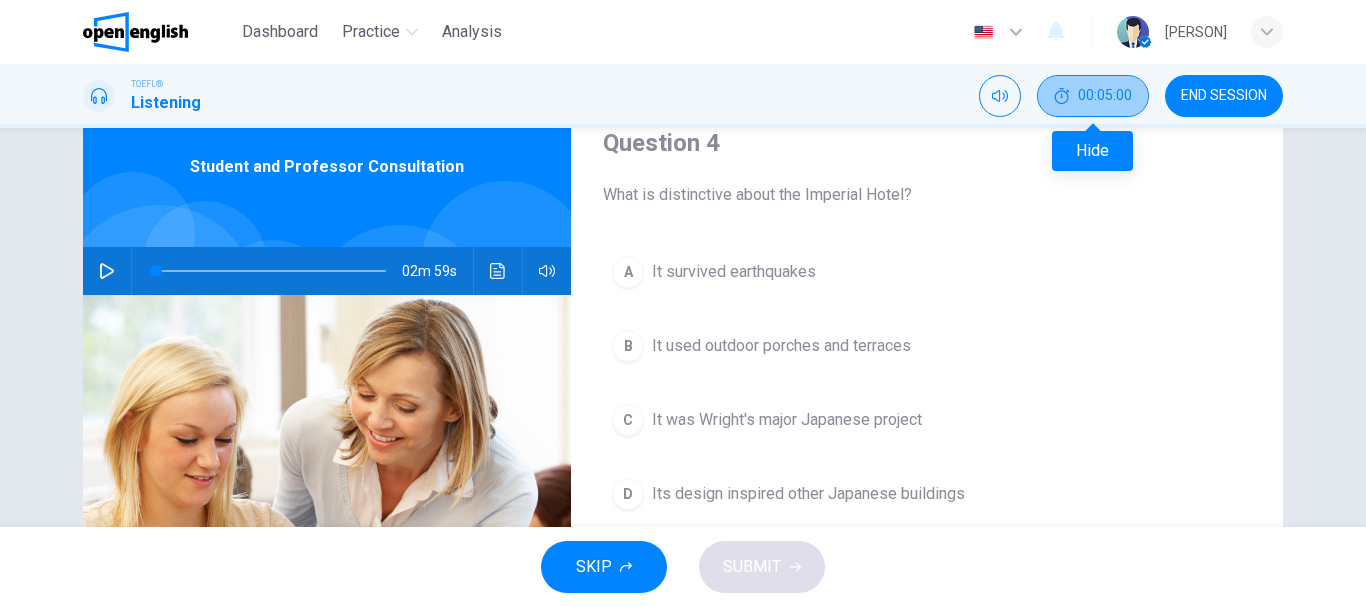 click on "00:05:00" at bounding box center (1093, 96) 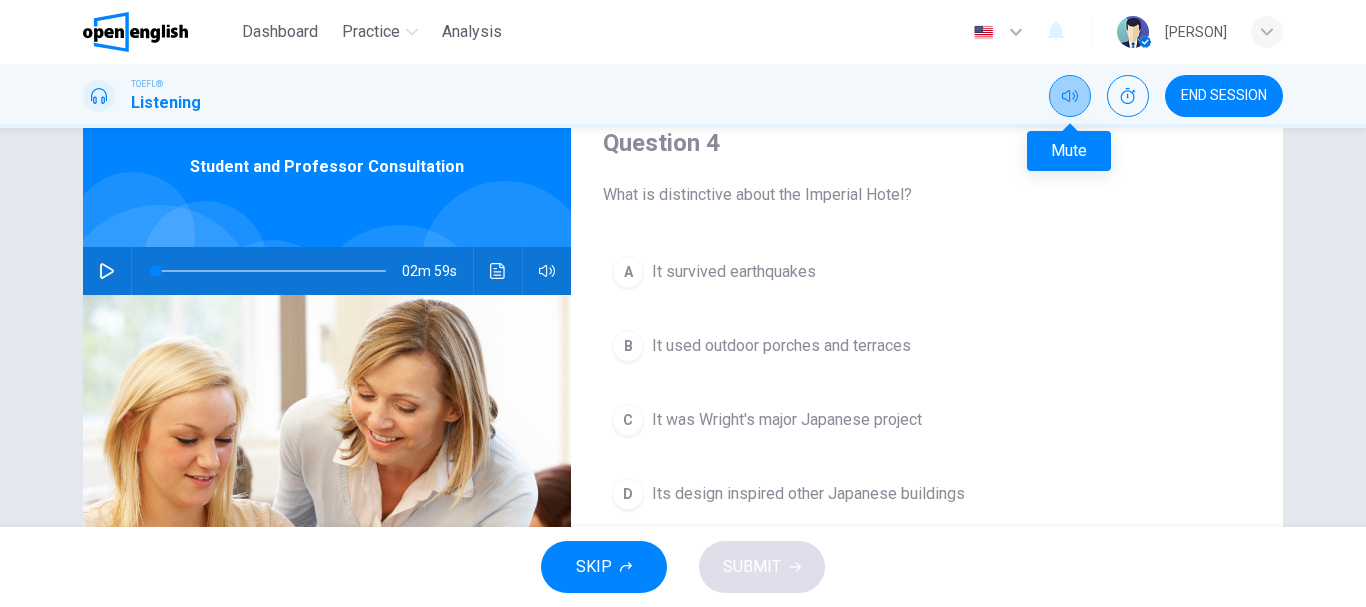 click at bounding box center [1070, 96] 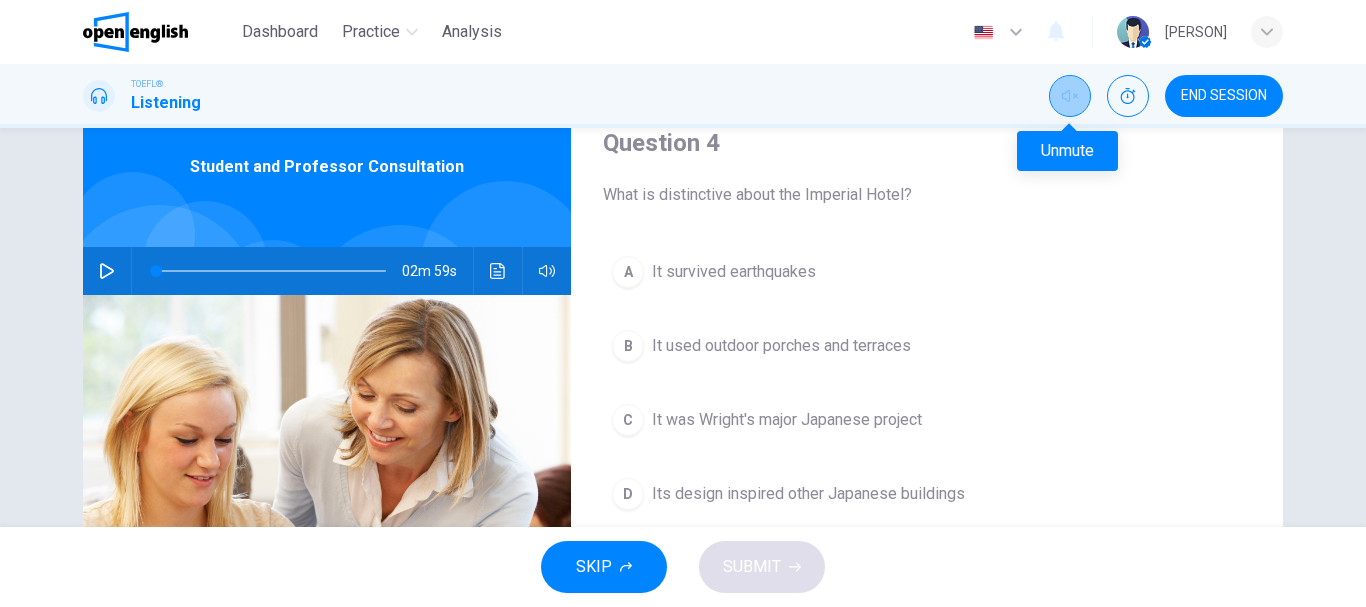 click at bounding box center (1070, 96) 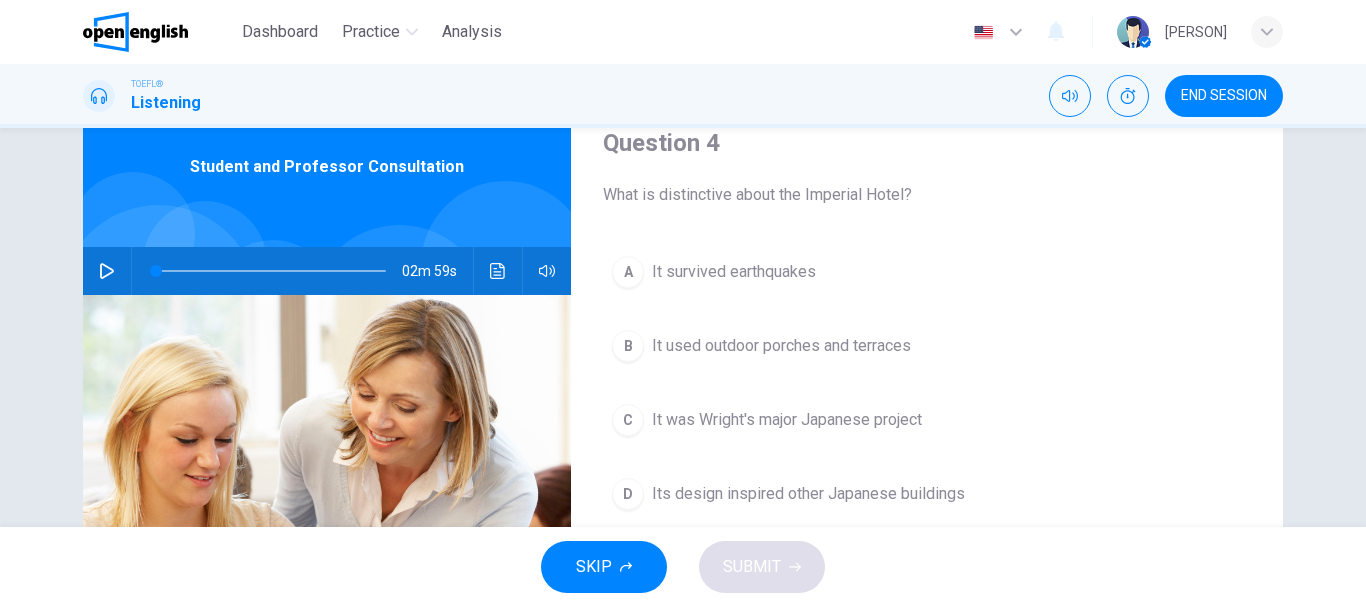 scroll, scrollTop: 376, scrollLeft: 0, axis: vertical 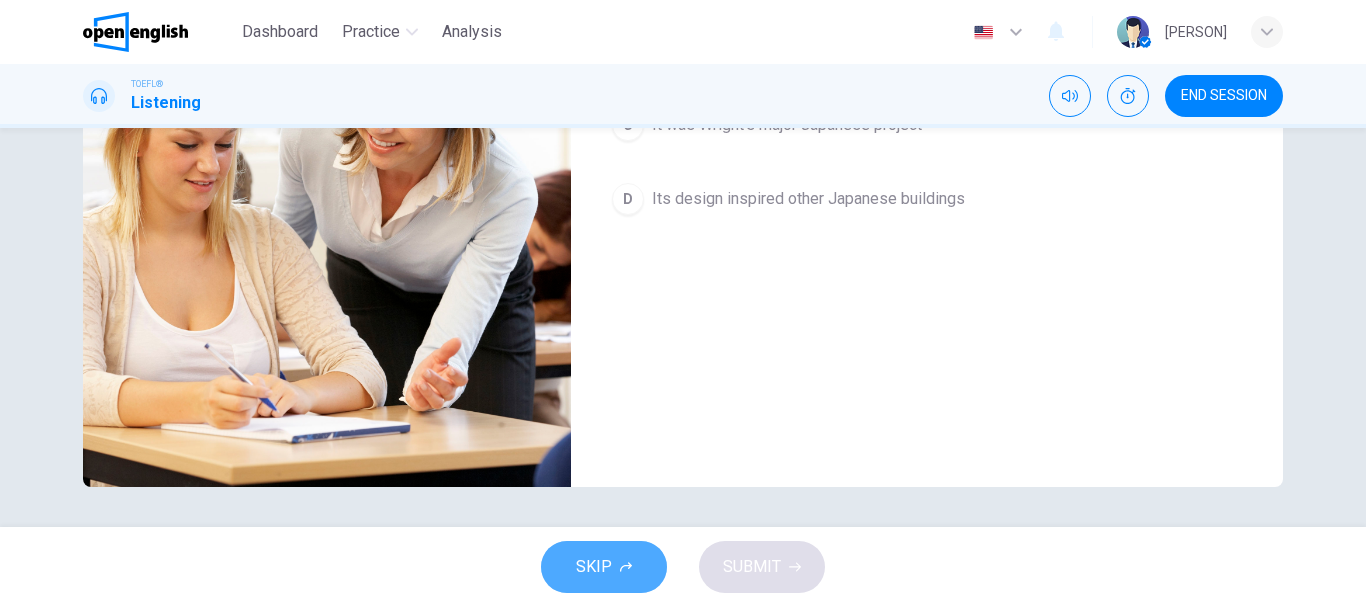 click on "SKIP" at bounding box center [604, 567] 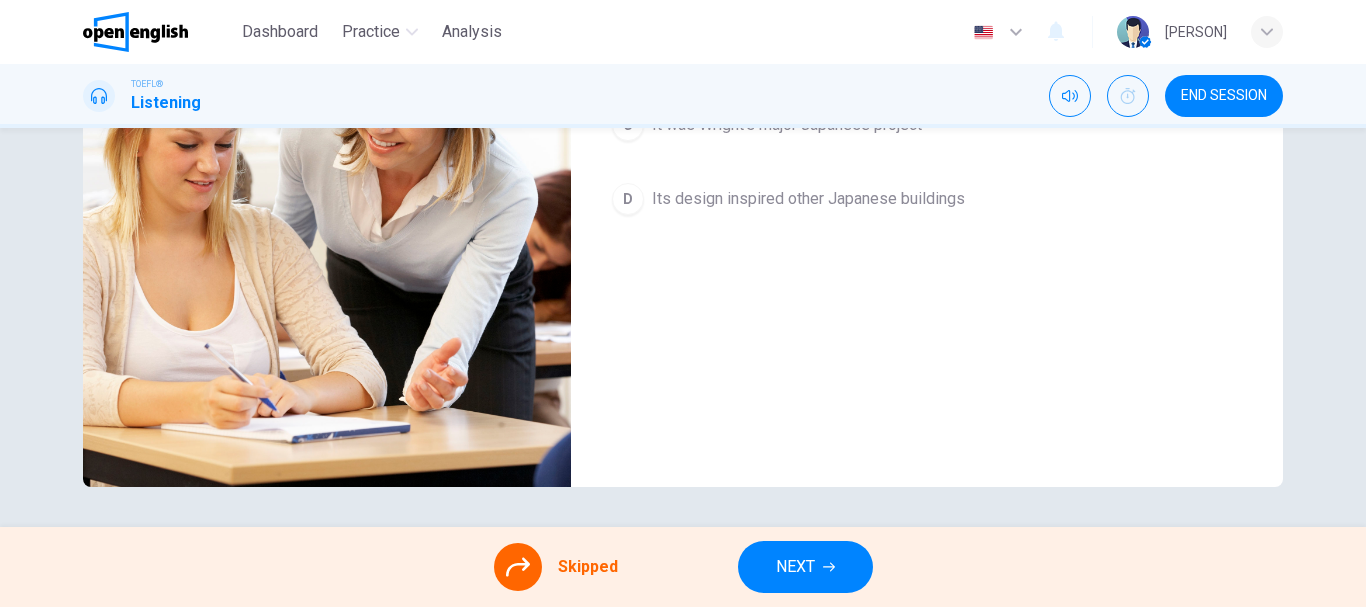 click on "NEXT" at bounding box center [805, 567] 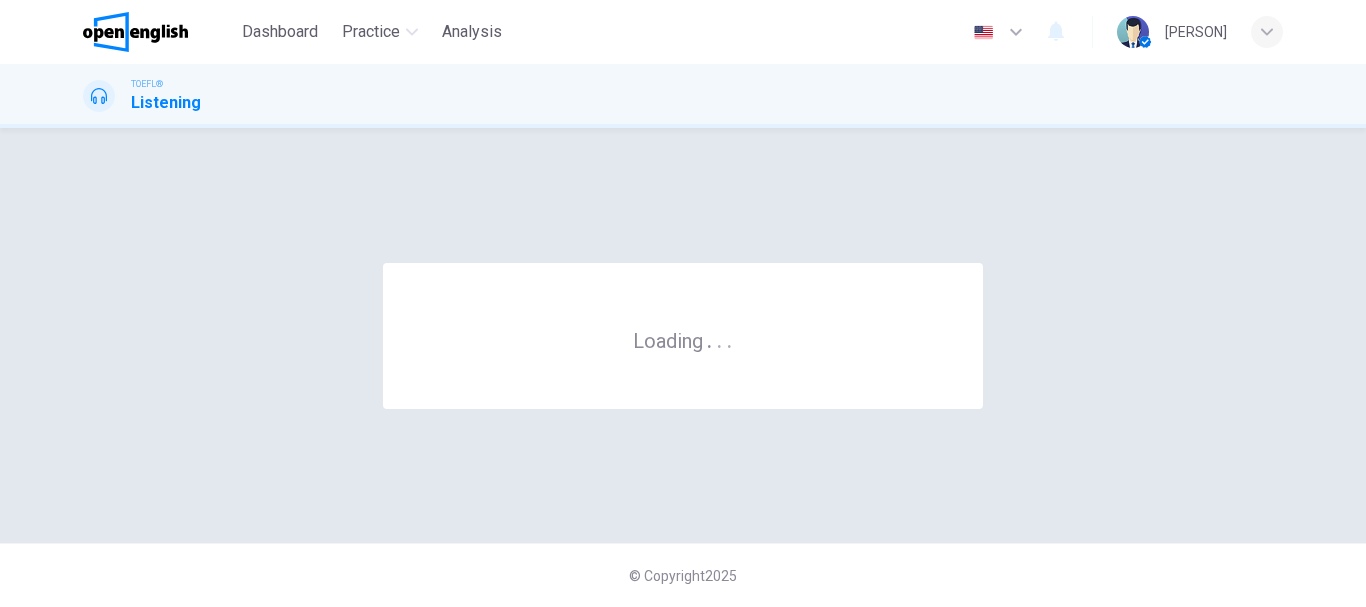 scroll, scrollTop: 0, scrollLeft: 0, axis: both 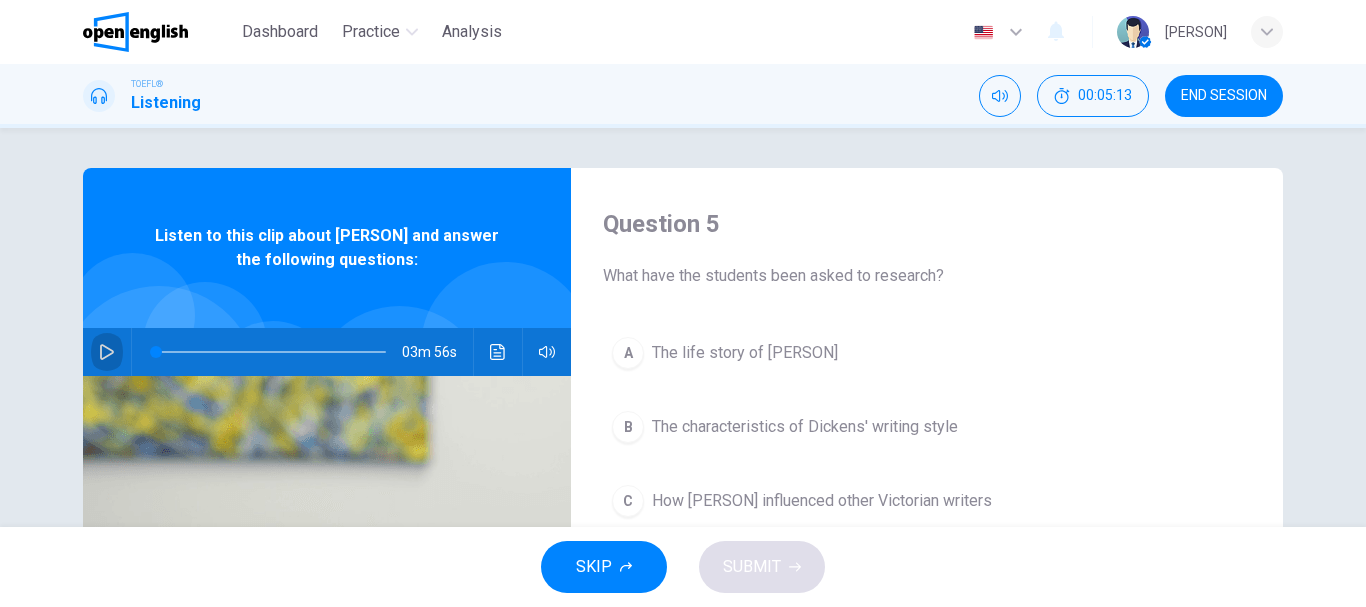 click 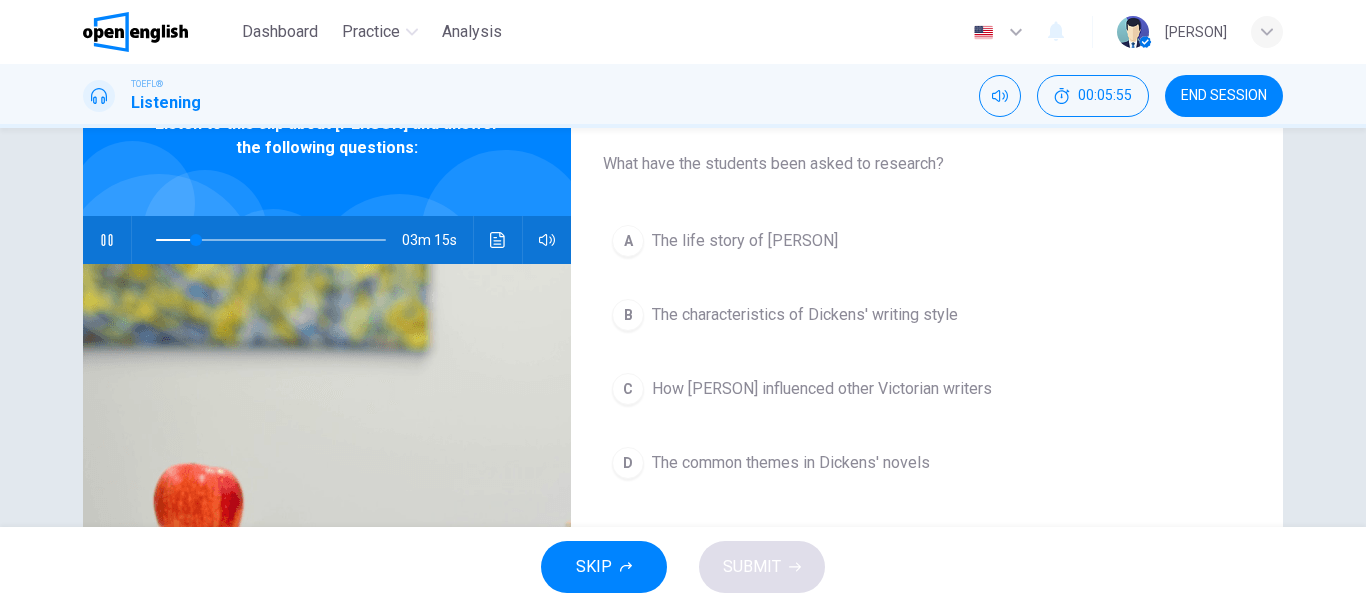 scroll, scrollTop: 116, scrollLeft: 0, axis: vertical 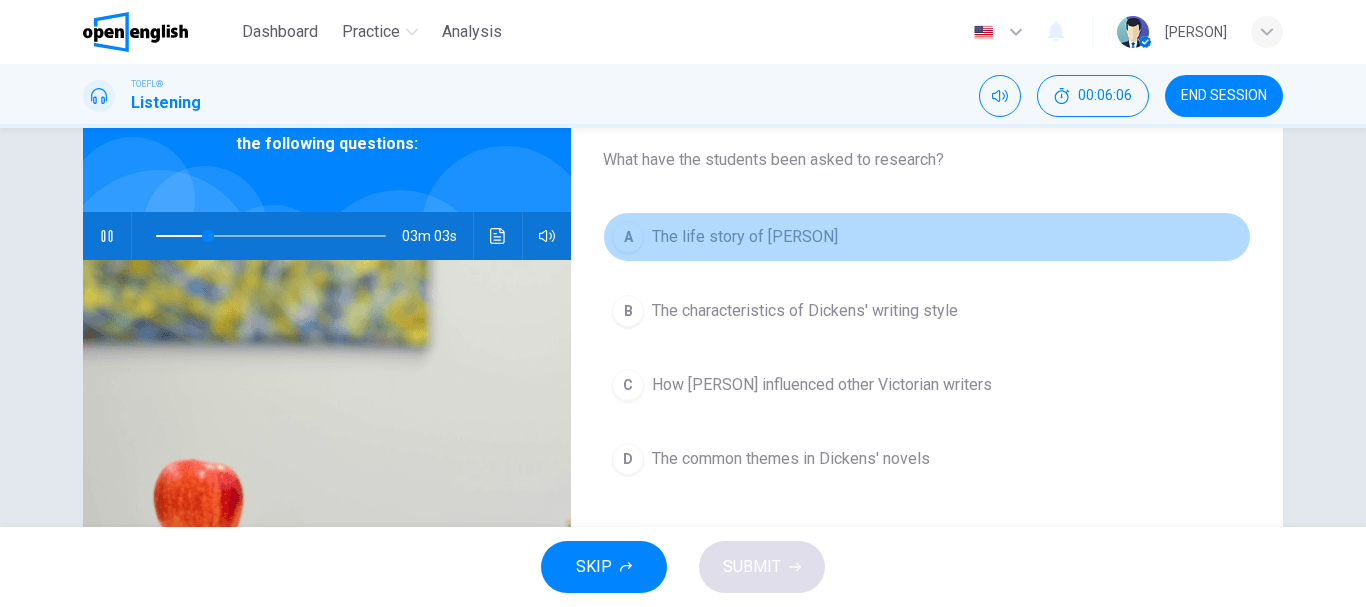 click on "A" at bounding box center (628, 237) 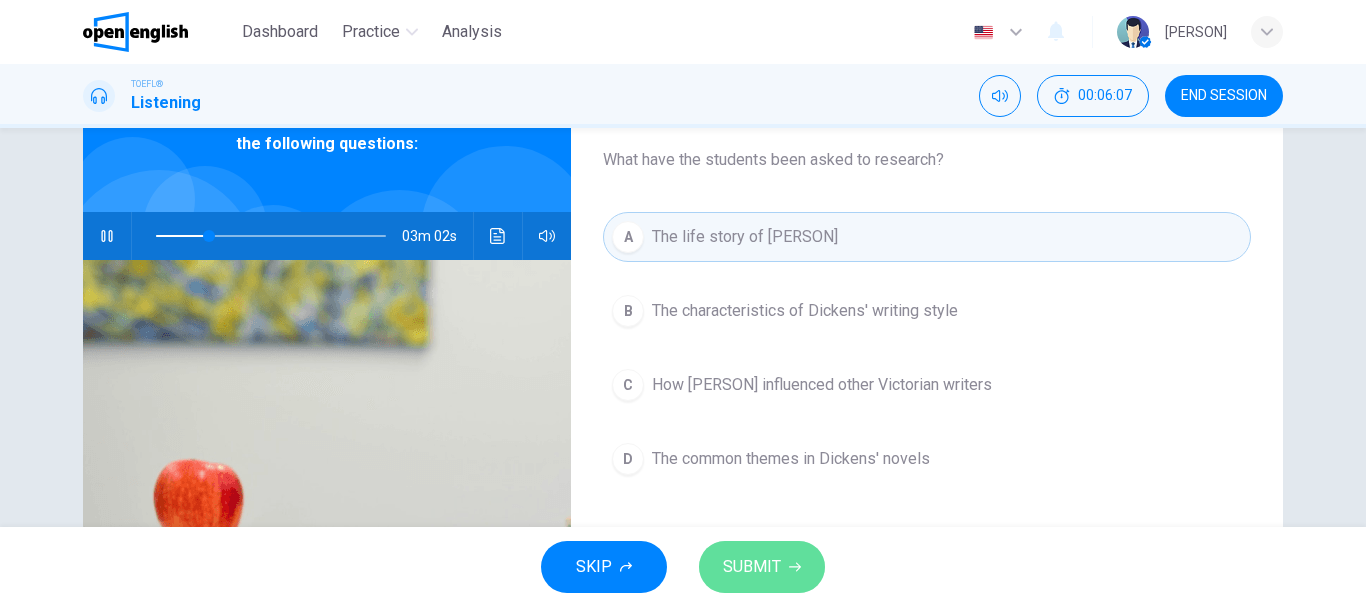 click on "SUBMIT" at bounding box center (752, 567) 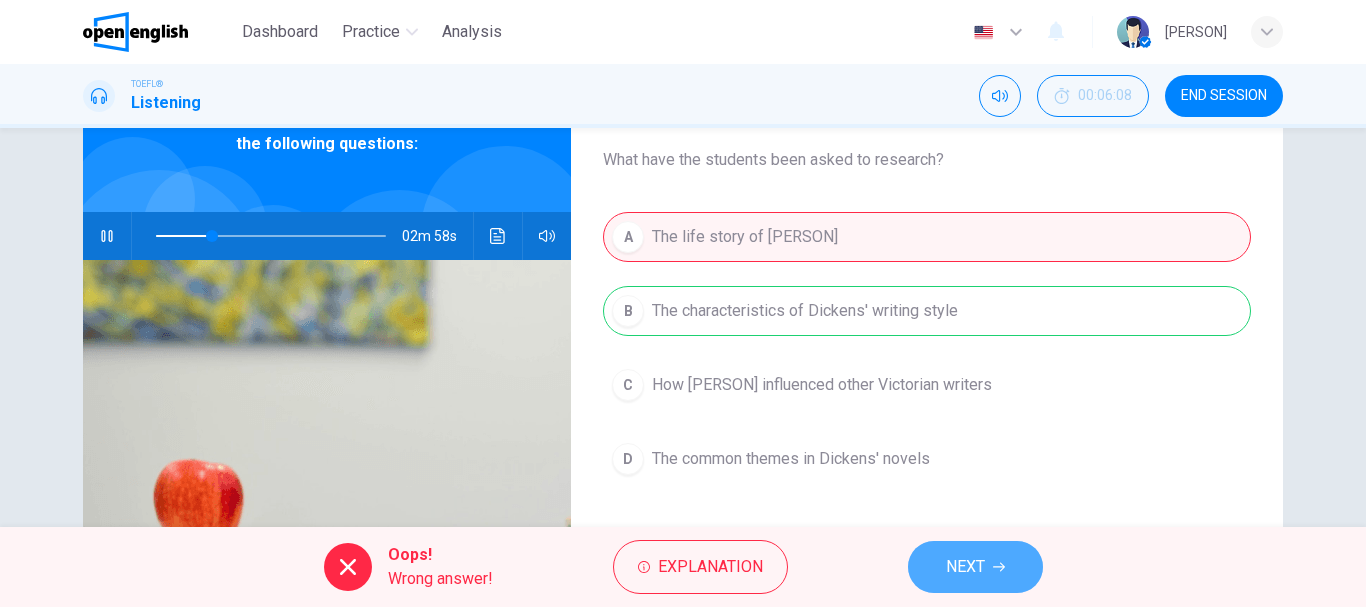 click on "NEXT" at bounding box center [965, 567] 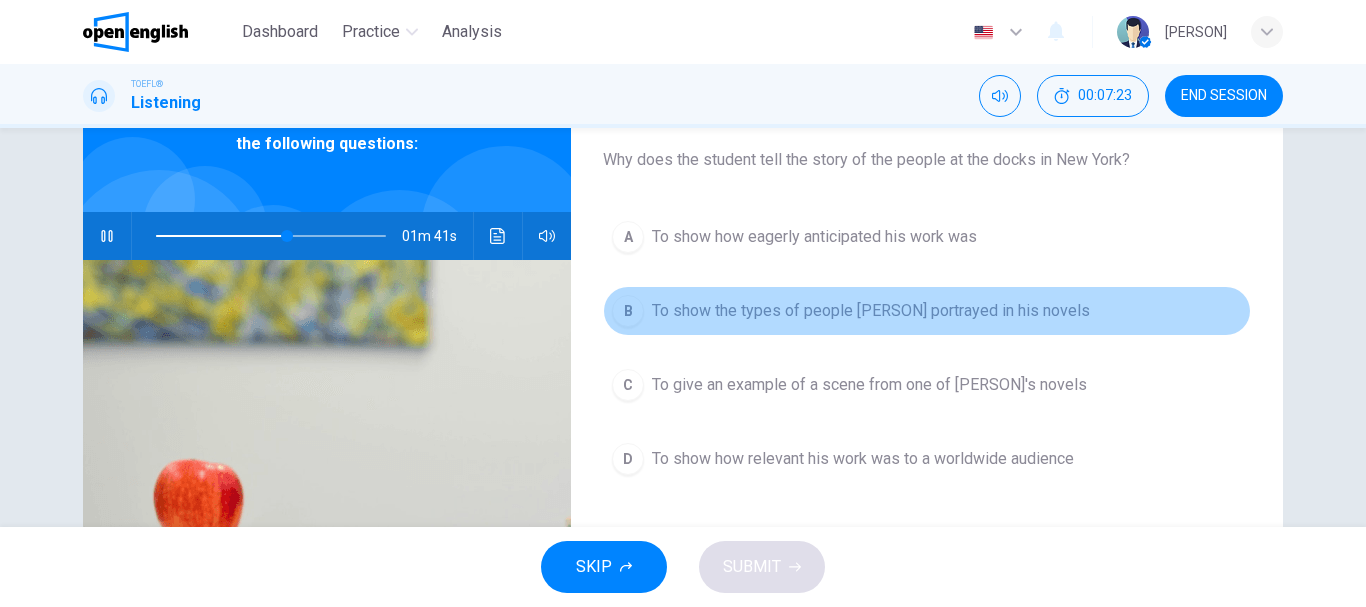 click on "B" at bounding box center [628, 311] 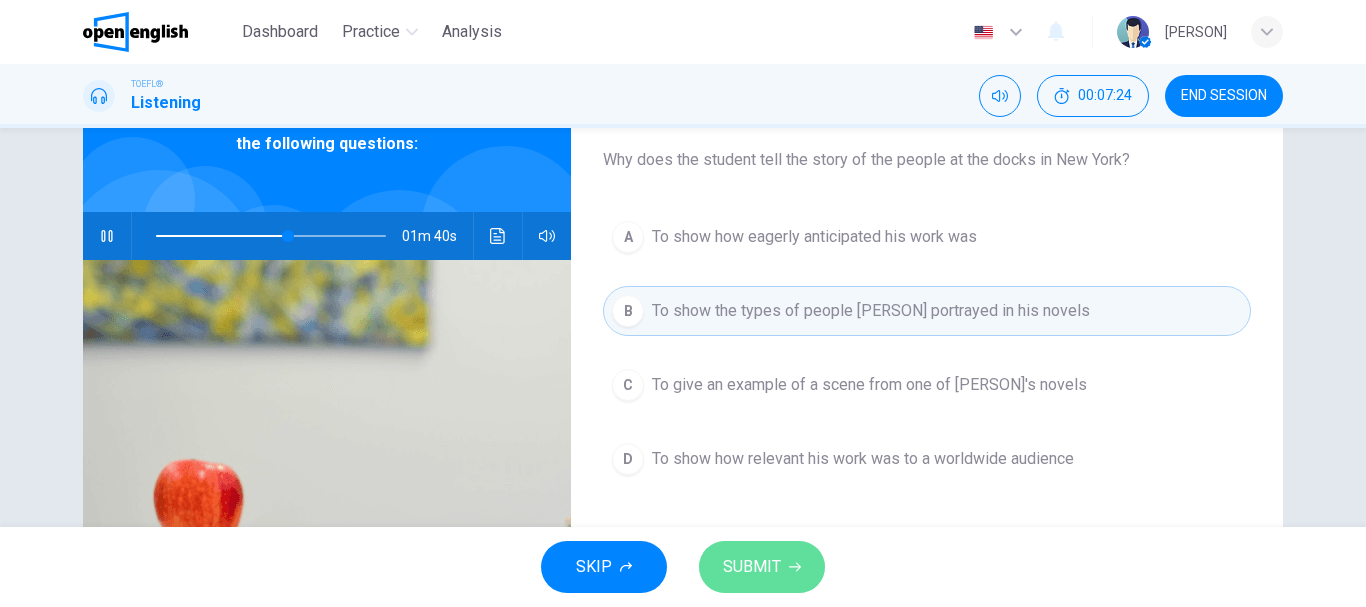 click on "SUBMIT" at bounding box center [762, 567] 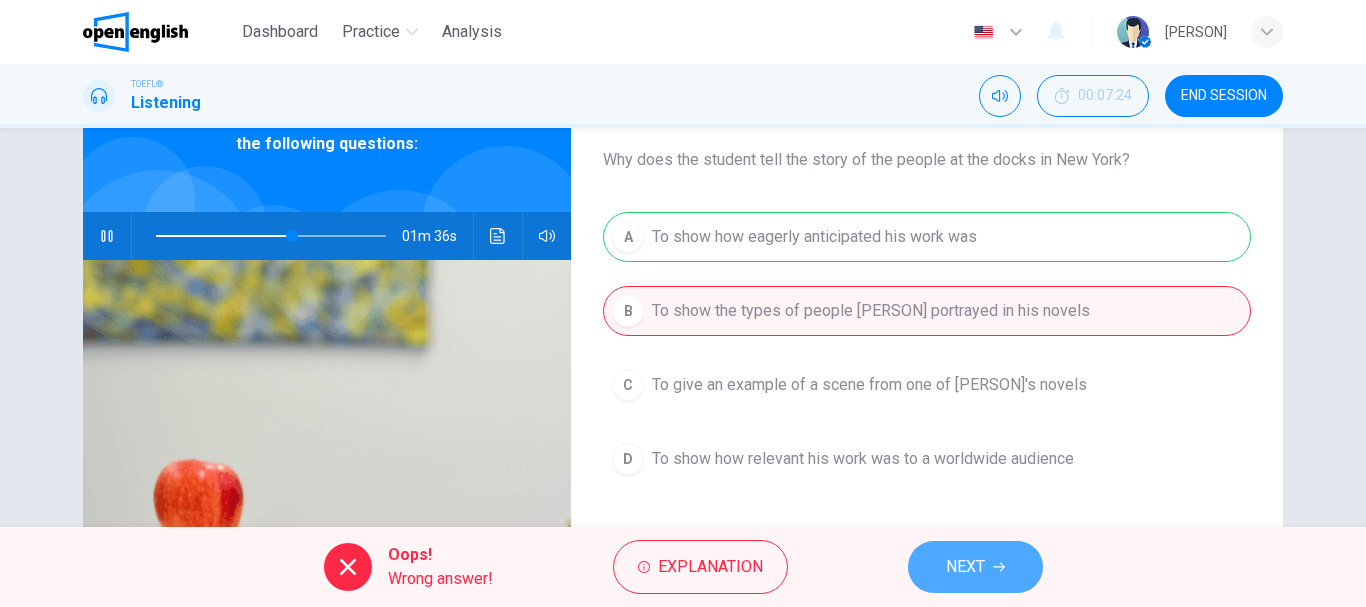 click on "NEXT" at bounding box center (975, 567) 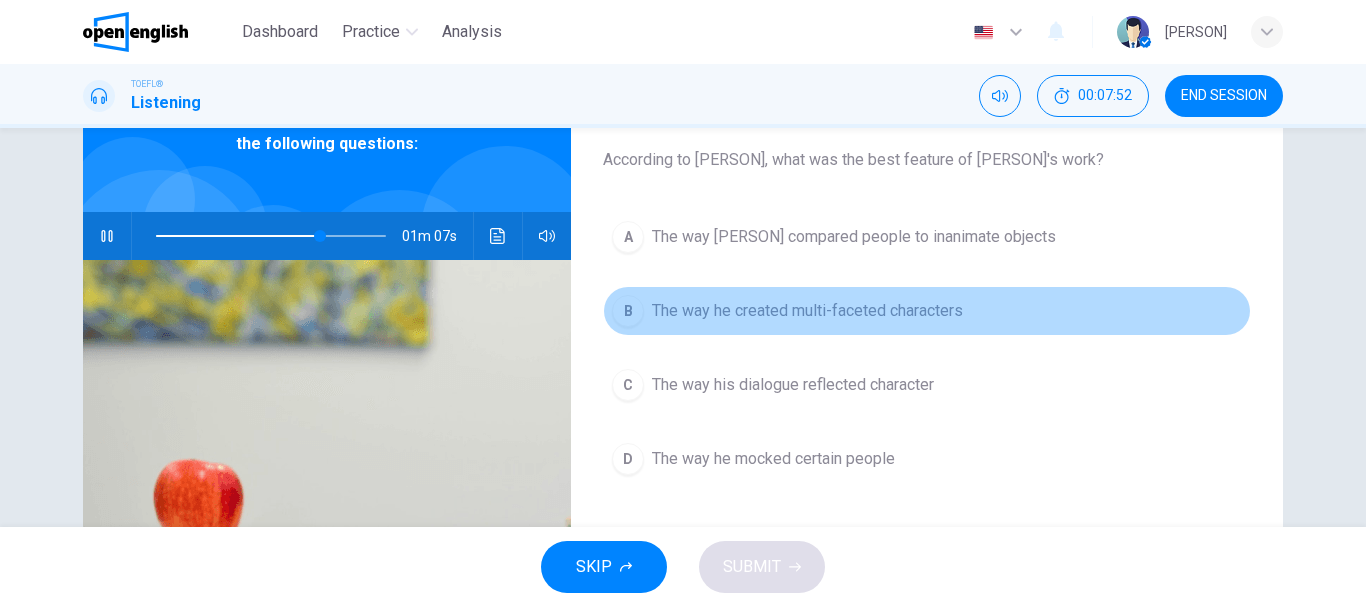 click on "B" at bounding box center [628, 311] 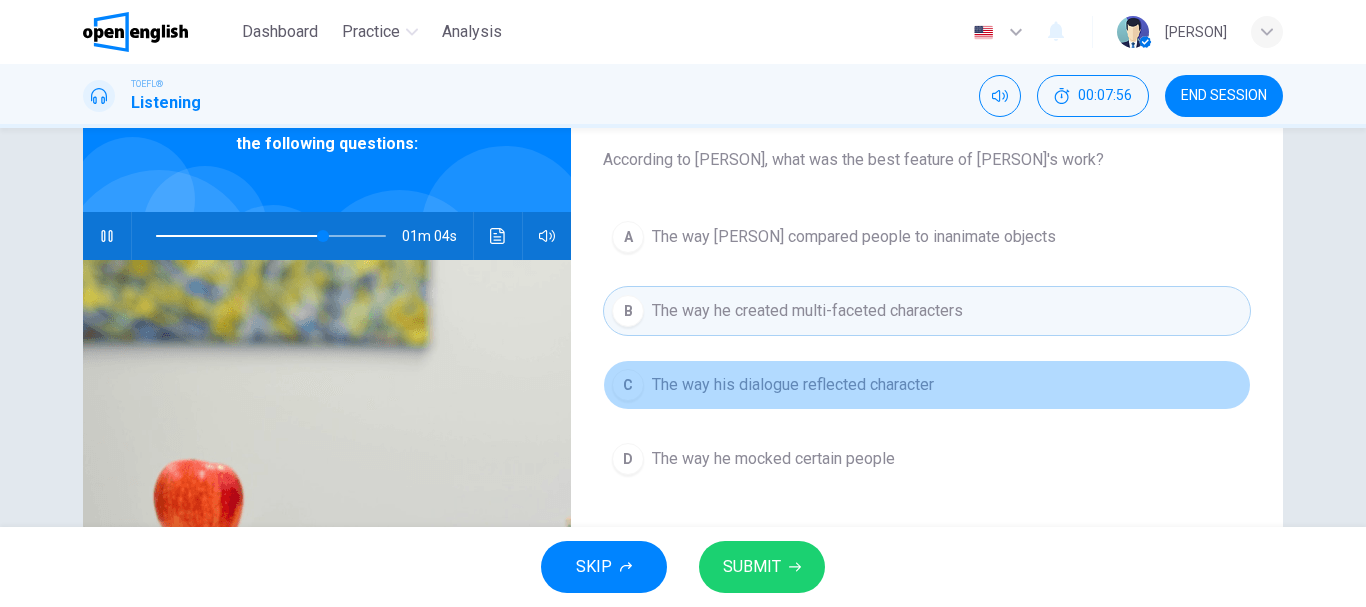click on "C" at bounding box center (628, 385) 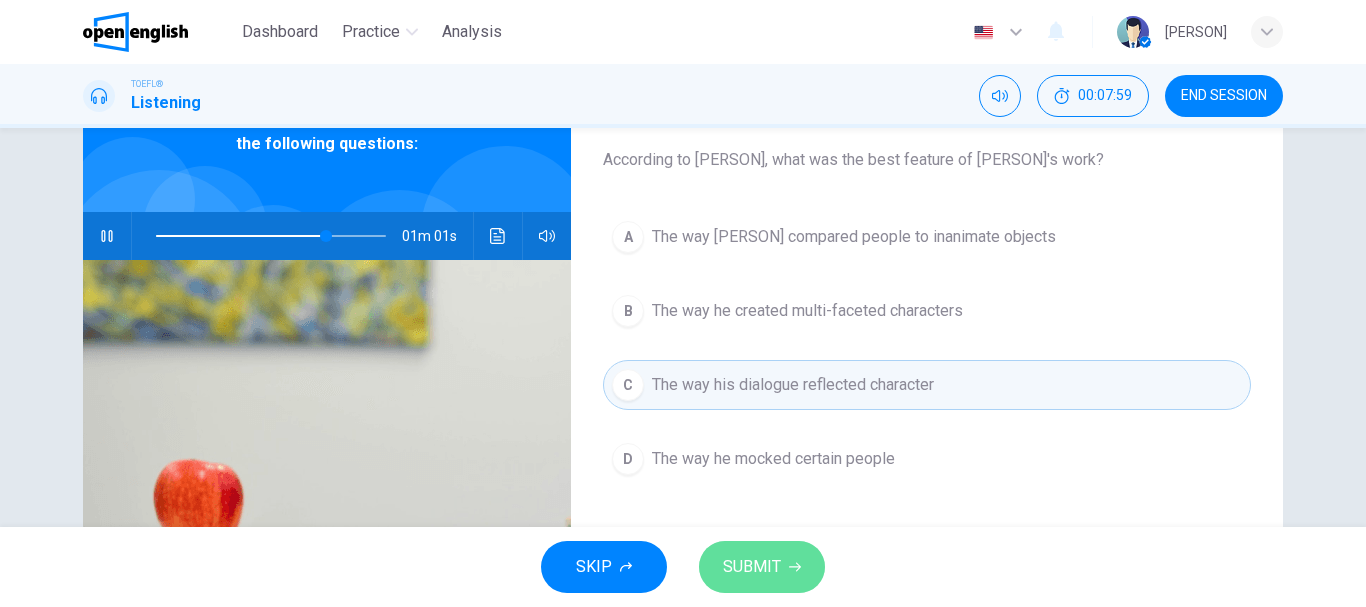 click on "SUBMIT" at bounding box center (752, 567) 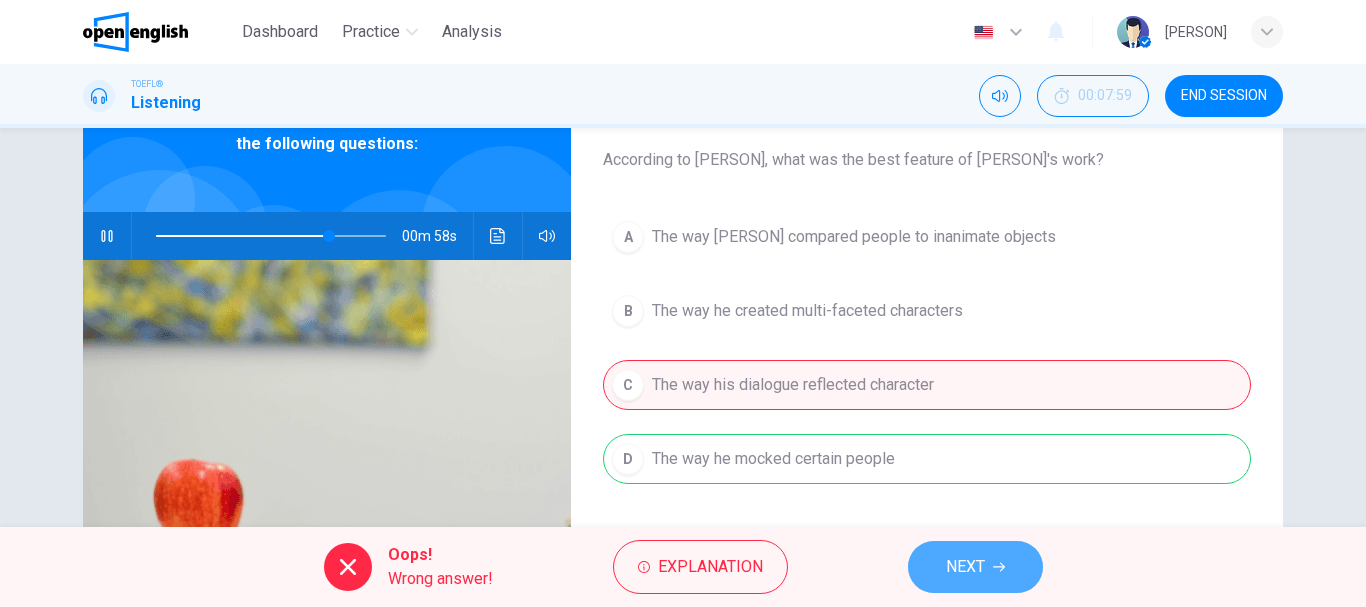 click on "NEXT" at bounding box center [975, 567] 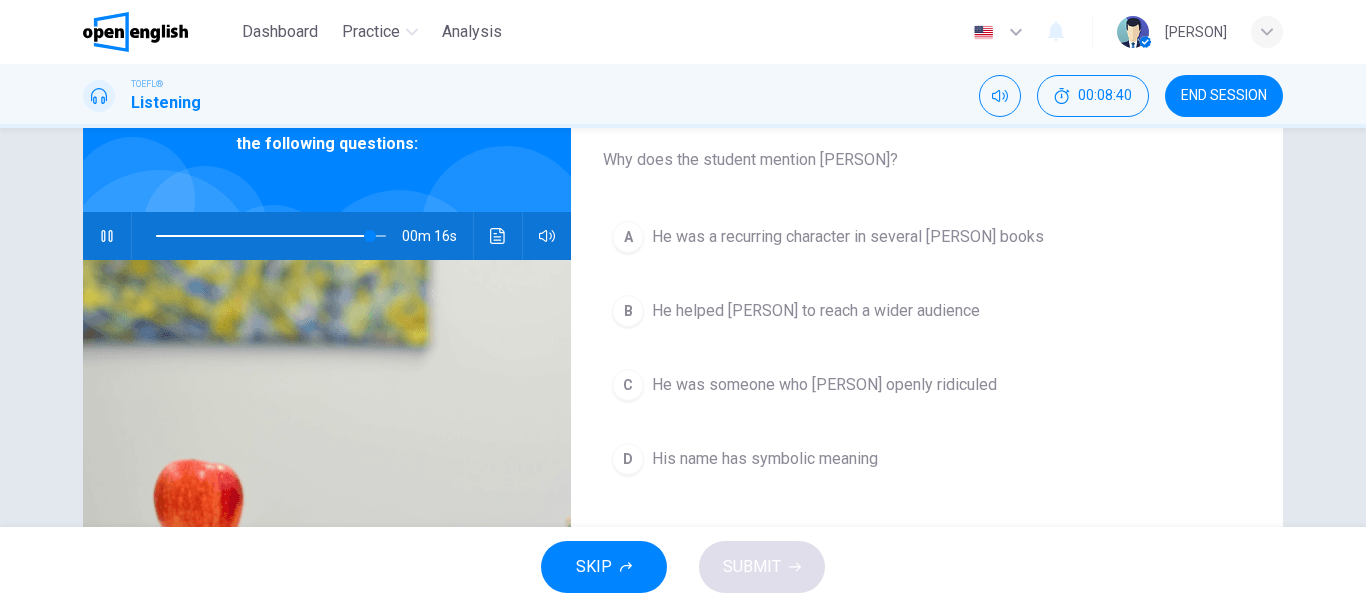 click at bounding box center [271, 236] 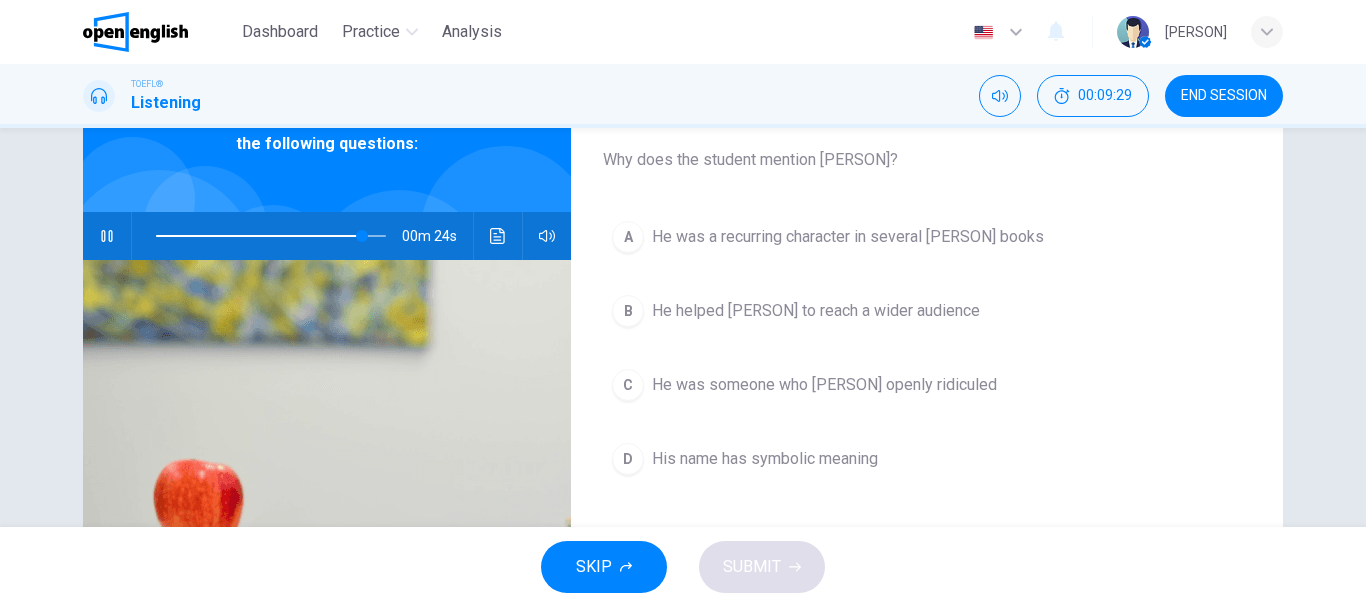 click on "He was someone who Dickens openly ridiculed" at bounding box center (824, 385) 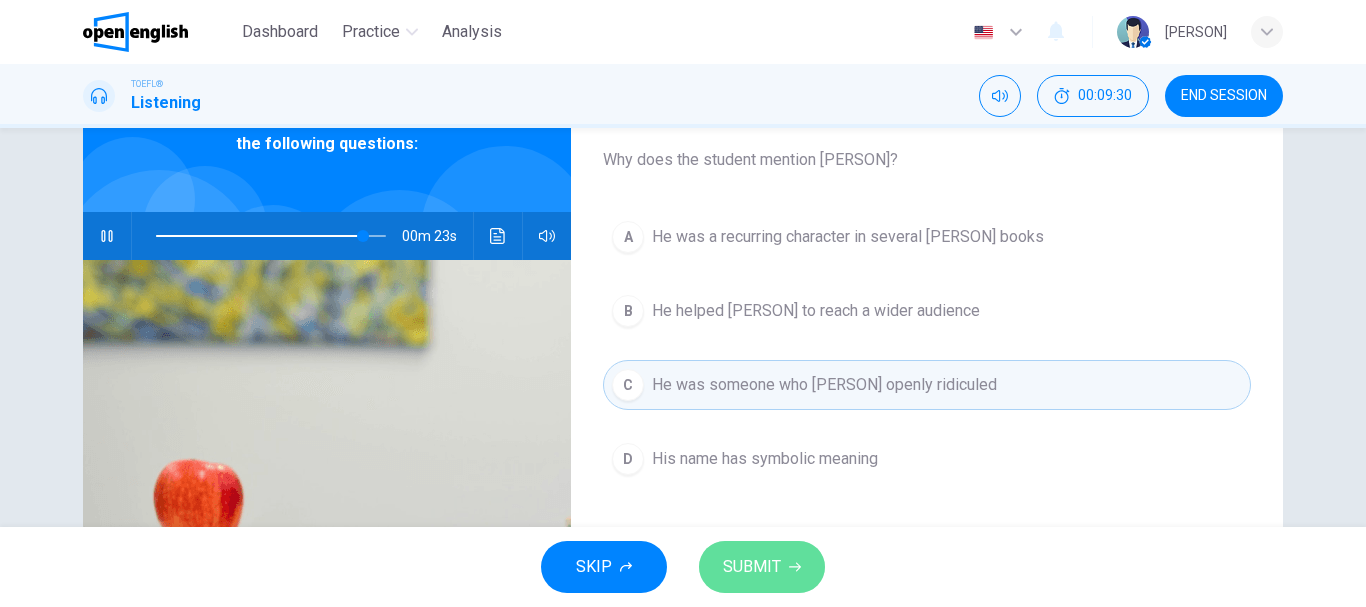 click on "SUBMIT" at bounding box center [752, 567] 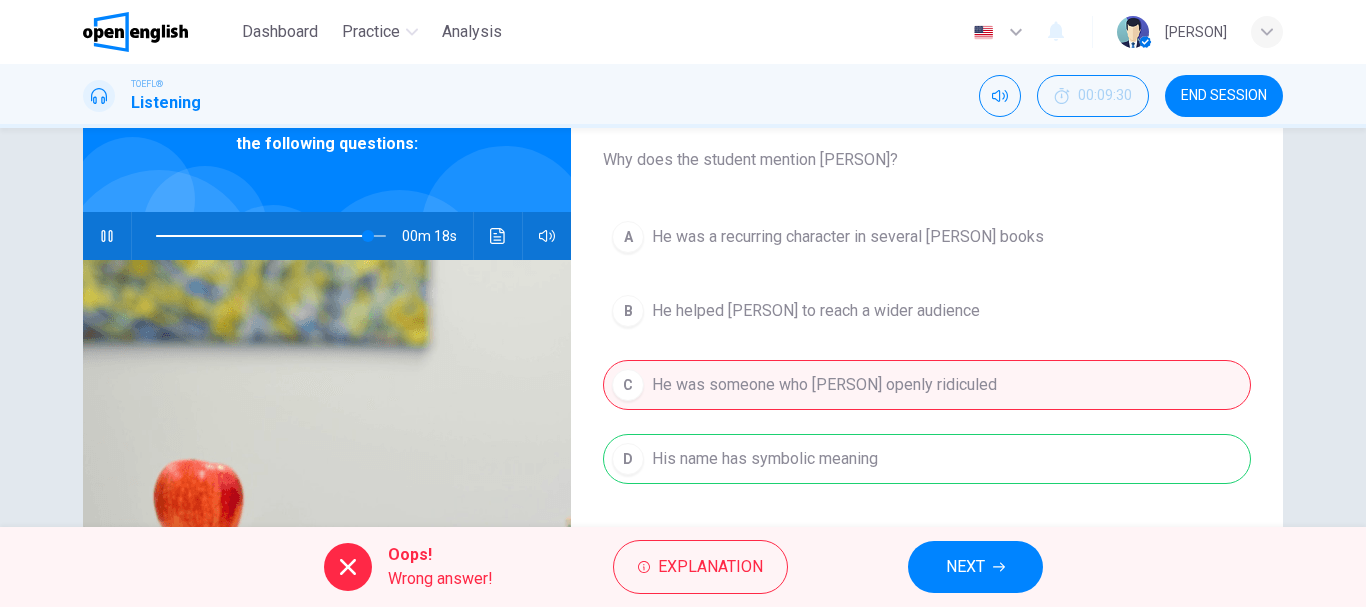 type on "**" 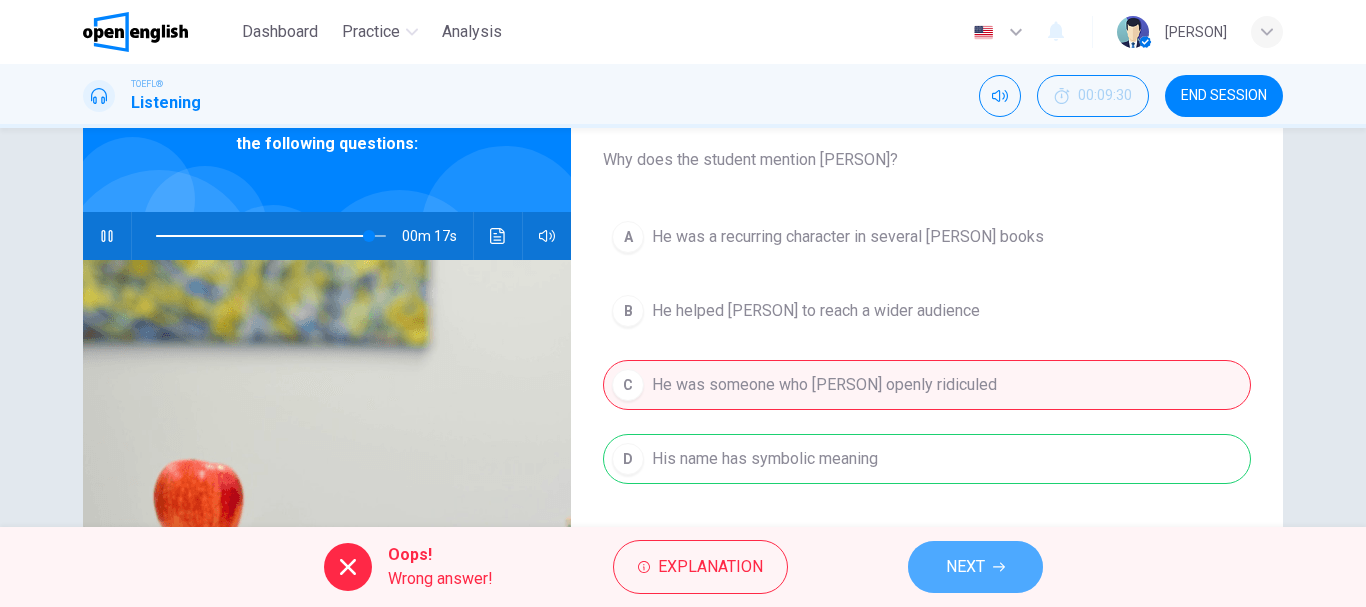 click on "NEXT" at bounding box center (965, 567) 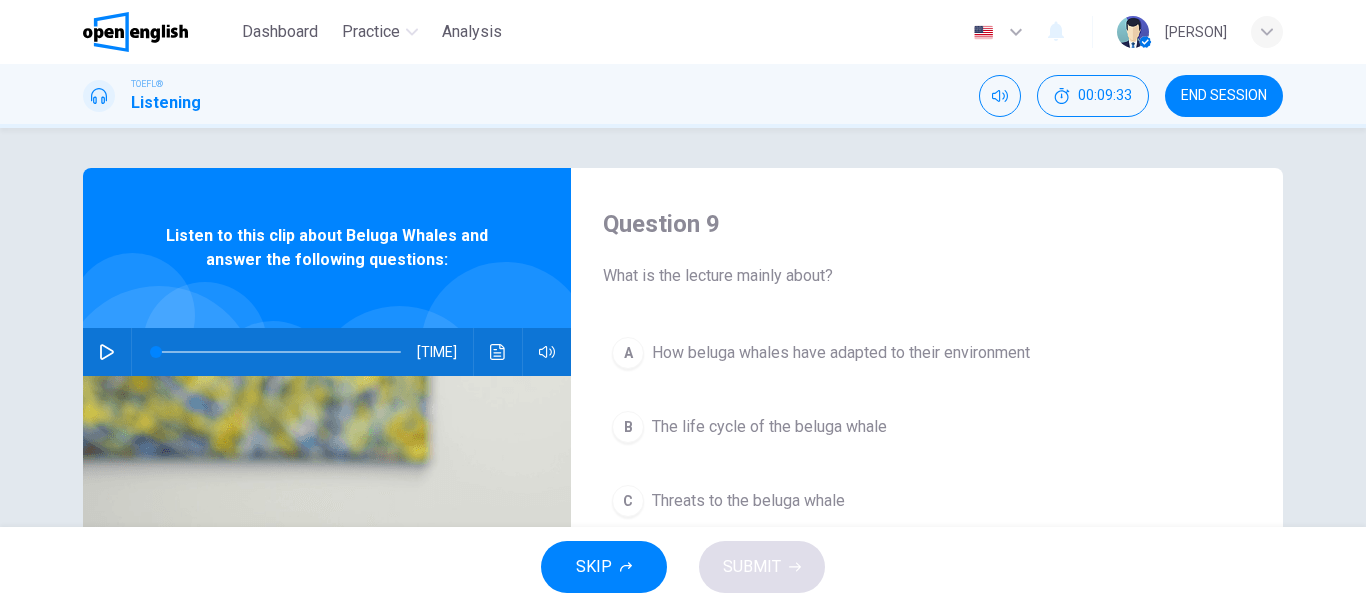 scroll, scrollTop: 54, scrollLeft: 0, axis: vertical 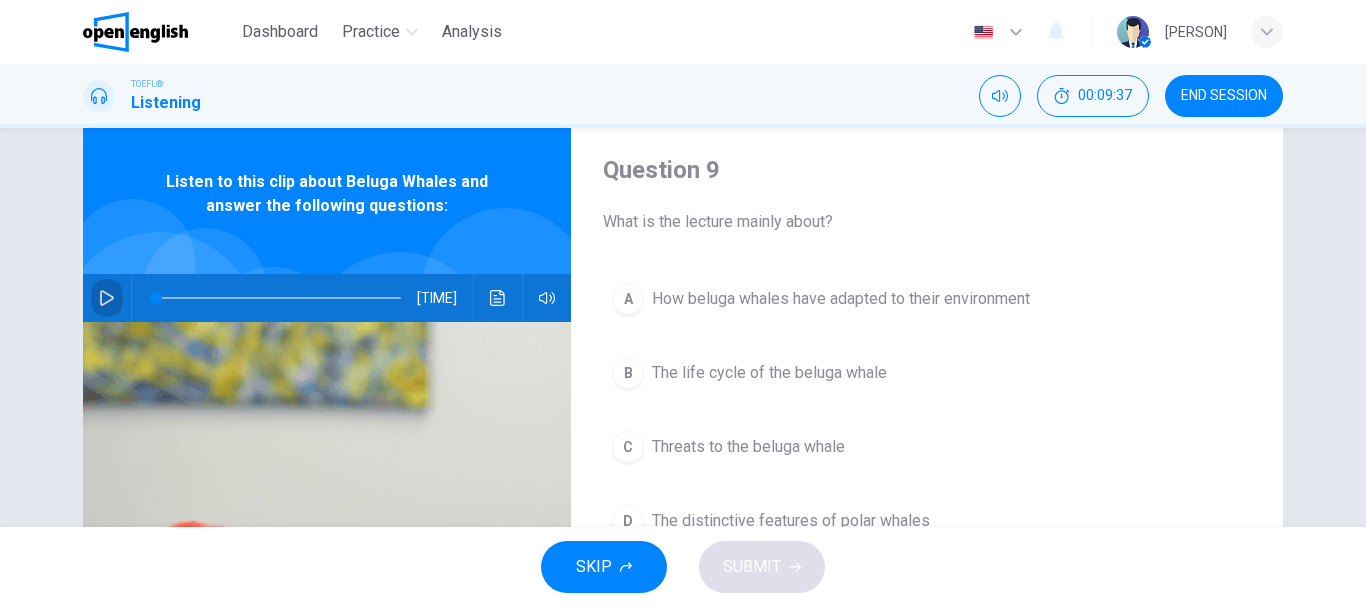 click 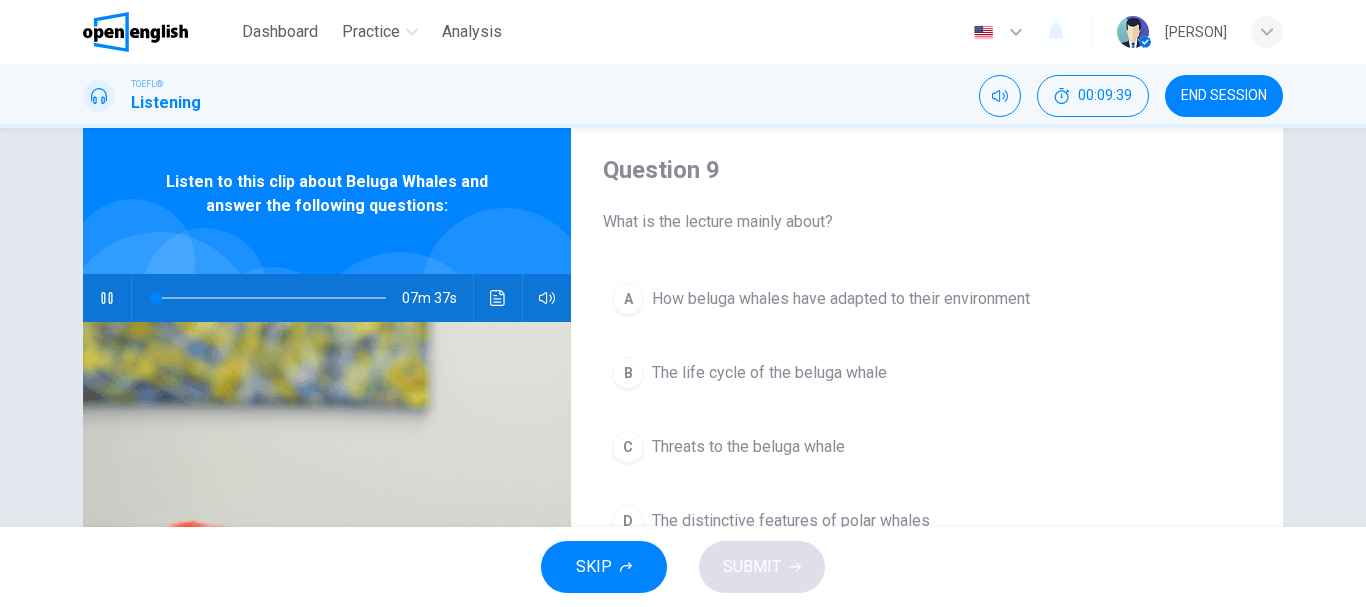 type on "*" 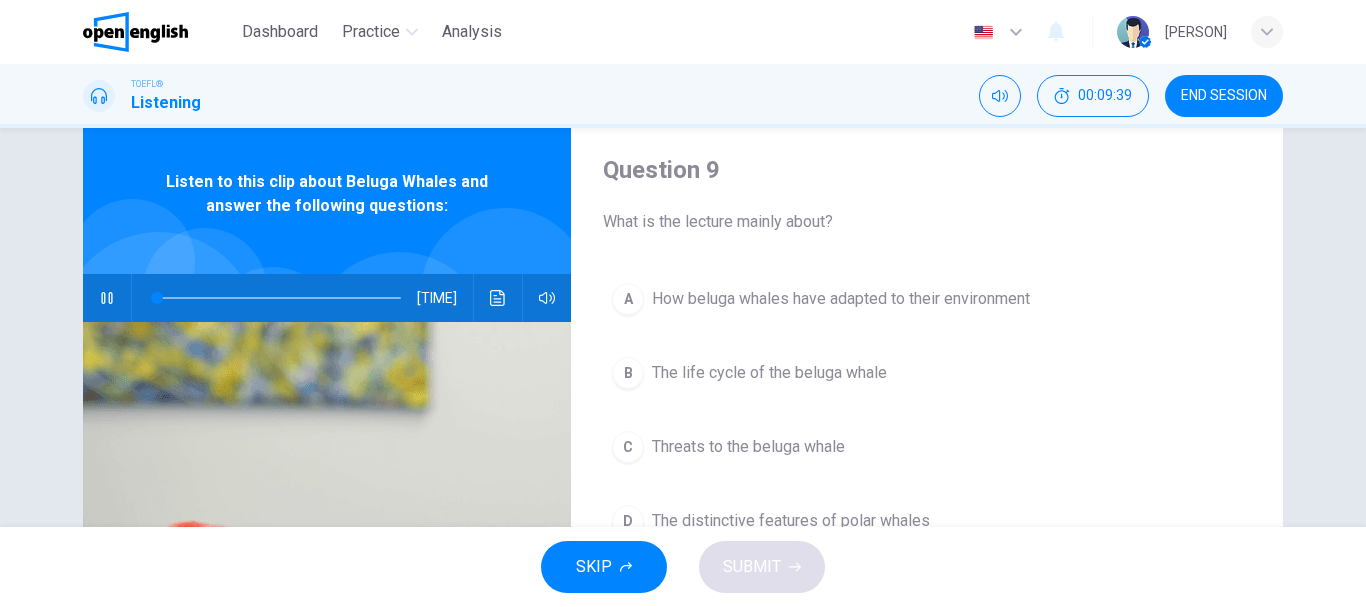 type 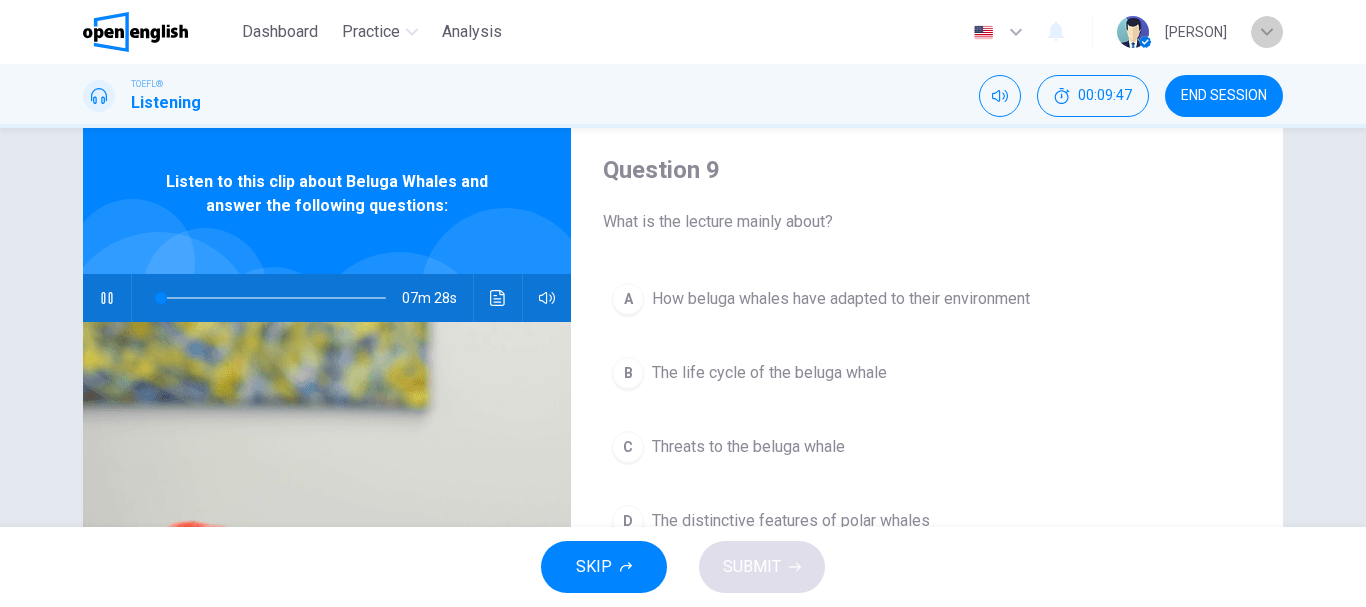 click at bounding box center (1267, 32) 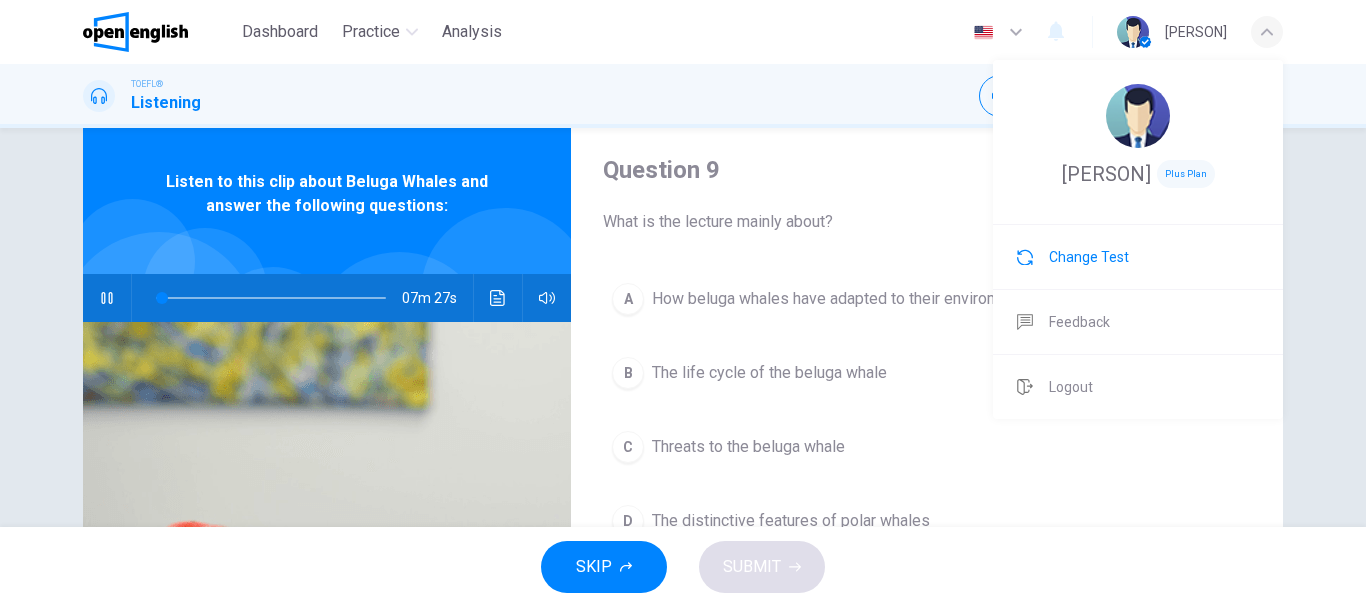 type on "*" 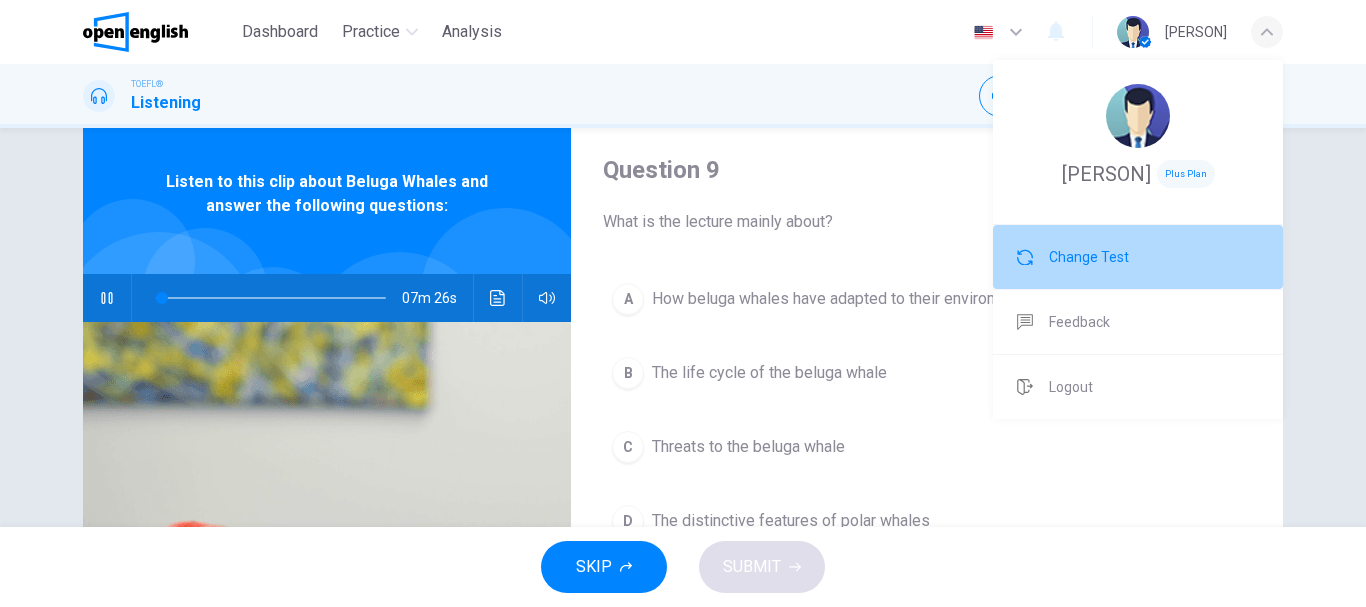 click on "Change Test" at bounding box center (1089, 257) 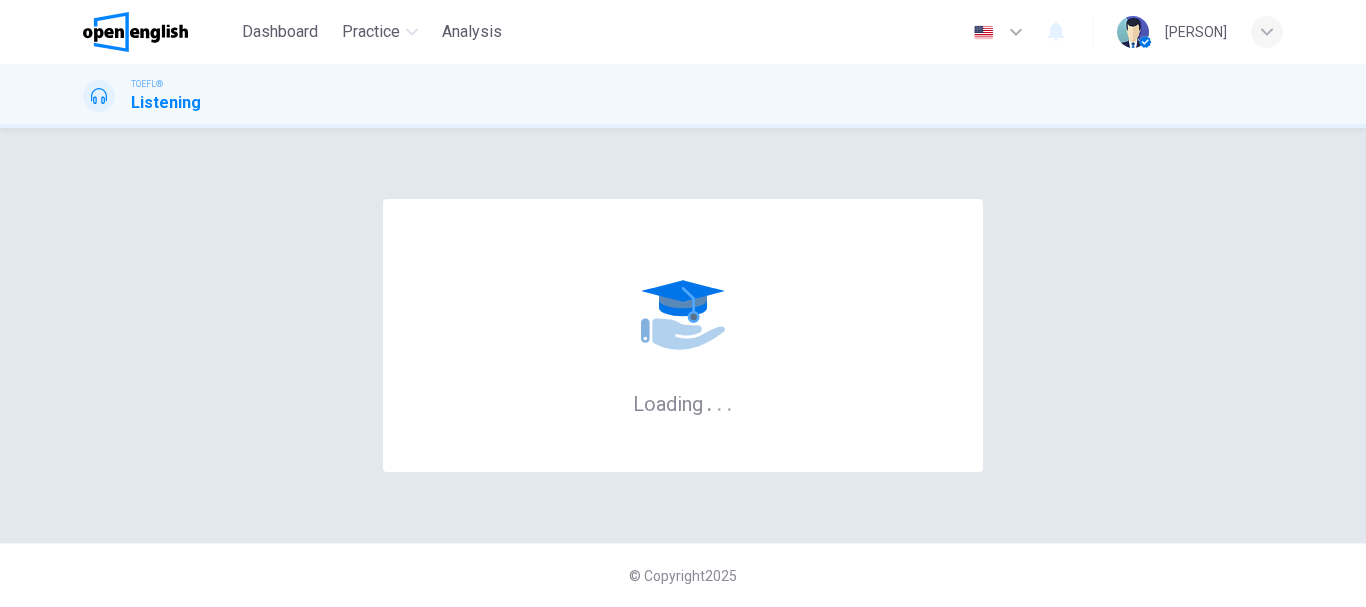 scroll, scrollTop: 0, scrollLeft: 0, axis: both 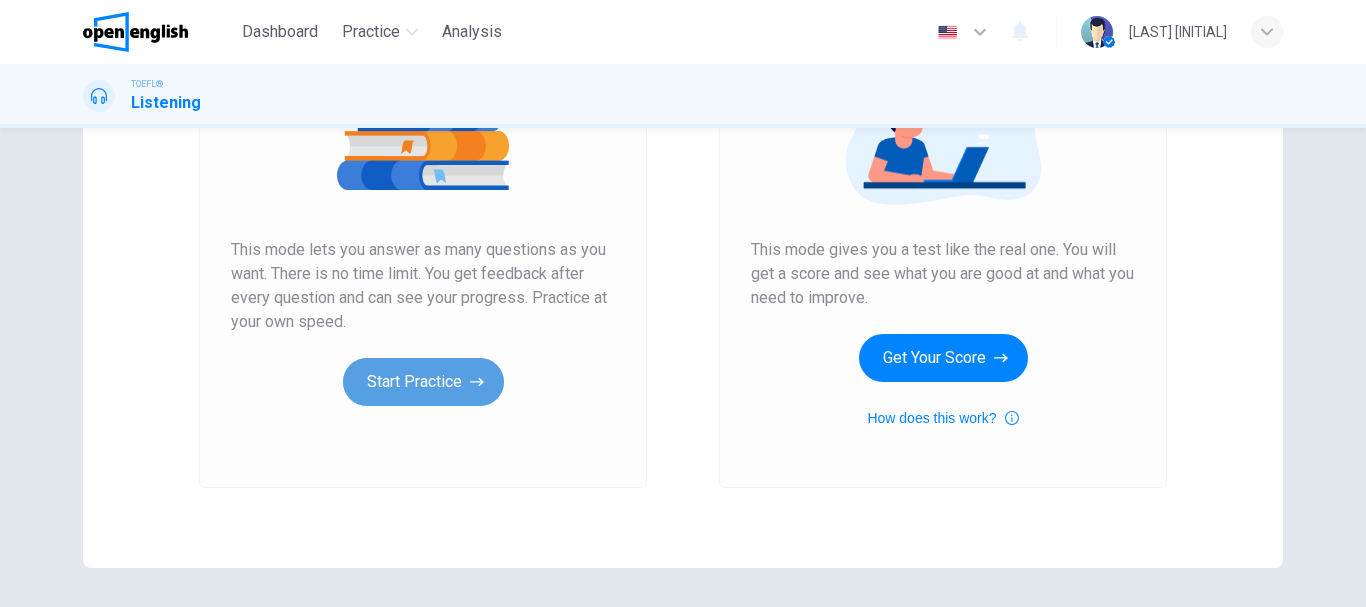 click on "Start Practice" at bounding box center [423, 382] 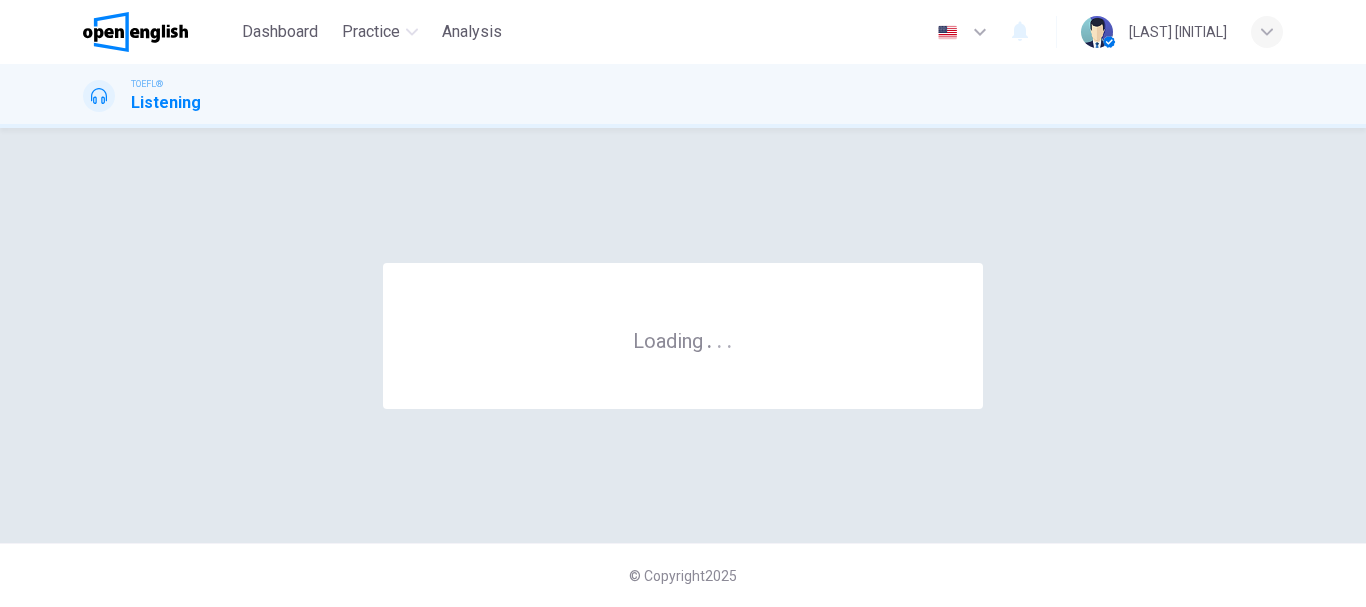 scroll, scrollTop: 0, scrollLeft: 0, axis: both 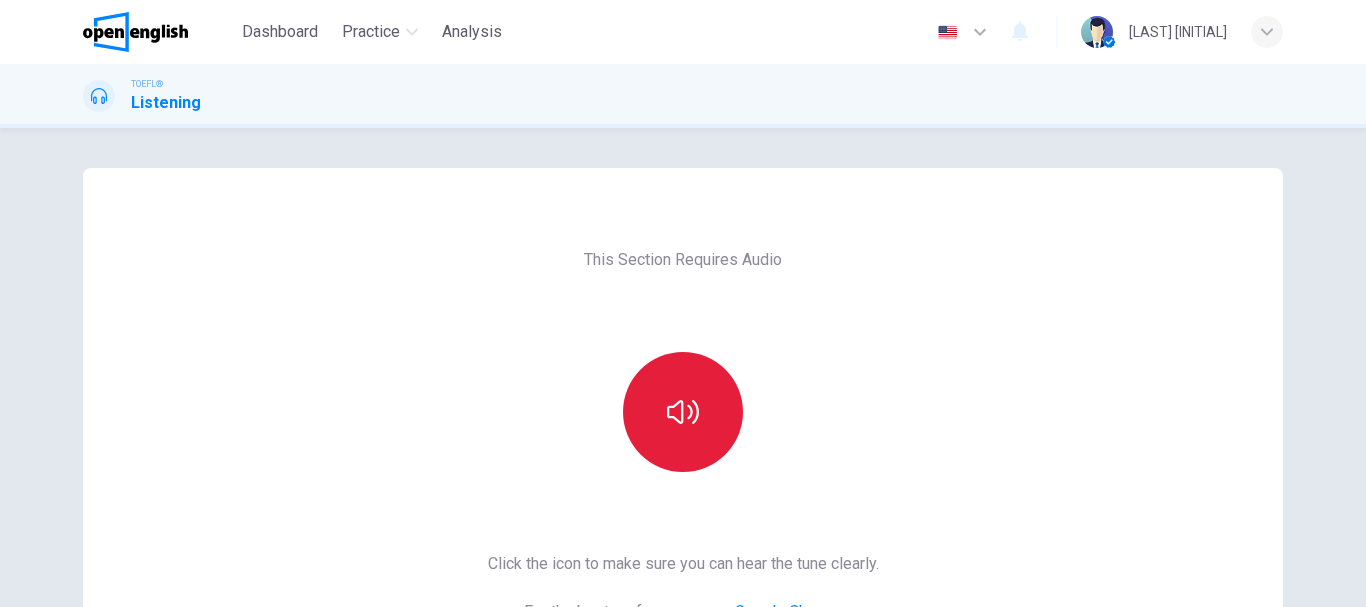 click at bounding box center (683, 412) 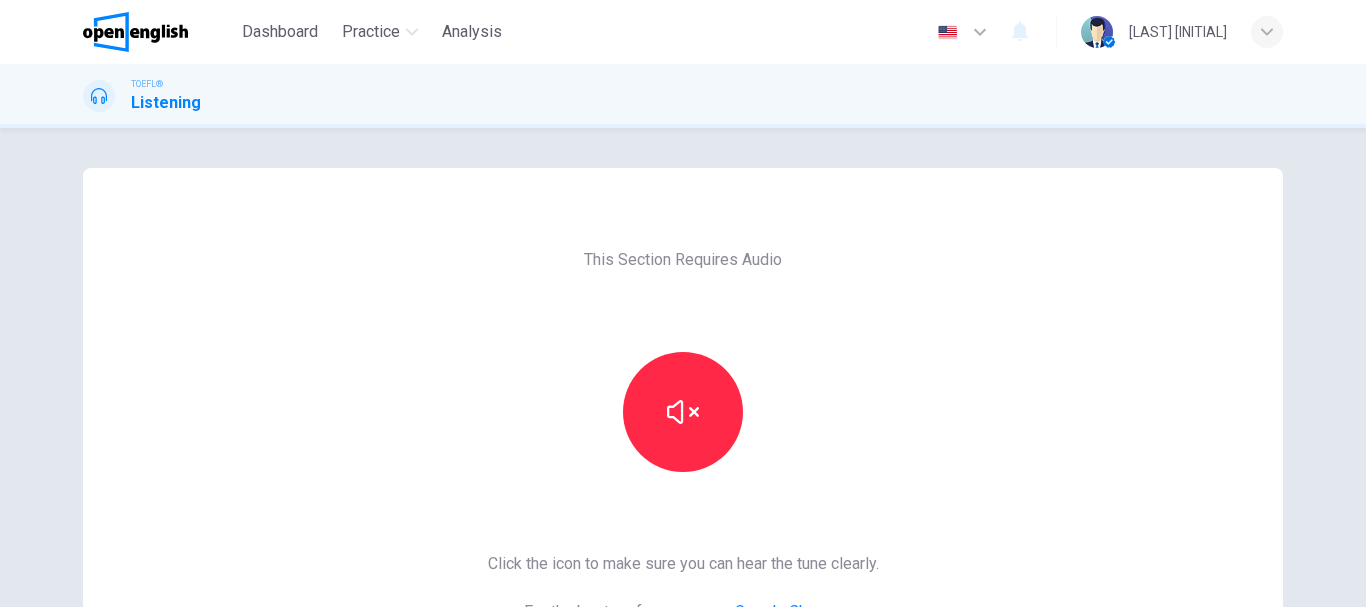 scroll, scrollTop: 360, scrollLeft: 0, axis: vertical 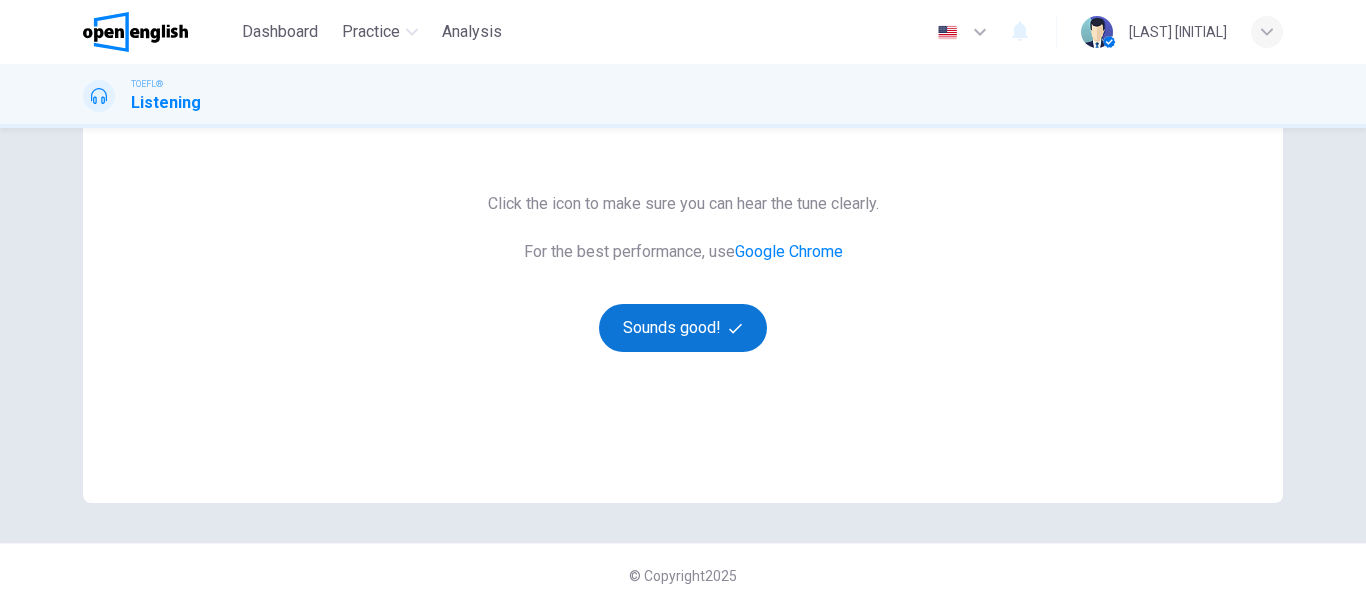 click on "Sounds good!" at bounding box center [683, 328] 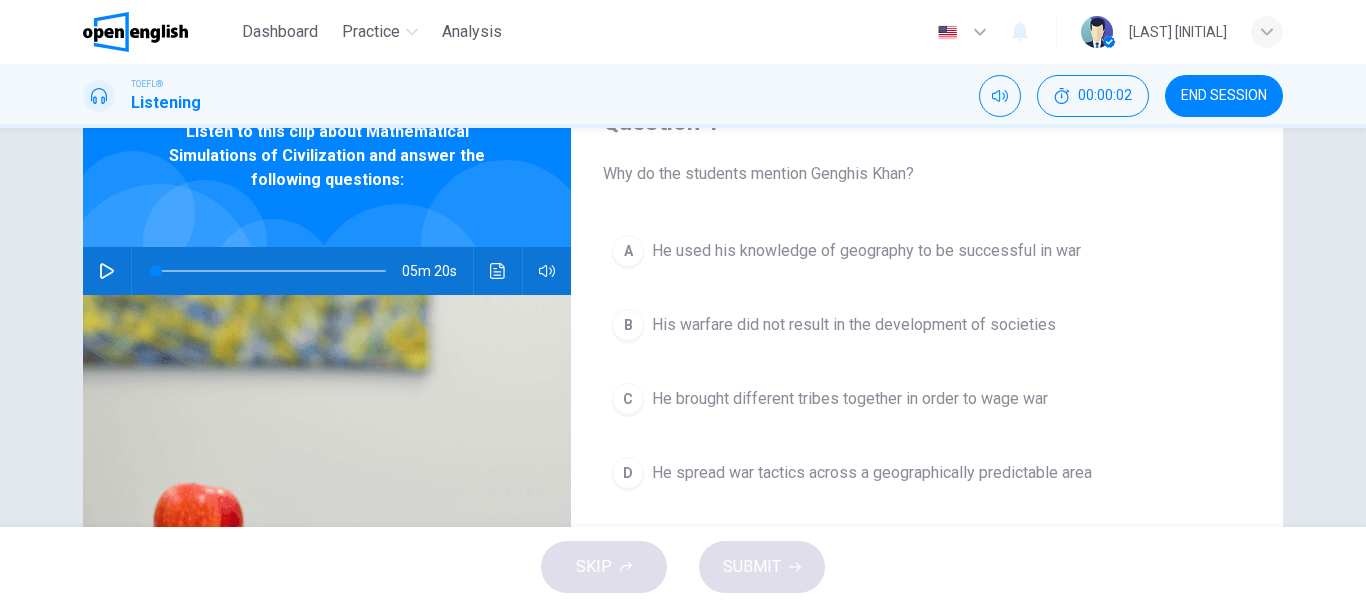 scroll, scrollTop: 13, scrollLeft: 0, axis: vertical 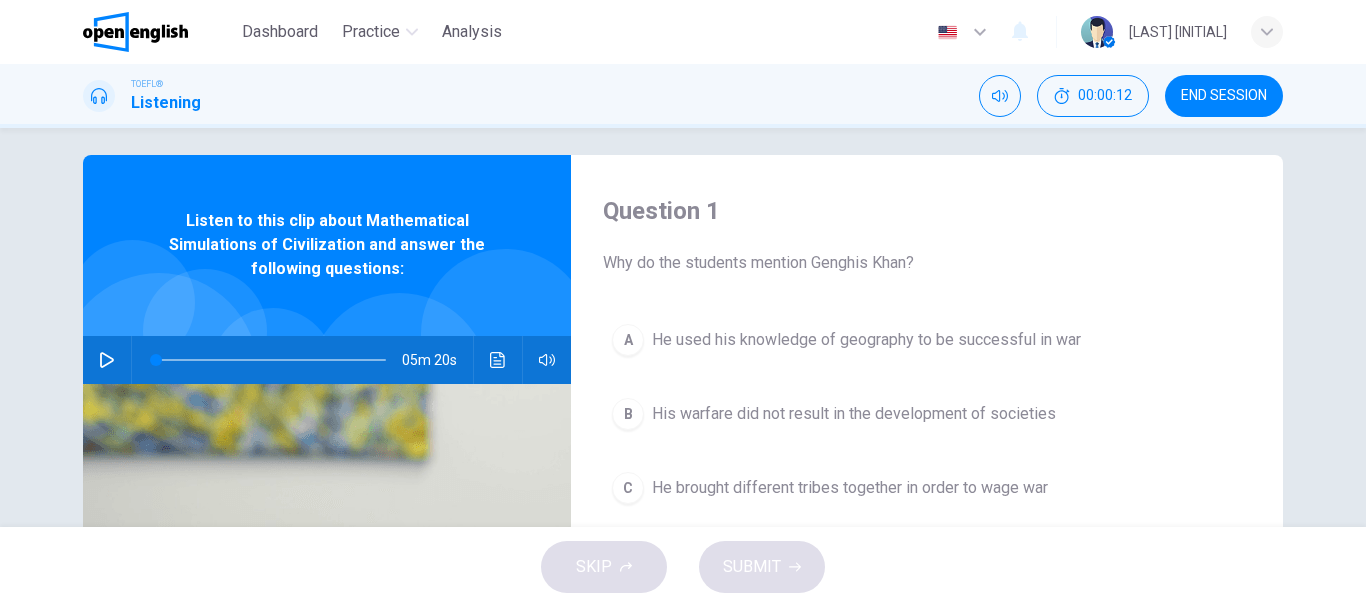 click at bounding box center (107, 360) 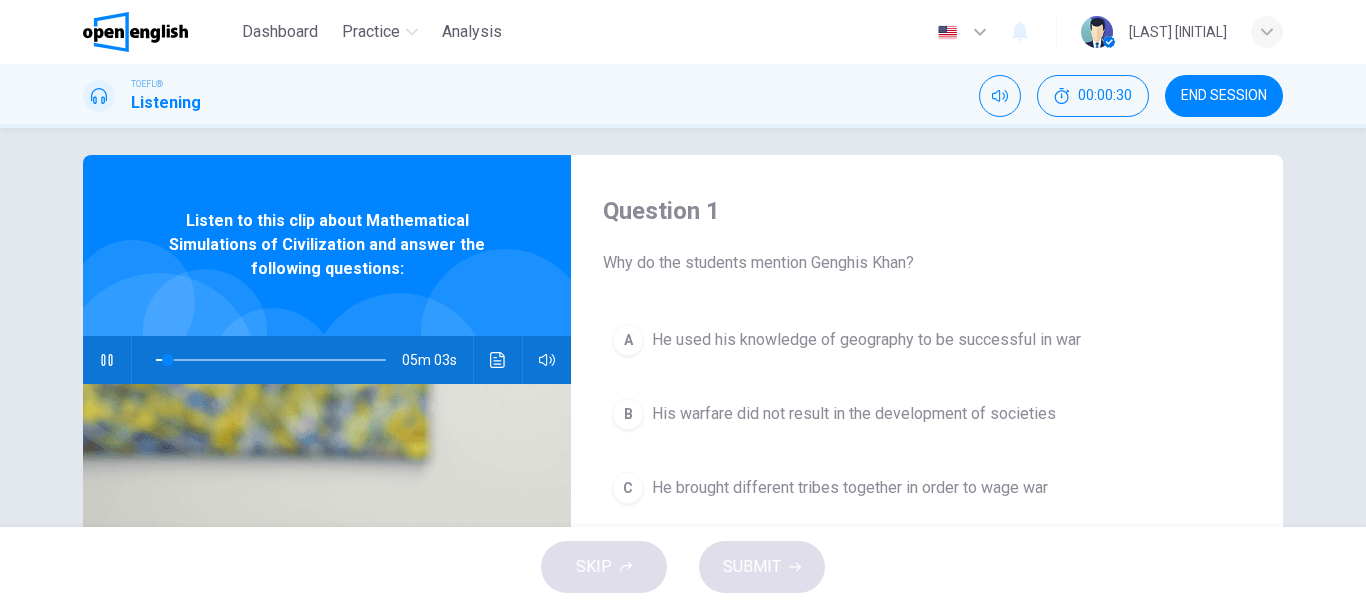 type on "*" 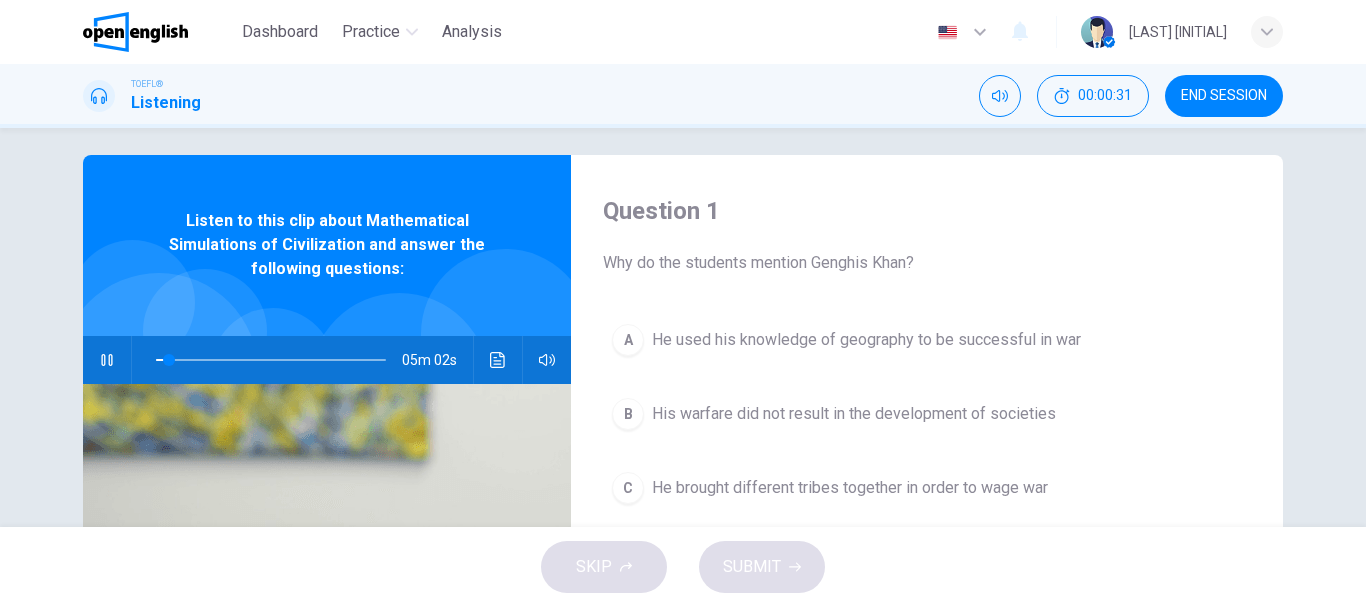 type 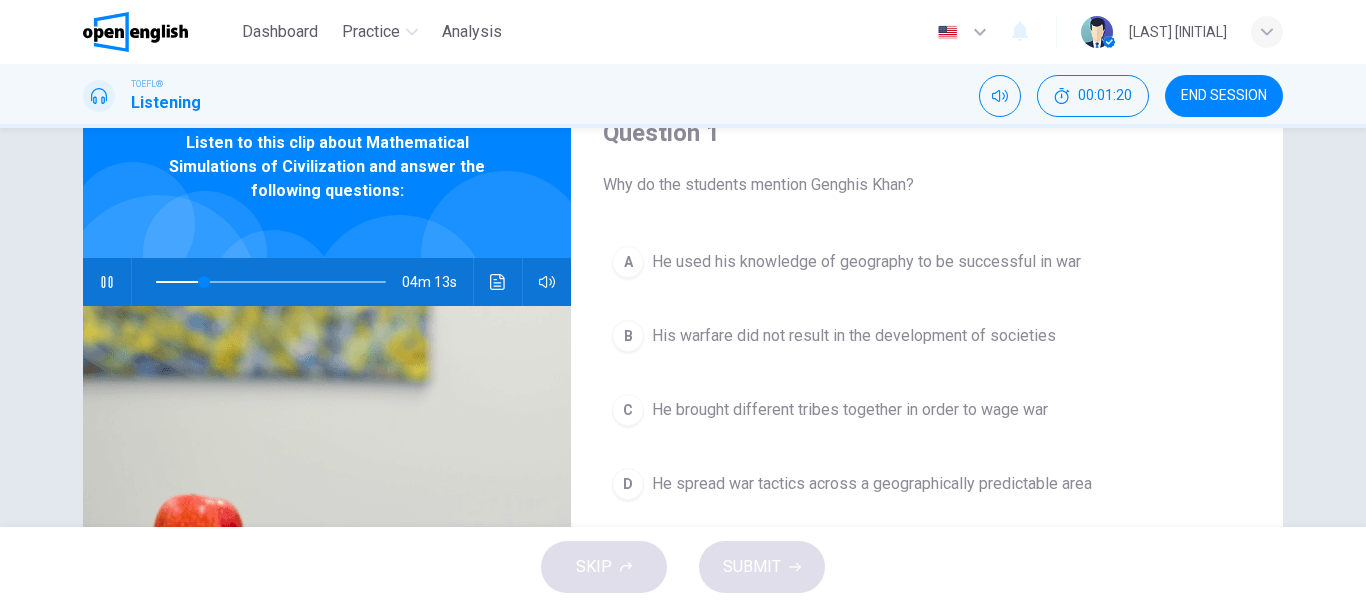 scroll, scrollTop: 114, scrollLeft: 0, axis: vertical 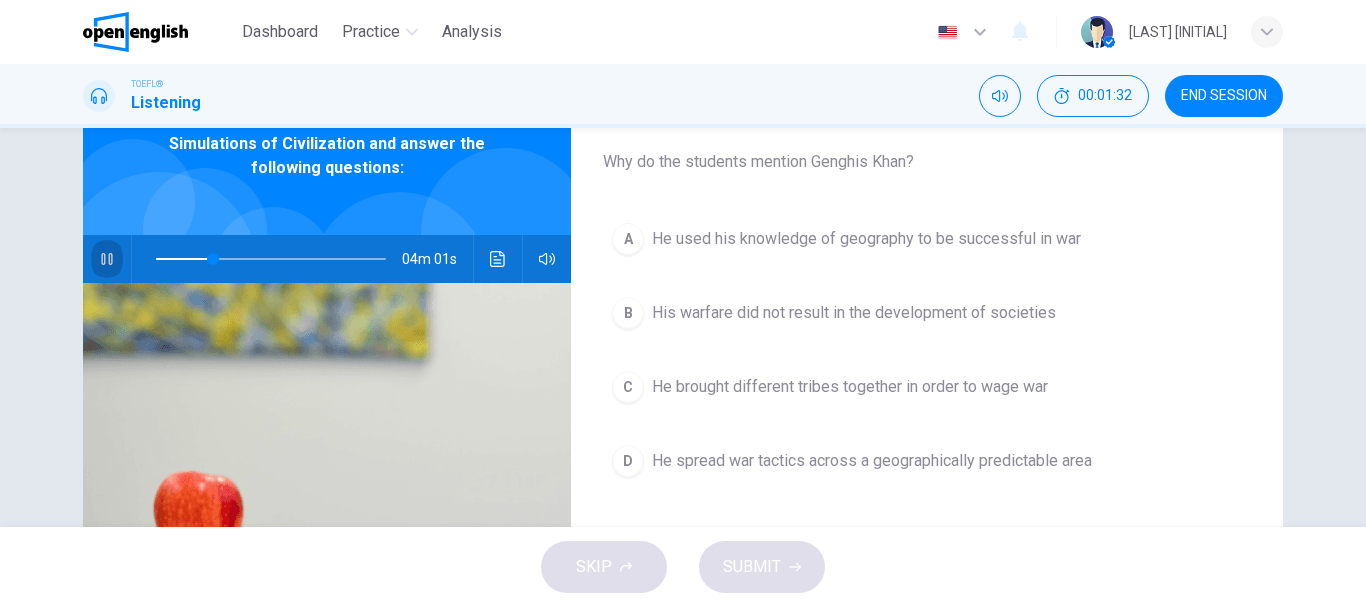 click 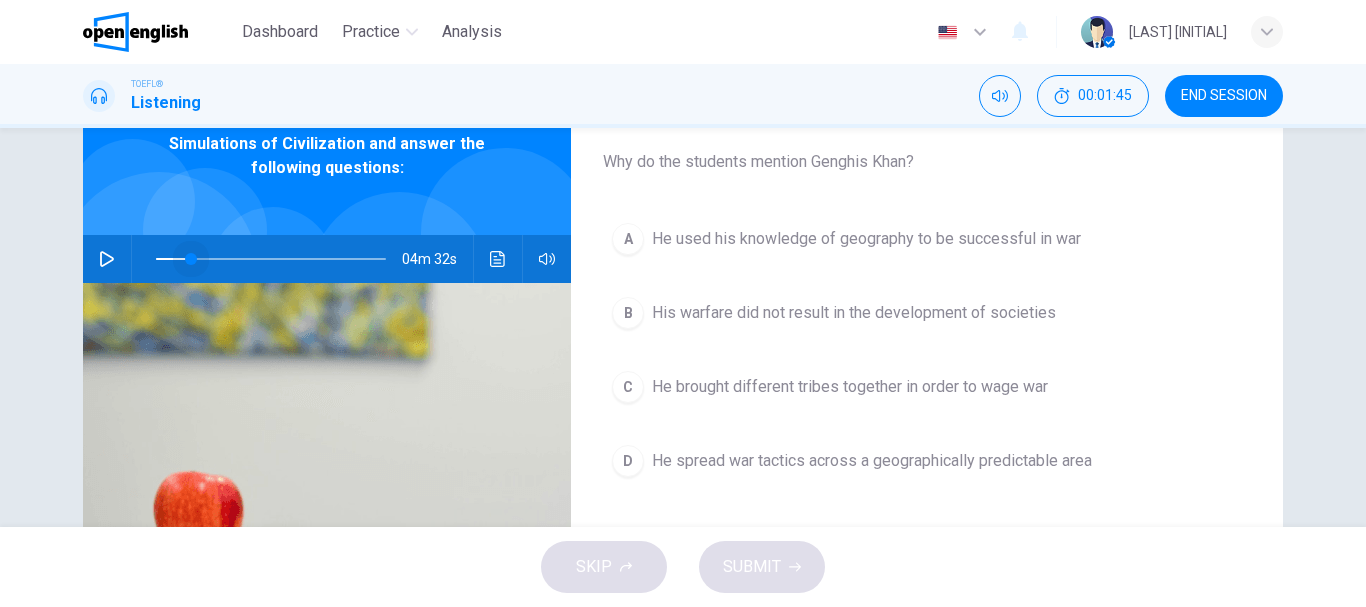 click at bounding box center (191, 259) 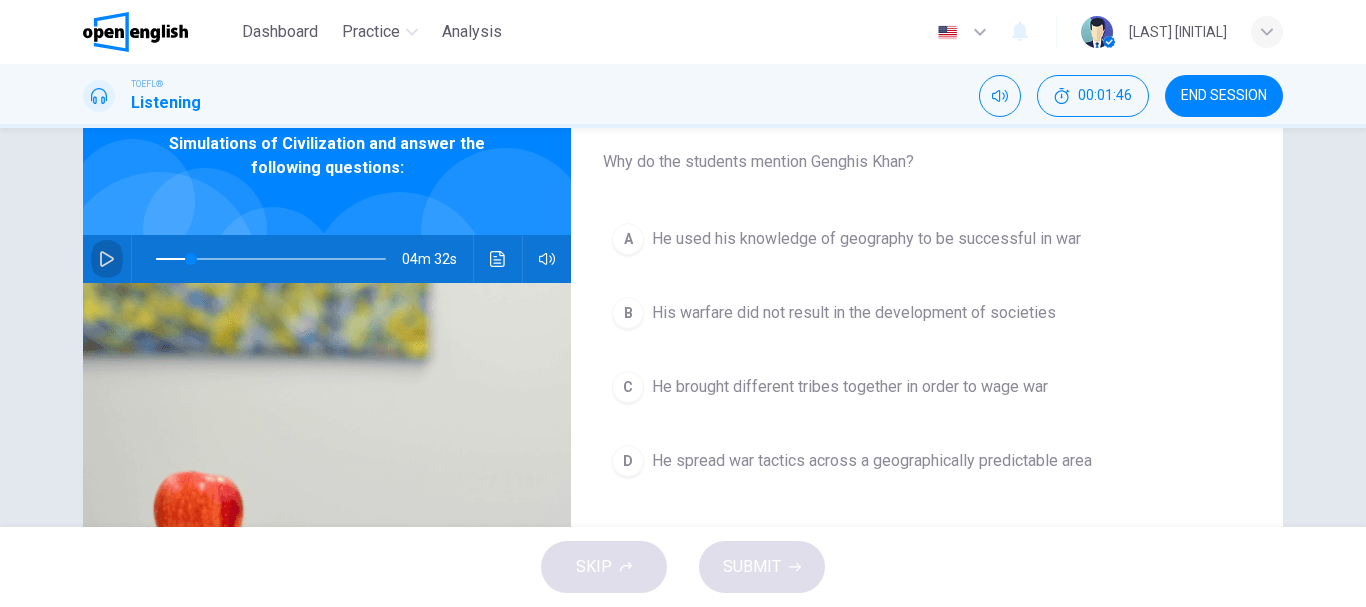 click at bounding box center [107, 259] 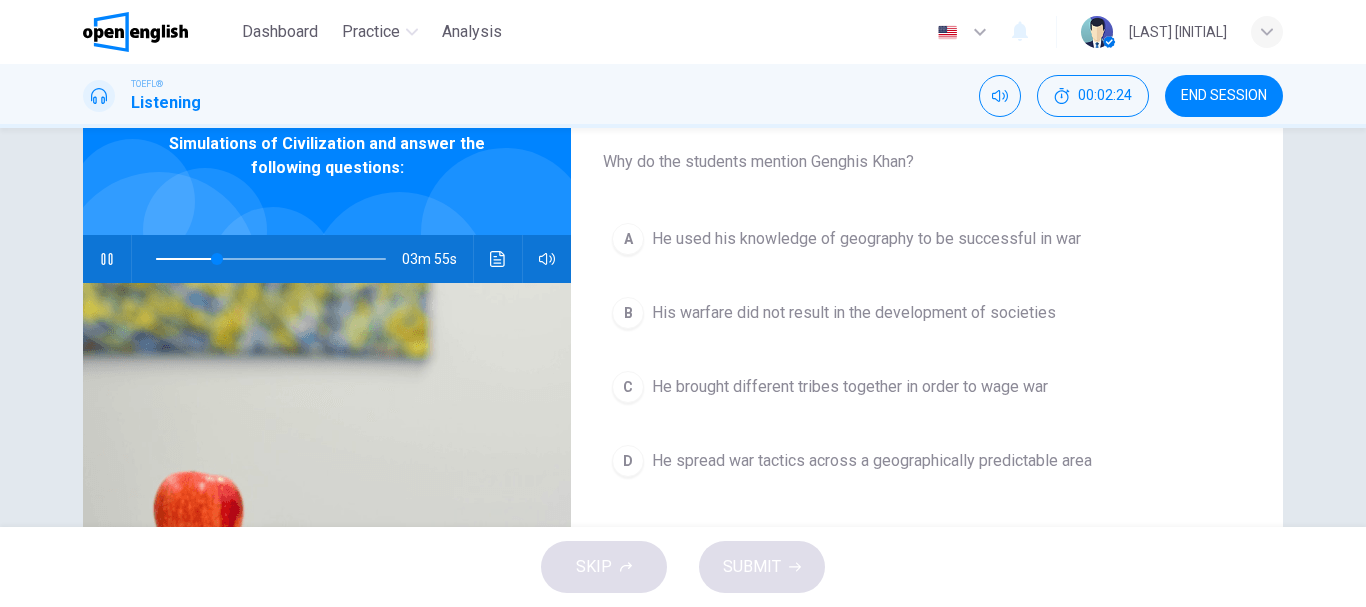 scroll, scrollTop: 182, scrollLeft: 0, axis: vertical 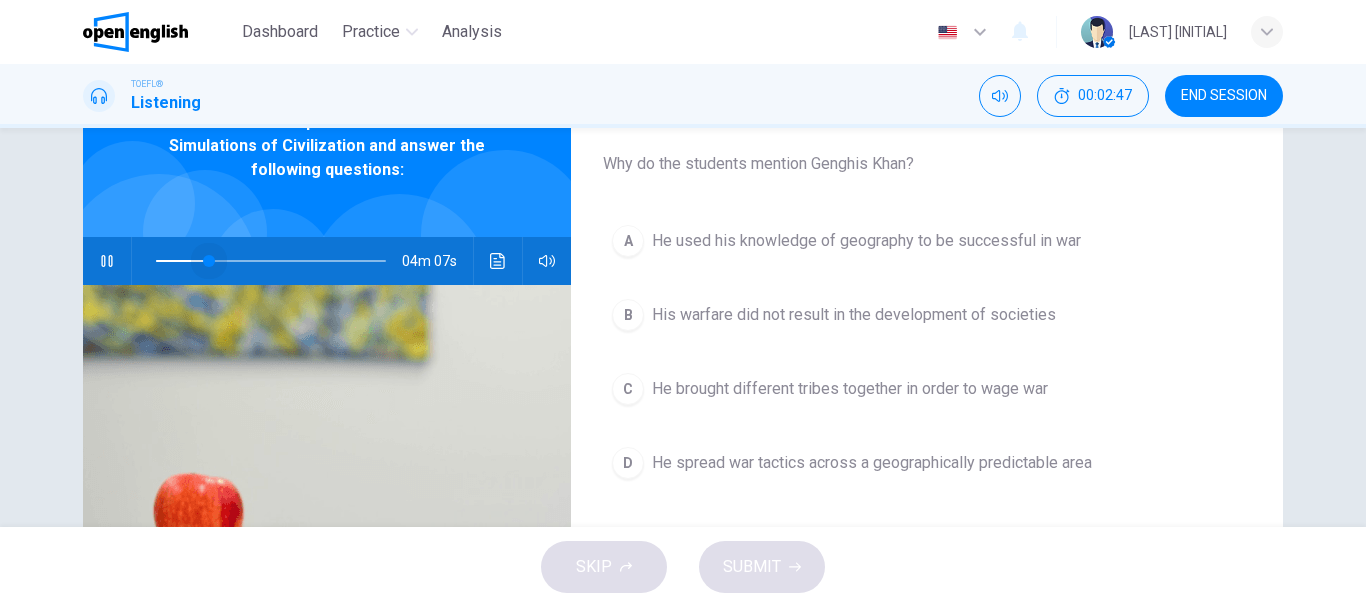 click at bounding box center [271, 261] 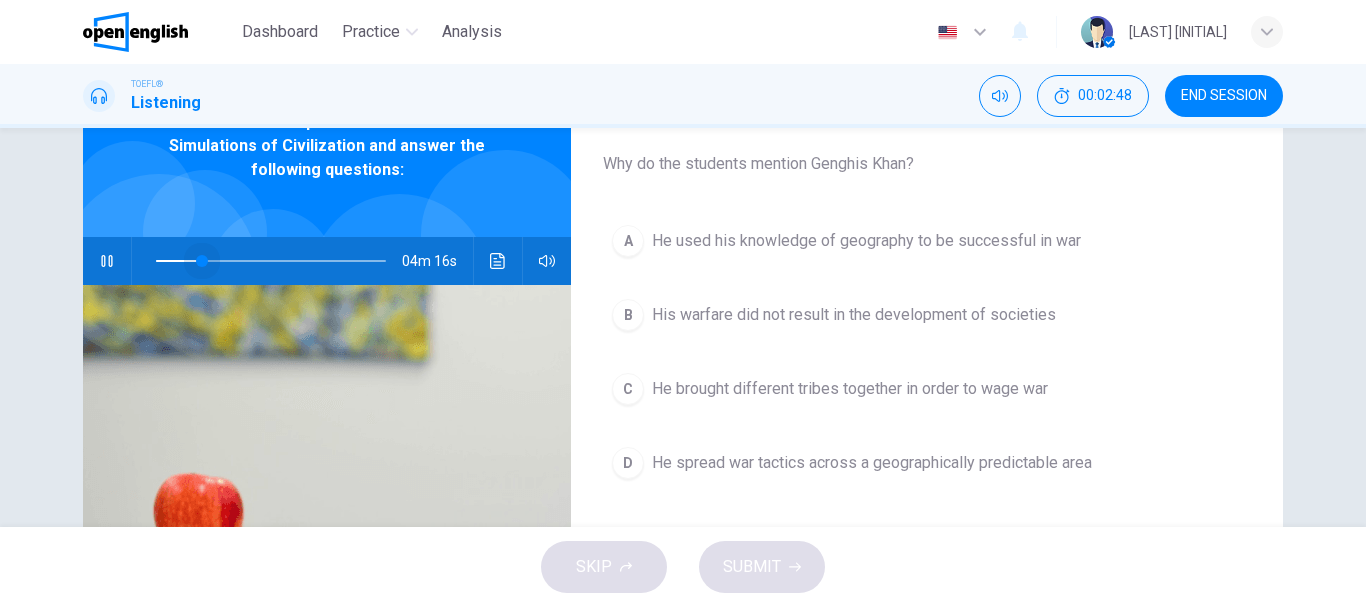click at bounding box center (202, 261) 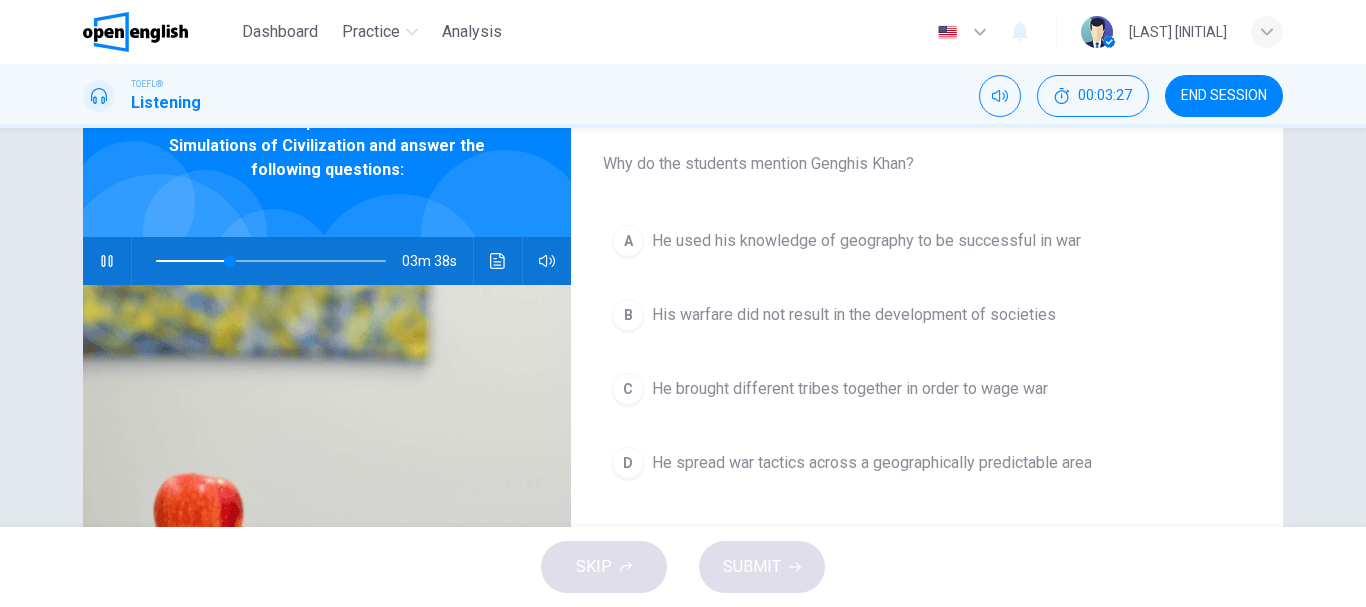 click on "A" at bounding box center [628, 241] 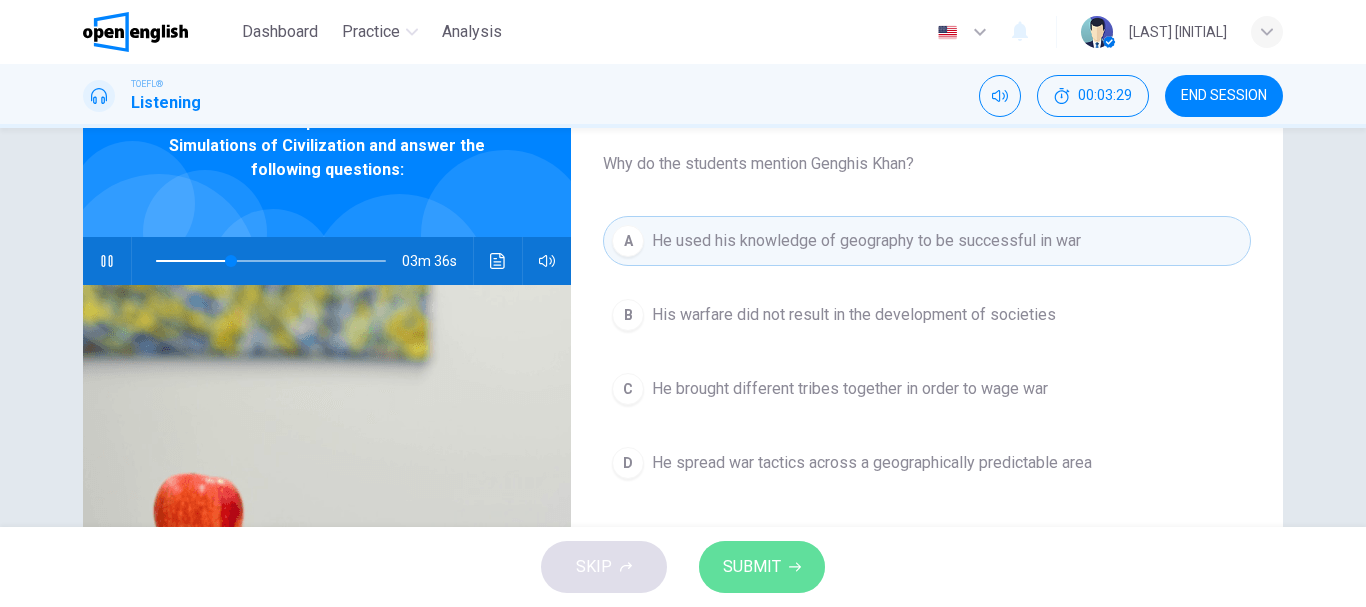 click on "SUBMIT" at bounding box center [752, 567] 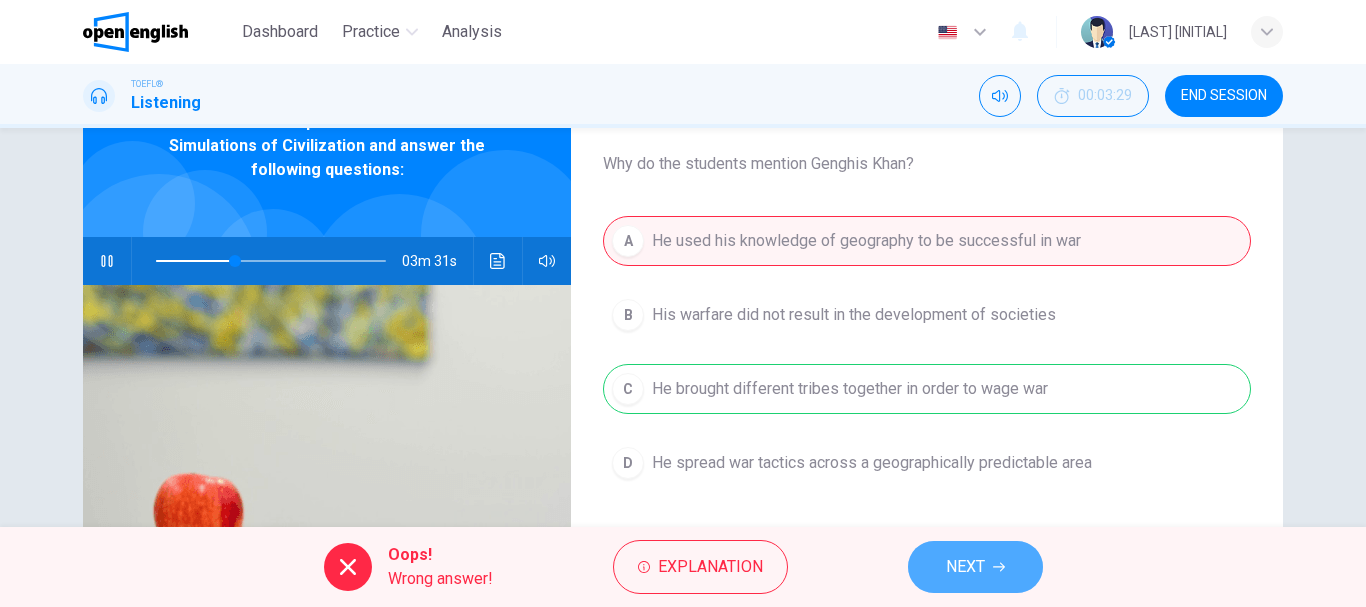 click on "NEXT" at bounding box center (965, 567) 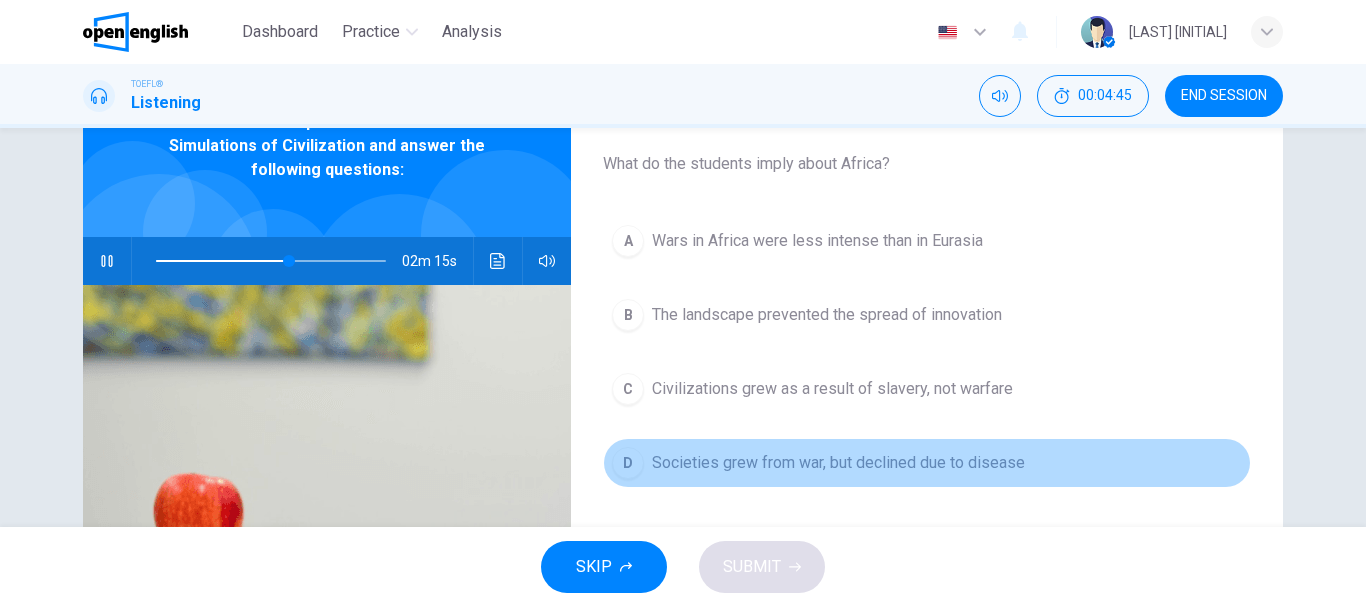 click on "D" at bounding box center [628, 463] 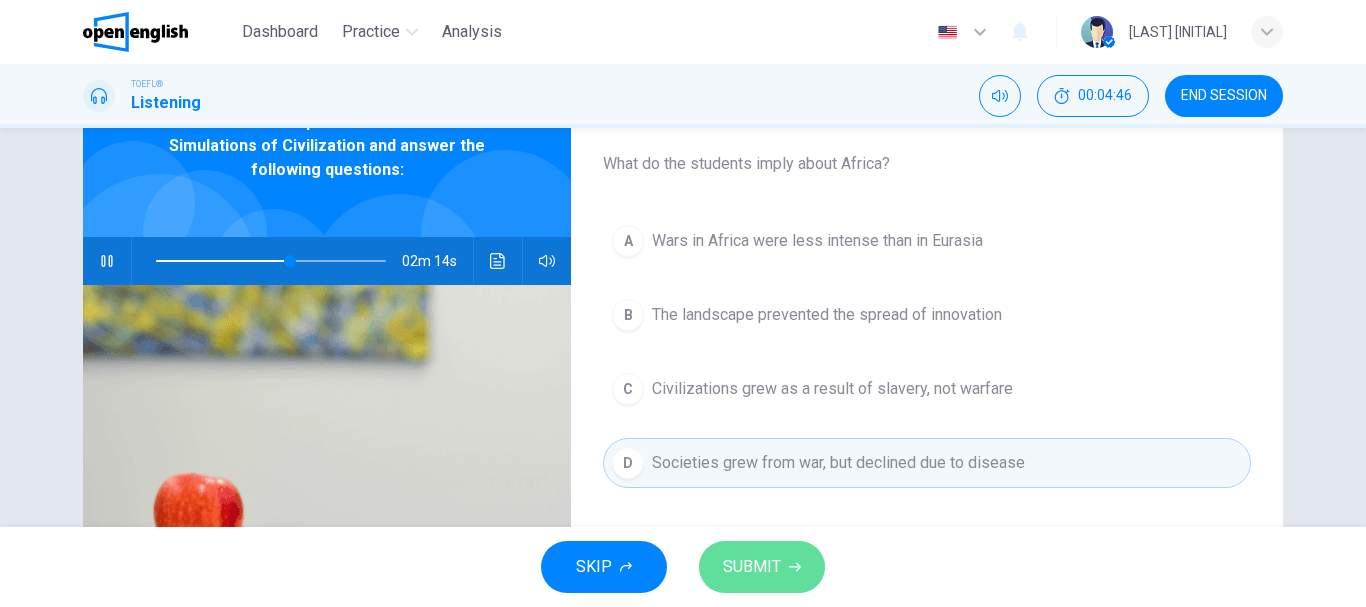 click on "SUBMIT" at bounding box center [762, 567] 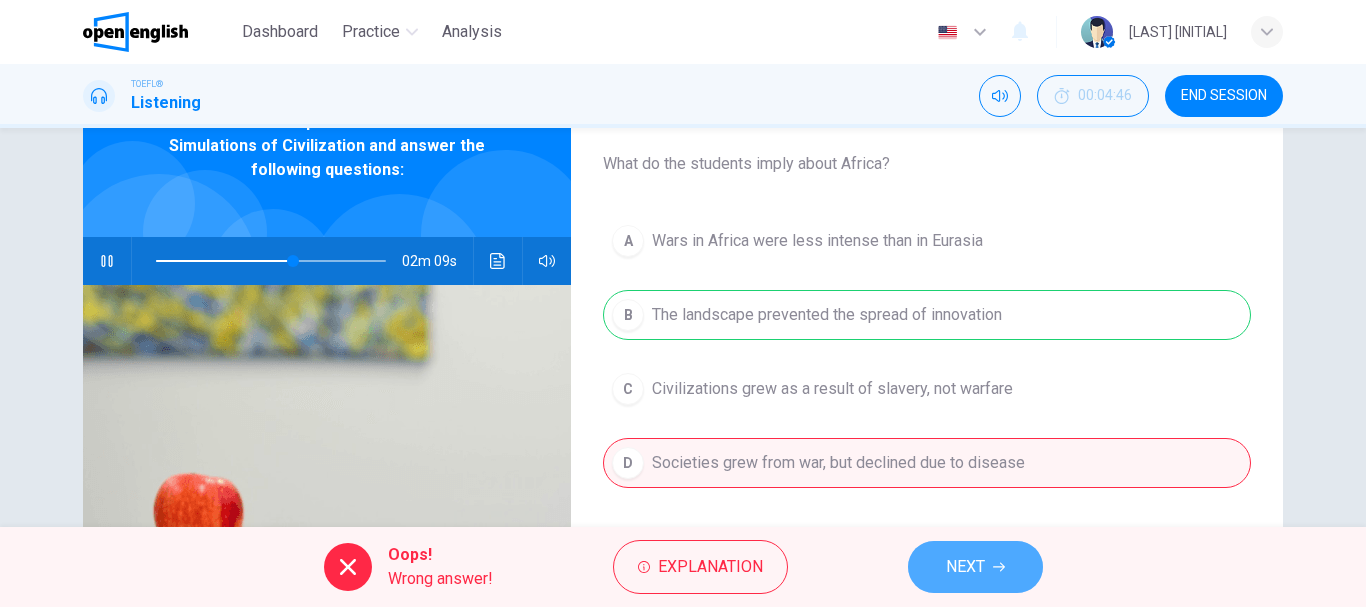 click on "NEXT" at bounding box center [965, 567] 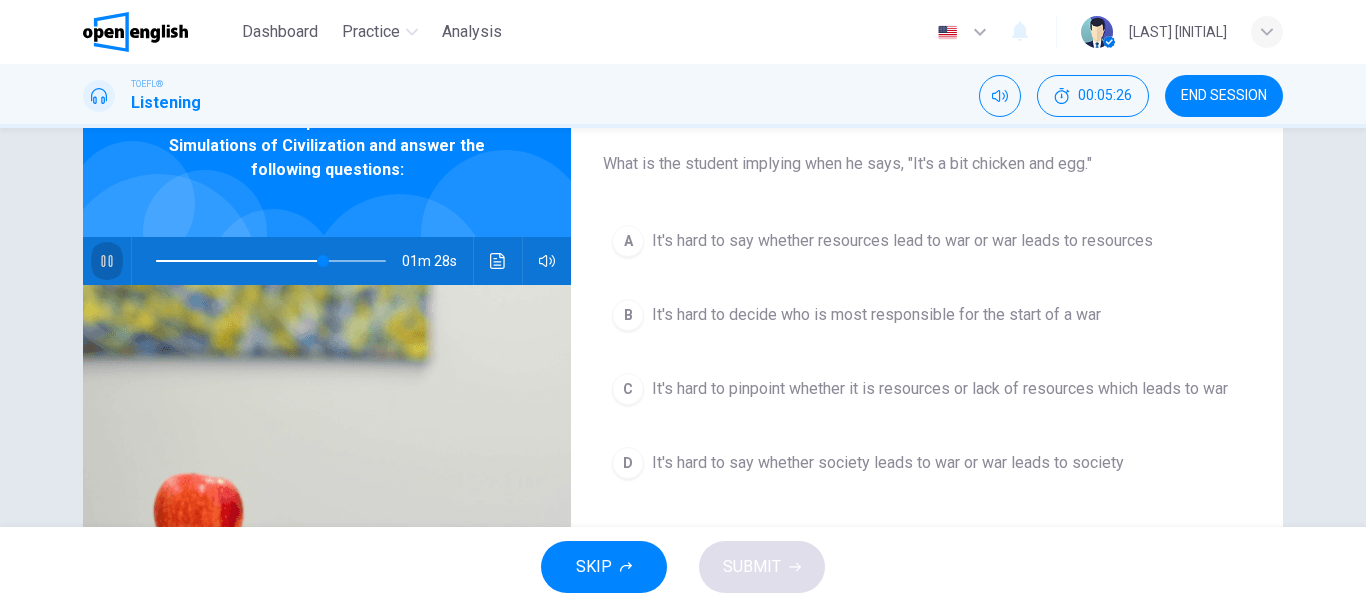 click 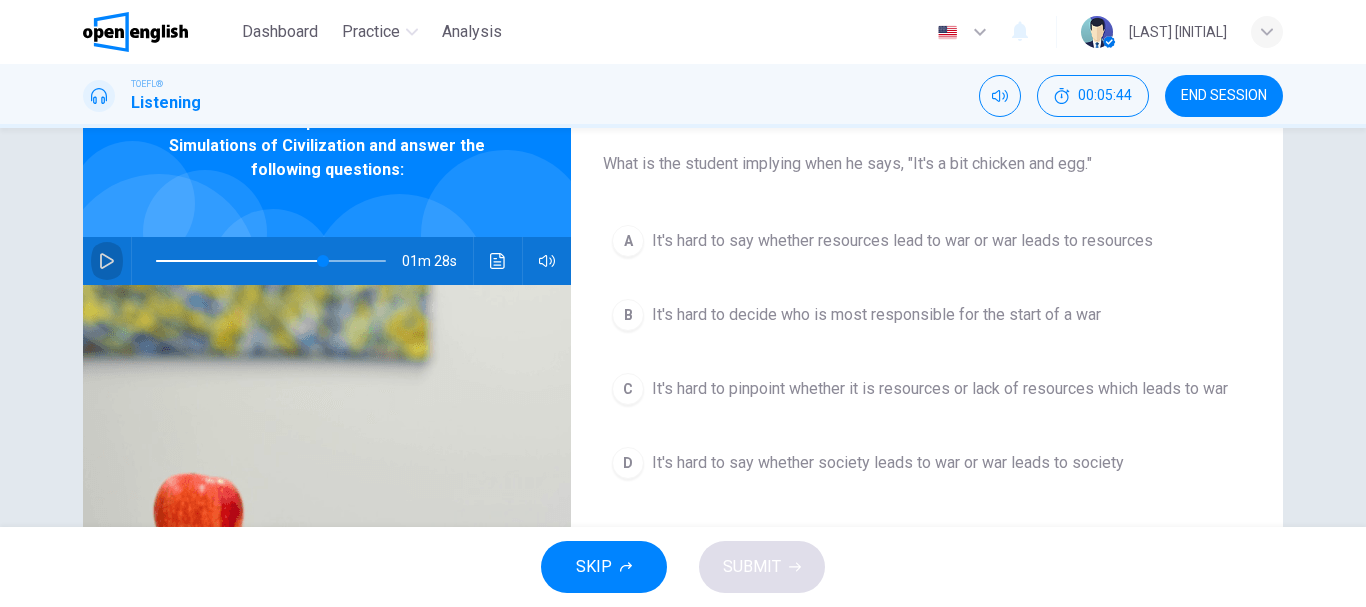 click 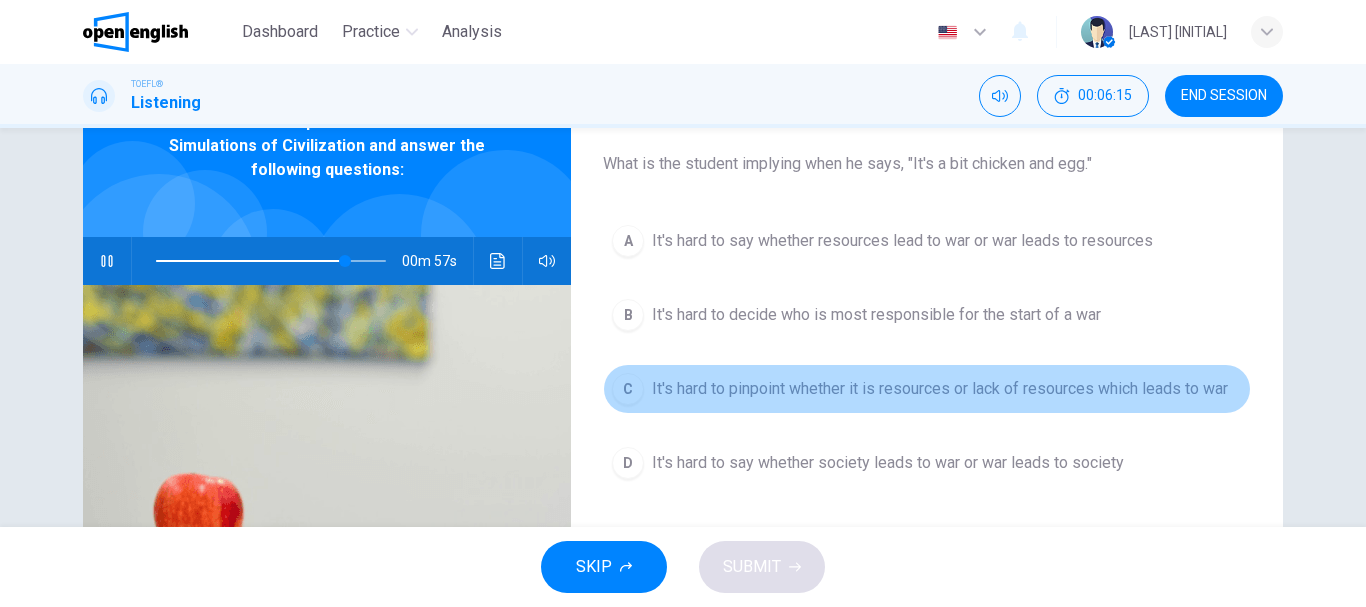 click on "C It's hard to pinpoint whether it is resources or lack of resources which leads to war" at bounding box center (927, 389) 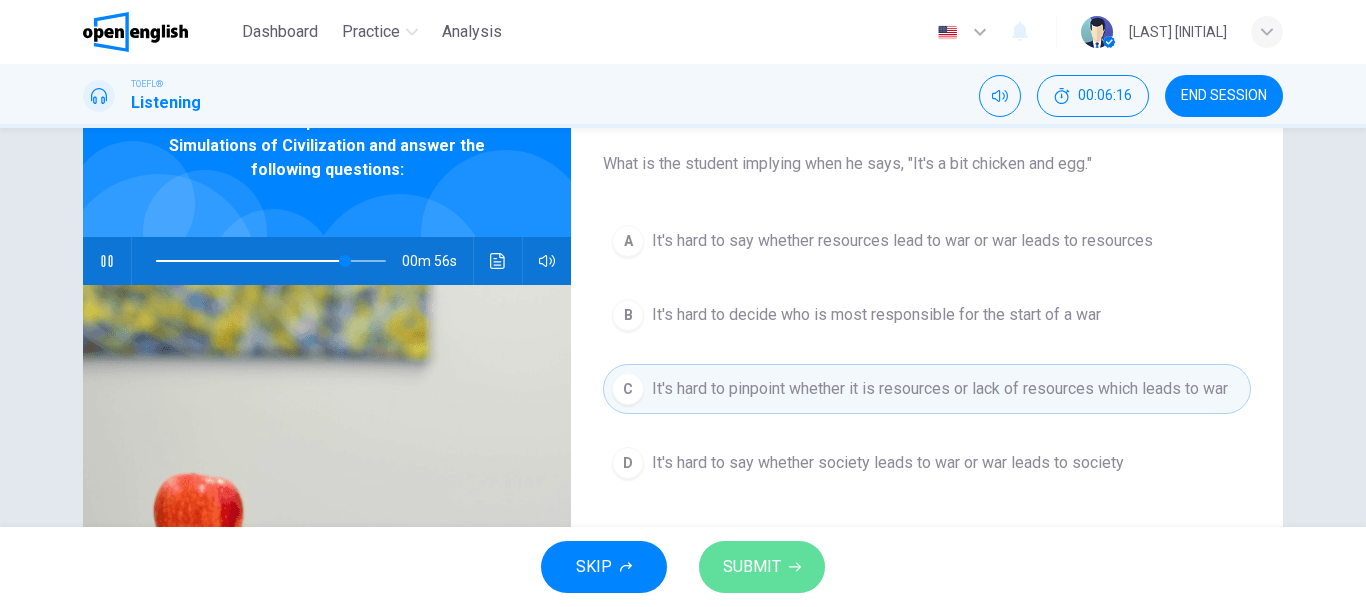 click on "SUBMIT" at bounding box center (752, 567) 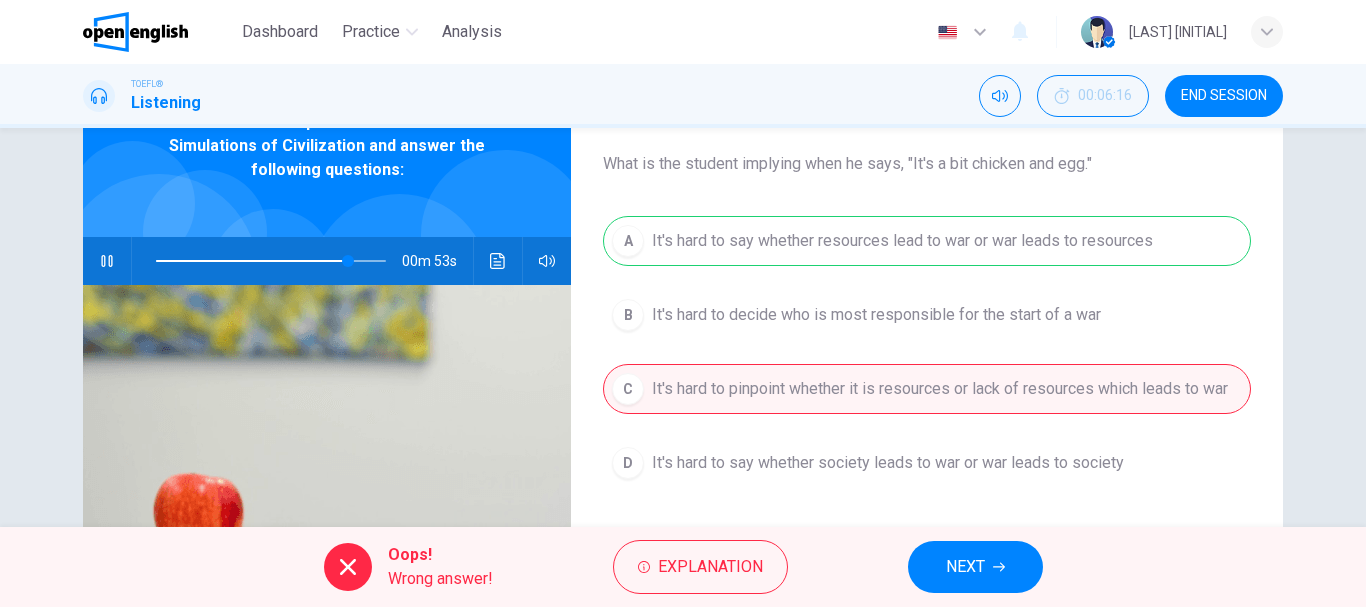 click on "NEXT" at bounding box center [965, 567] 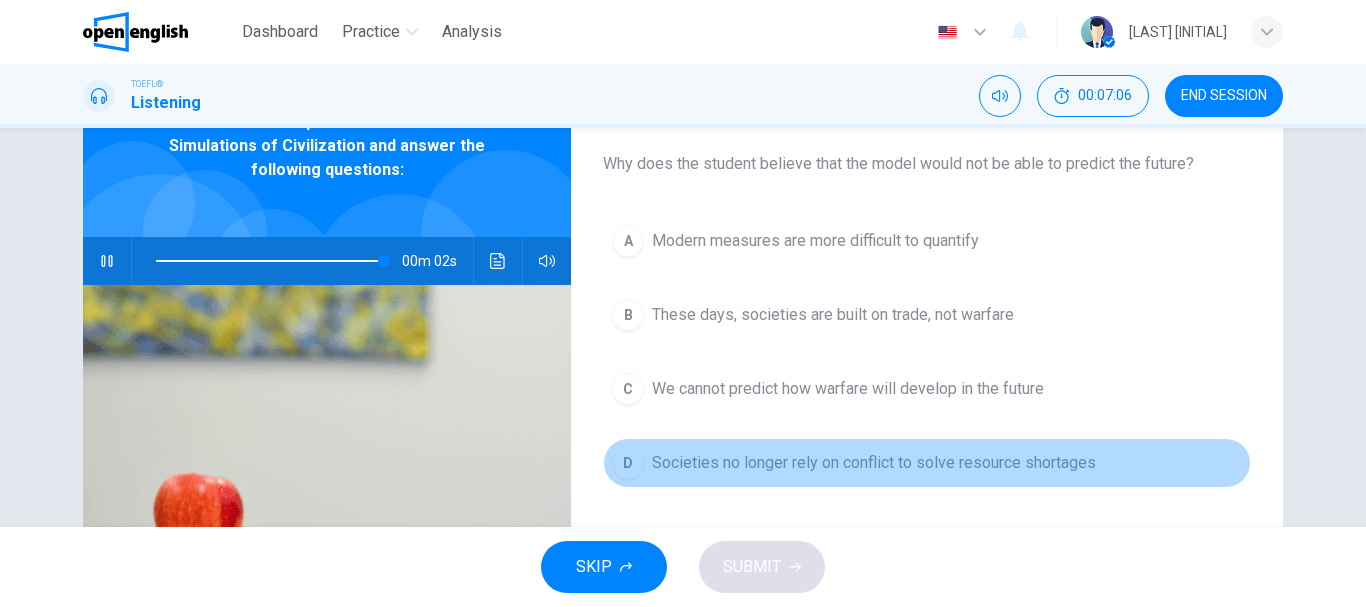 click on "D" at bounding box center [628, 463] 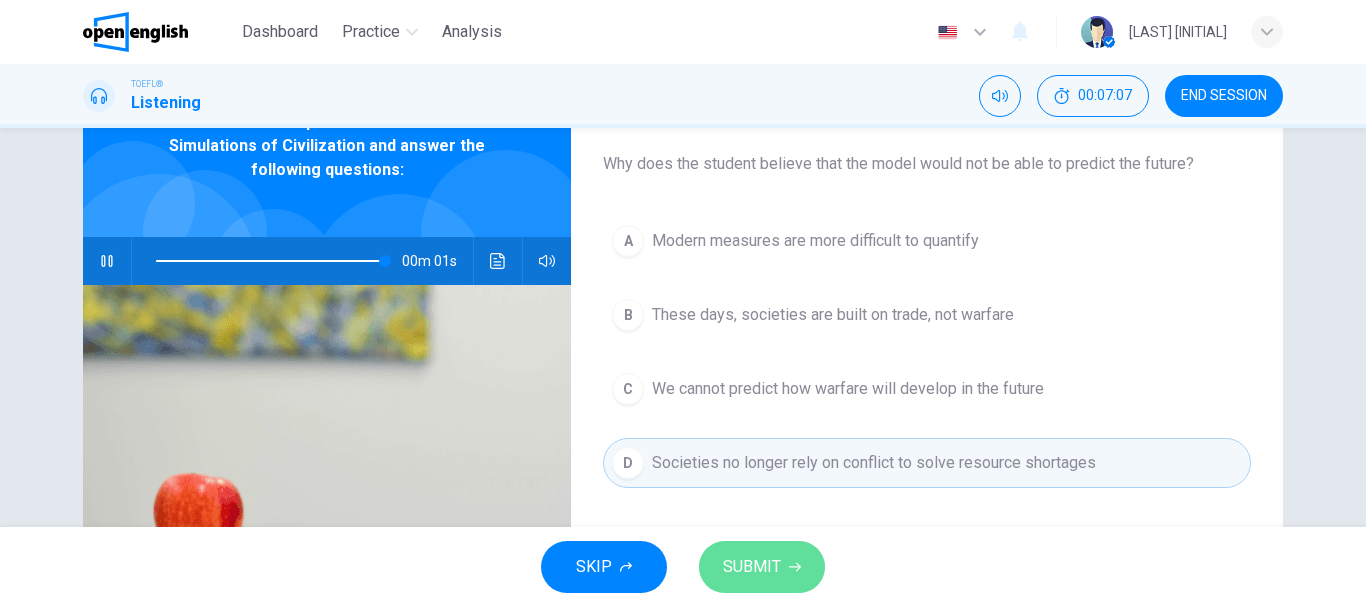 click on "SUBMIT" at bounding box center (752, 567) 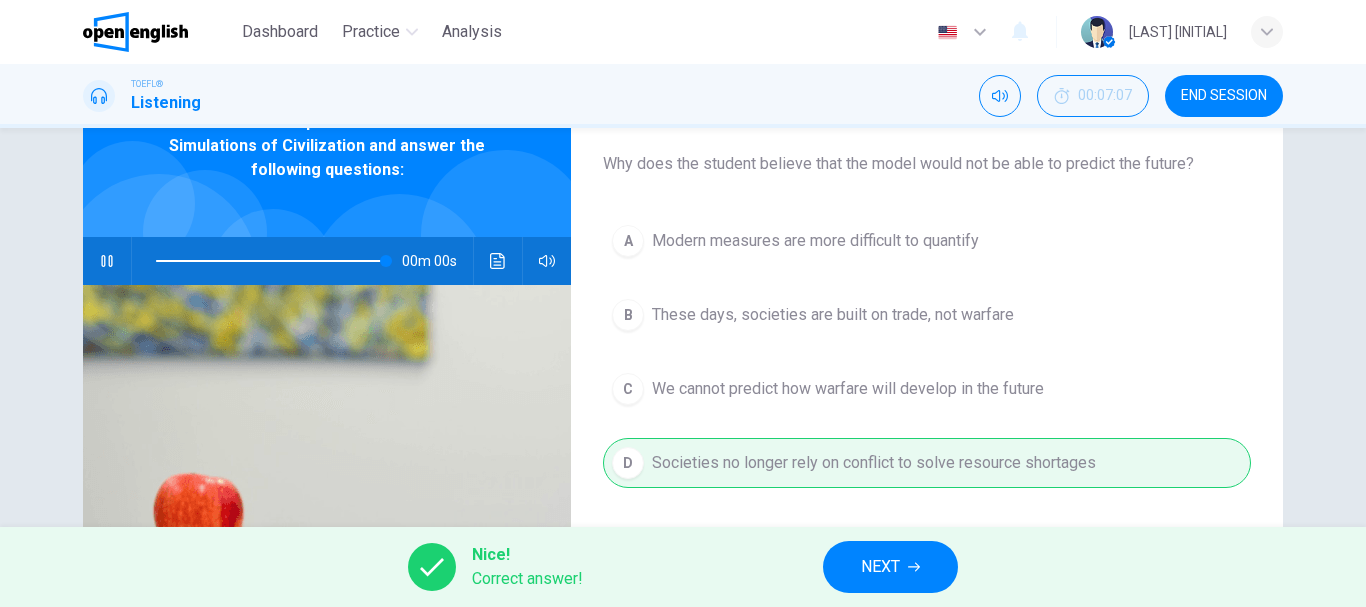 type on "*" 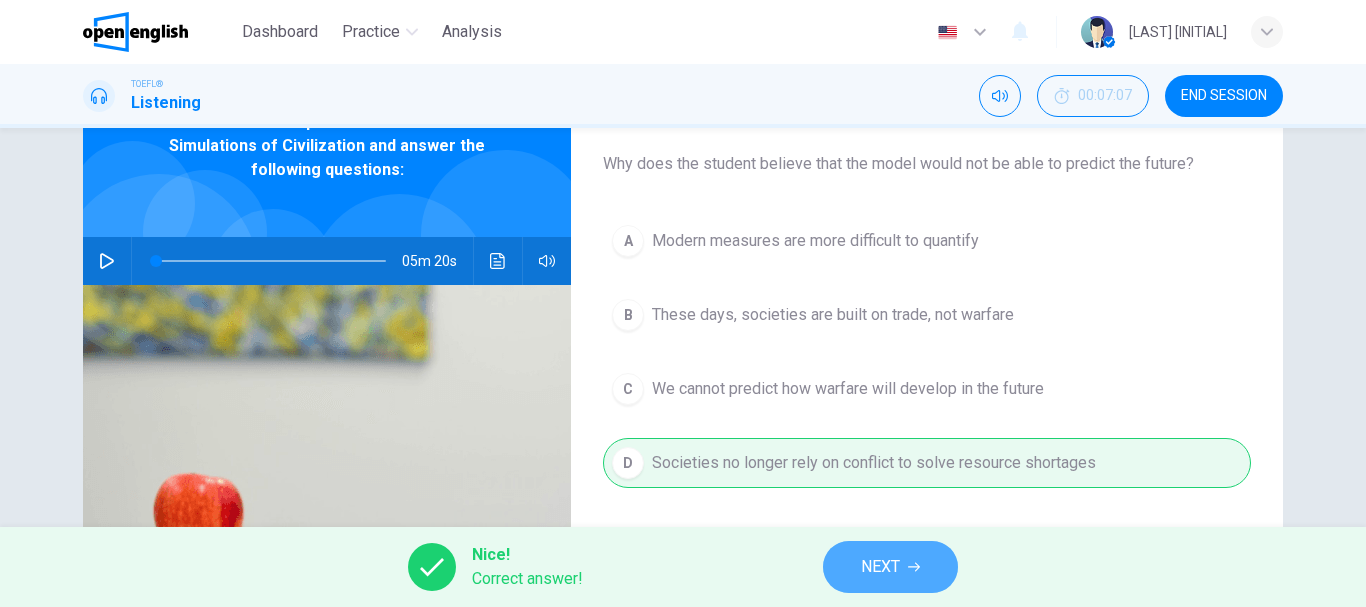 click on "NEXT" at bounding box center (880, 567) 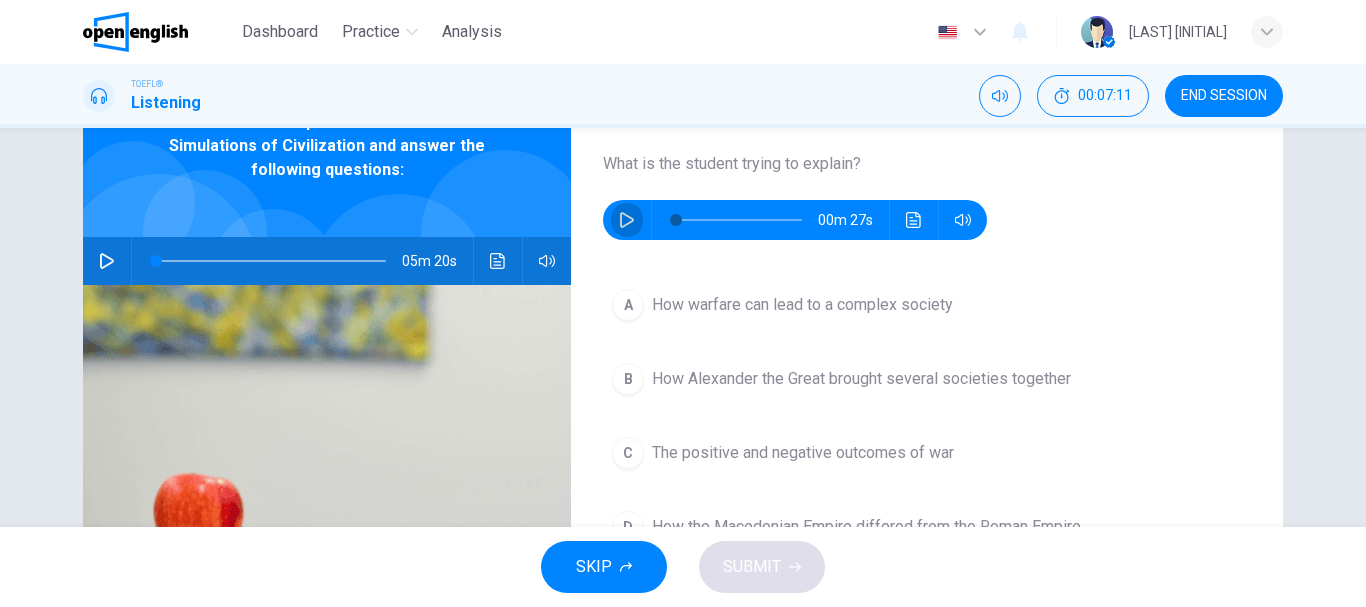 click 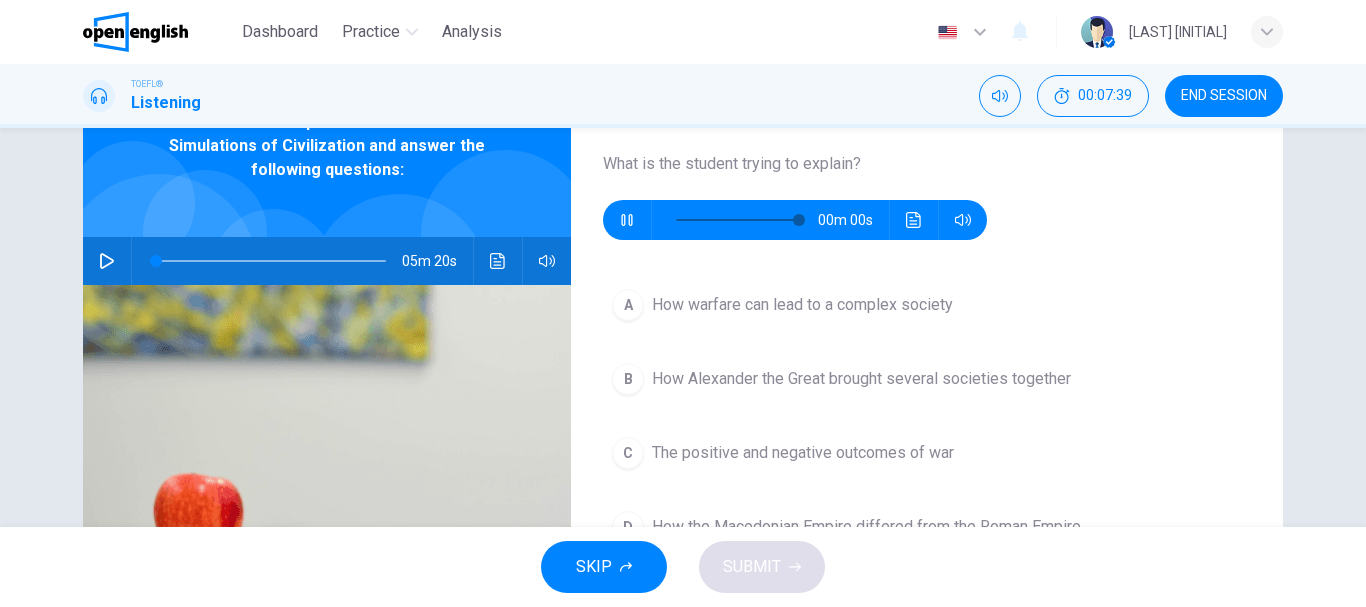 type on "*" 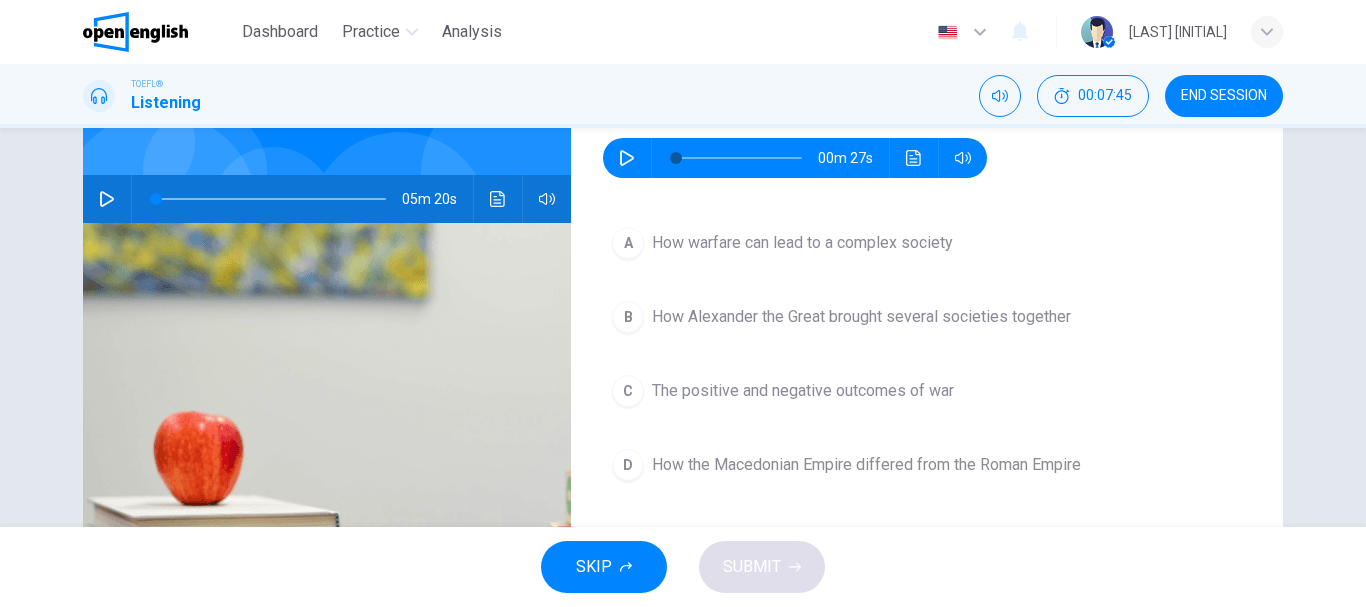 scroll, scrollTop: 193, scrollLeft: 0, axis: vertical 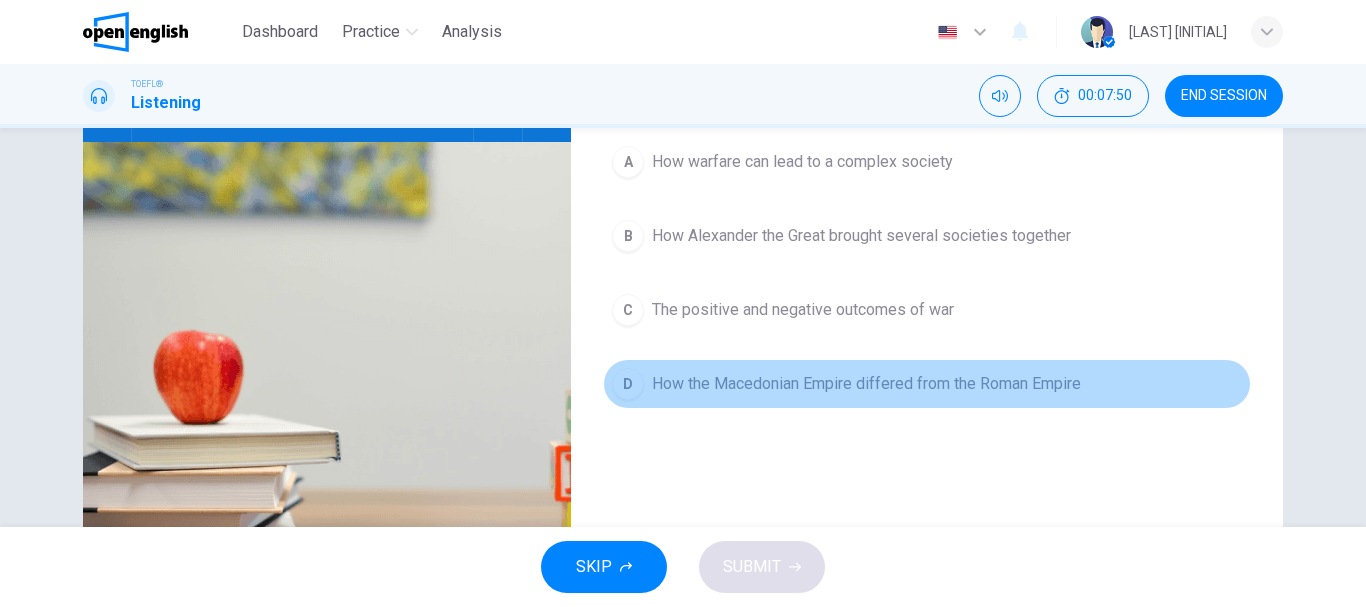 click on "D How the Macedonian Empire differed from the Roman Empire" at bounding box center [927, 384] 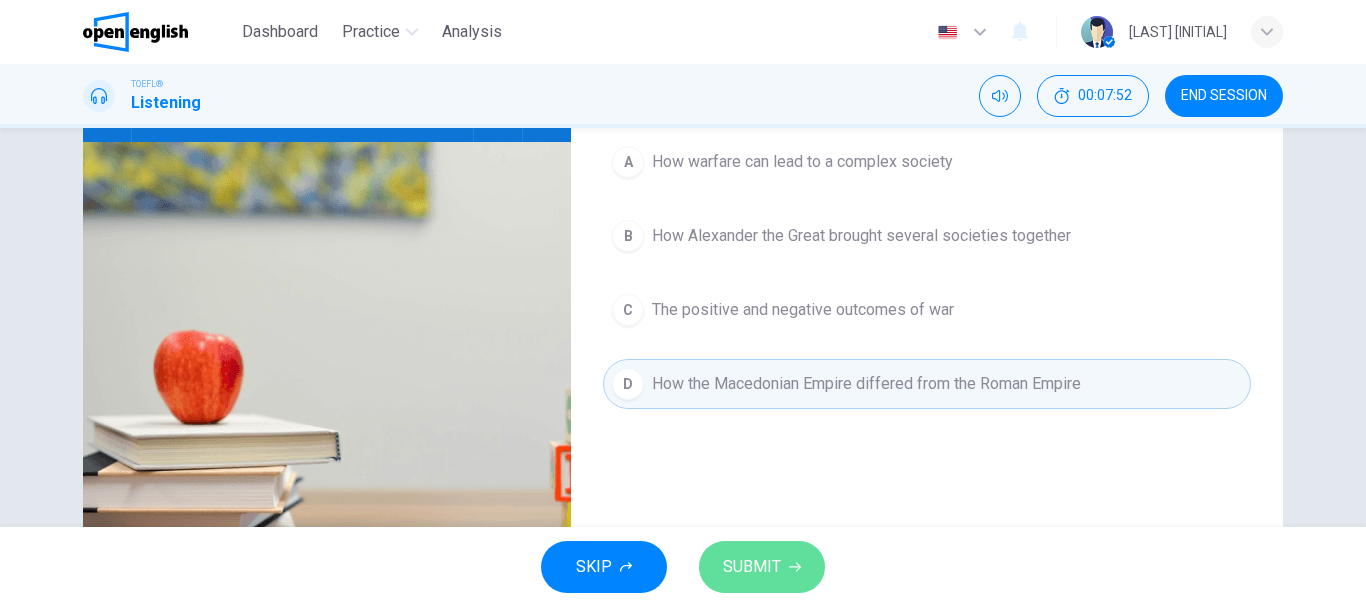click on "SUBMIT" at bounding box center (752, 567) 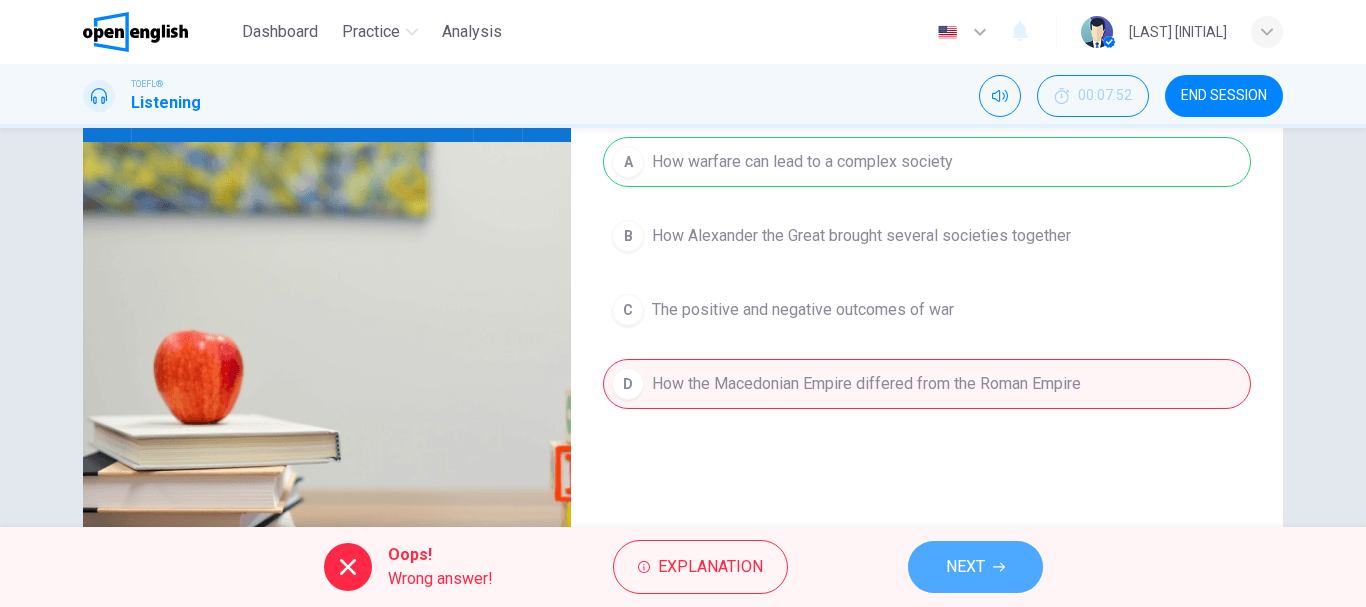 click on "NEXT" at bounding box center (975, 567) 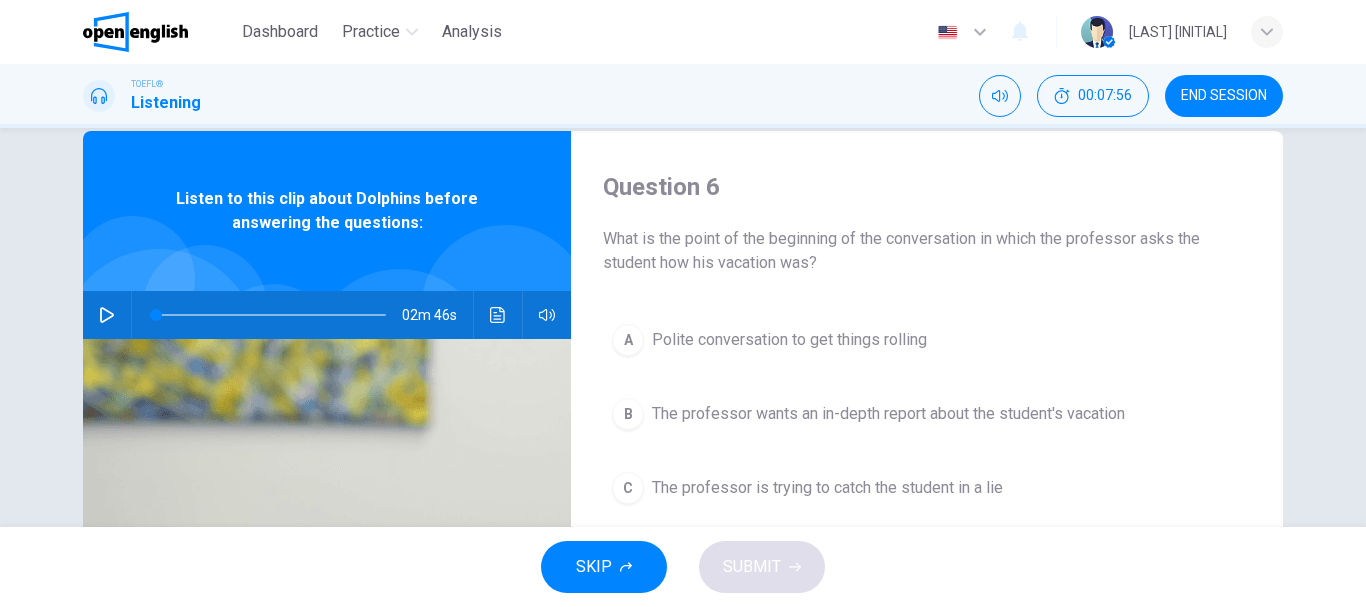 scroll, scrollTop: 95, scrollLeft: 0, axis: vertical 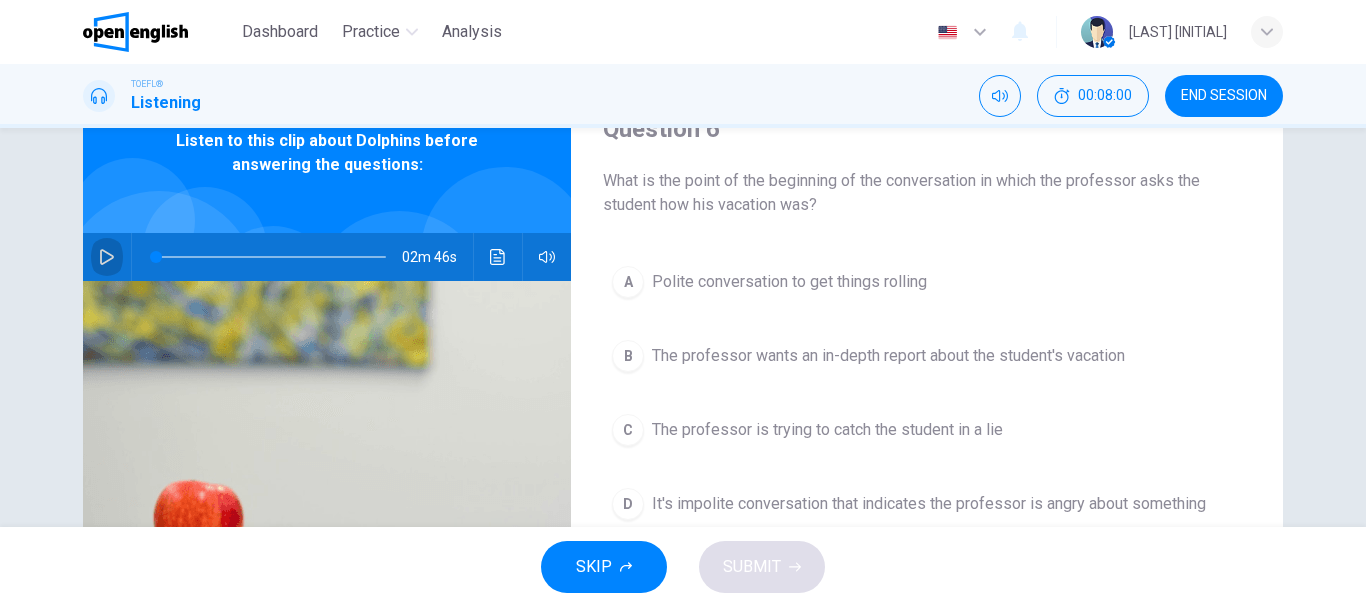 click 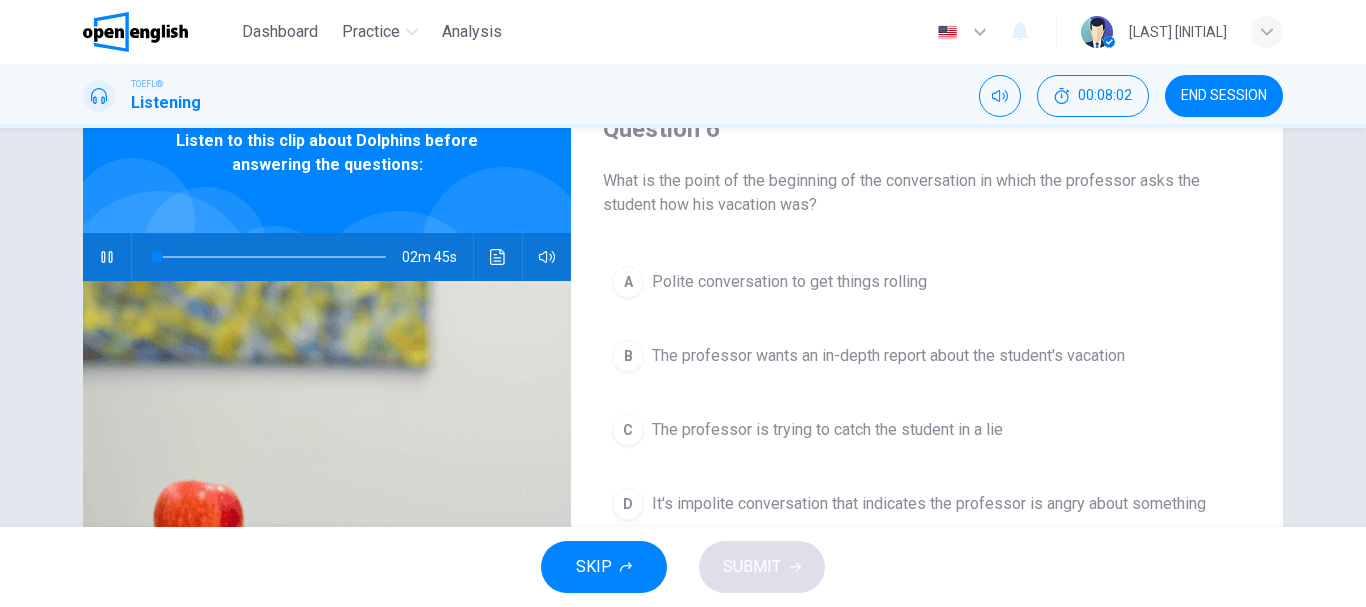 type on "*" 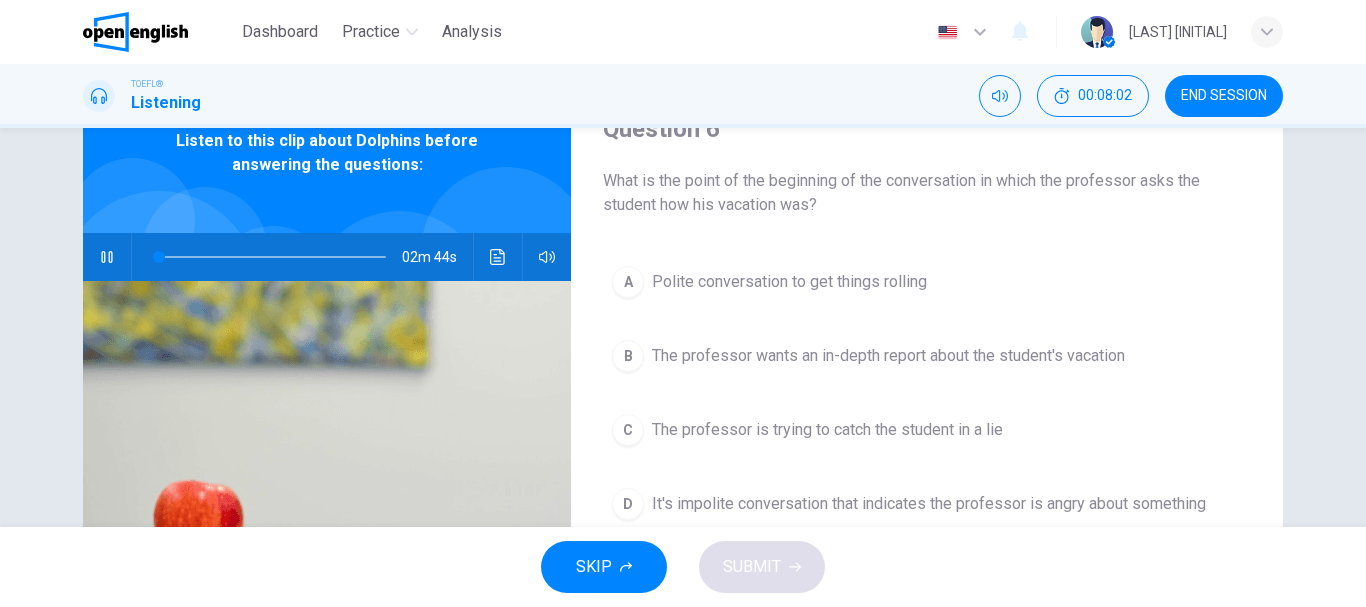 type 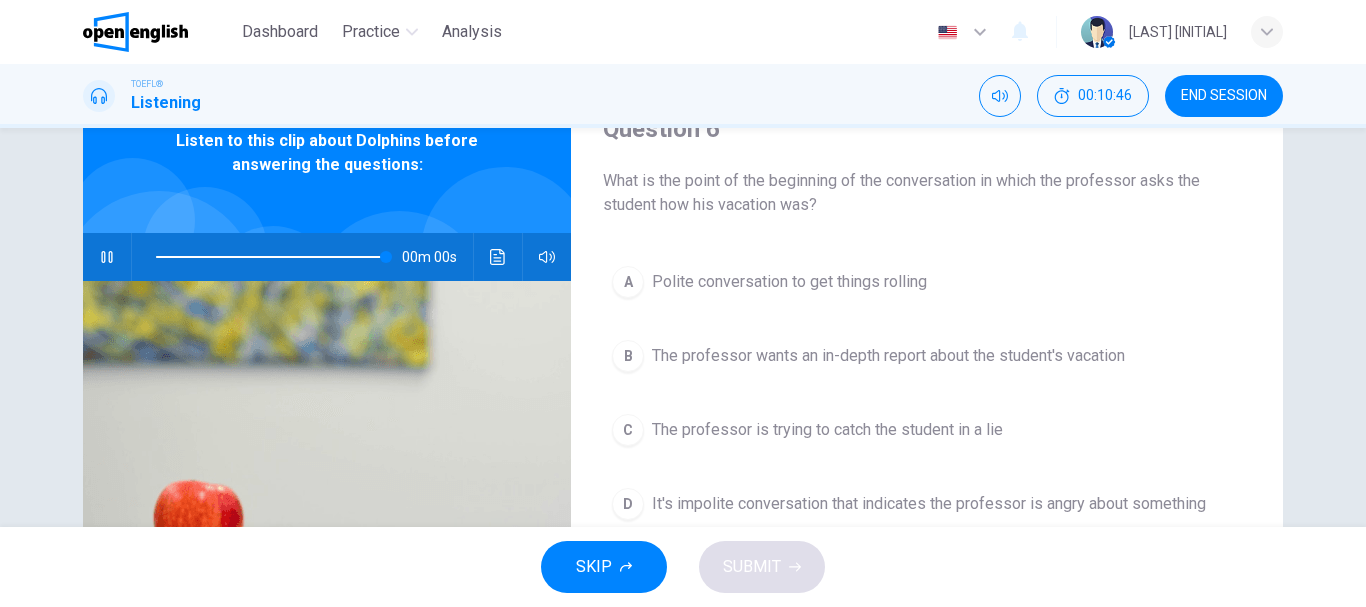 type on "*" 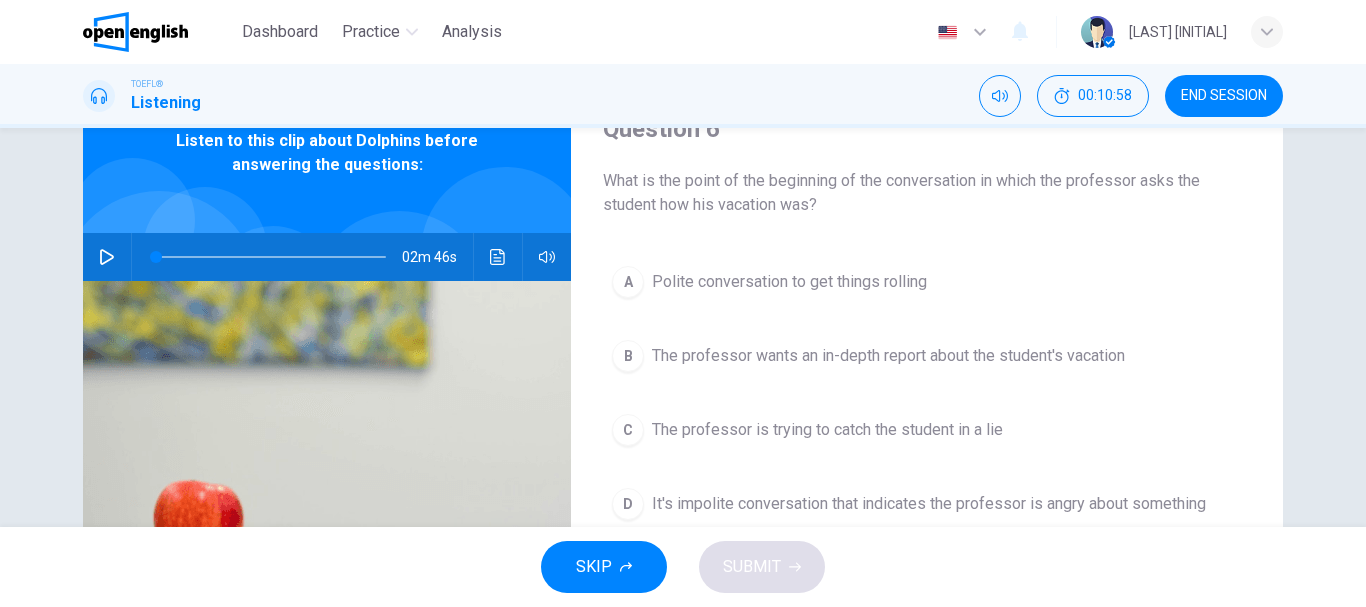 drag, startPoint x: 102, startPoint y: 257, endPoint x: 116, endPoint y: 293, distance: 38.626415 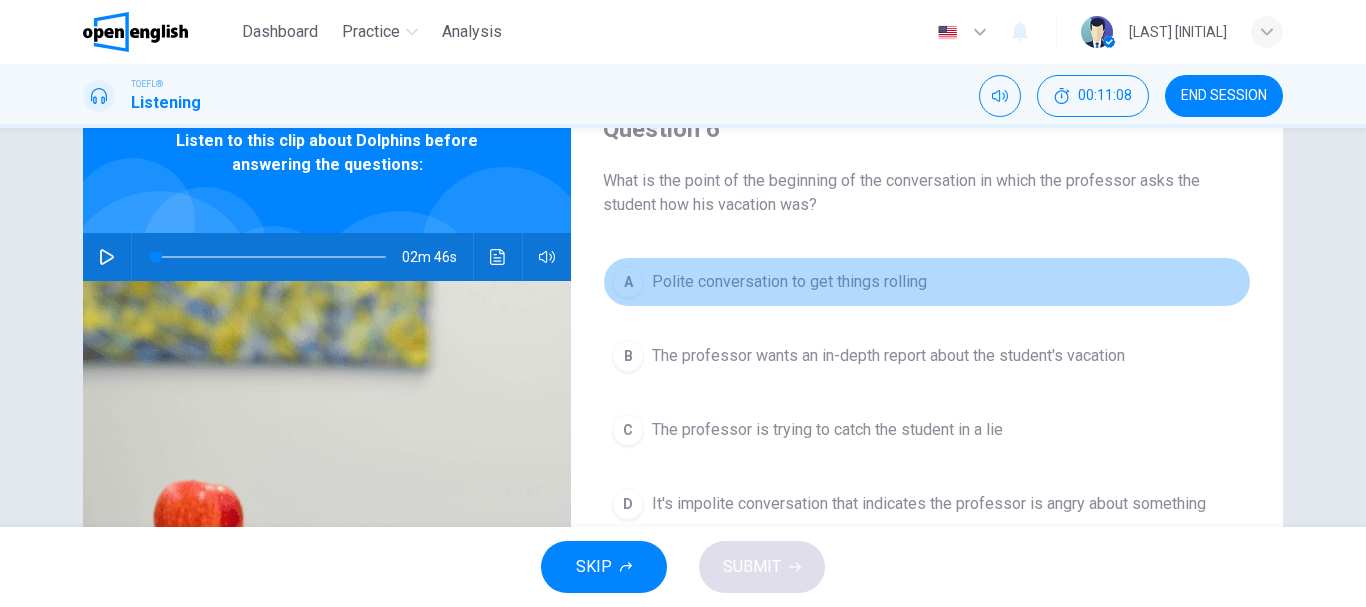 click on "Polite conversation to get things rolling" at bounding box center (789, 282) 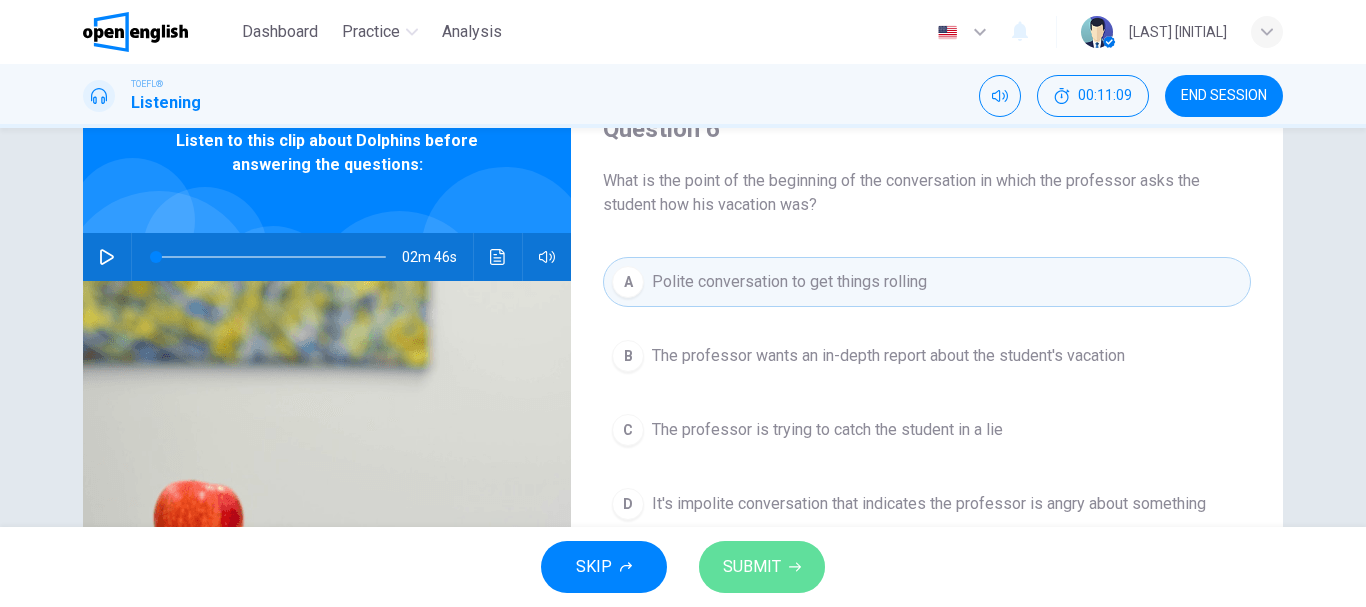 click on "SUBMIT" at bounding box center (752, 567) 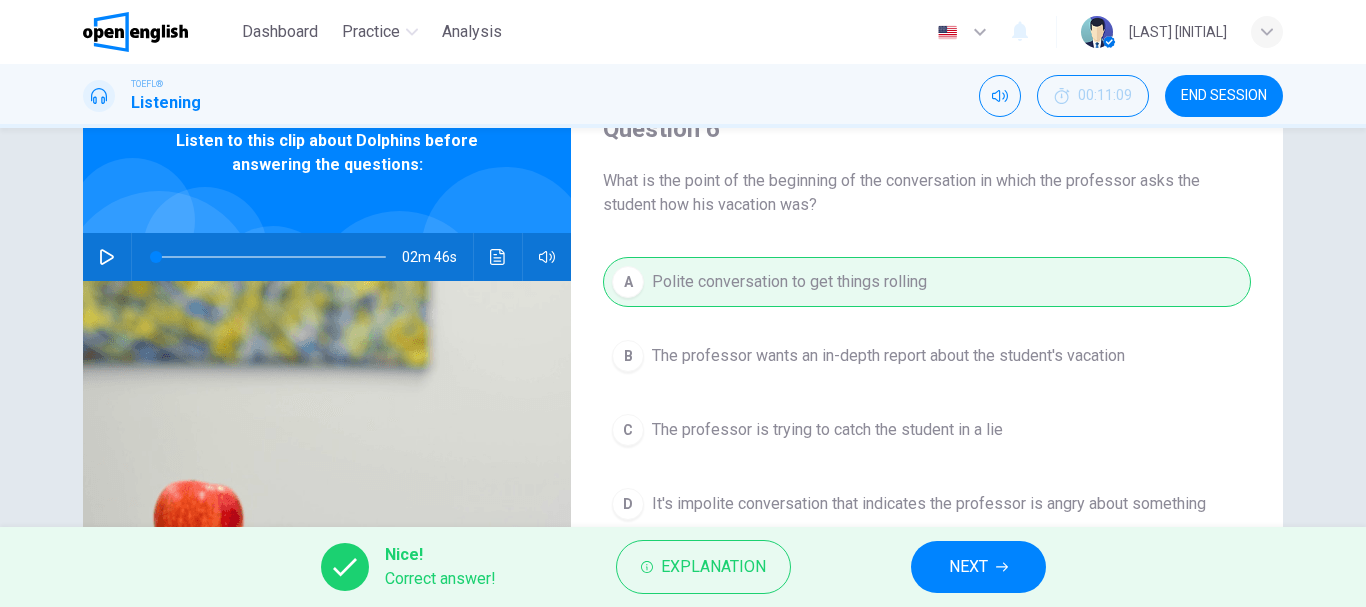 click on "NEXT" at bounding box center [968, 567] 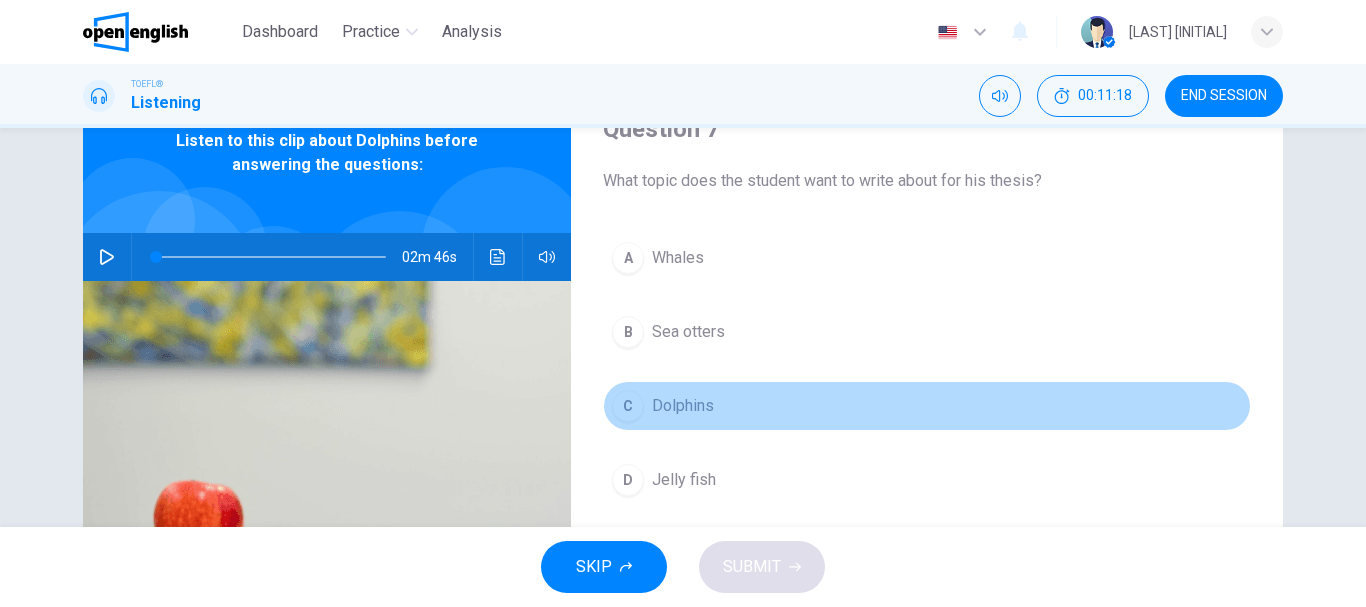 click on "C Dolphins" at bounding box center [927, 406] 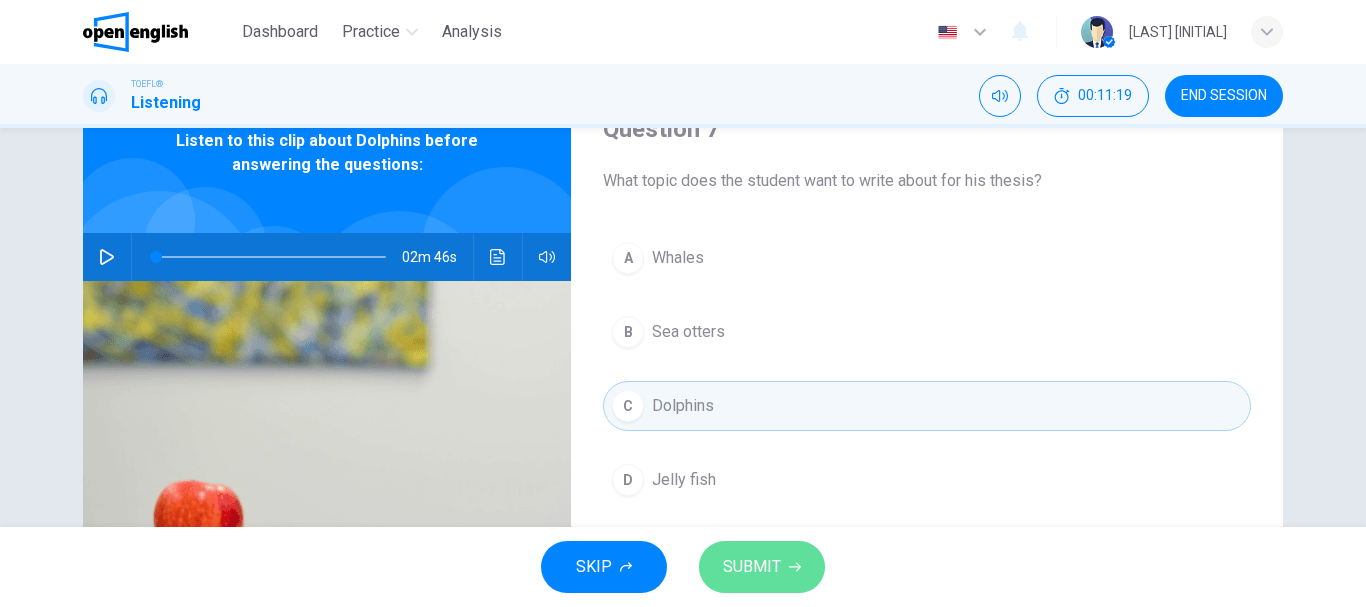 click on "SUBMIT" at bounding box center (762, 567) 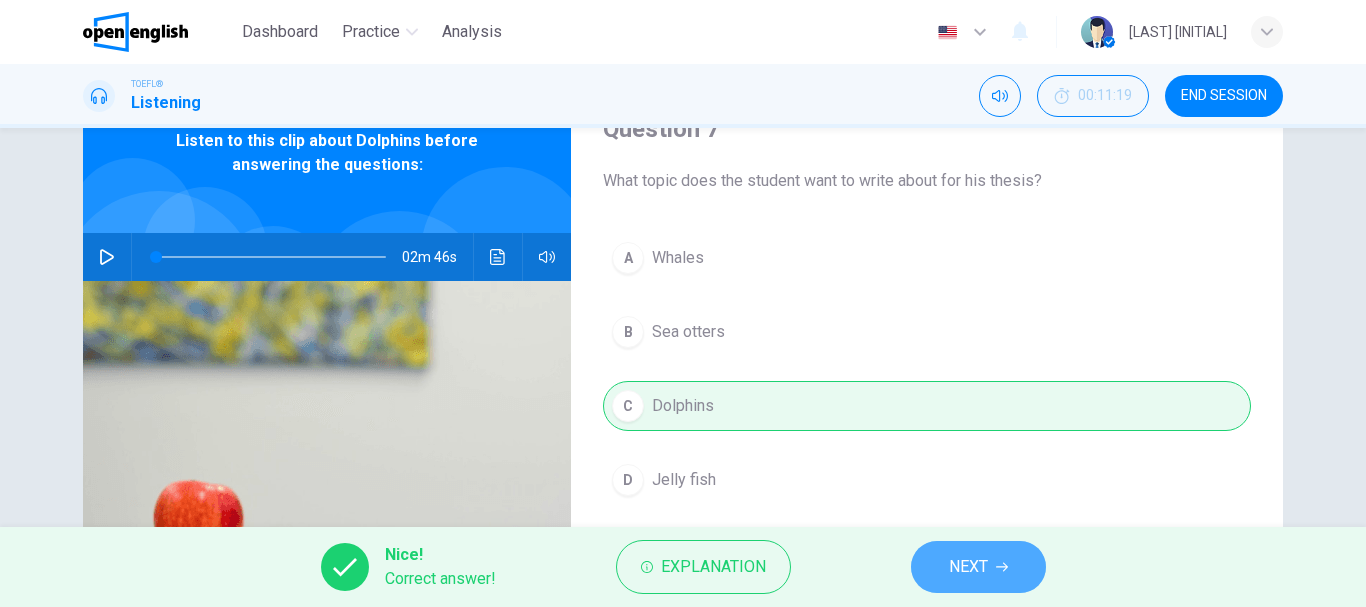 click on "NEXT" at bounding box center (968, 567) 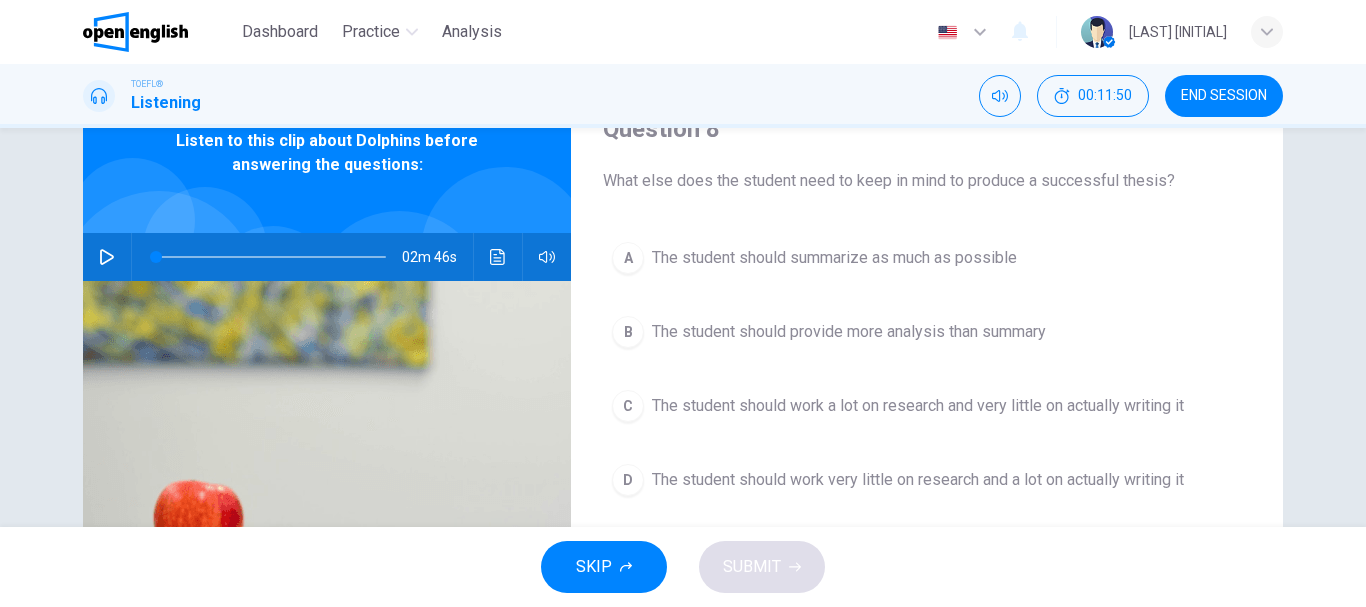 click on "B The student should provide more analysis than summary" at bounding box center [927, 332] 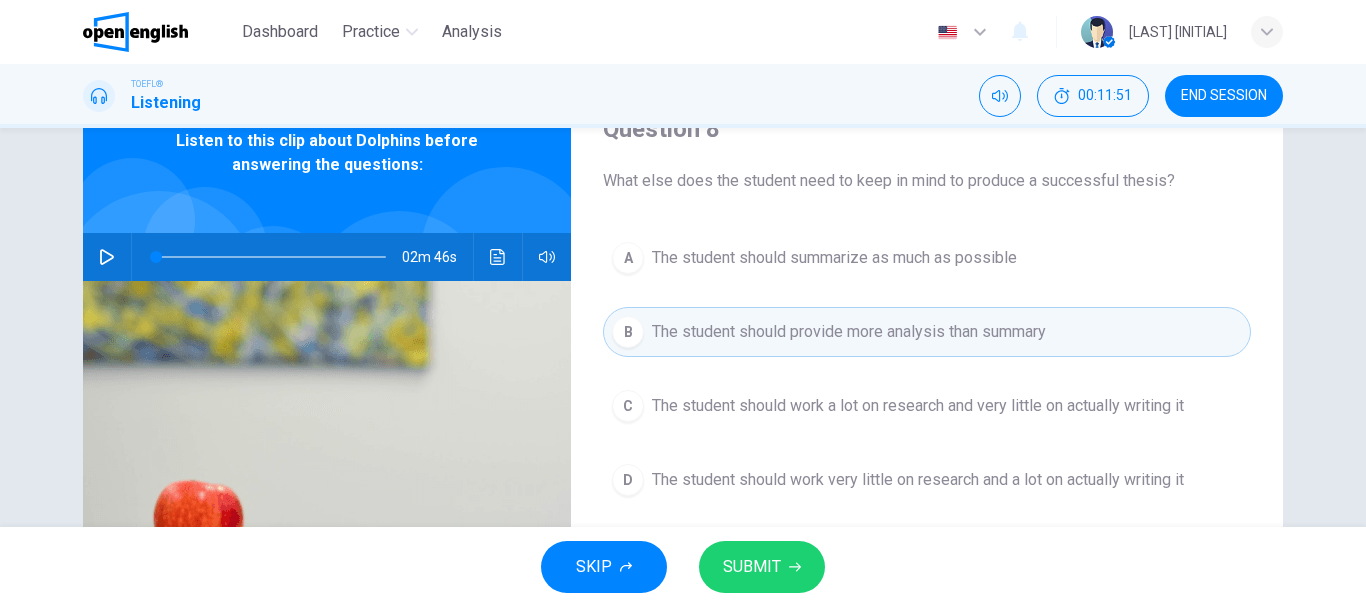 click on "SUBMIT" at bounding box center (752, 567) 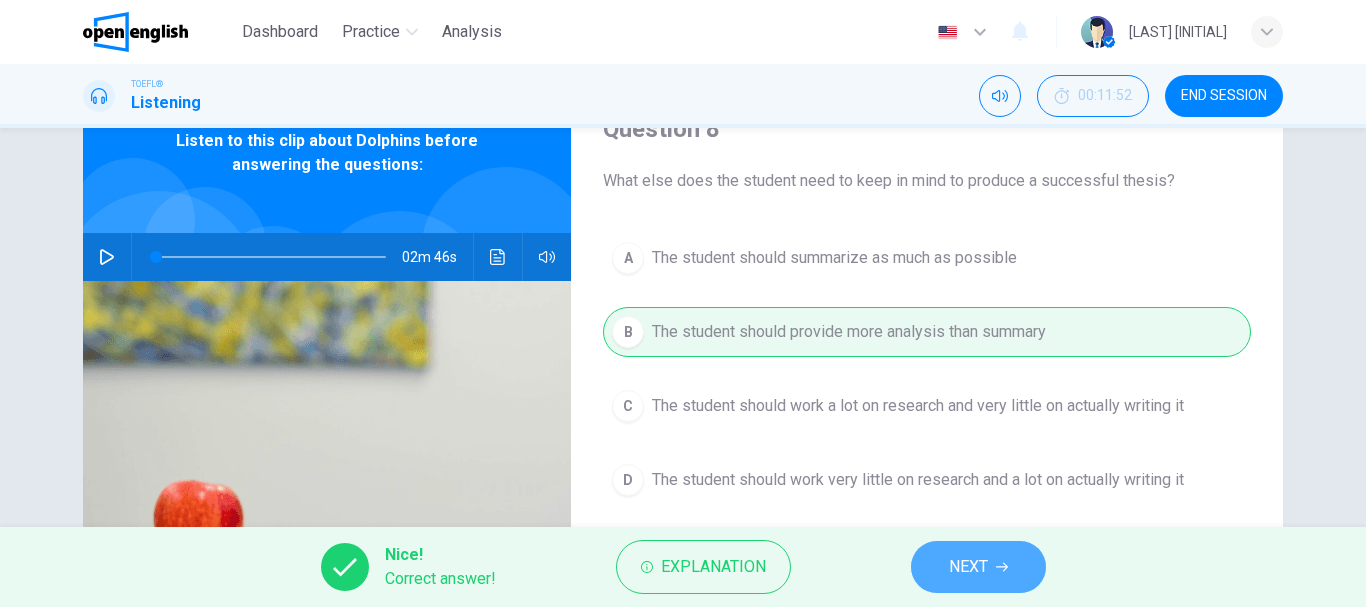 click on "NEXT" at bounding box center (968, 567) 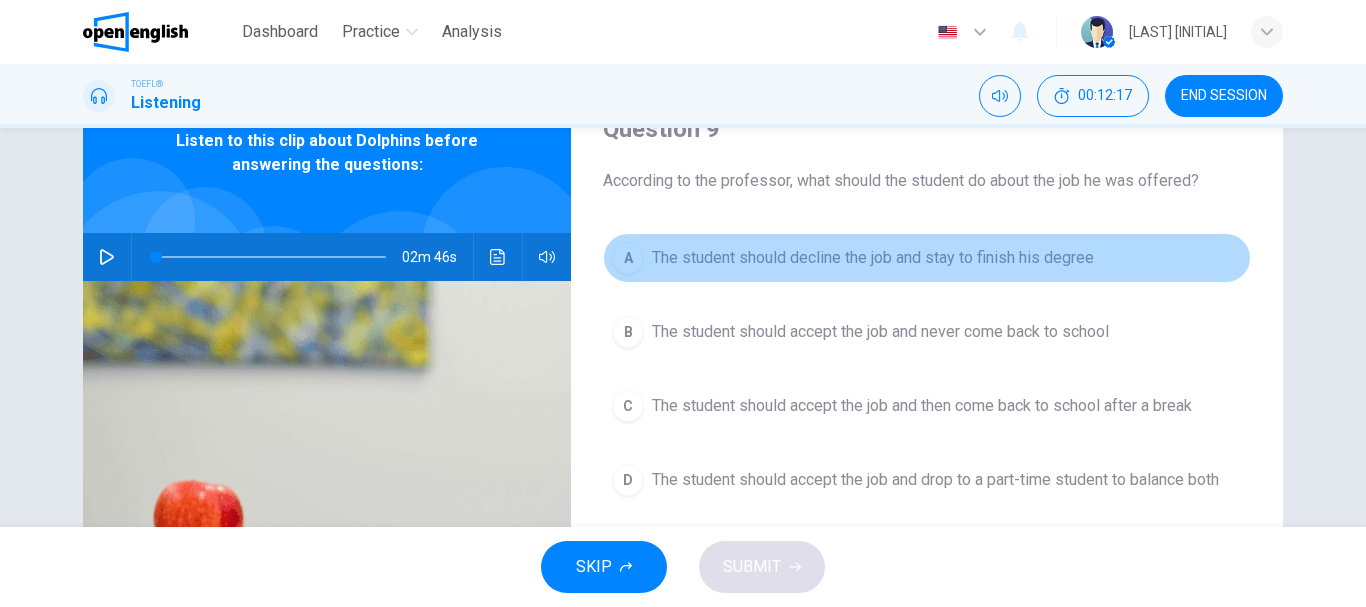 click on "The student should decline the job and stay to finish his degree" at bounding box center (873, 258) 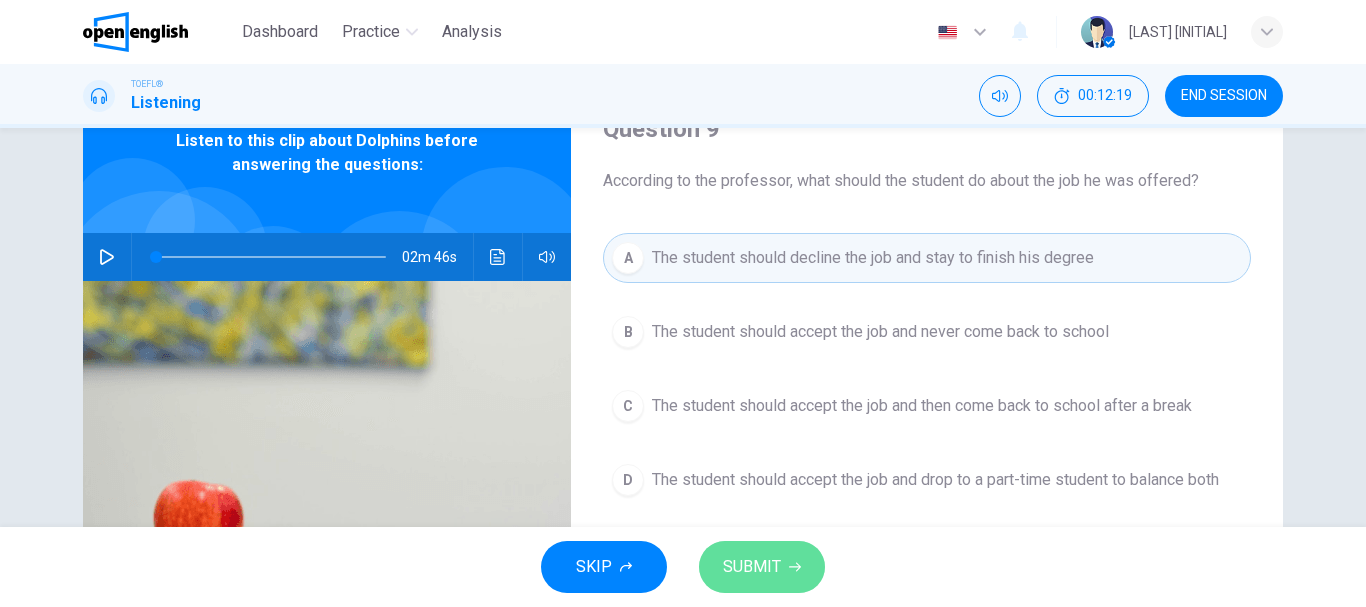 click on "SUBMIT" at bounding box center (752, 567) 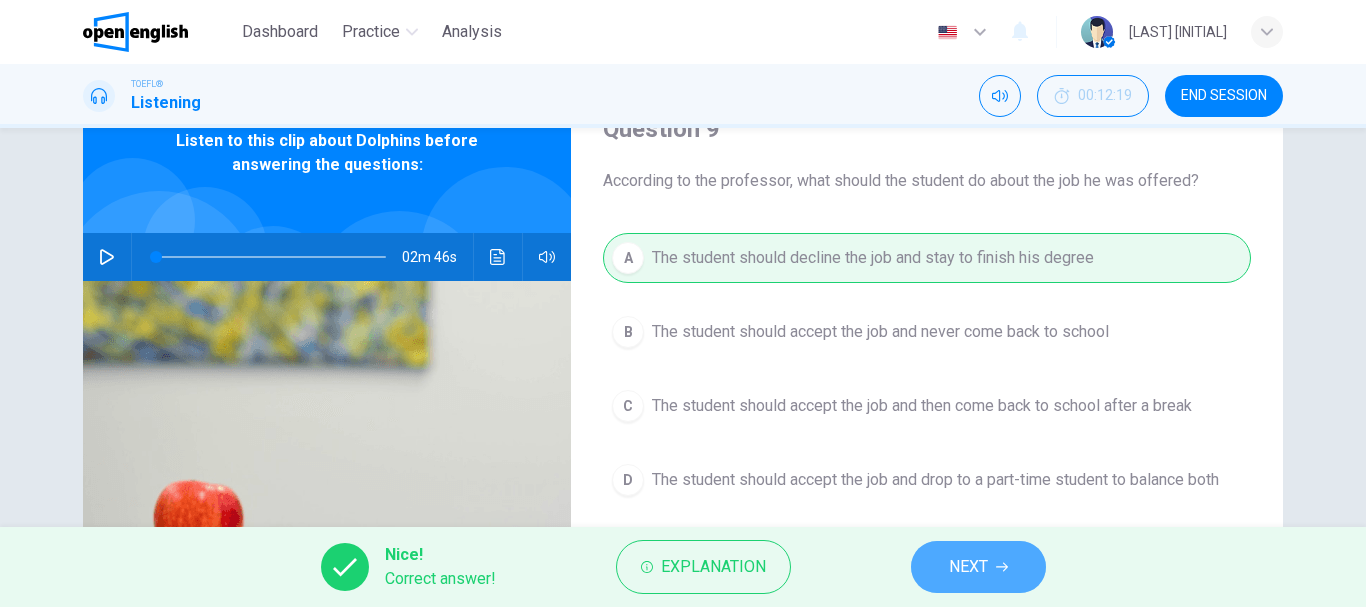click on "NEXT" at bounding box center [978, 567] 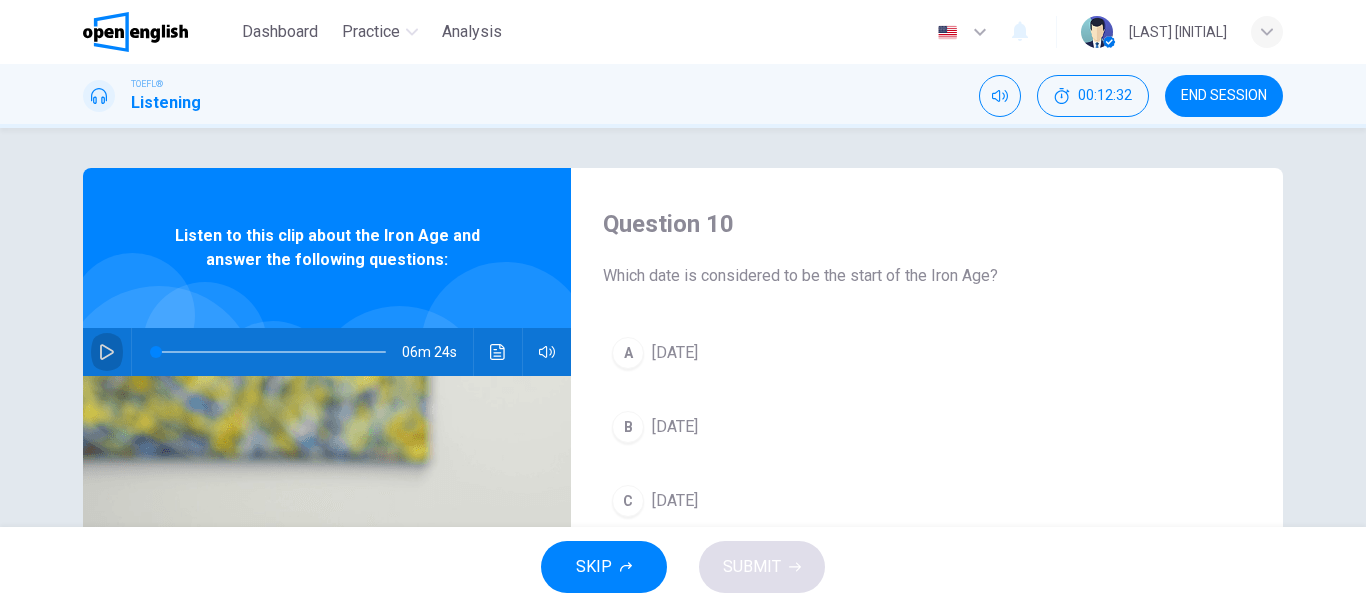 click 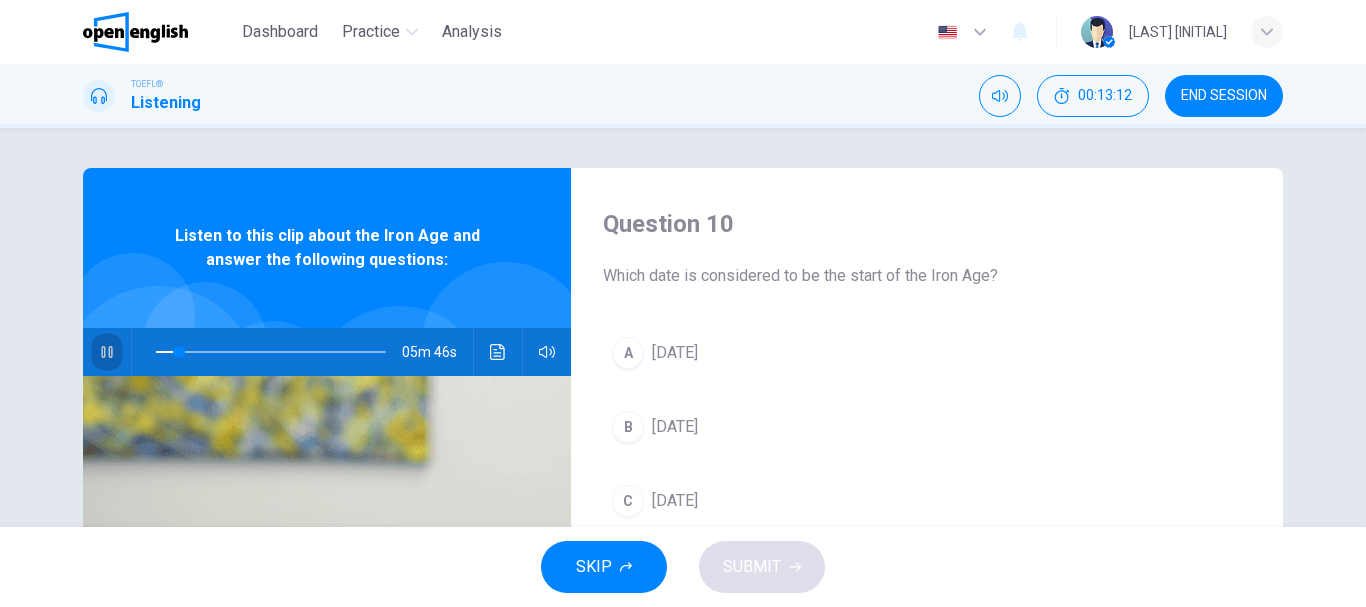 click 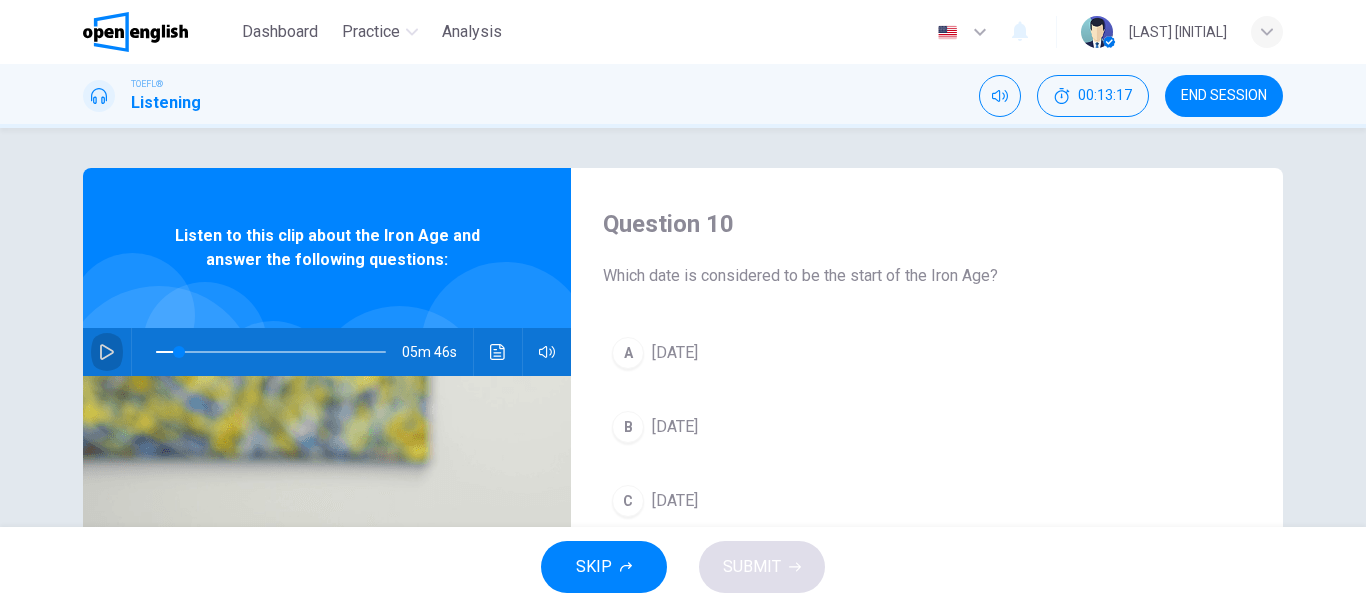 click 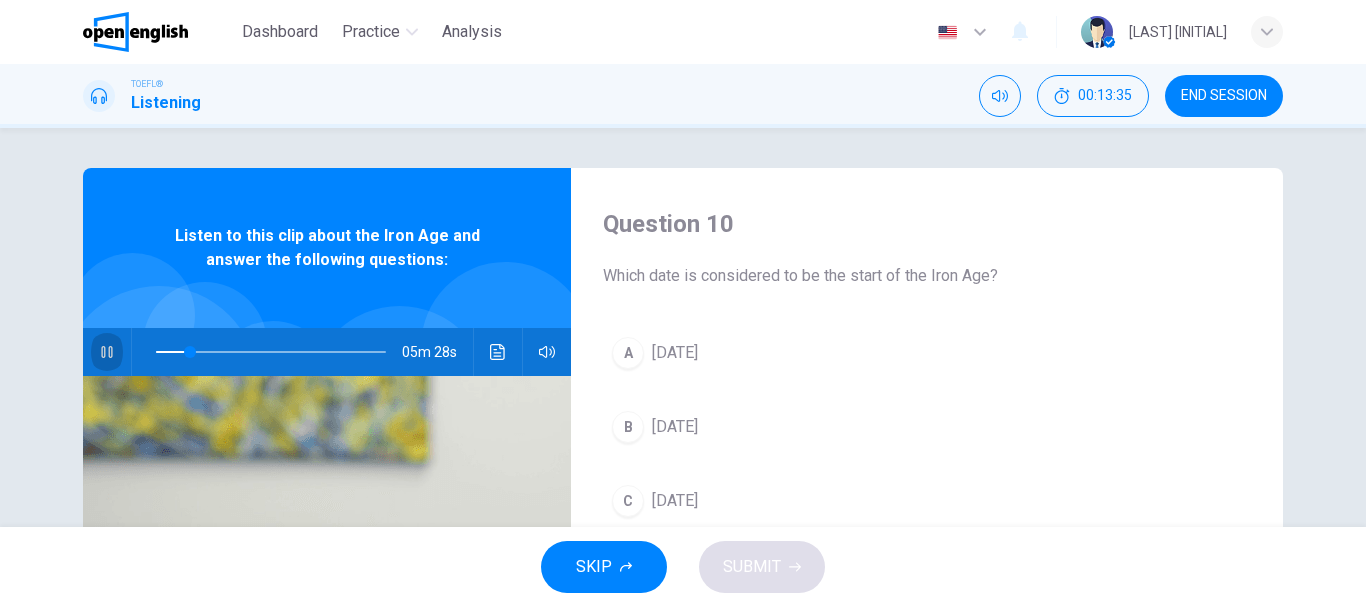 click 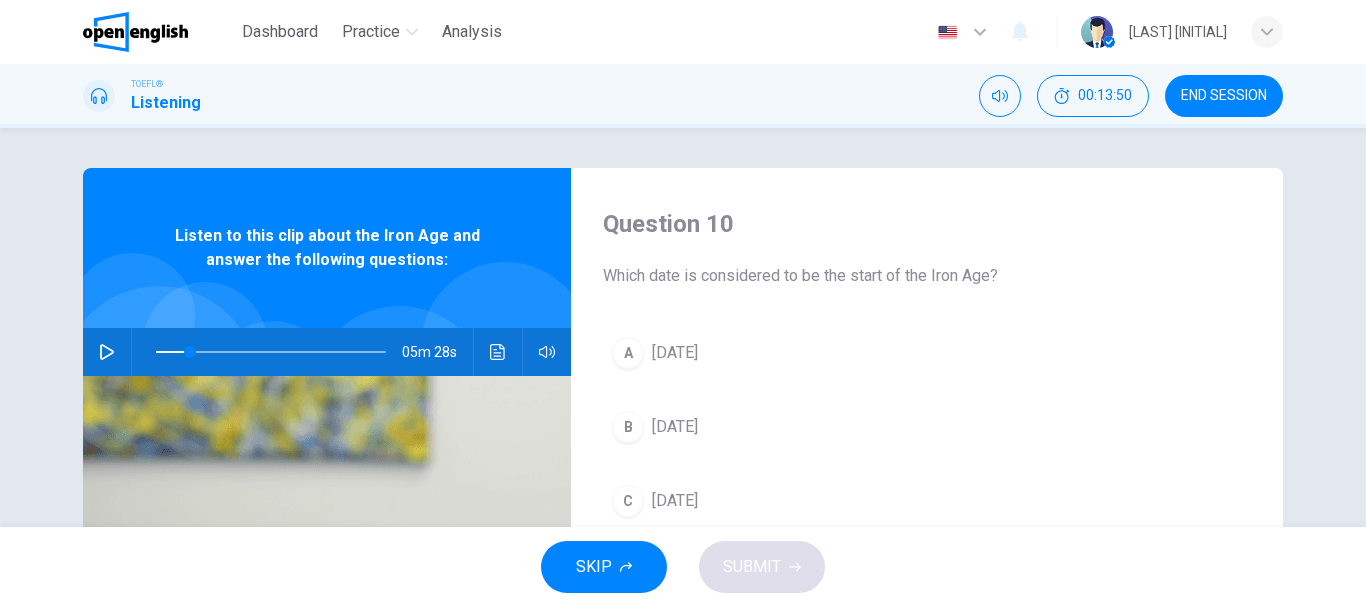 click 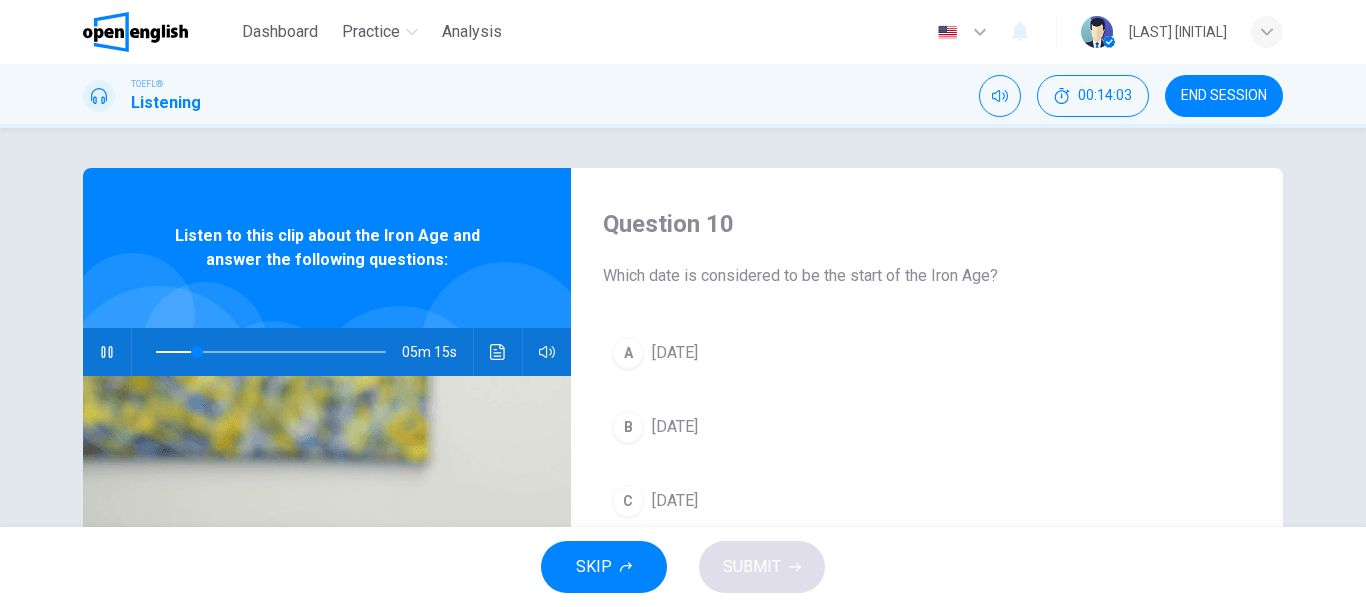 scroll, scrollTop: 124, scrollLeft: 0, axis: vertical 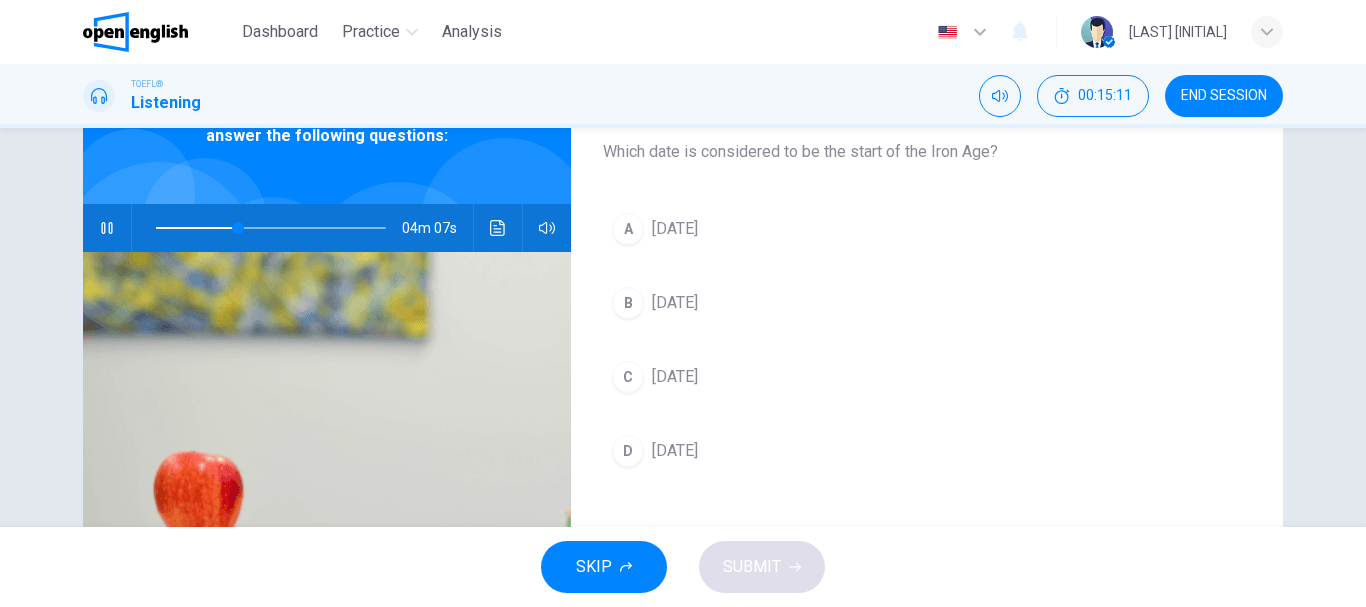 click on "1600 BC" at bounding box center (675, 377) 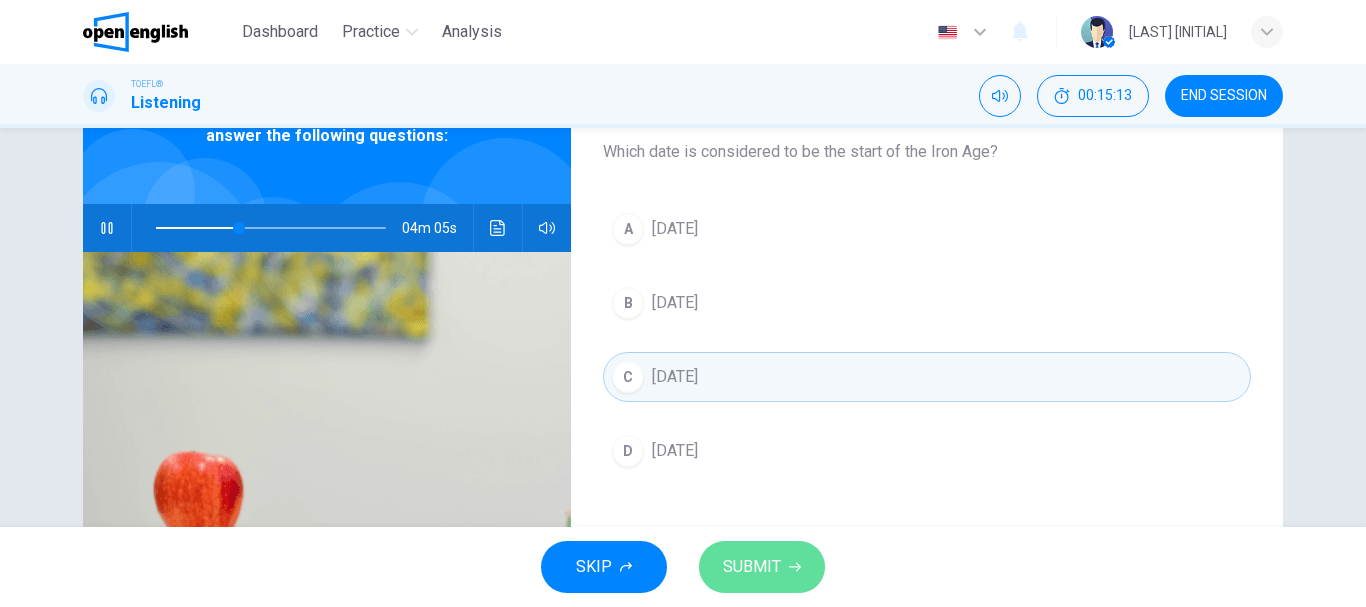 click on "SUBMIT" at bounding box center (752, 567) 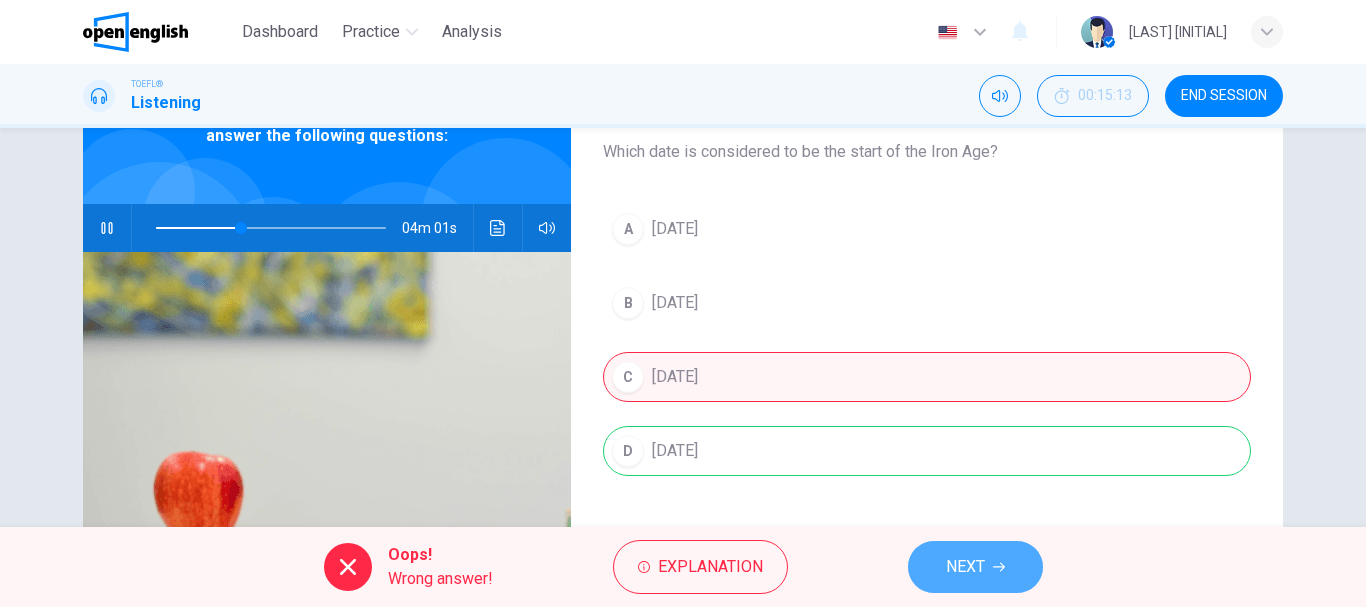 click on "NEXT" at bounding box center [965, 567] 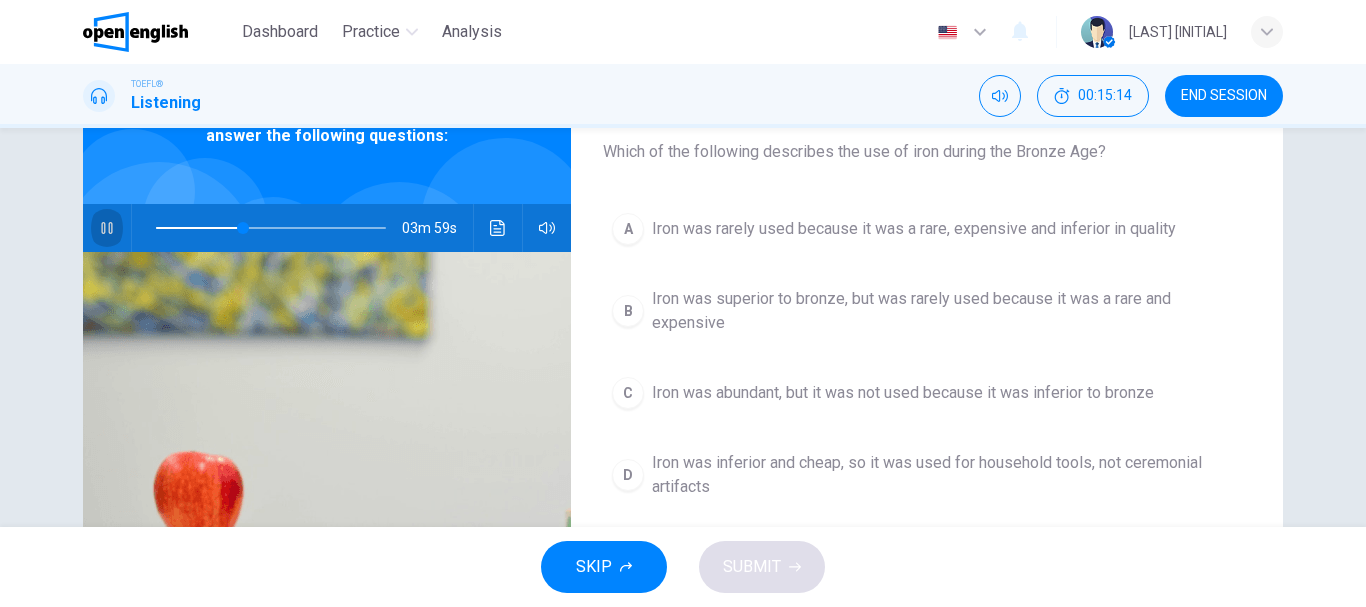 click 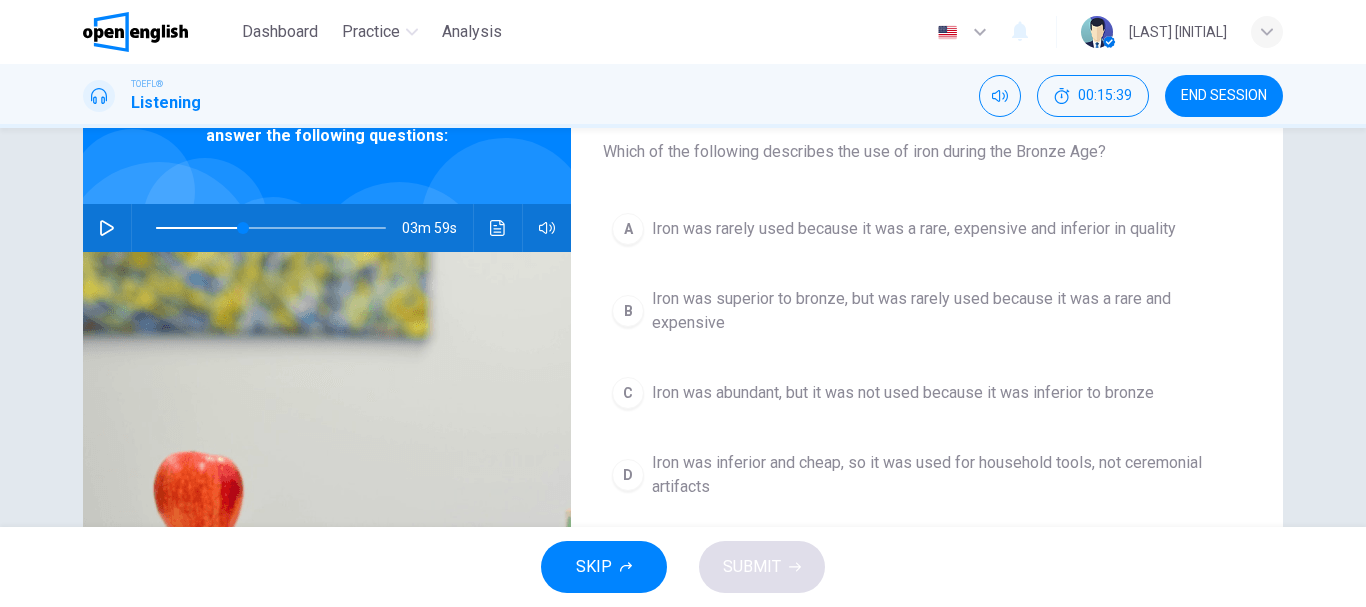 click at bounding box center (1267, 32) 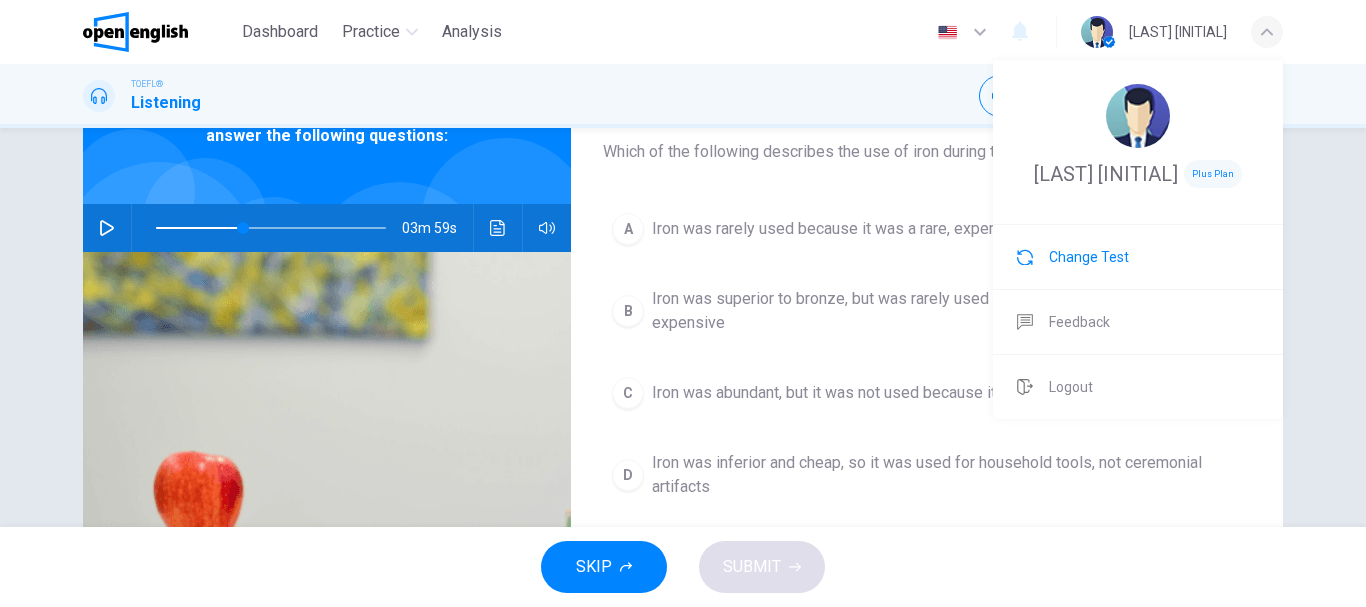 click on "Change Test" at bounding box center [1089, 257] 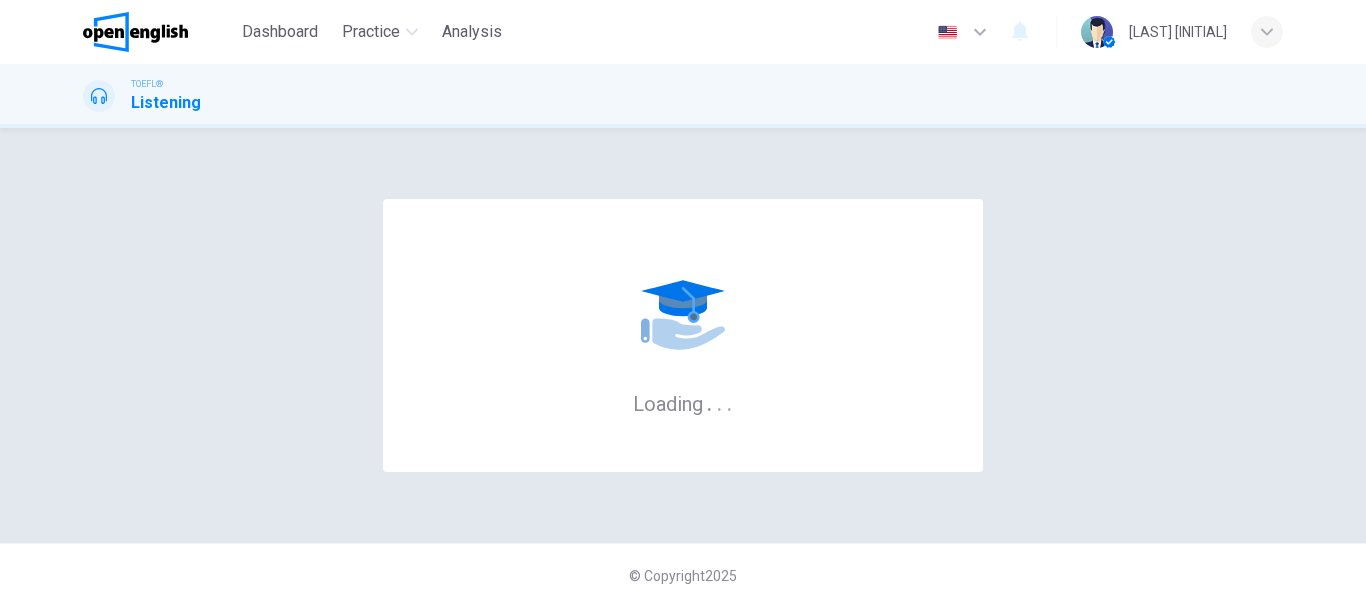 scroll, scrollTop: 0, scrollLeft: 0, axis: both 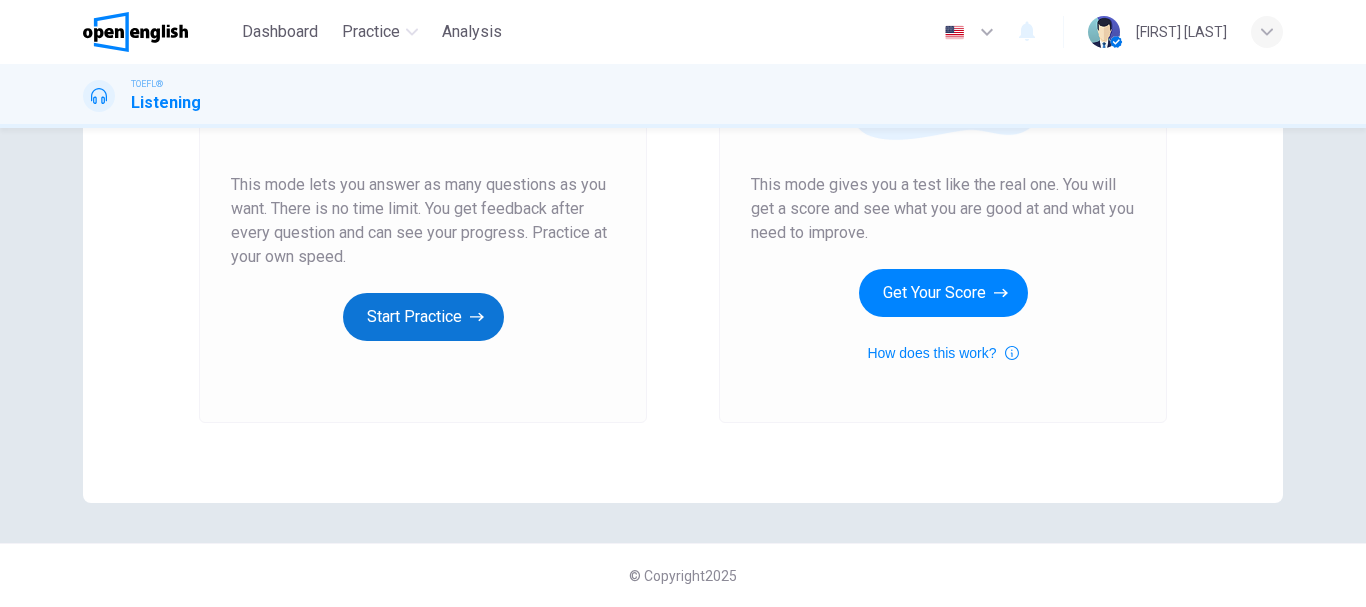 click on "Start Practice" at bounding box center (423, 317) 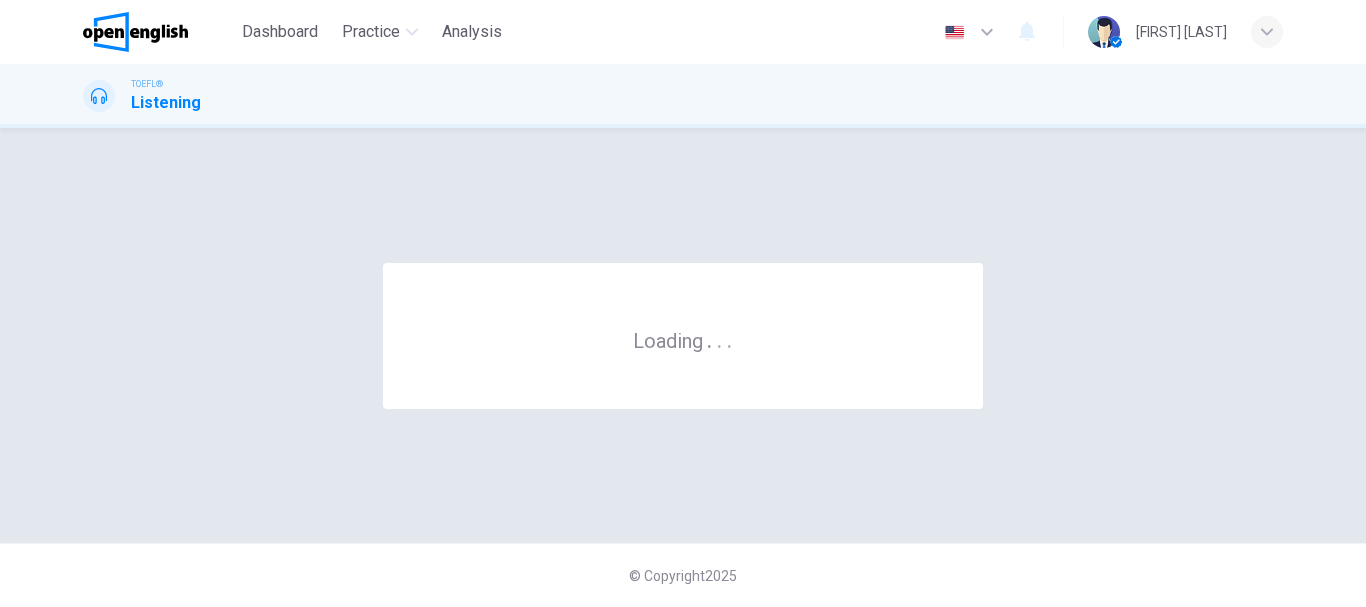 scroll, scrollTop: 0, scrollLeft: 0, axis: both 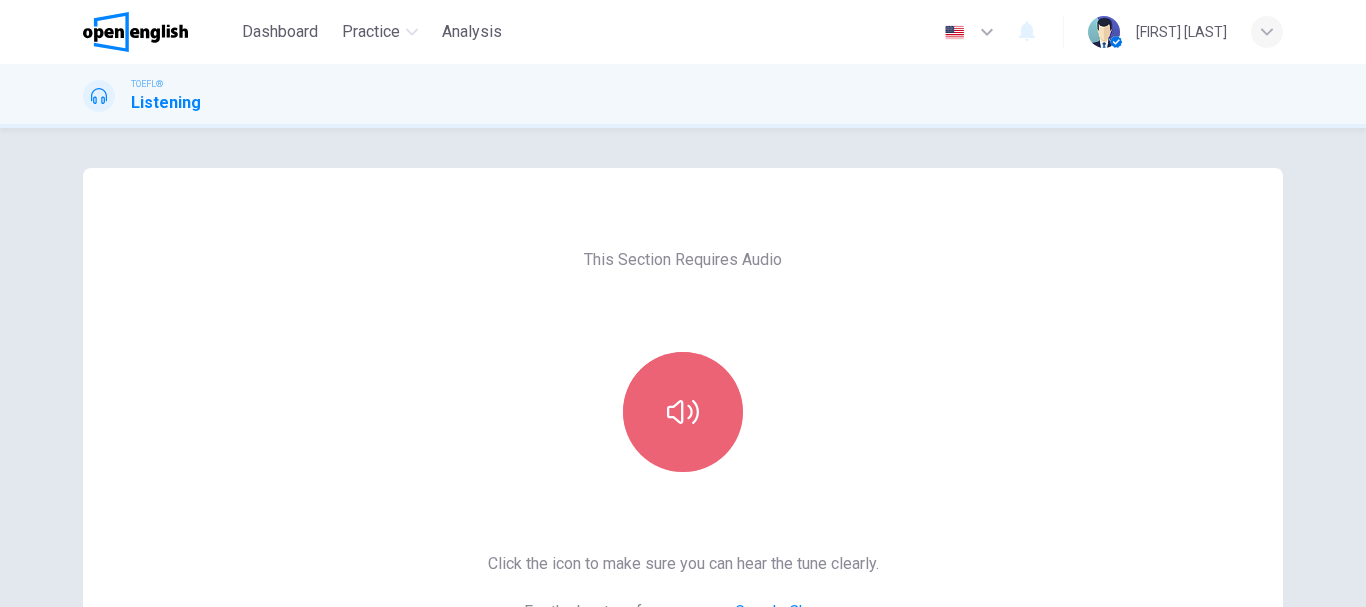 click at bounding box center (683, 412) 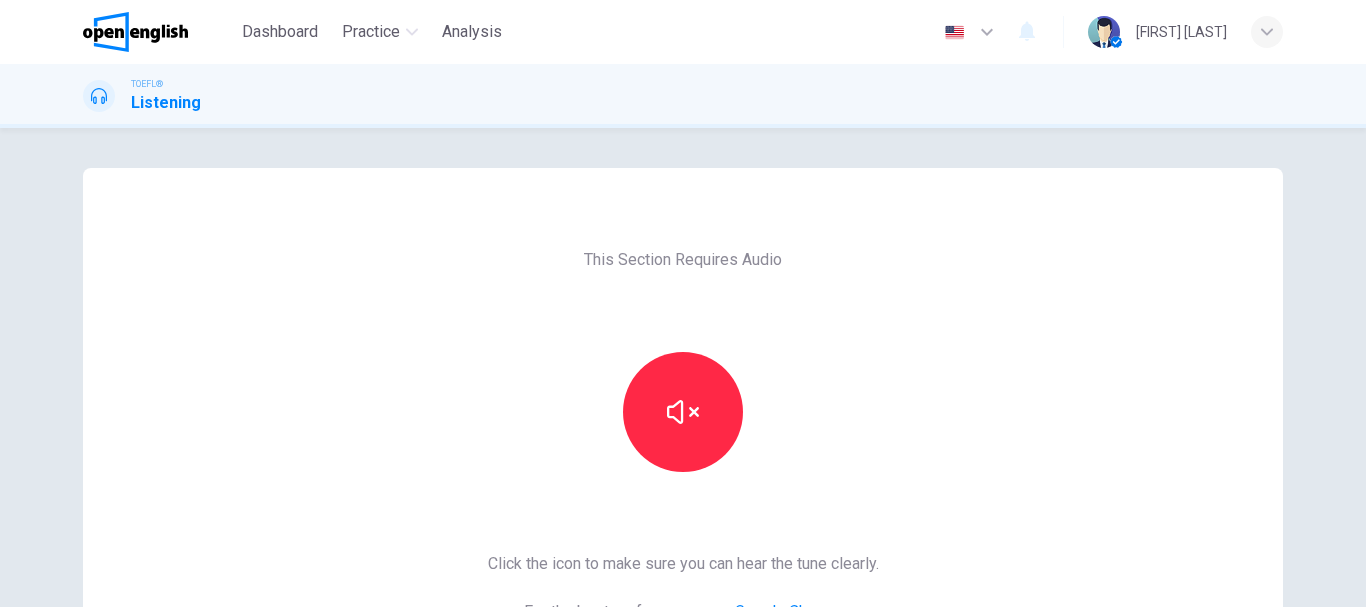 scroll, scrollTop: 360, scrollLeft: 0, axis: vertical 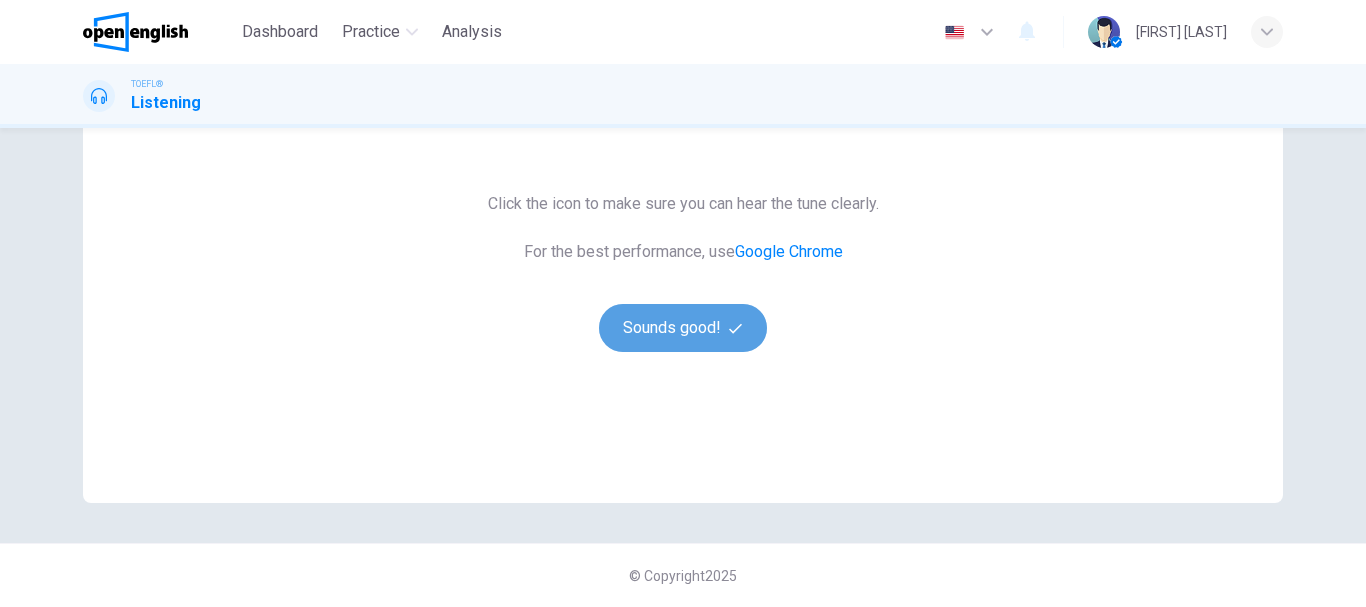 click on "Sounds good!" at bounding box center [683, 328] 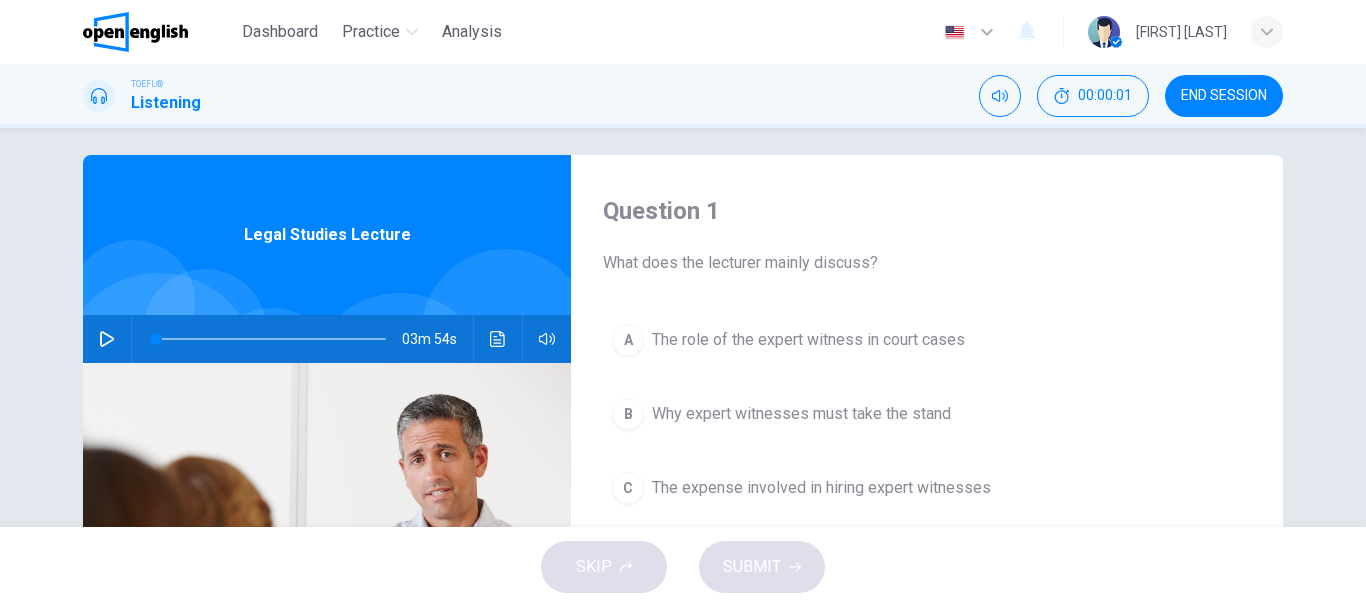 scroll, scrollTop: 7, scrollLeft: 0, axis: vertical 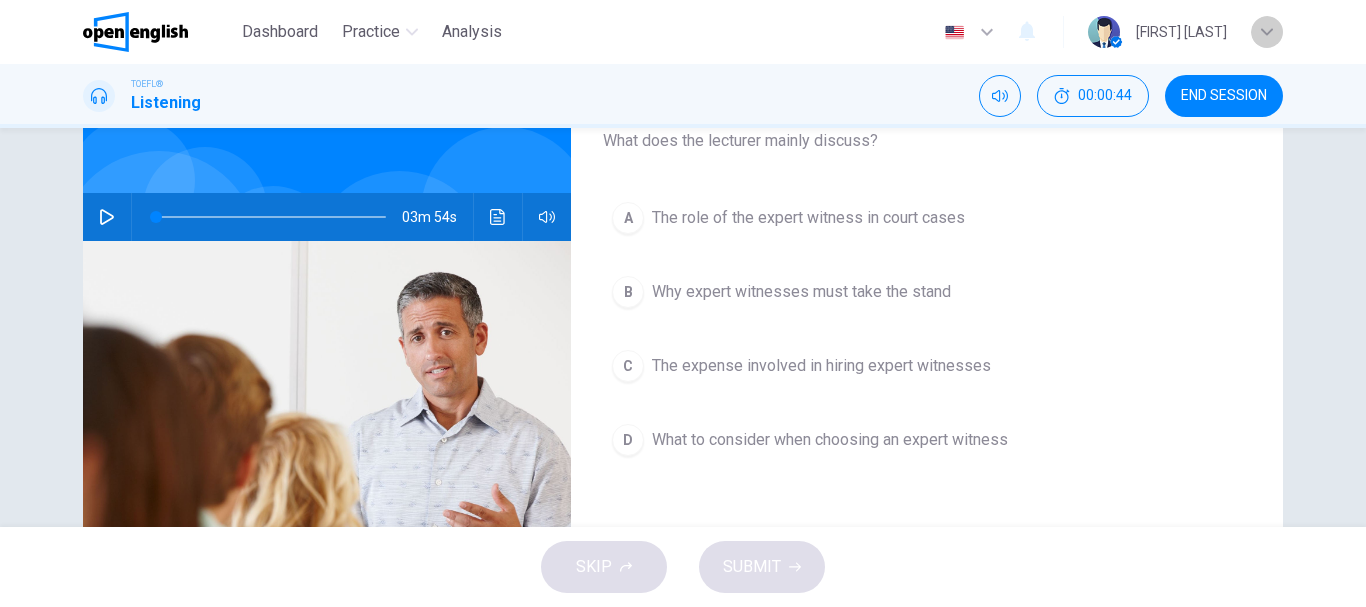 click at bounding box center [1267, 32] 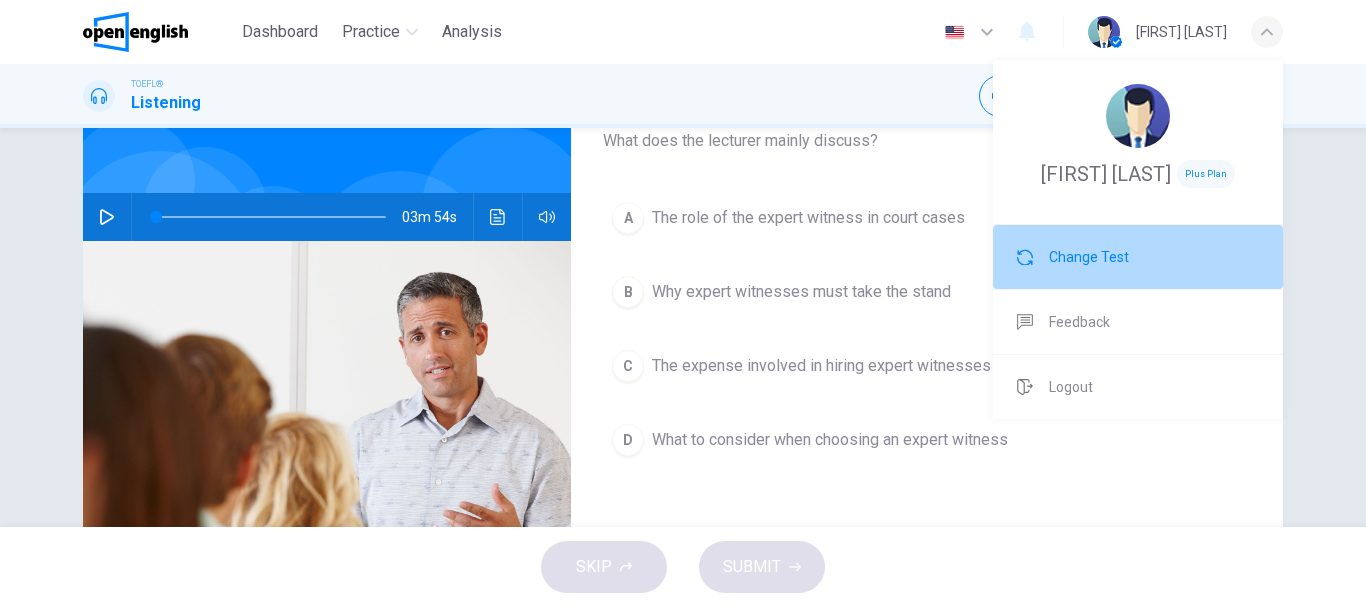 click on "Change Test" at bounding box center [1089, 257] 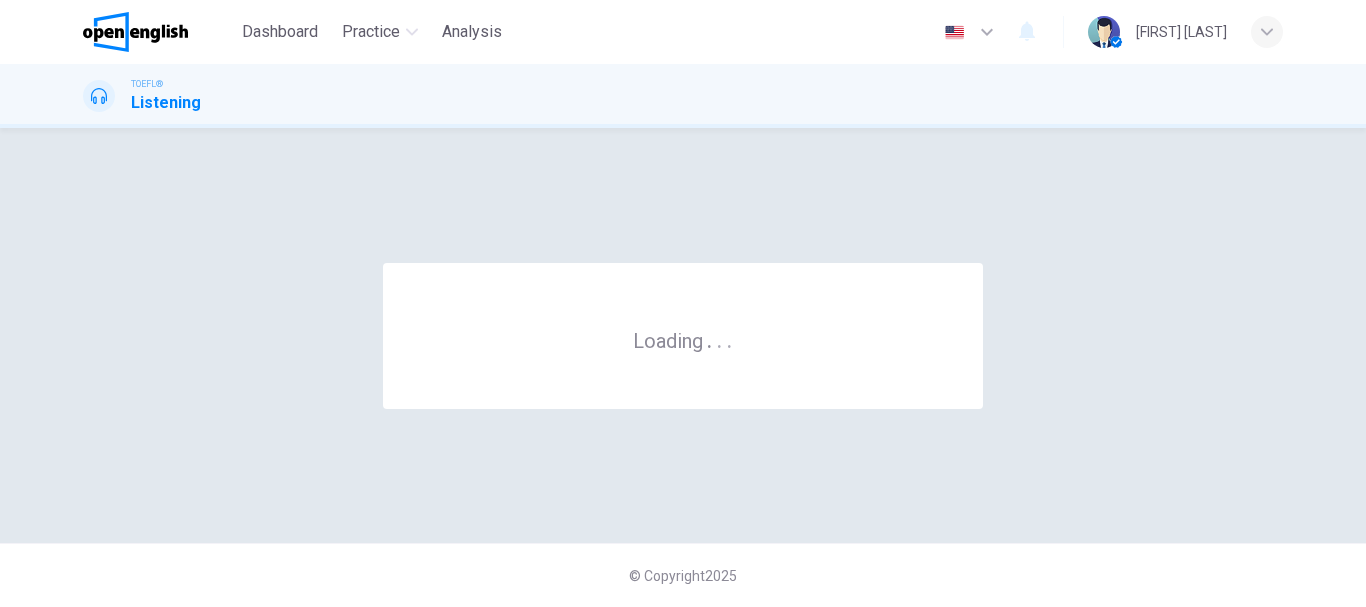 scroll, scrollTop: 0, scrollLeft: 0, axis: both 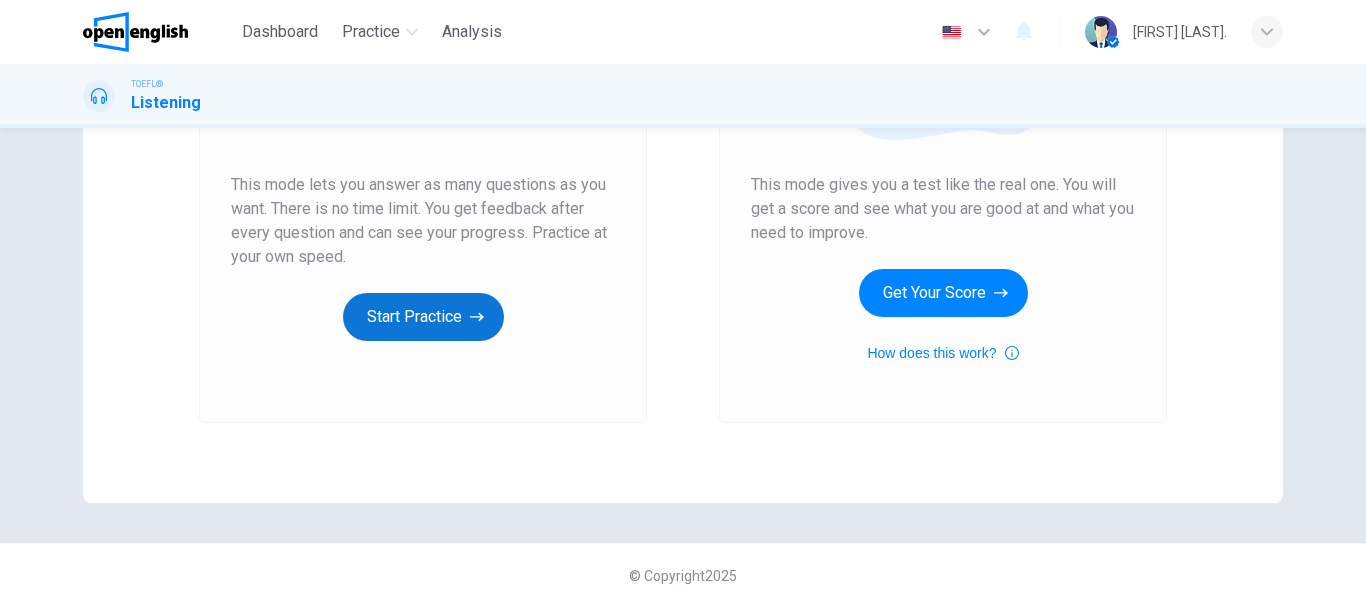 click on "Start Practice" at bounding box center [423, 317] 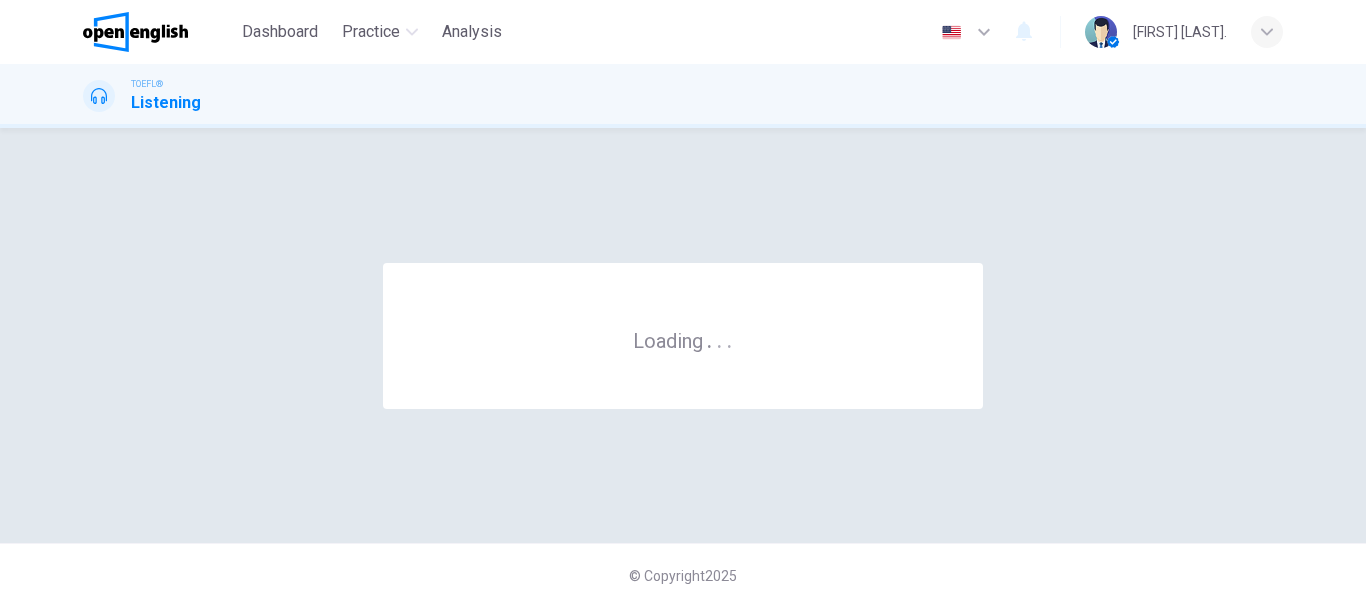 scroll, scrollTop: 0, scrollLeft: 0, axis: both 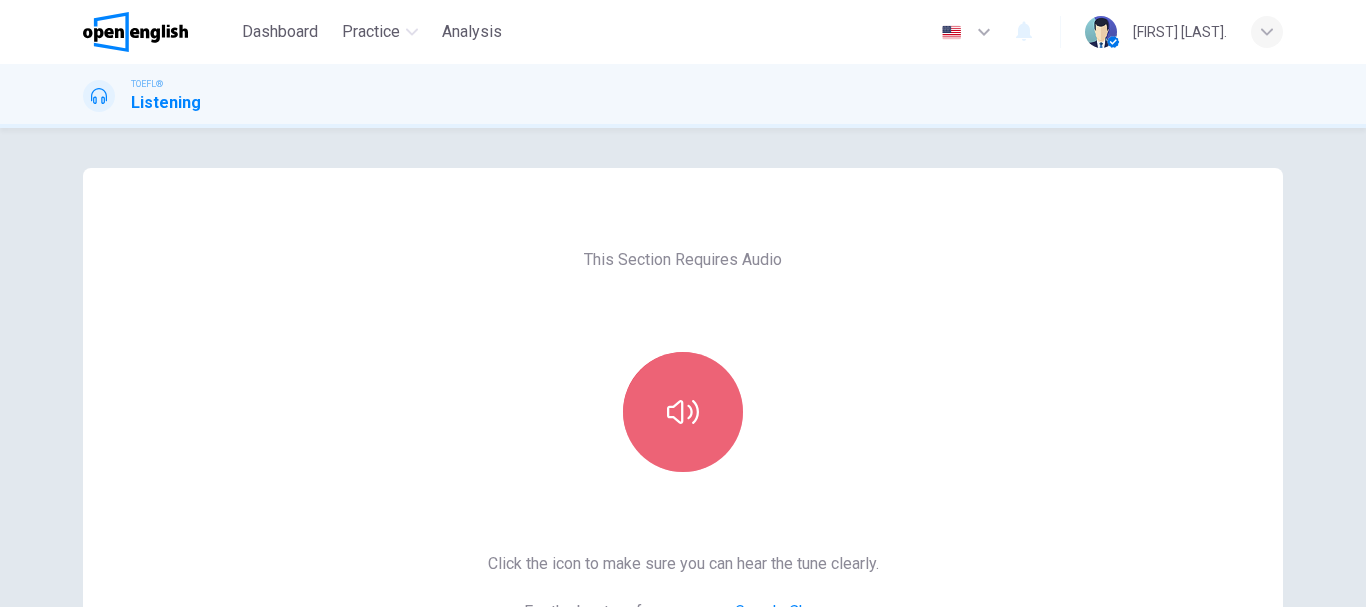 click 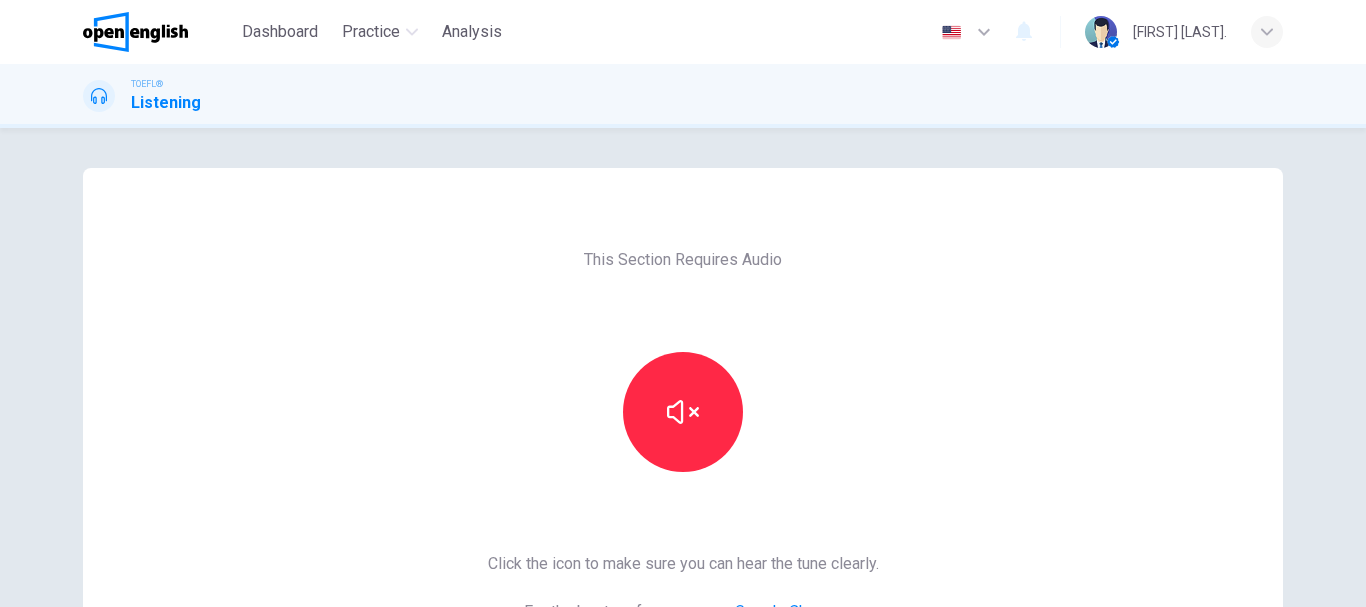 scroll, scrollTop: 360, scrollLeft: 0, axis: vertical 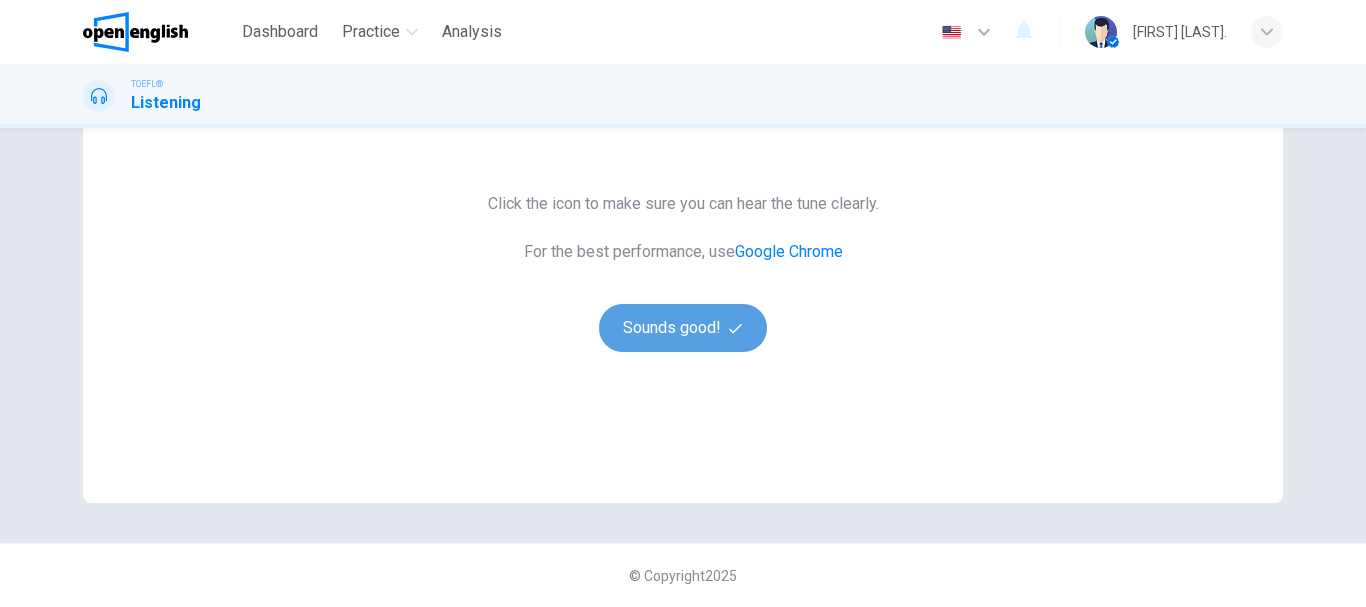 click on "Sounds good!" at bounding box center [683, 328] 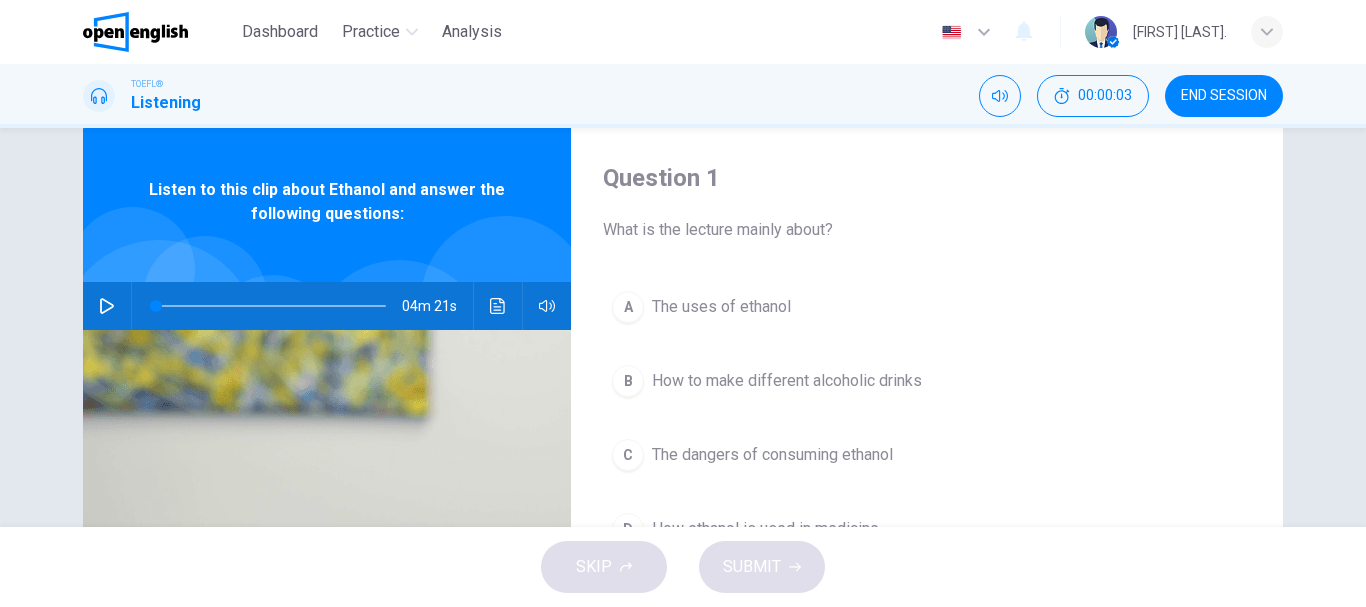 scroll, scrollTop: 44, scrollLeft: 0, axis: vertical 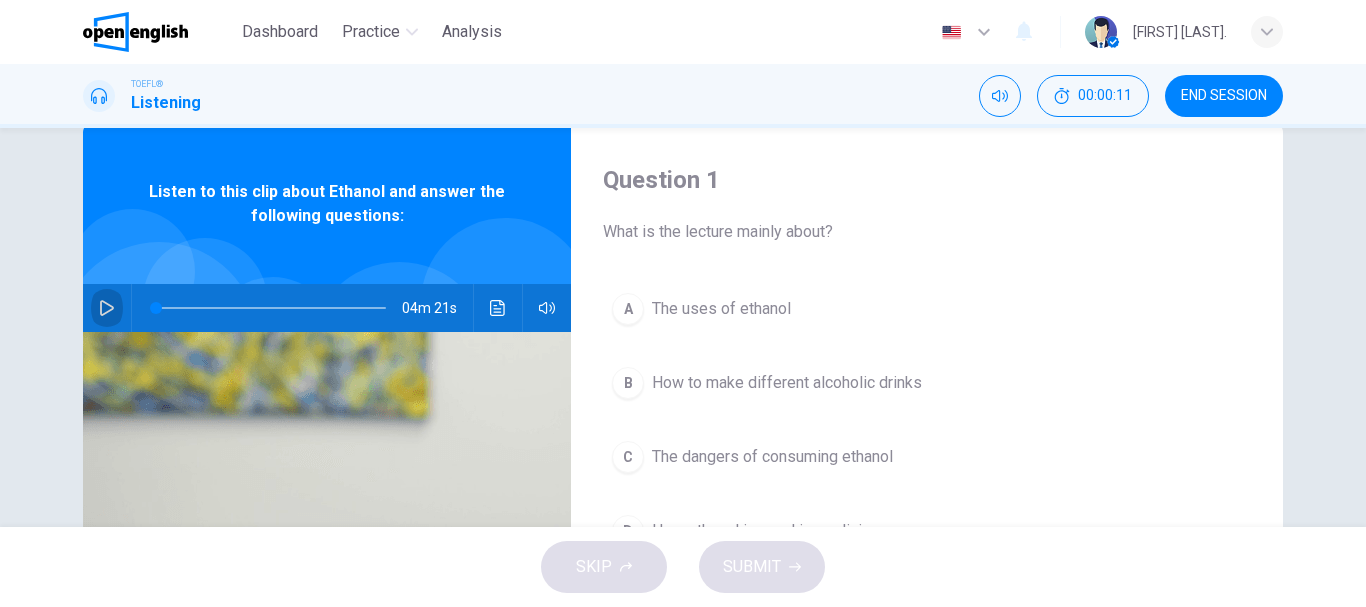 click 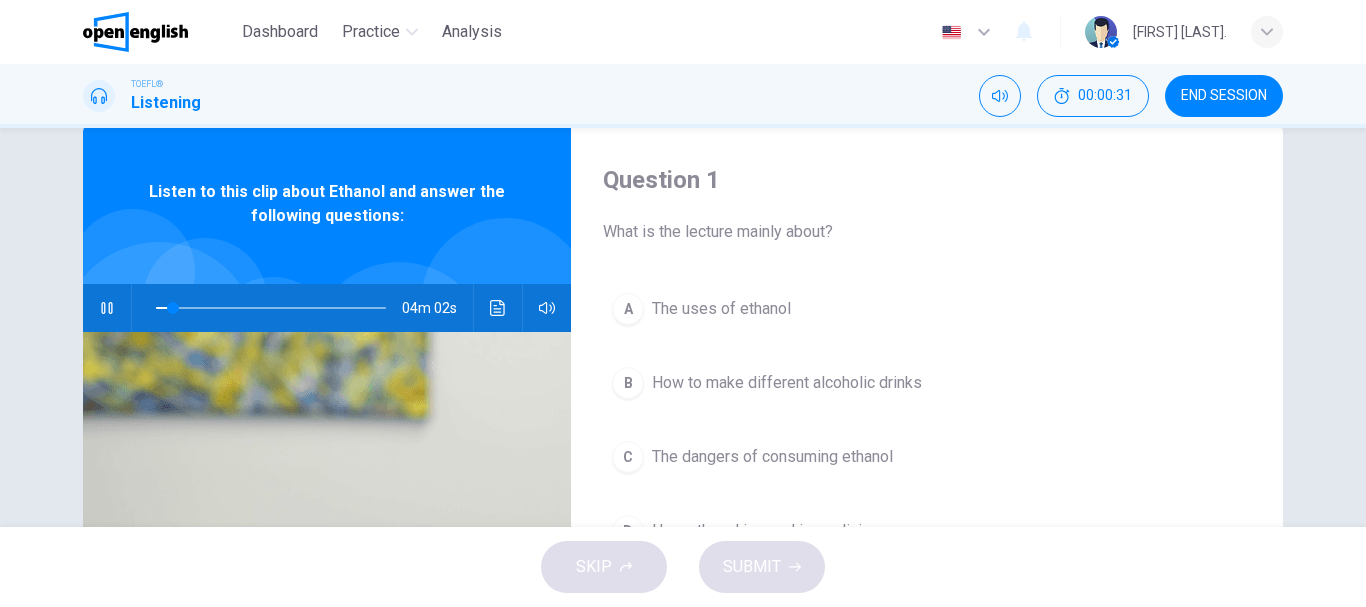 type on "*" 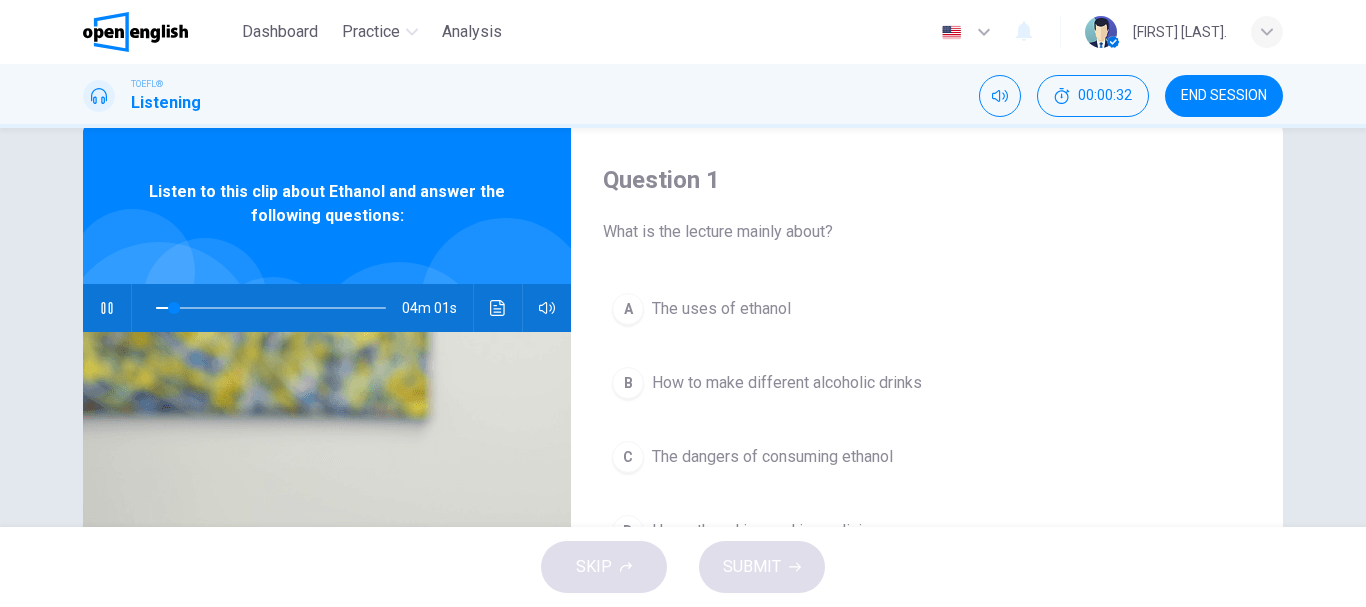 type 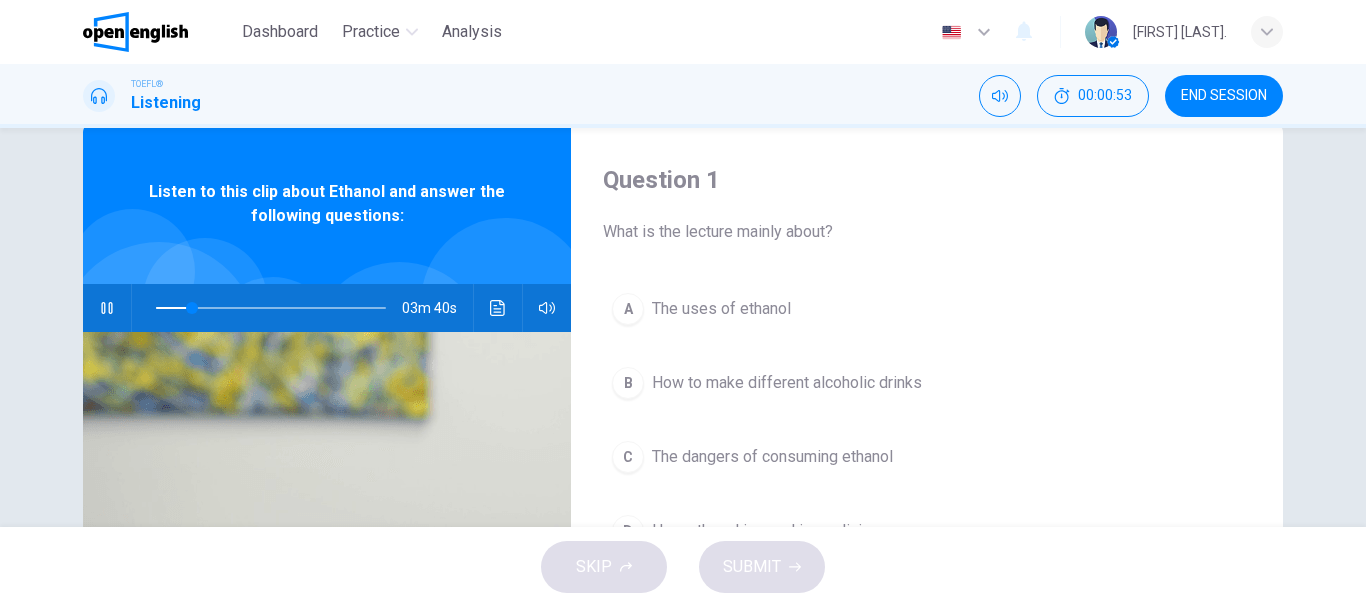 click 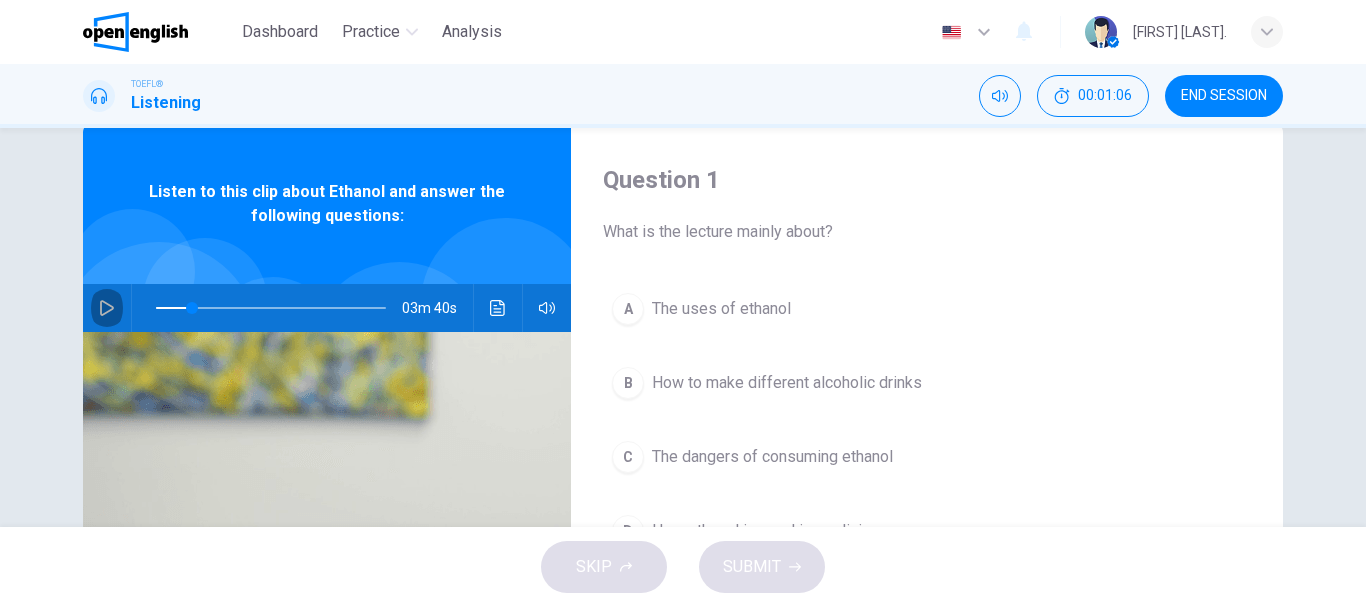 click 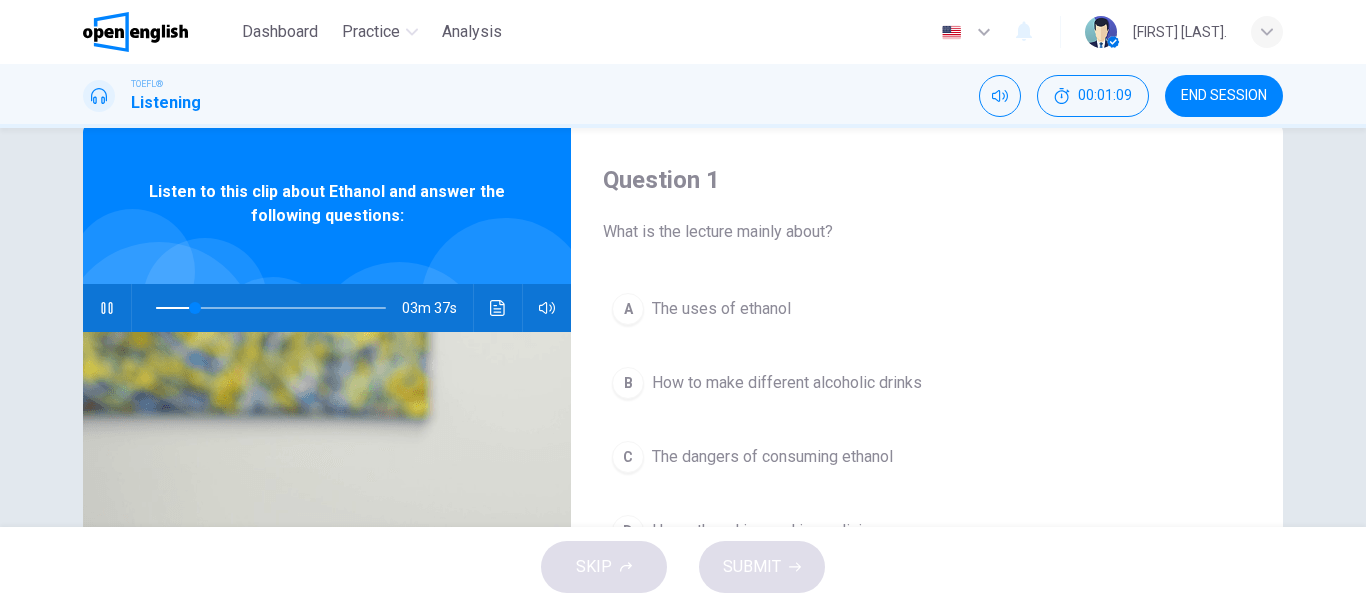 scroll, scrollTop: 174, scrollLeft: 0, axis: vertical 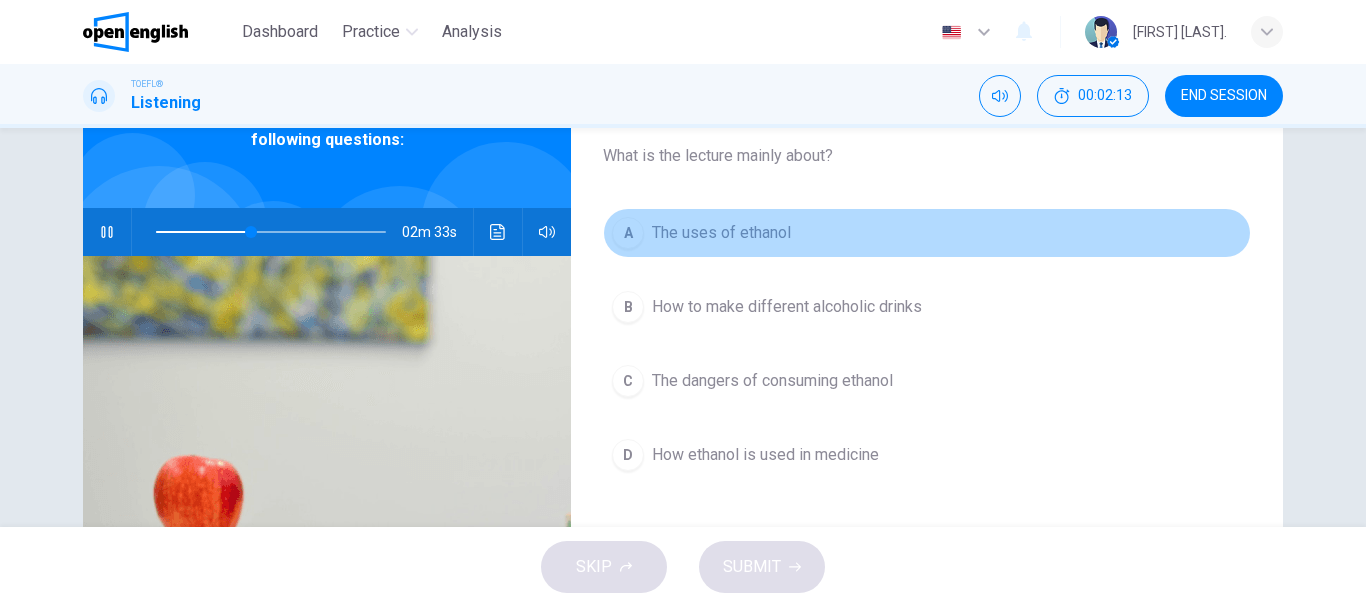 click on "The uses of ethanol" at bounding box center [721, 233] 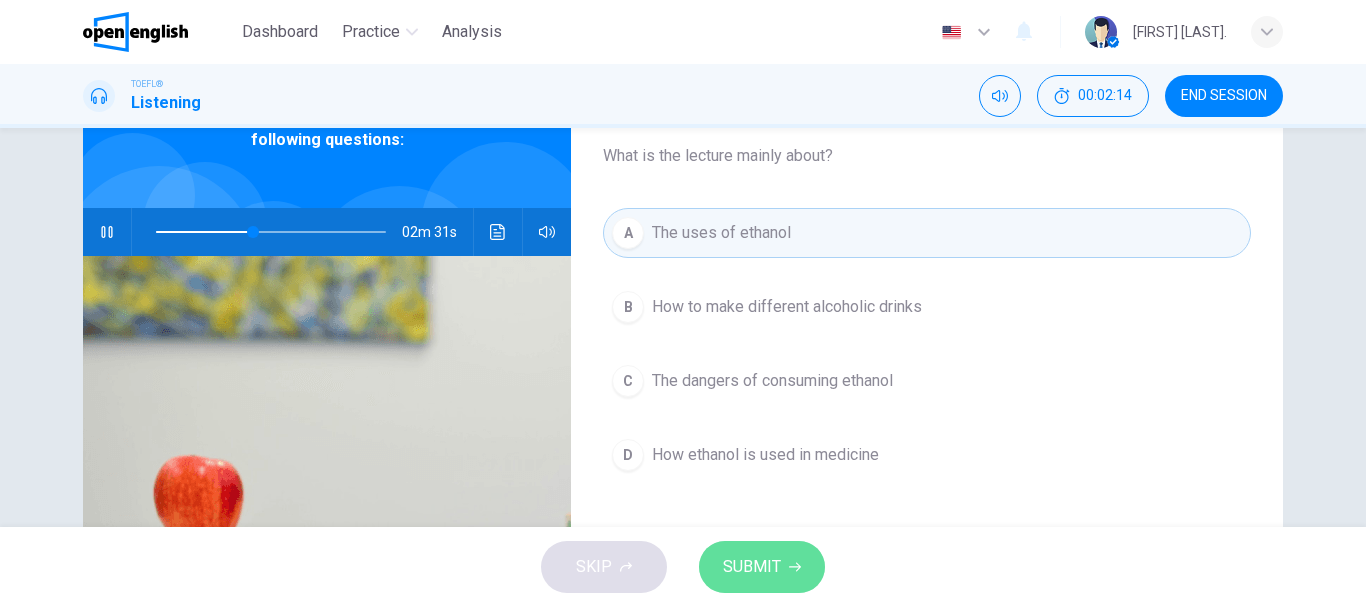 click on "SUBMIT" at bounding box center [752, 567] 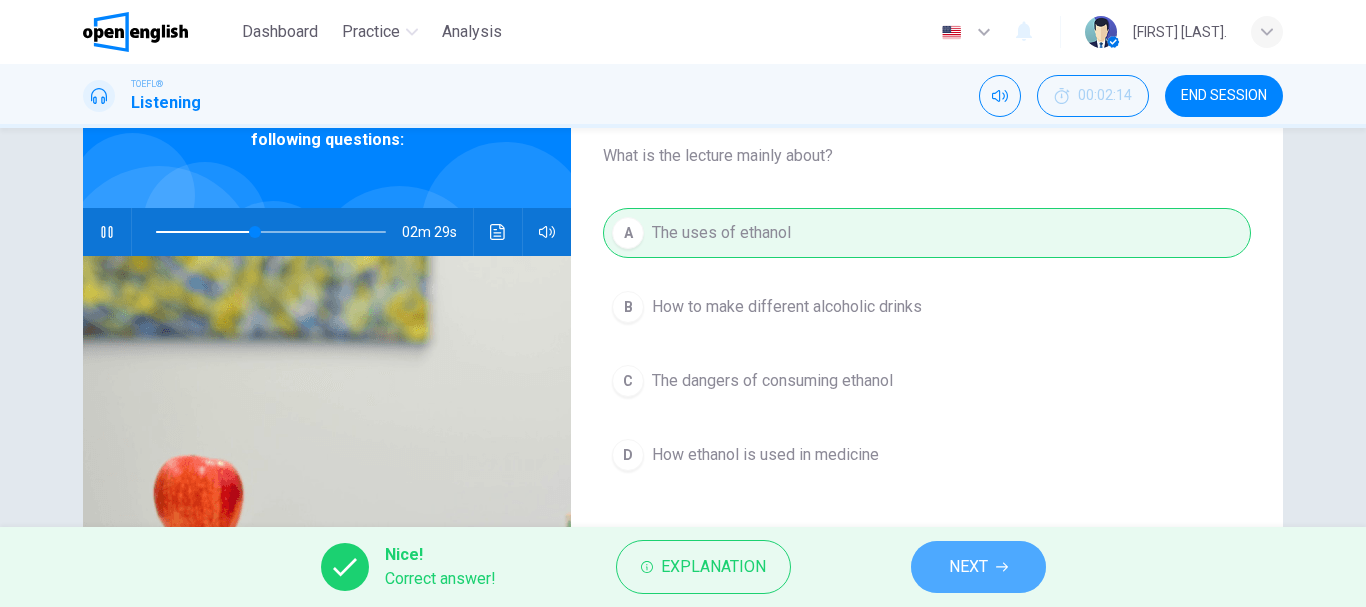 click on "NEXT" at bounding box center (968, 567) 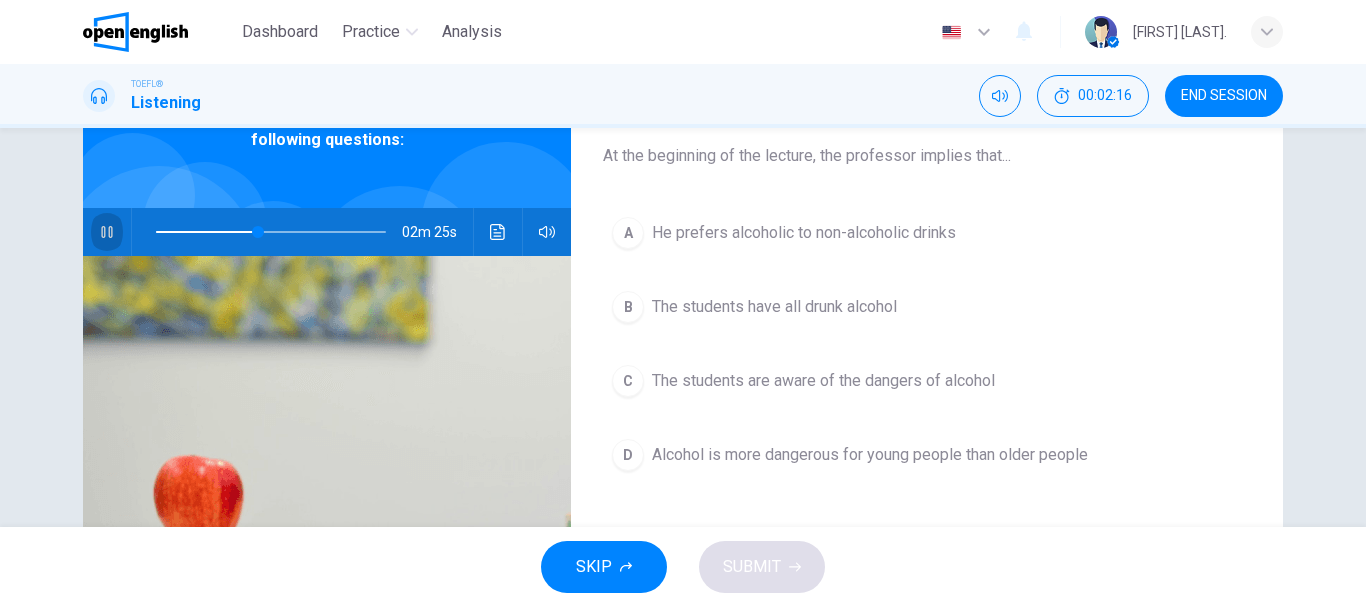 click 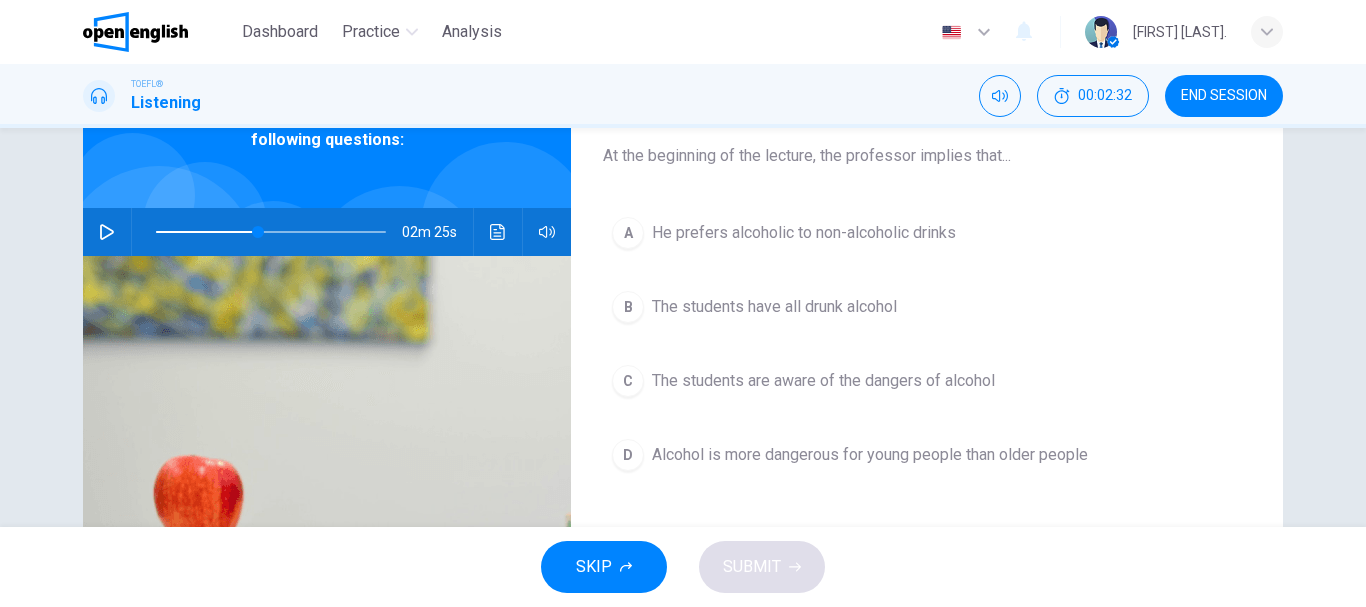 click on "The students are aware of the dangers of alcohol" at bounding box center [823, 381] 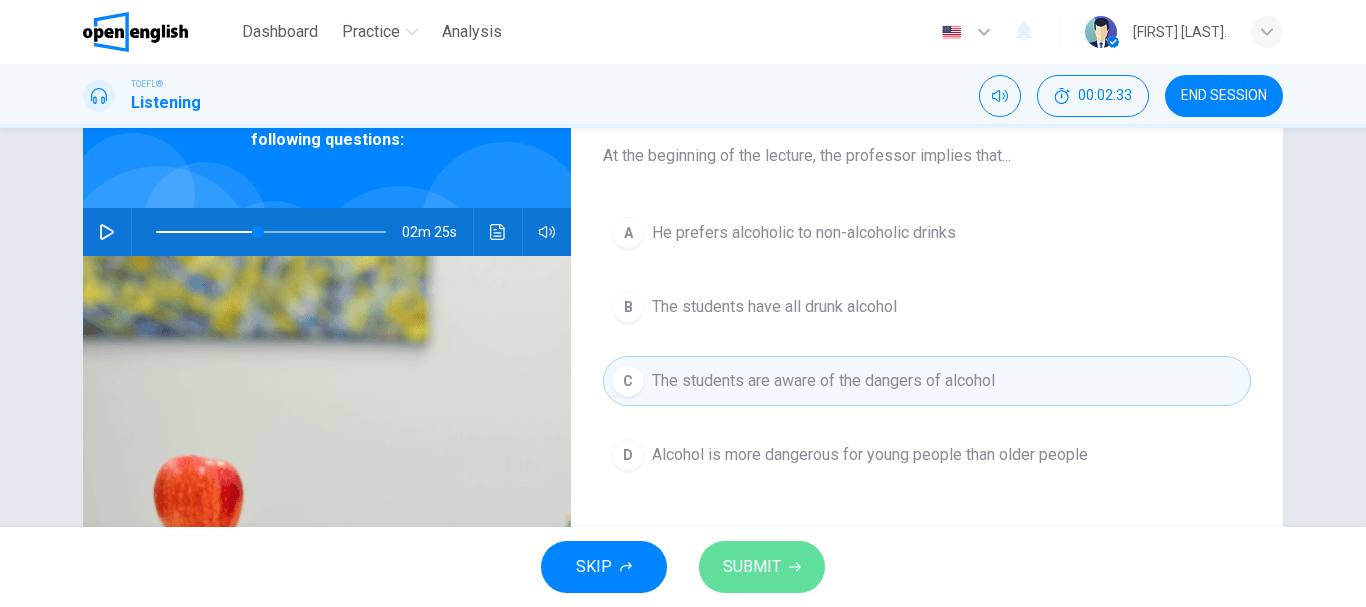 click on "SUBMIT" at bounding box center [752, 567] 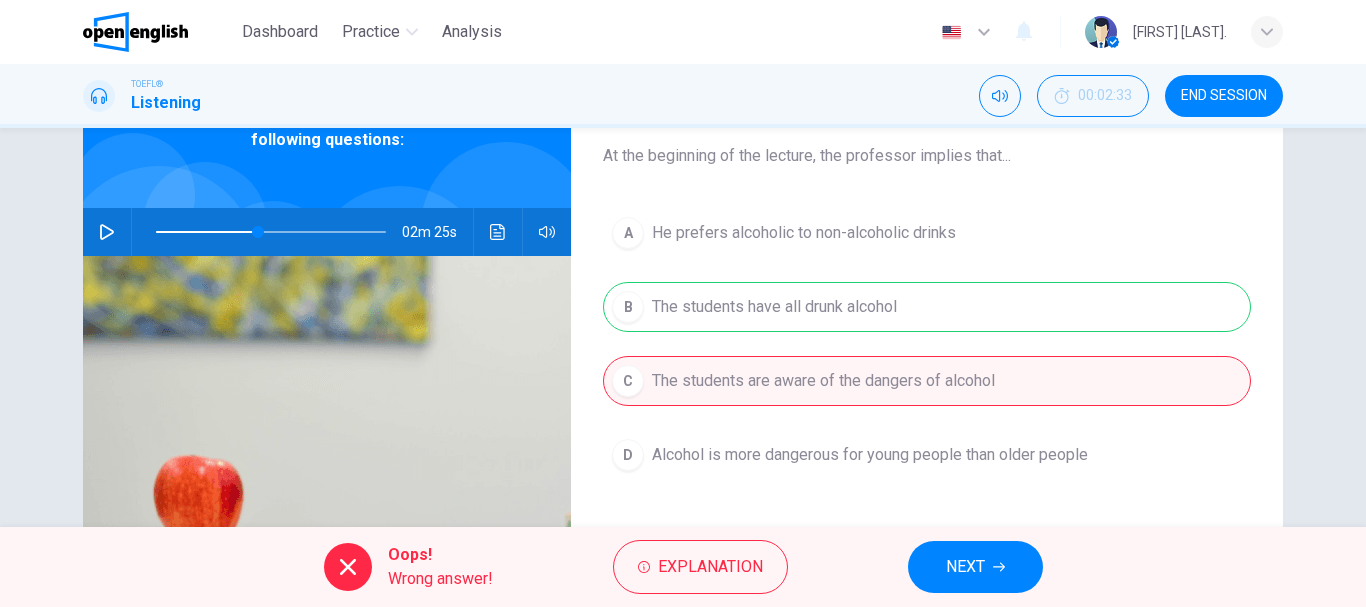 click on "NEXT" at bounding box center [965, 567] 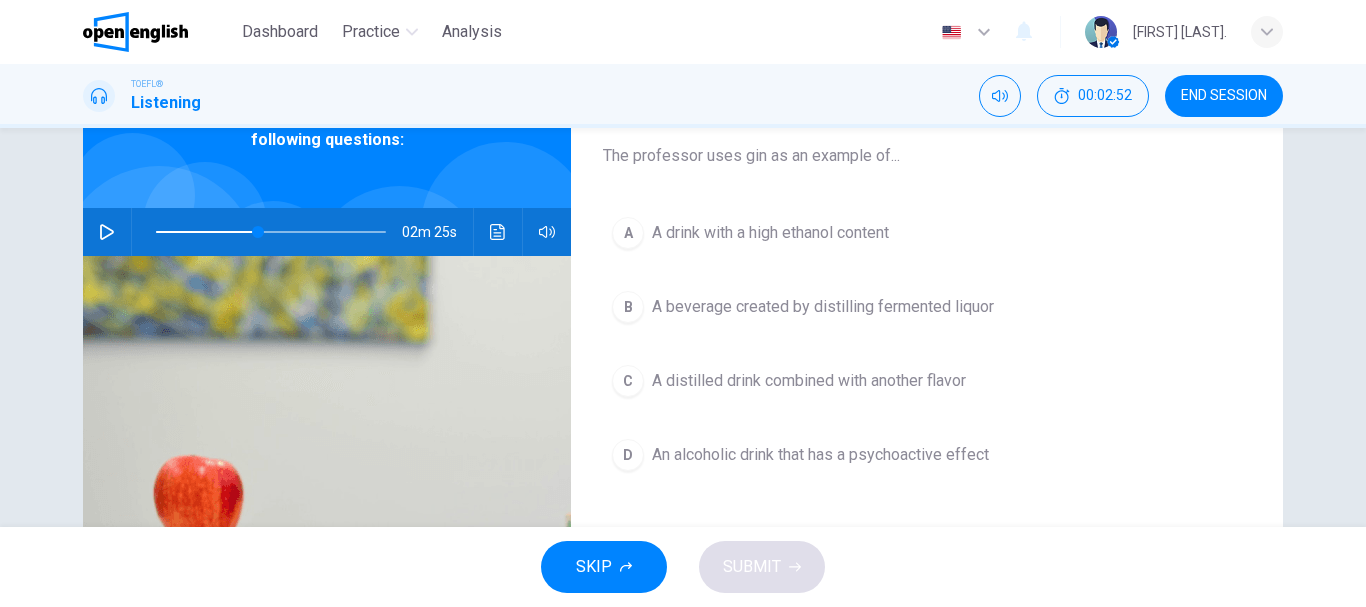click 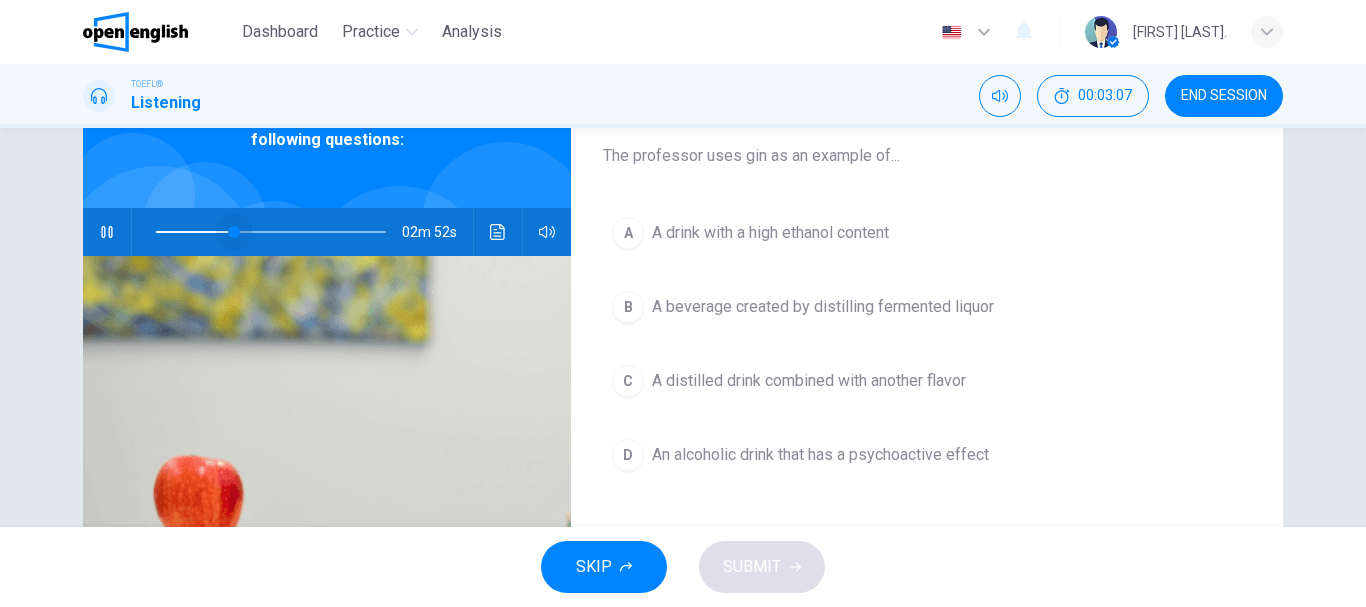 click at bounding box center (271, 232) 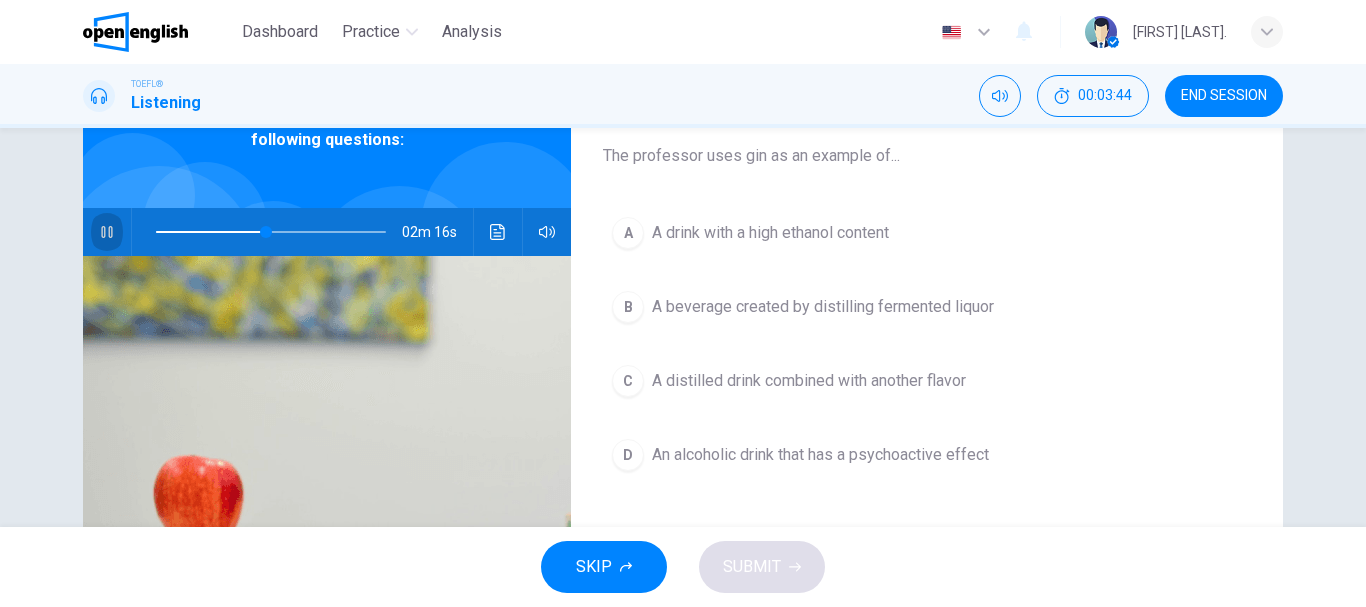 click 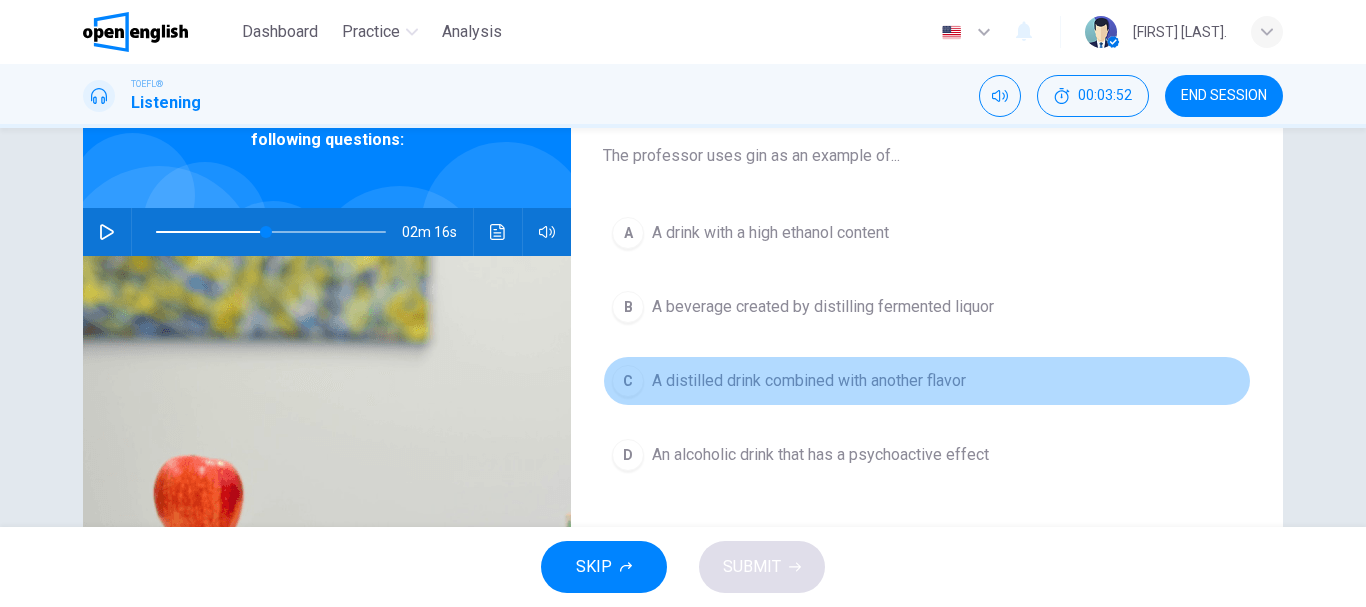 click on "C A distilled drink combined with another flavor" at bounding box center (927, 381) 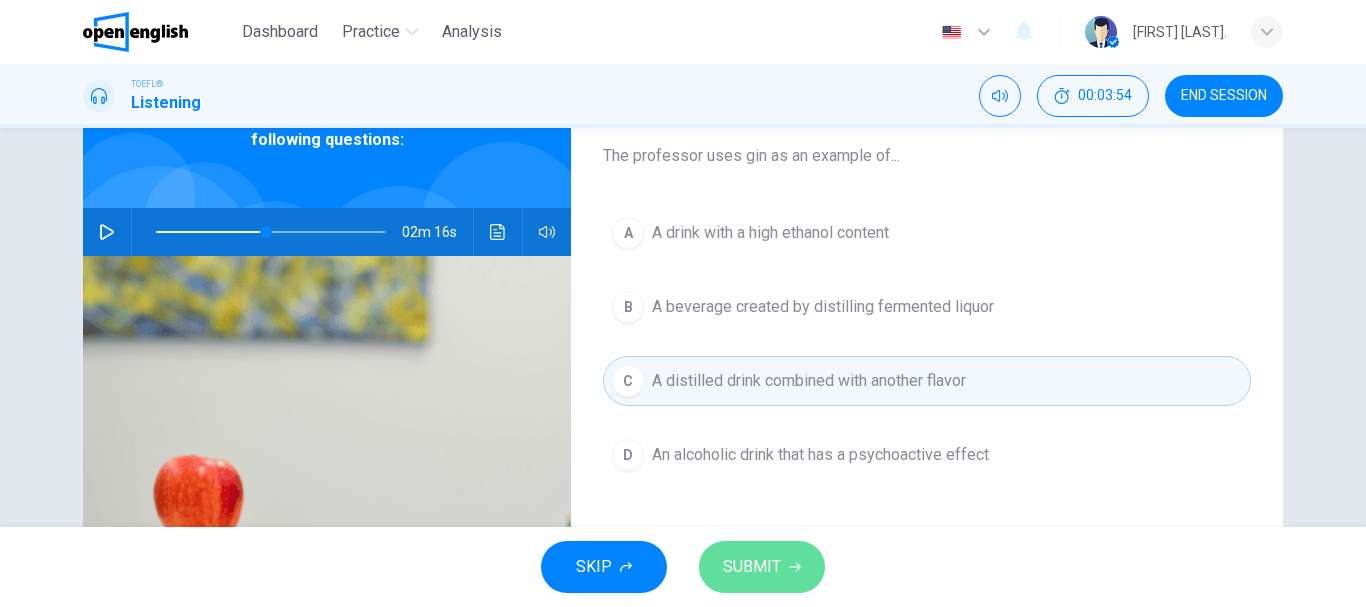 click on "SUBMIT" at bounding box center [762, 567] 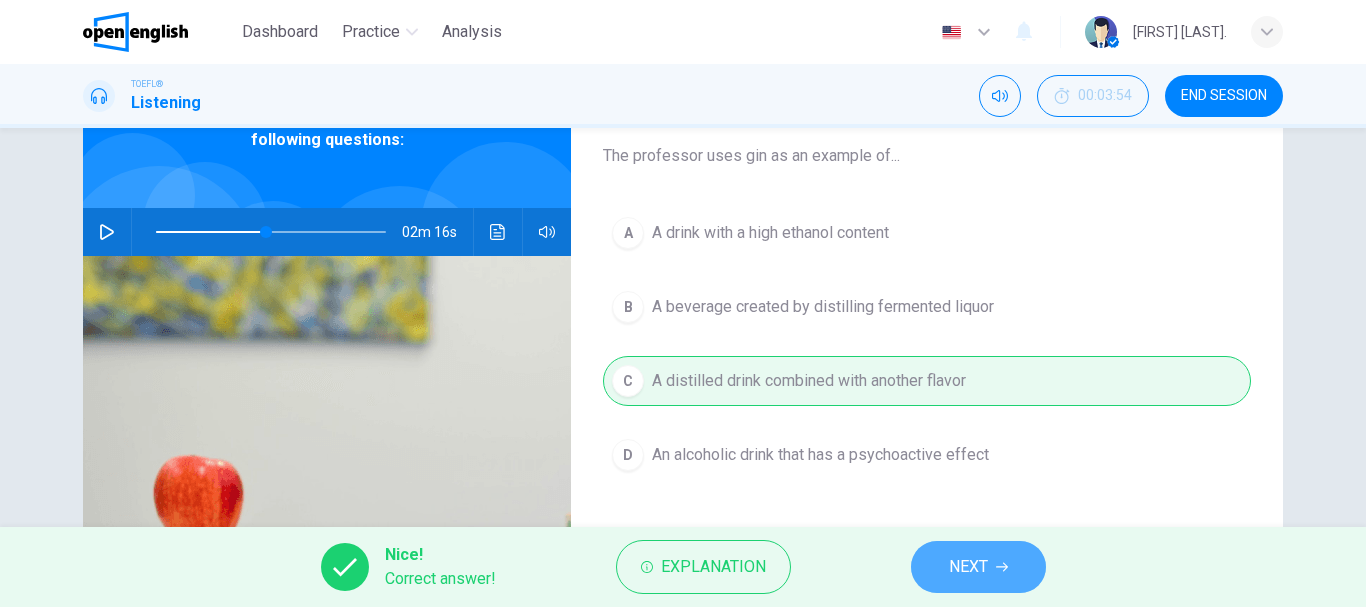 click on "NEXT" at bounding box center [968, 567] 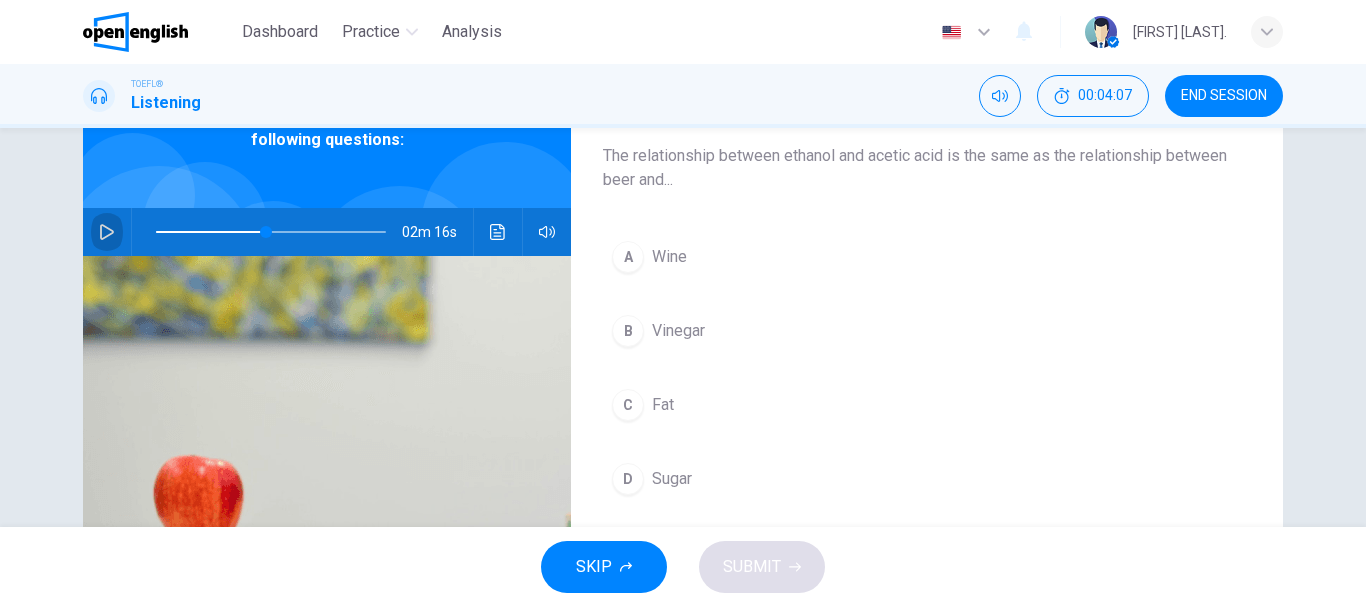 click 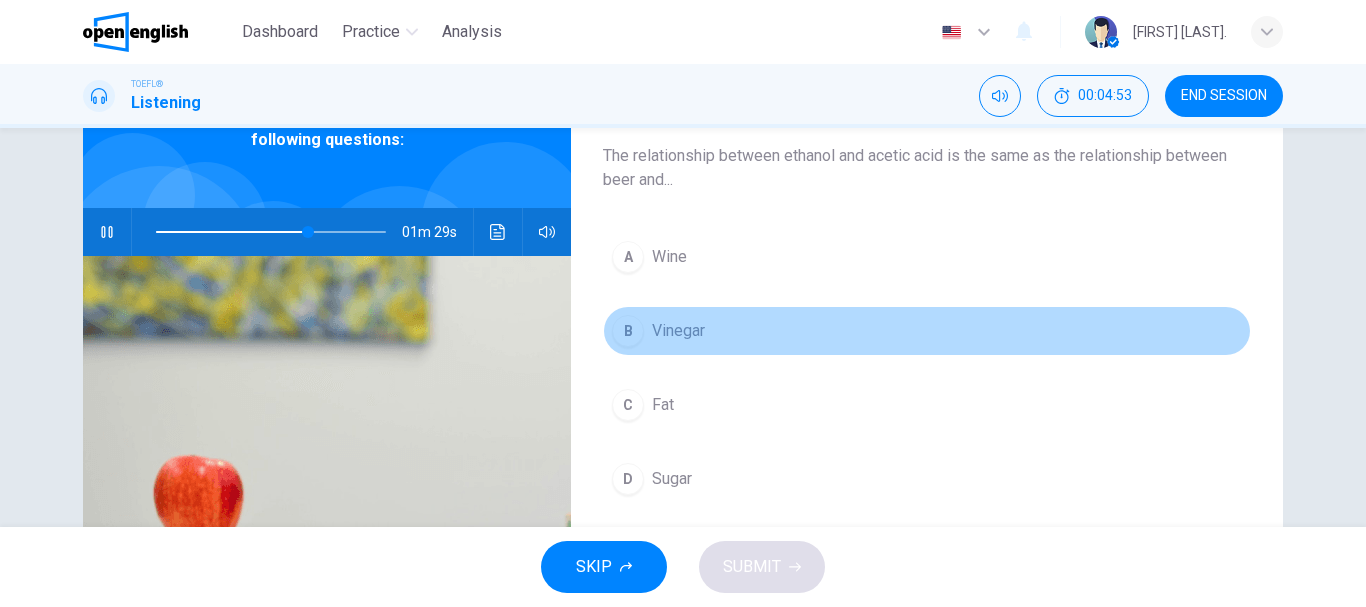 click on "Vinegar" at bounding box center [678, 331] 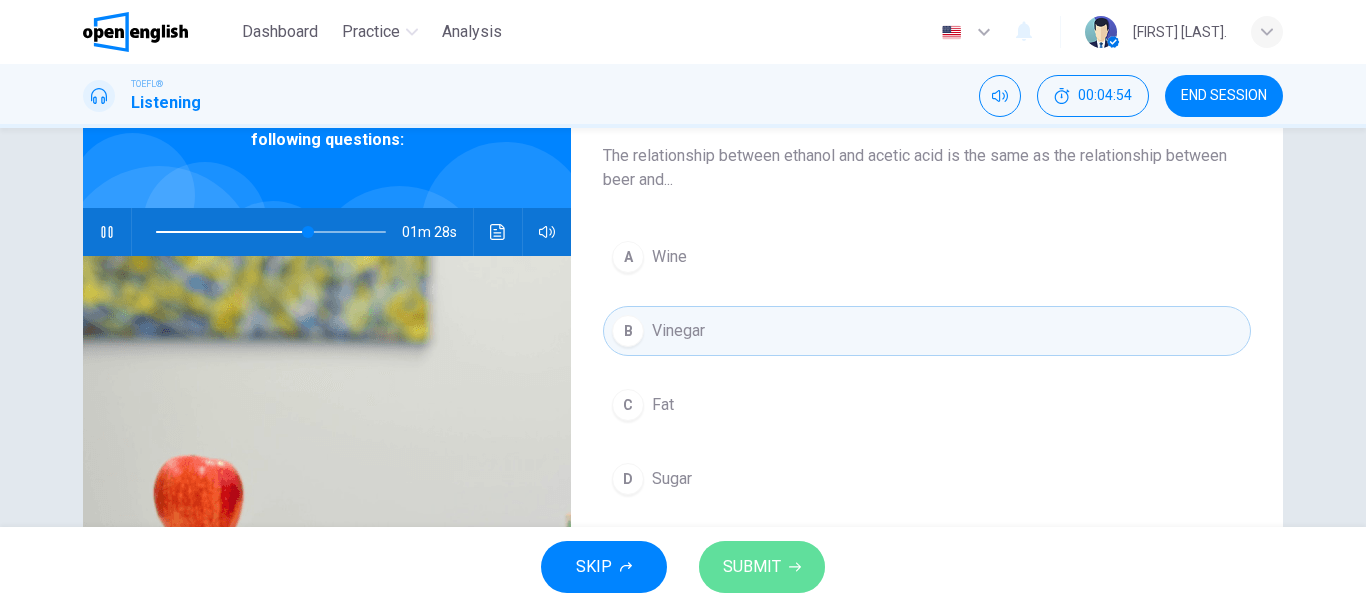 click on "SUBMIT" at bounding box center [752, 567] 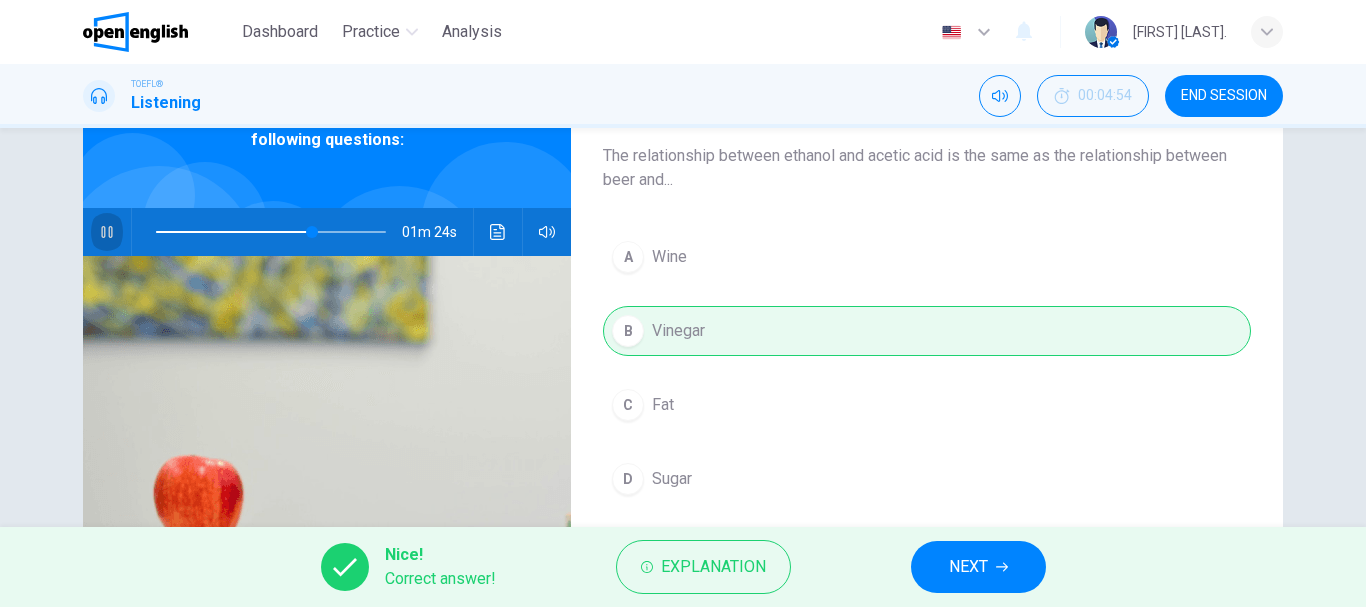 click 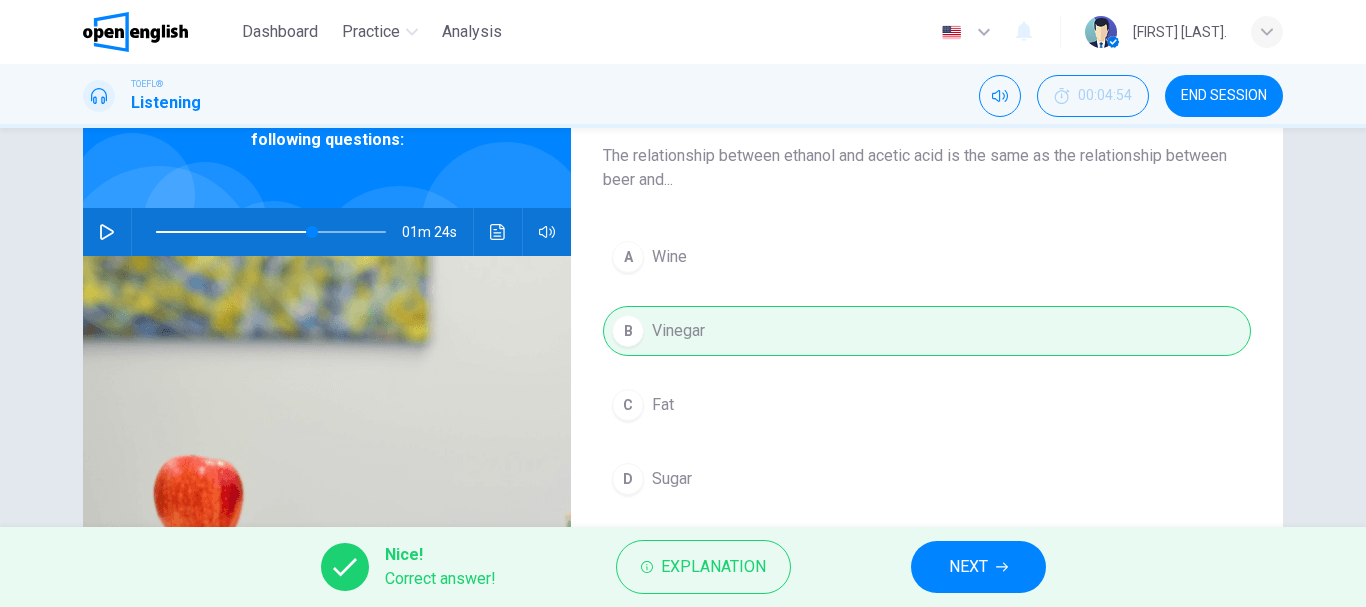 click on "NEXT" at bounding box center [968, 567] 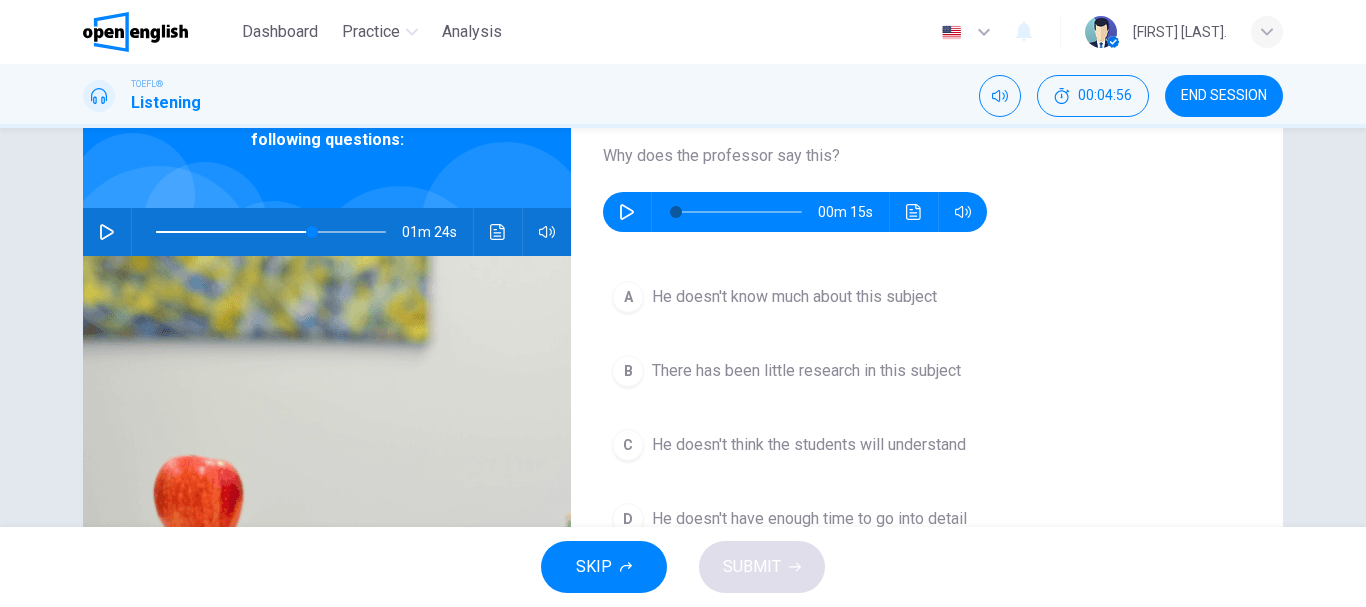 type on "**" 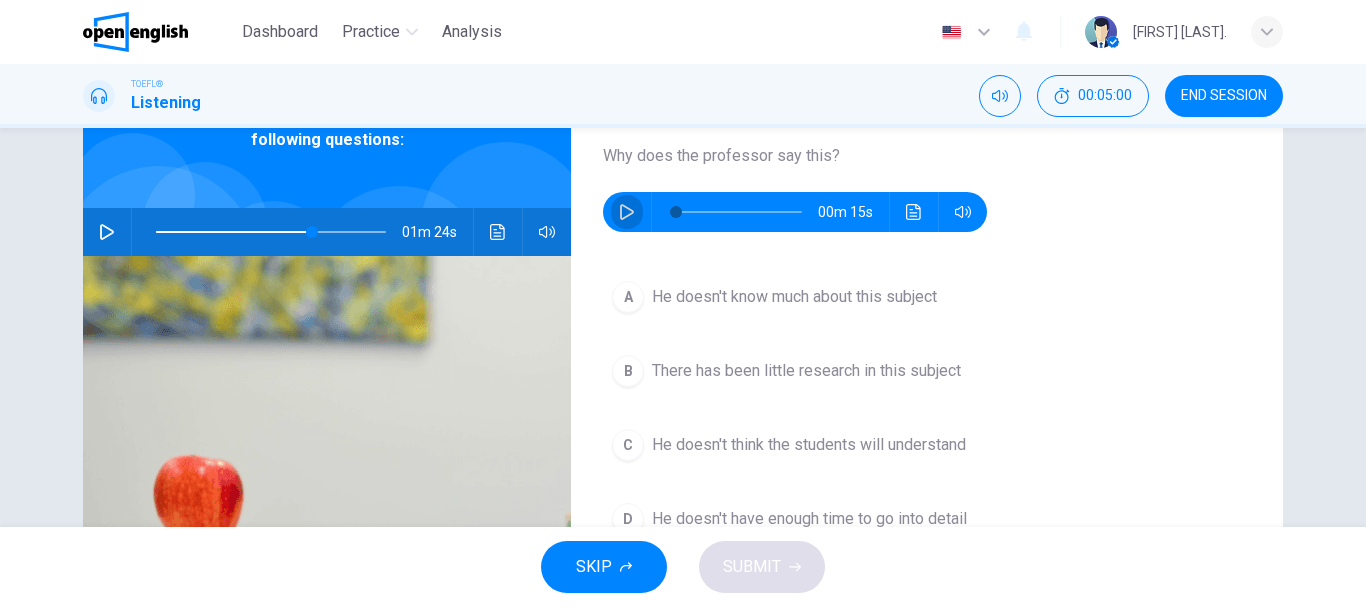 click 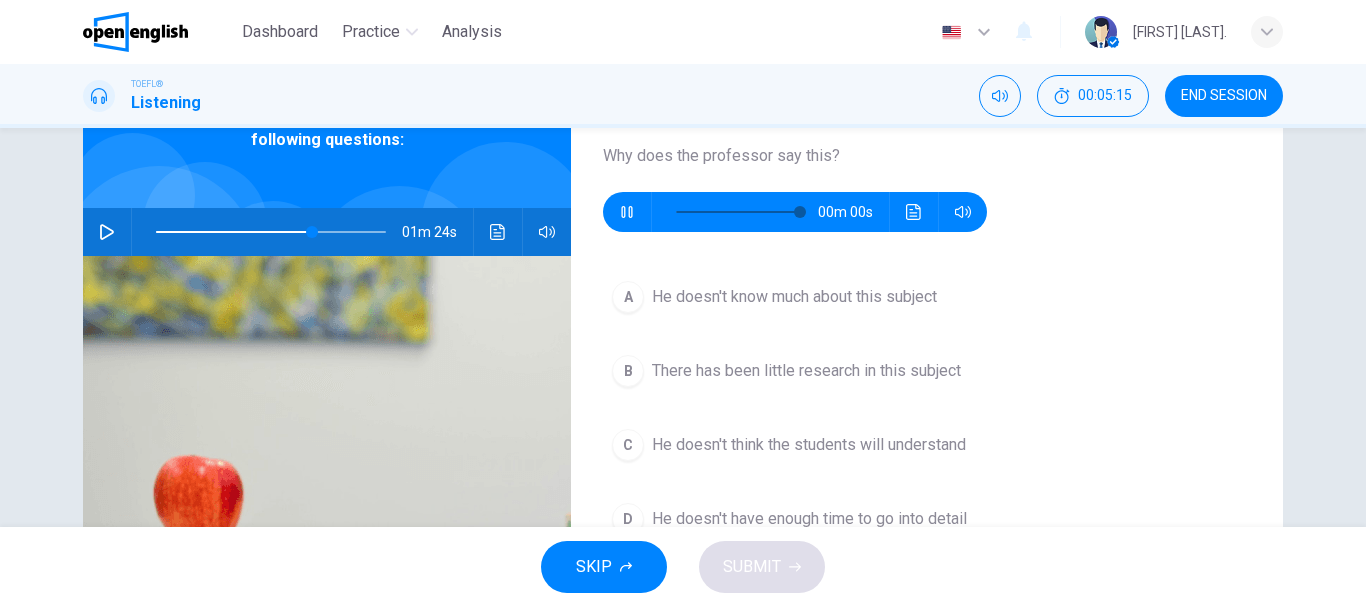type on "*" 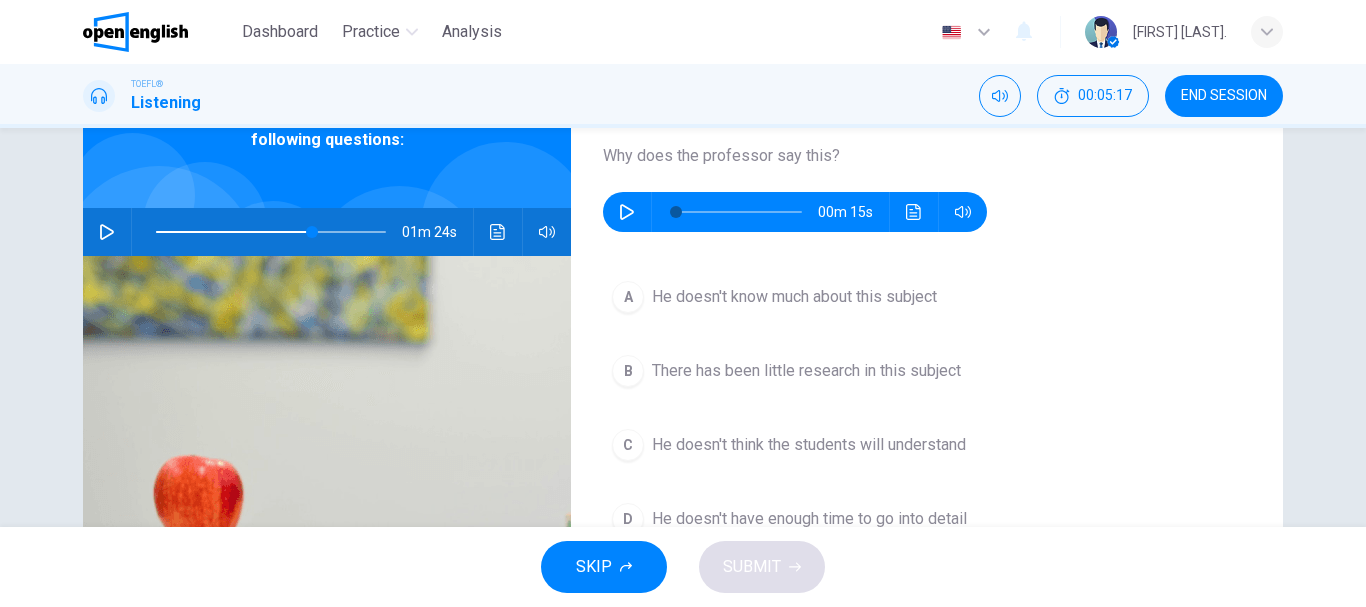 scroll, scrollTop: 131, scrollLeft: 0, axis: vertical 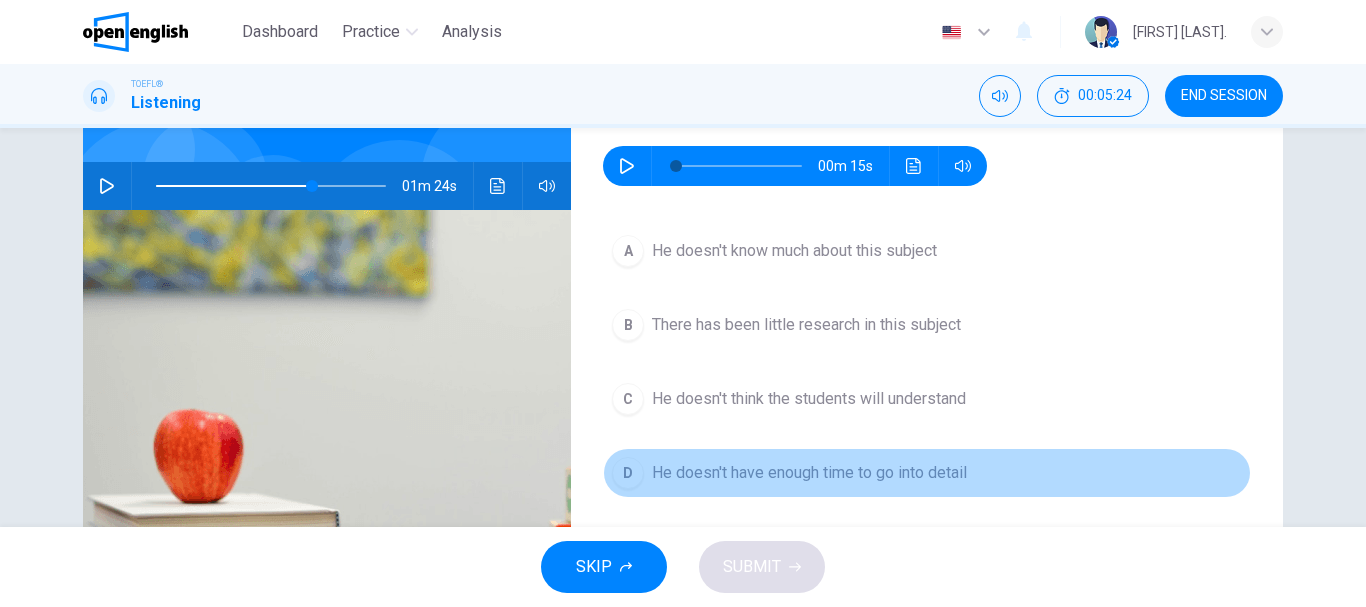 click on "He doesn't have enough time to go into detail" at bounding box center [809, 473] 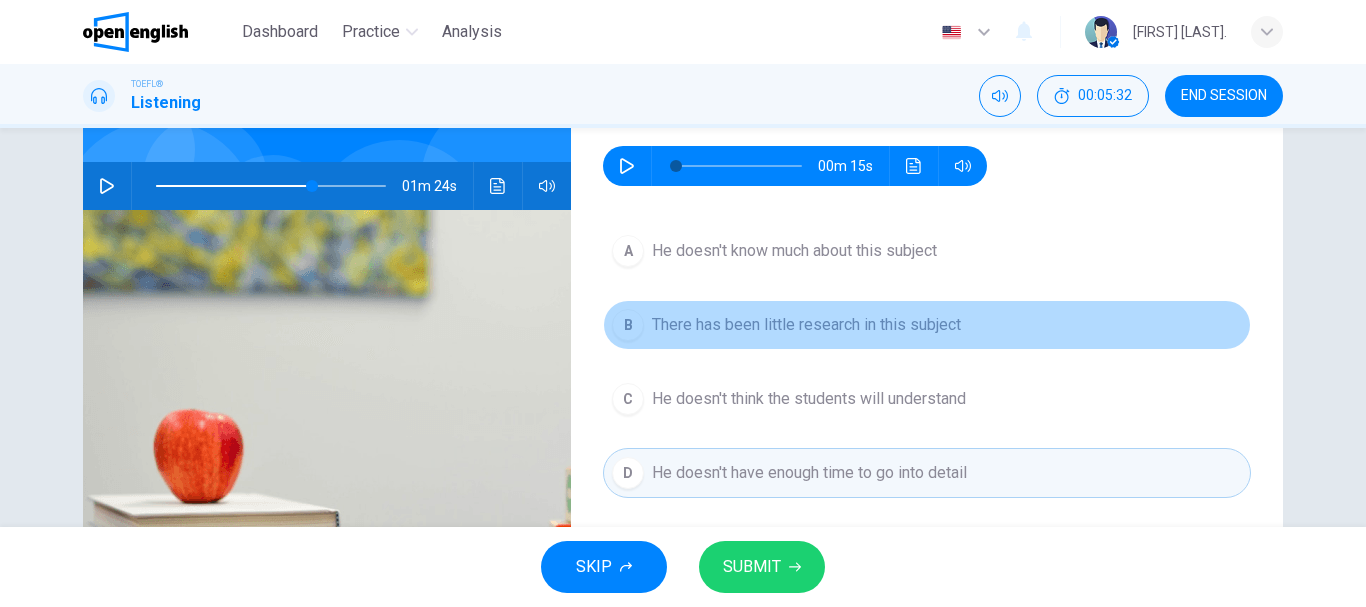 click on "There has been little research in this subject" at bounding box center (806, 325) 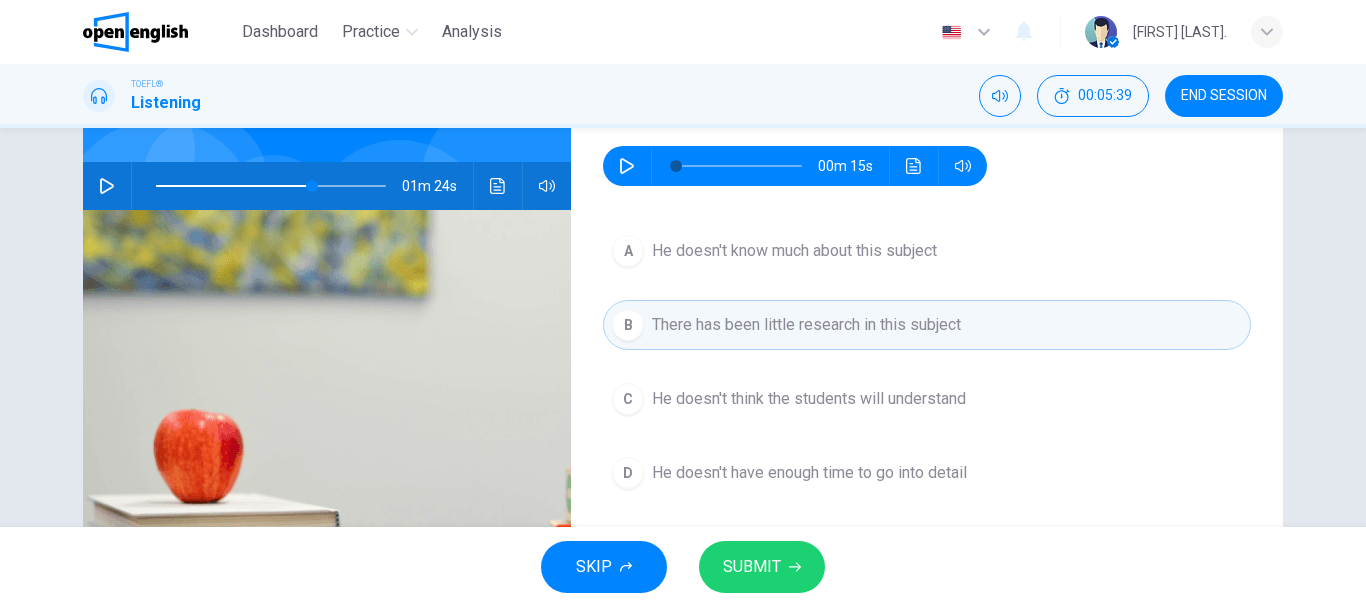 click on "SUBMIT" at bounding box center (752, 567) 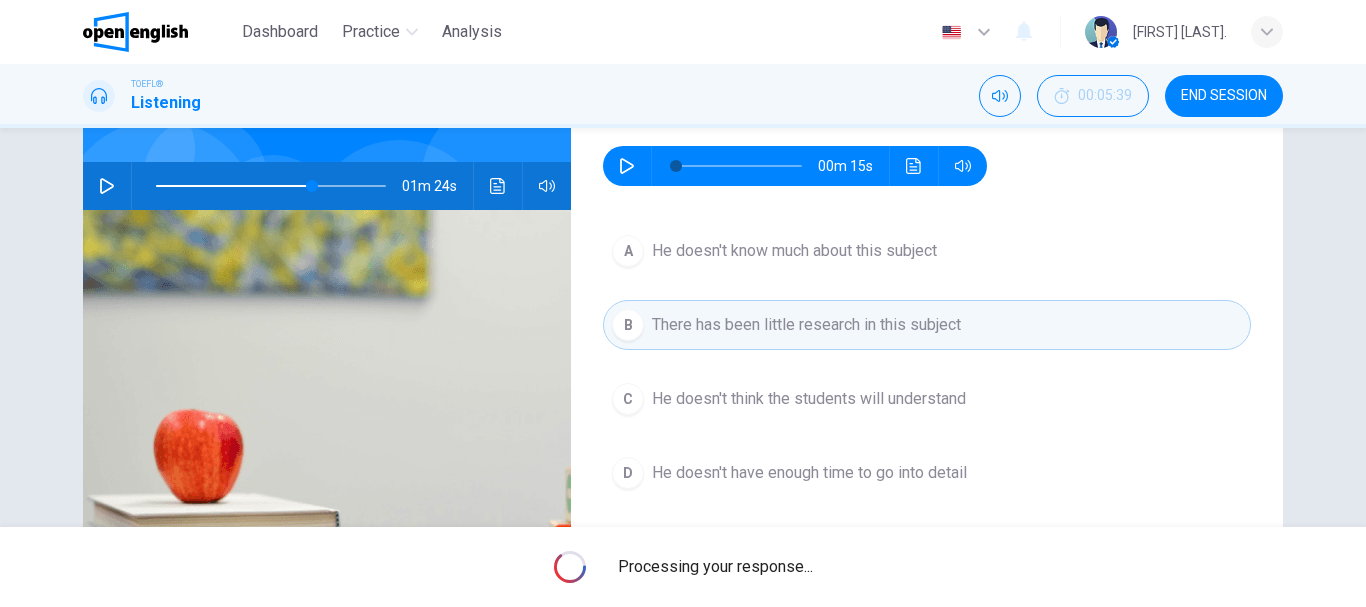 type on "**" 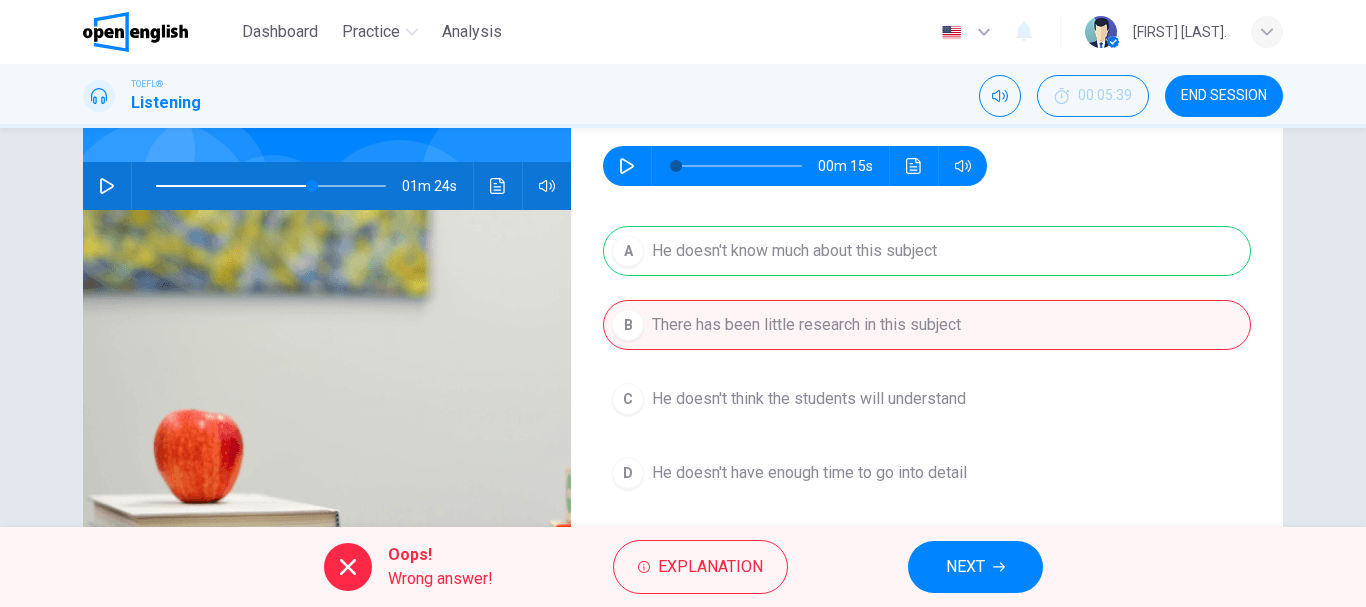 click on "NEXT" at bounding box center [975, 567] 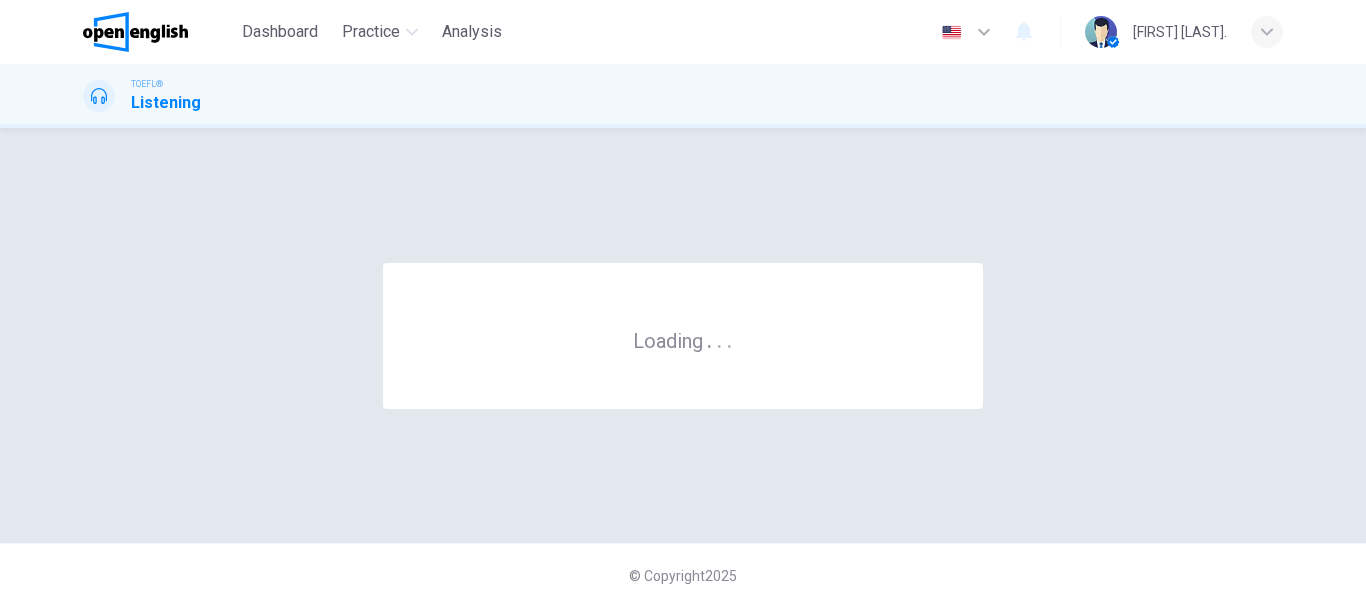 scroll, scrollTop: 0, scrollLeft: 0, axis: both 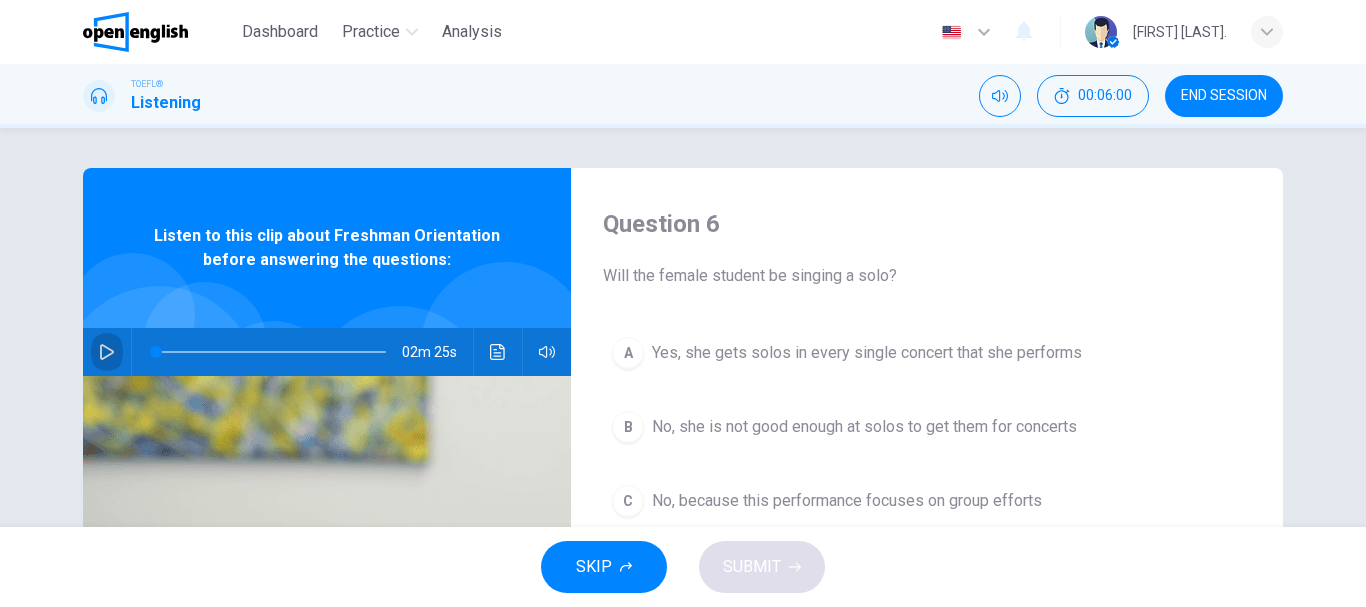 click 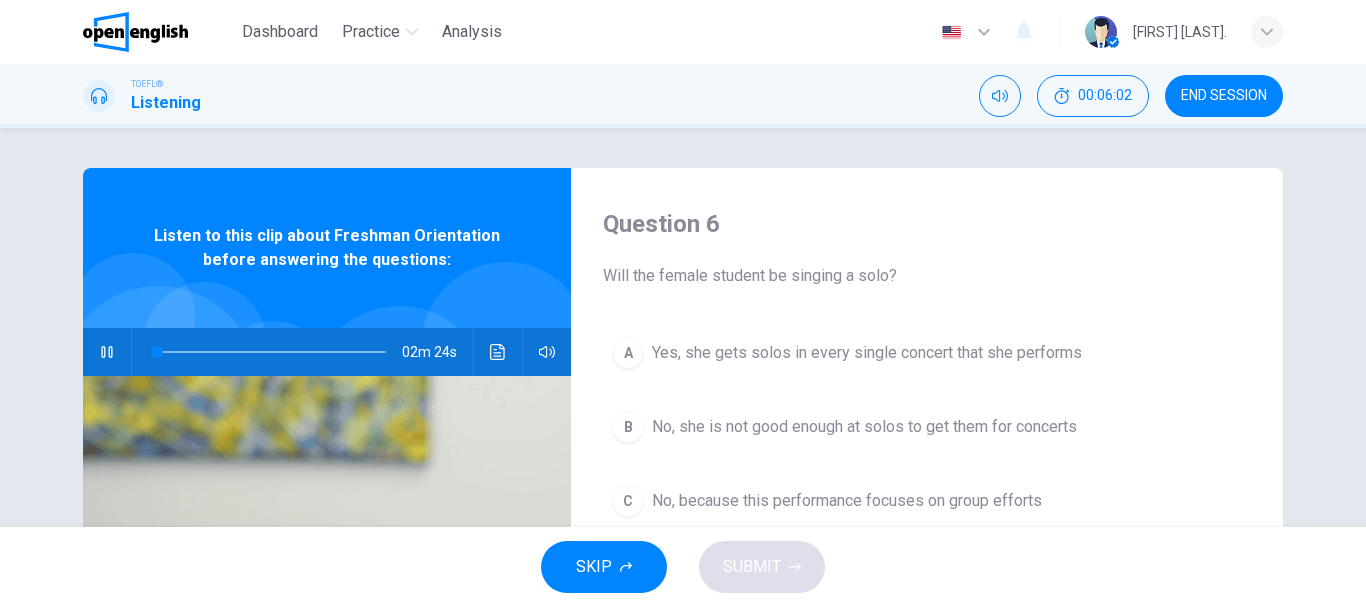 type on "*" 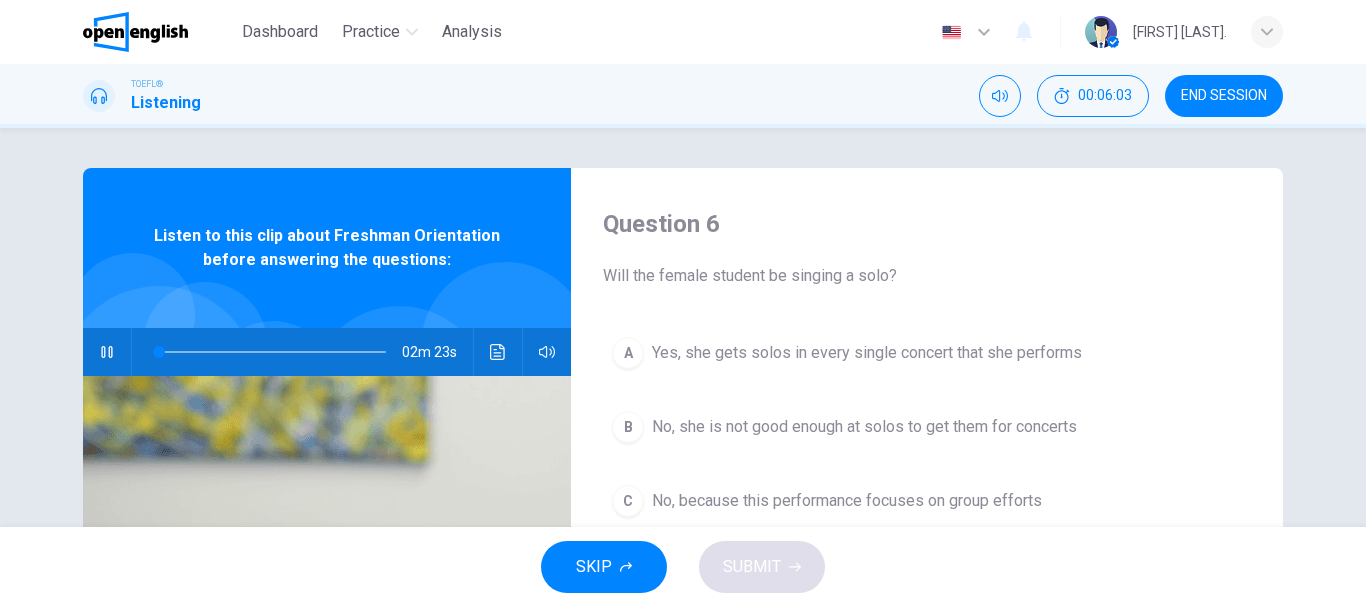type 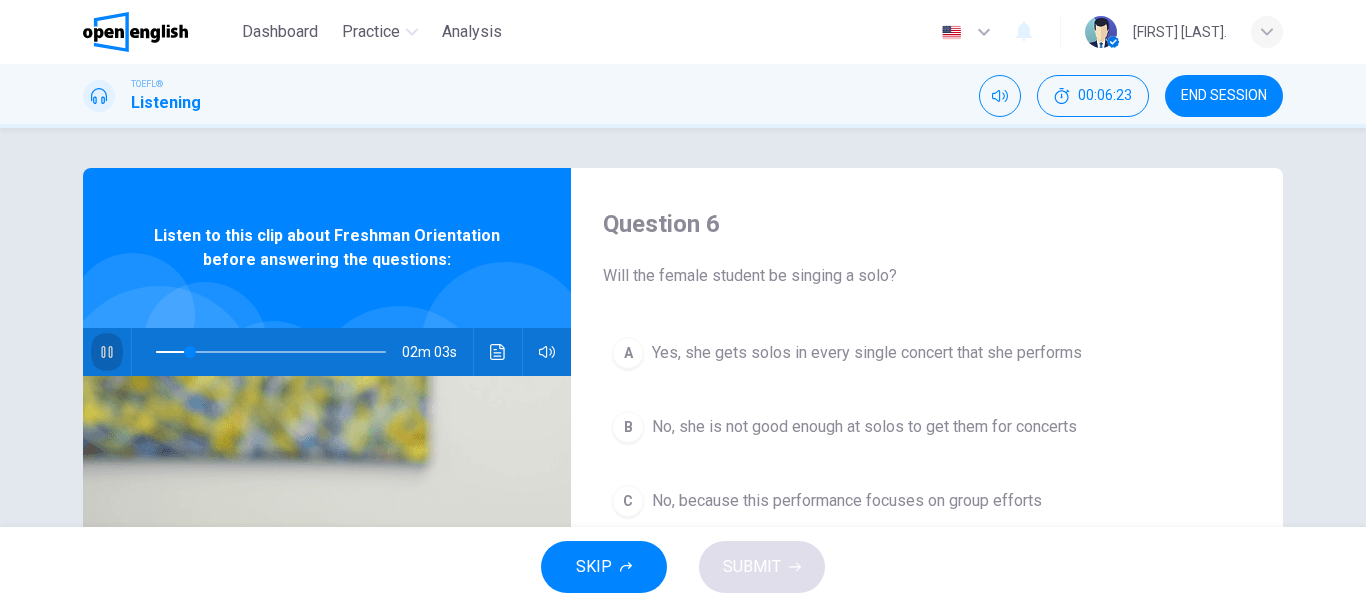 click 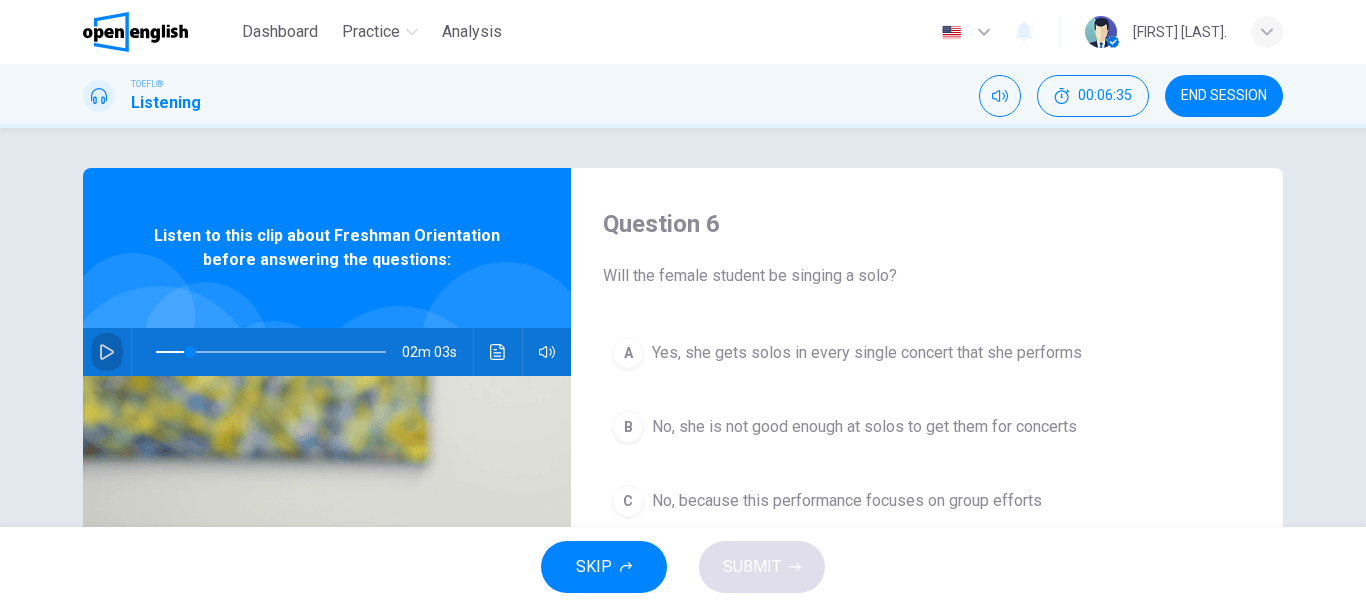 click 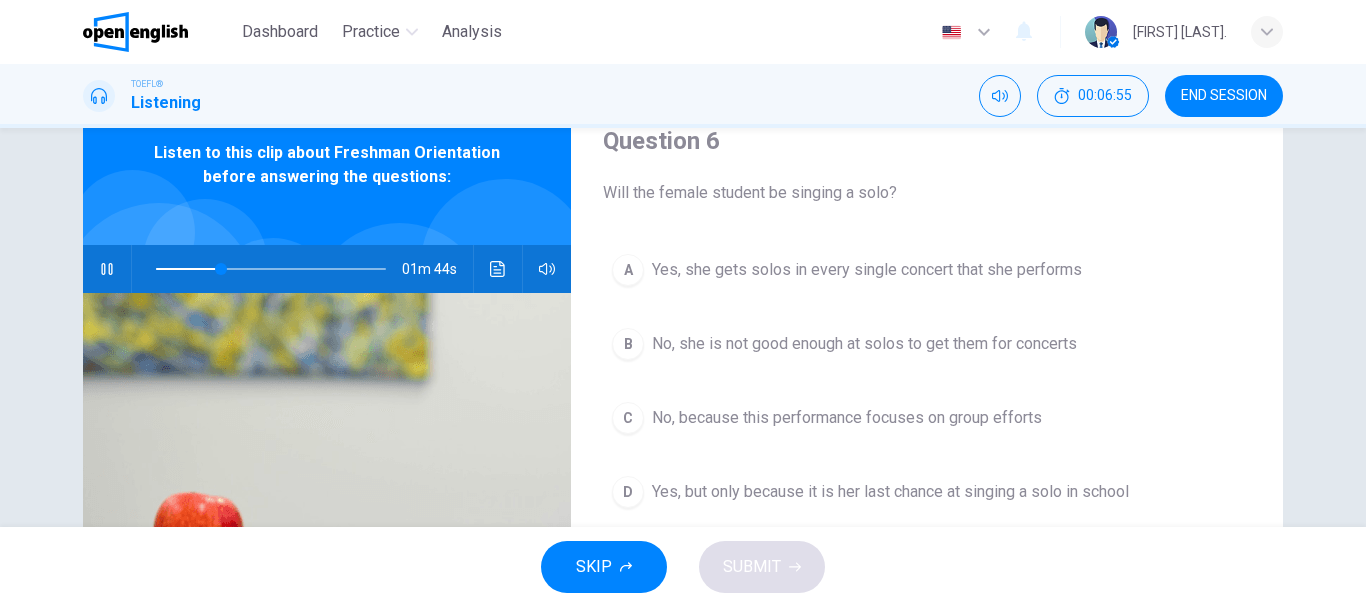 scroll, scrollTop: 91, scrollLeft: 0, axis: vertical 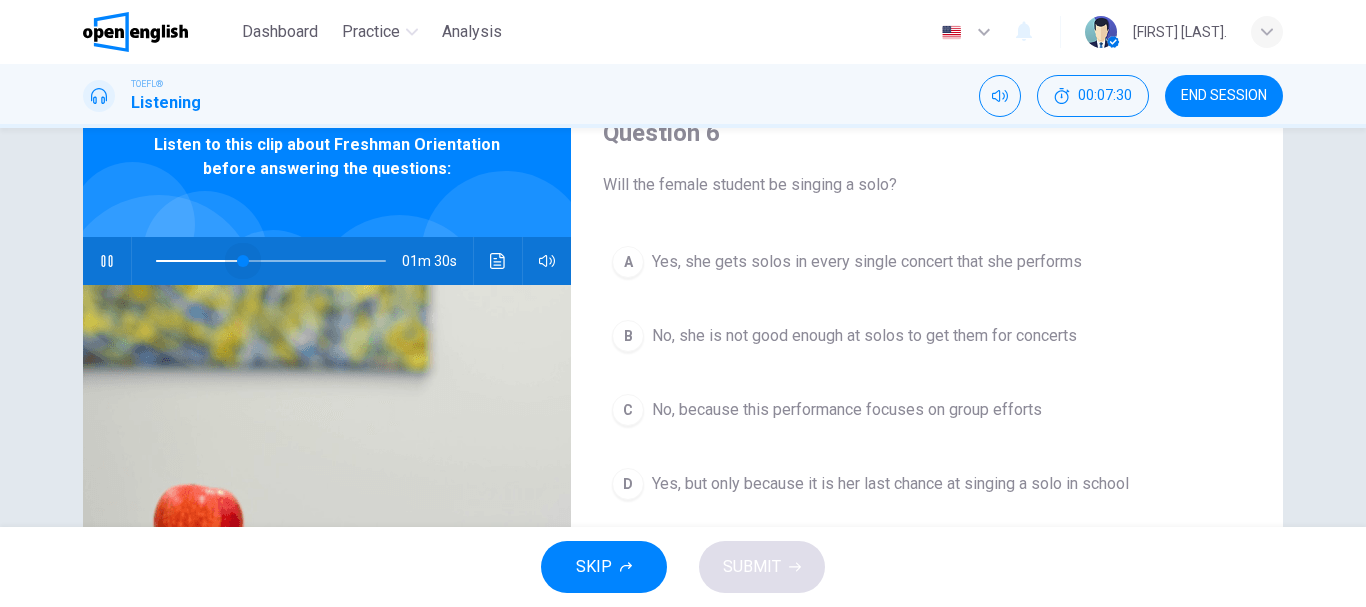 click at bounding box center (271, 261) 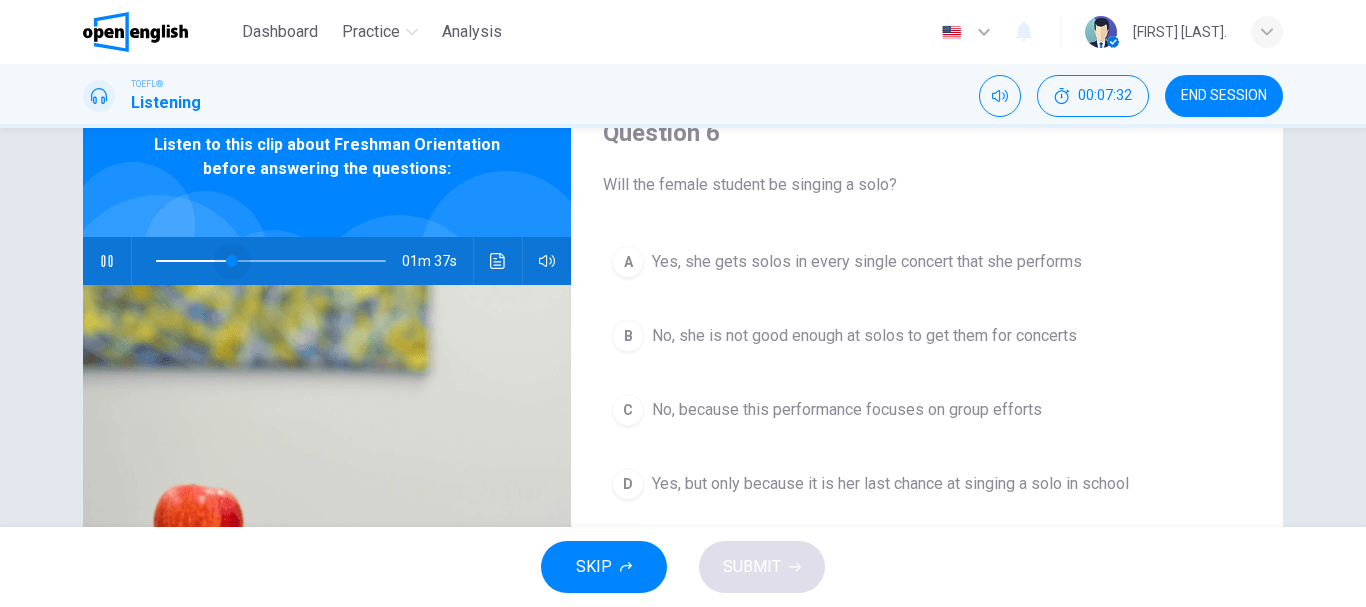 click at bounding box center (232, 261) 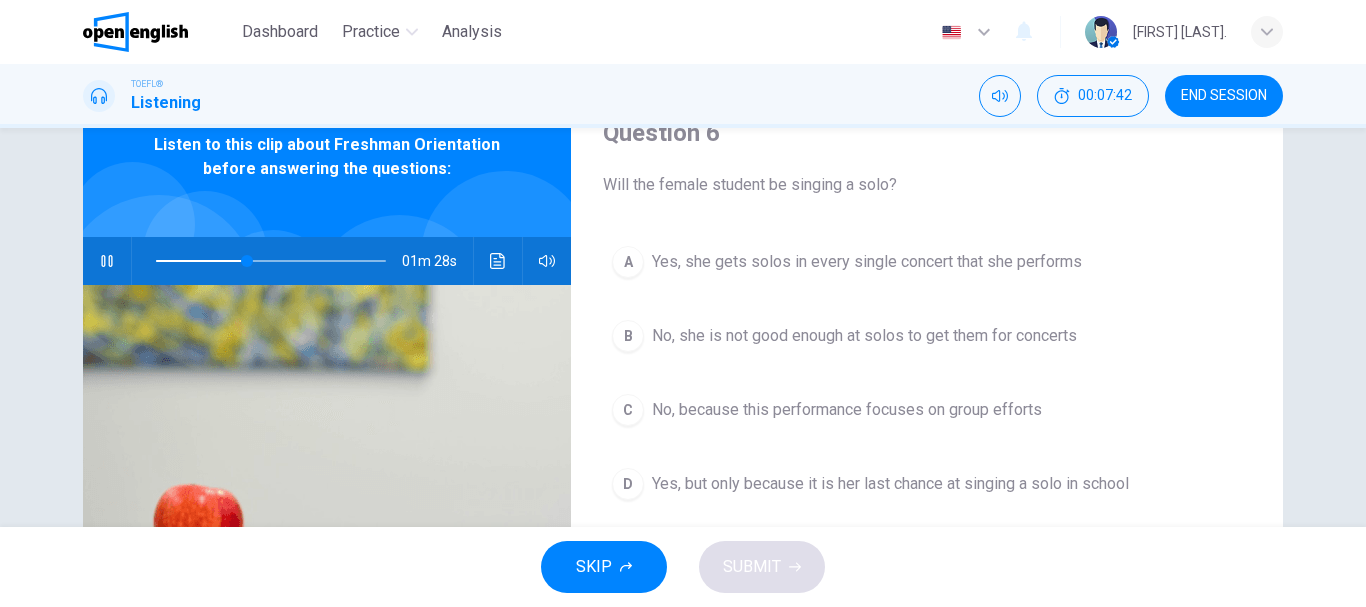 click 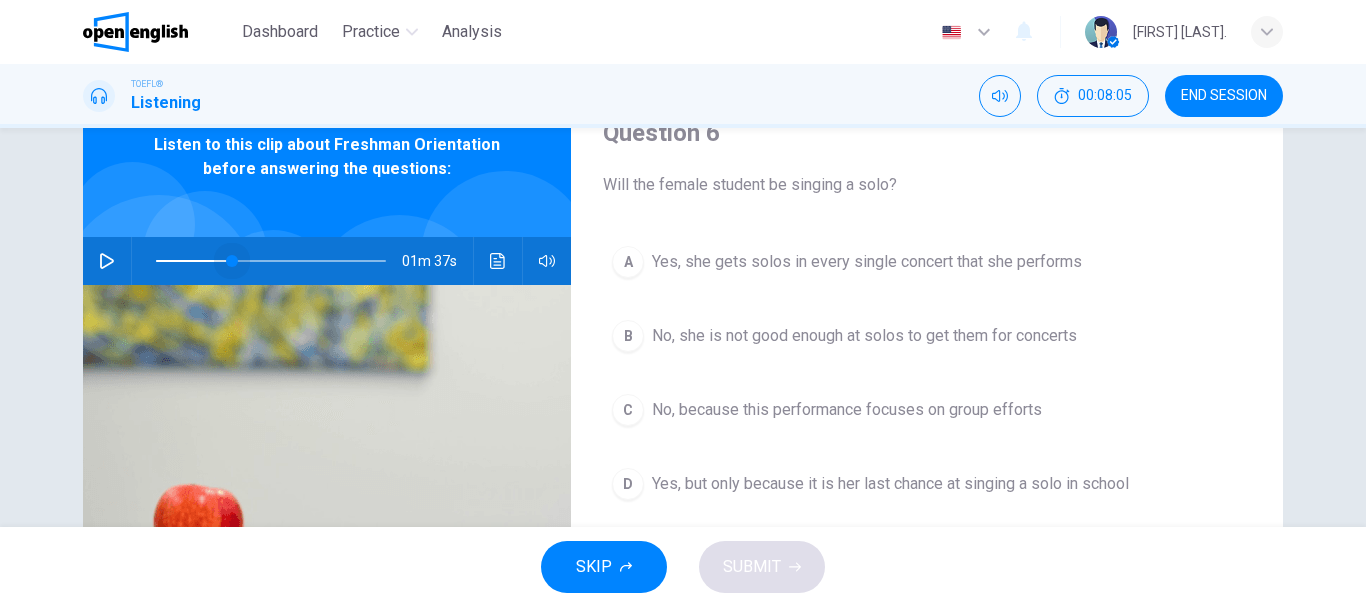 click at bounding box center [232, 261] 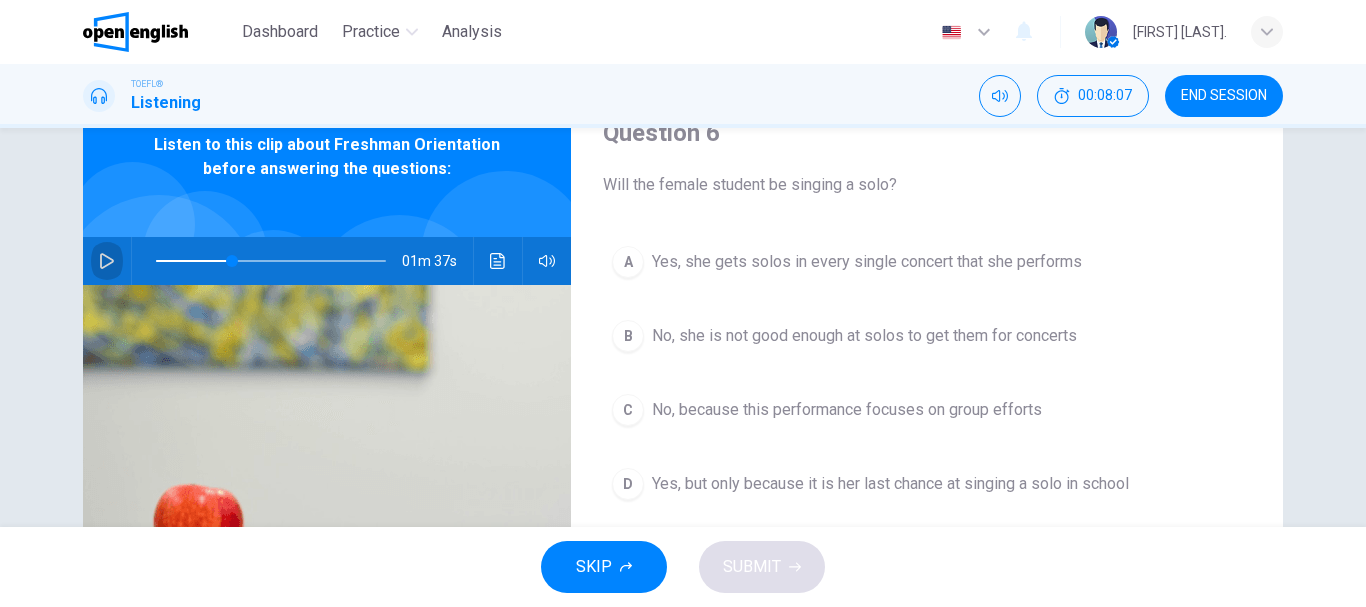 click 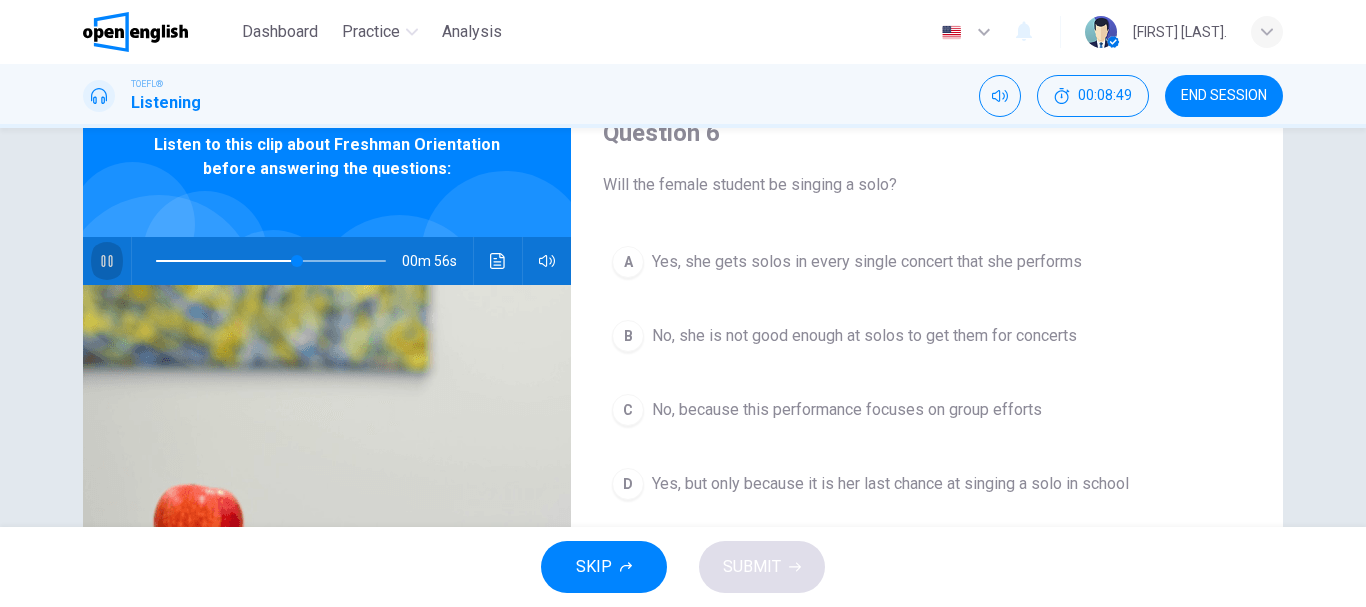 click 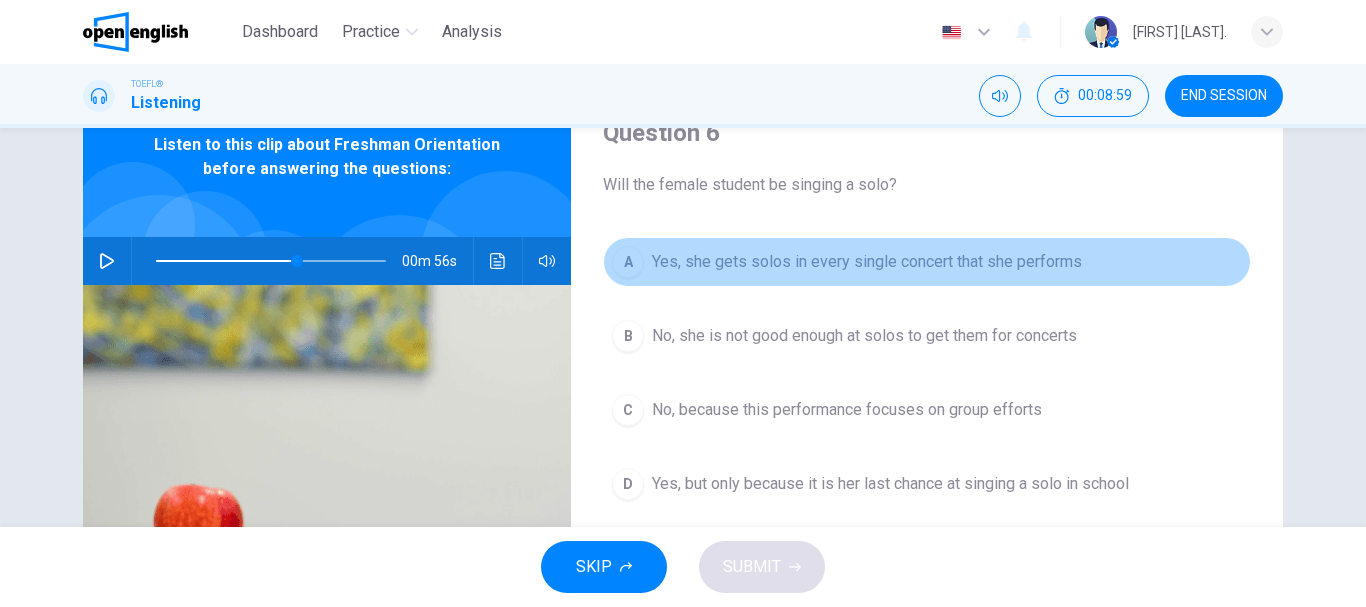 click on "Yes, she gets solos in every single concert that she performs" at bounding box center (867, 262) 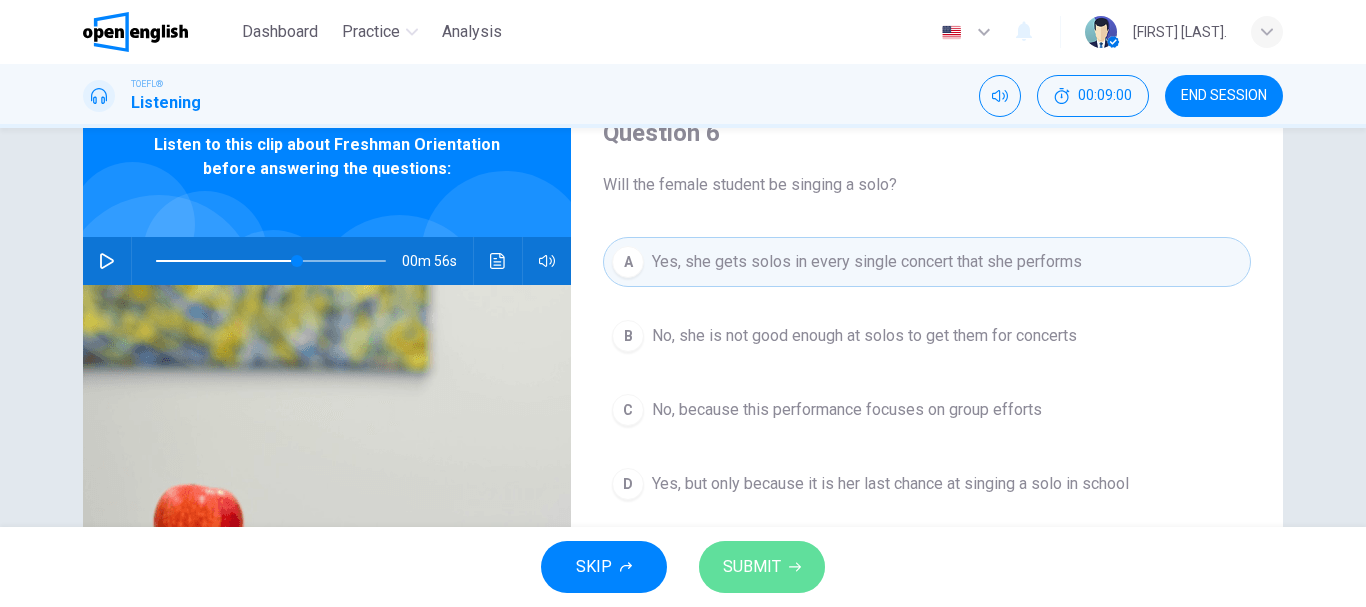 click on "SUBMIT" at bounding box center (752, 567) 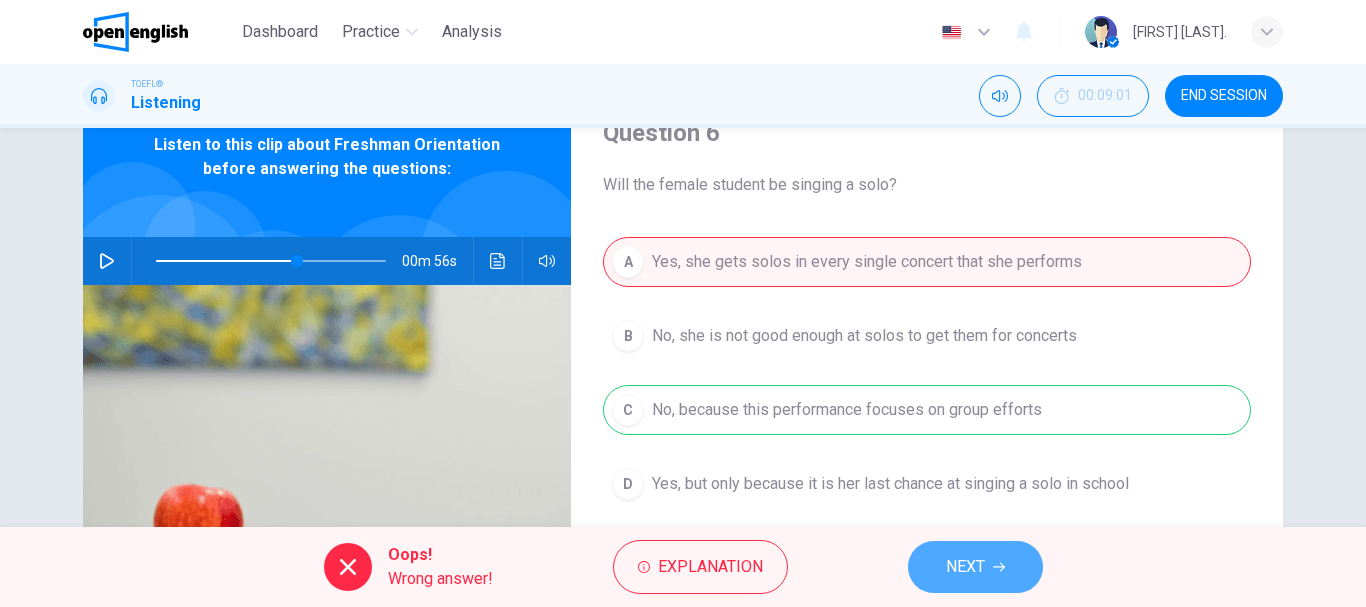 click on "NEXT" at bounding box center [975, 567] 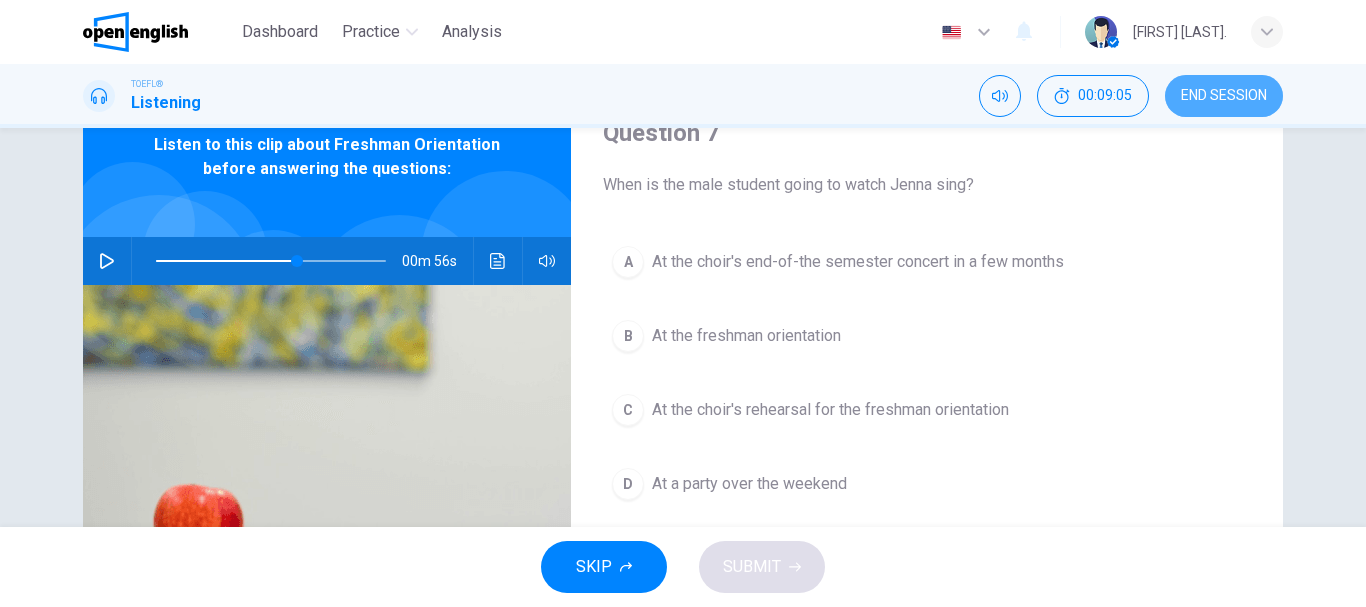 click on "END SESSION" at bounding box center [1224, 96] 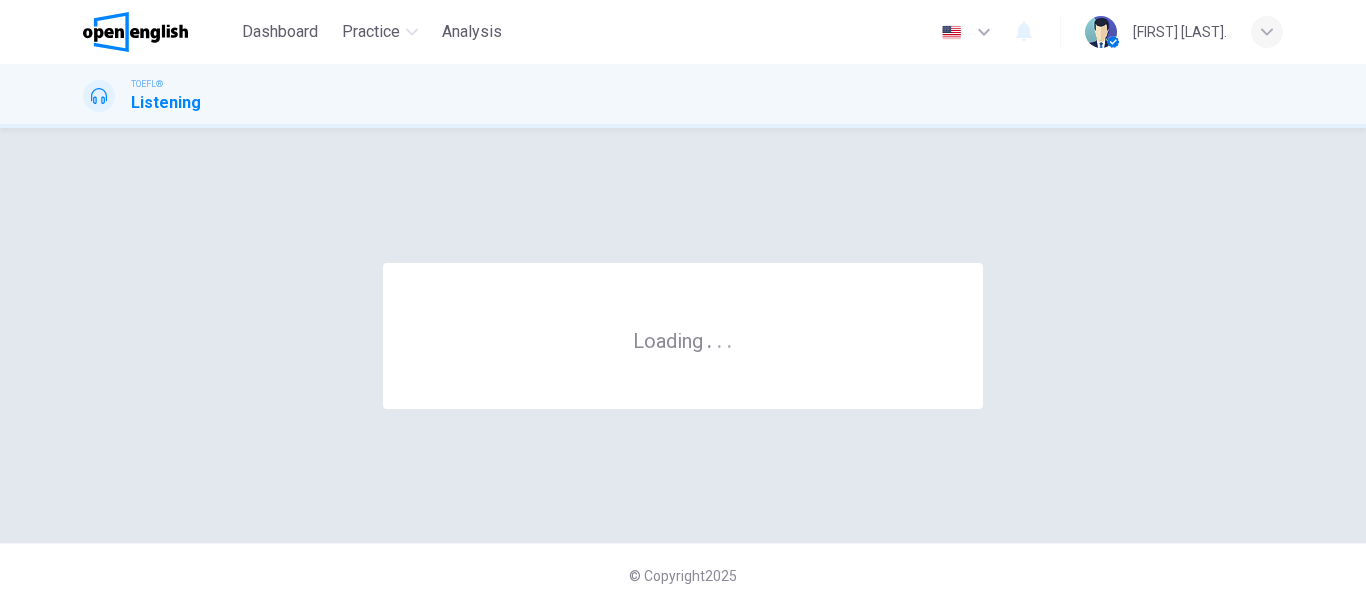 scroll, scrollTop: 0, scrollLeft: 0, axis: both 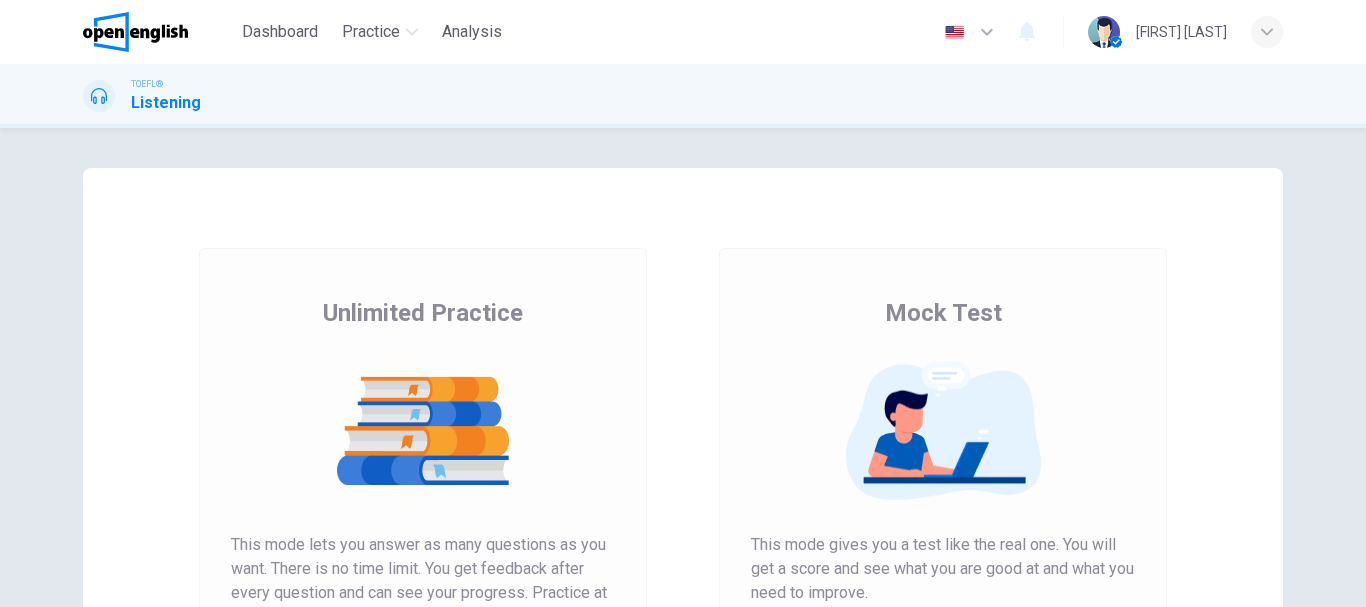click at bounding box center (423, 431) 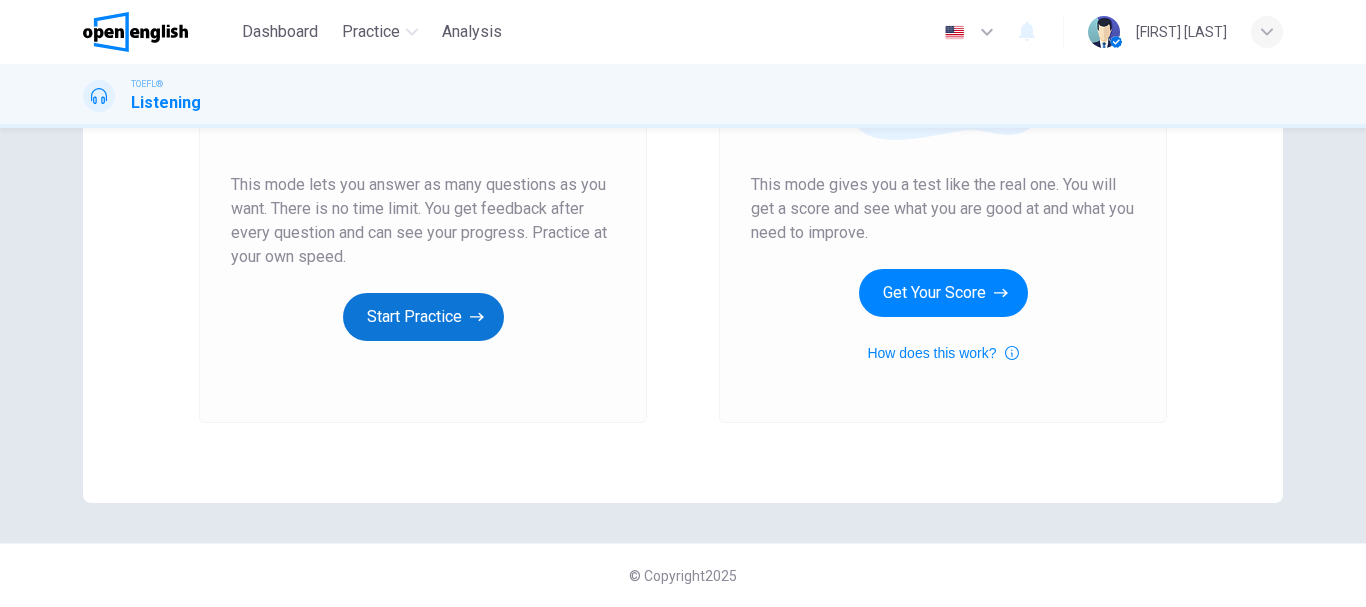 click on "Start Practice" at bounding box center [423, 317] 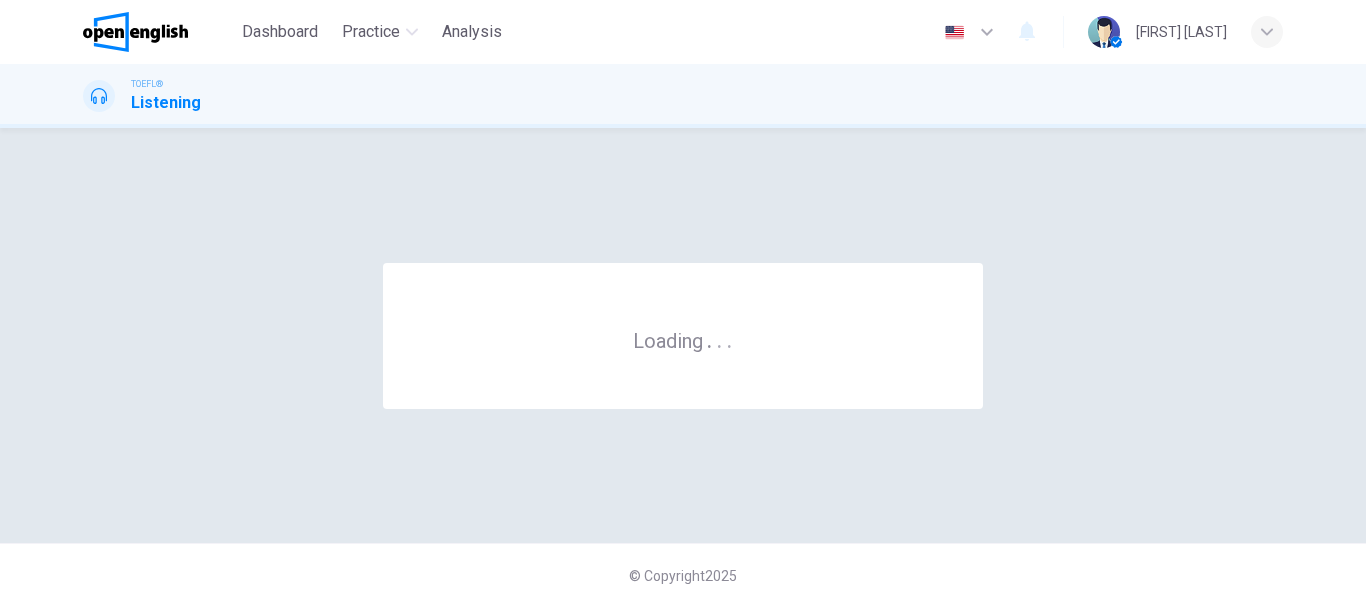scroll, scrollTop: 0, scrollLeft: 0, axis: both 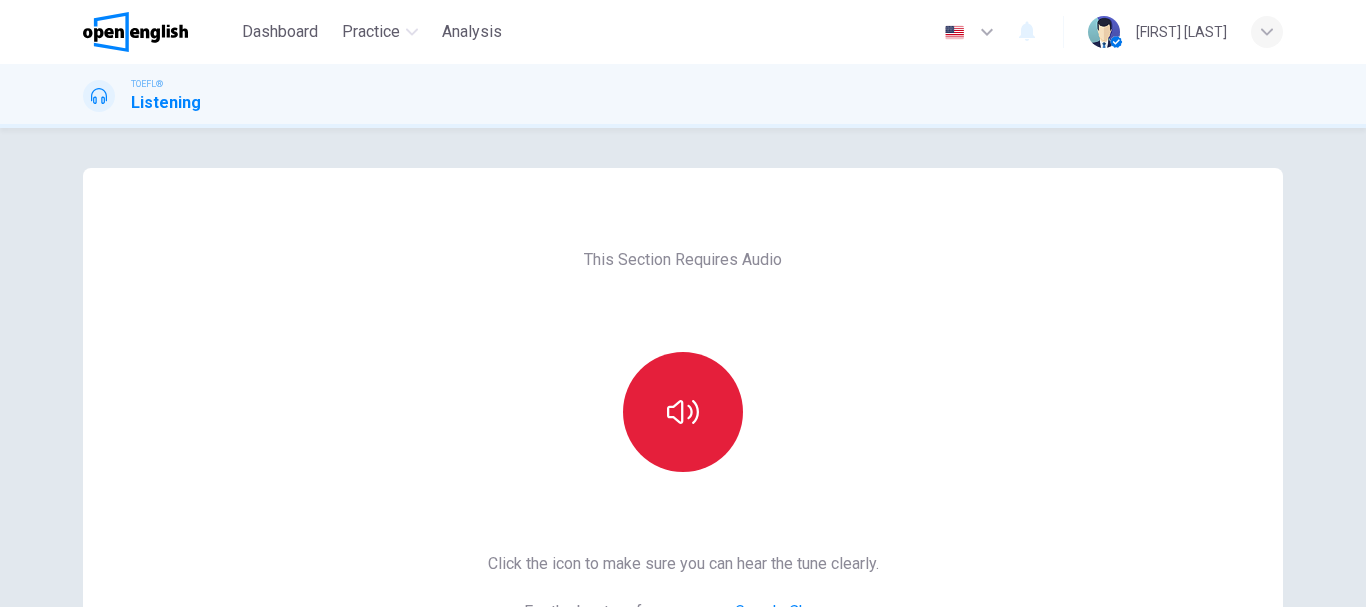 click at bounding box center (683, 412) 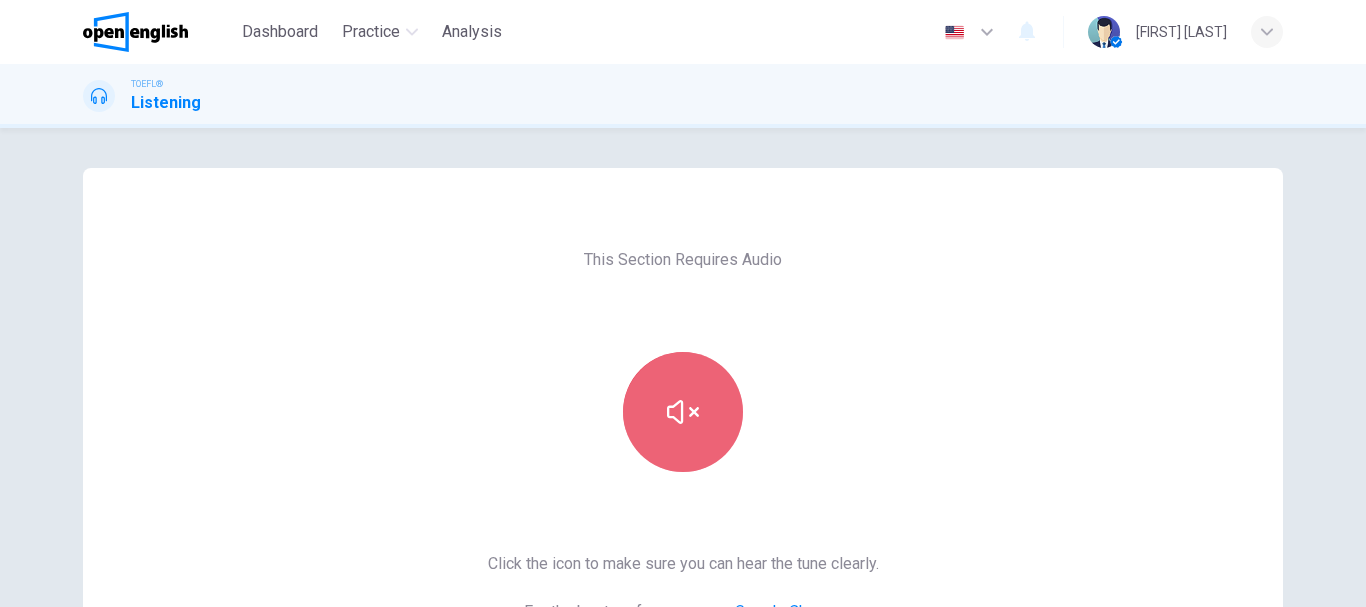 click at bounding box center [683, 412] 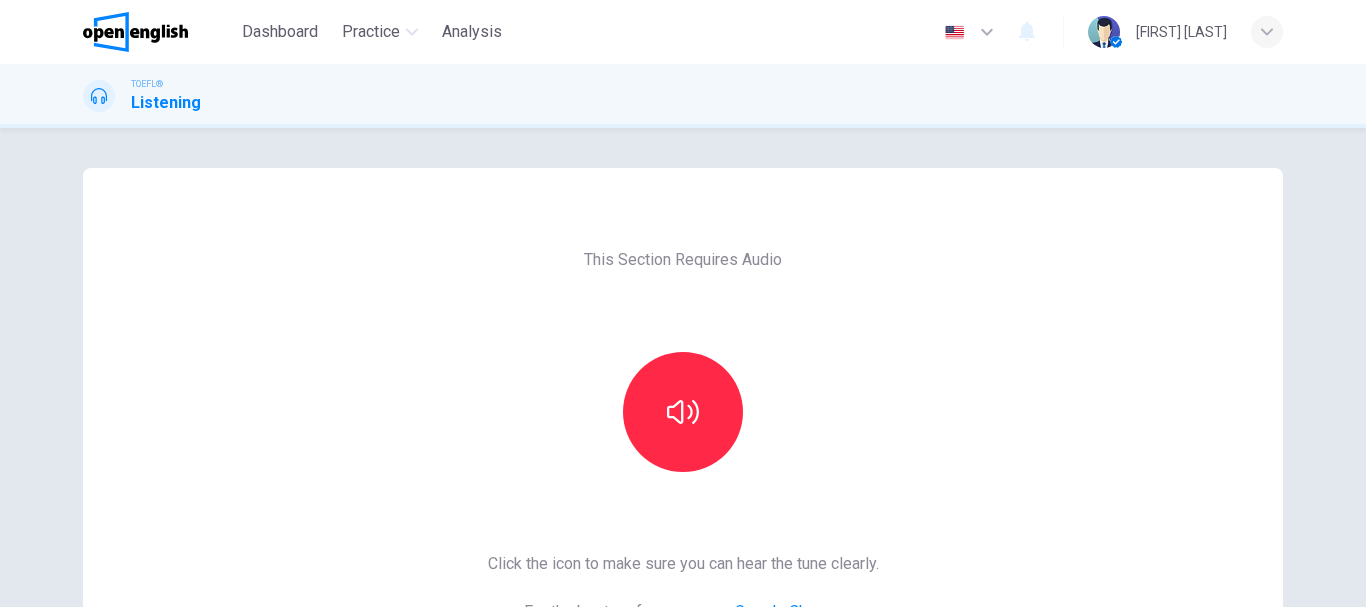 scroll, scrollTop: 360, scrollLeft: 0, axis: vertical 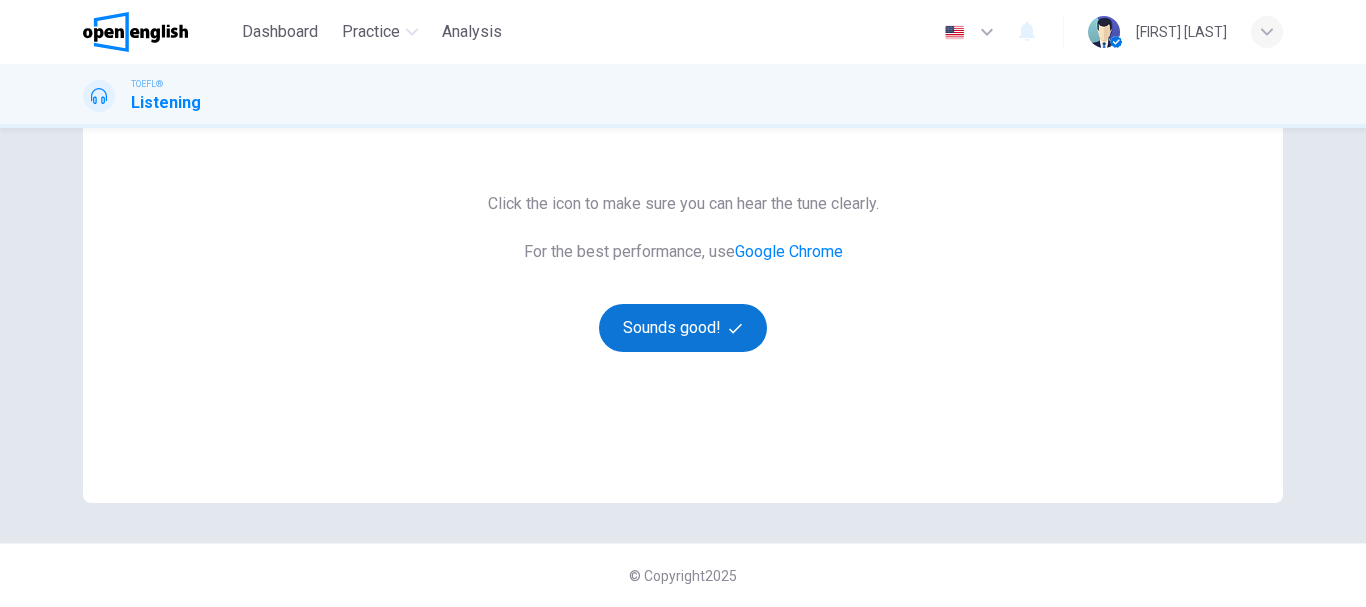 click on "Sounds good!" at bounding box center (683, 328) 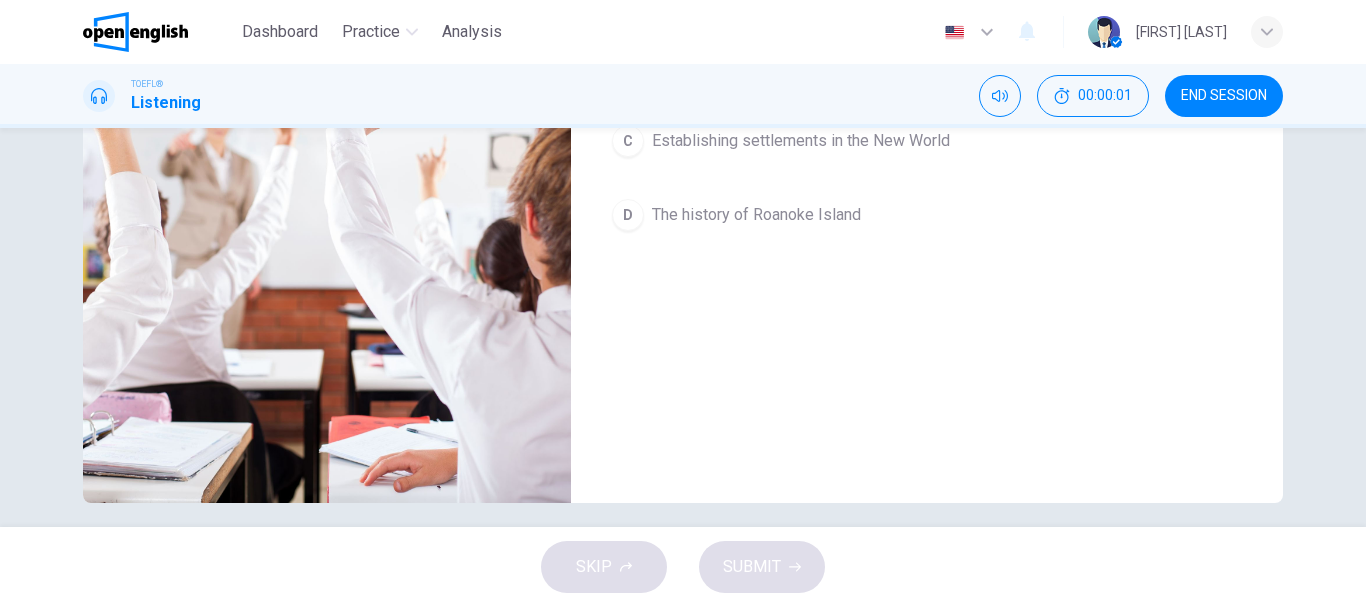 drag, startPoint x: 1355, startPoint y: 401, endPoint x: 1365, endPoint y: 387, distance: 17.20465 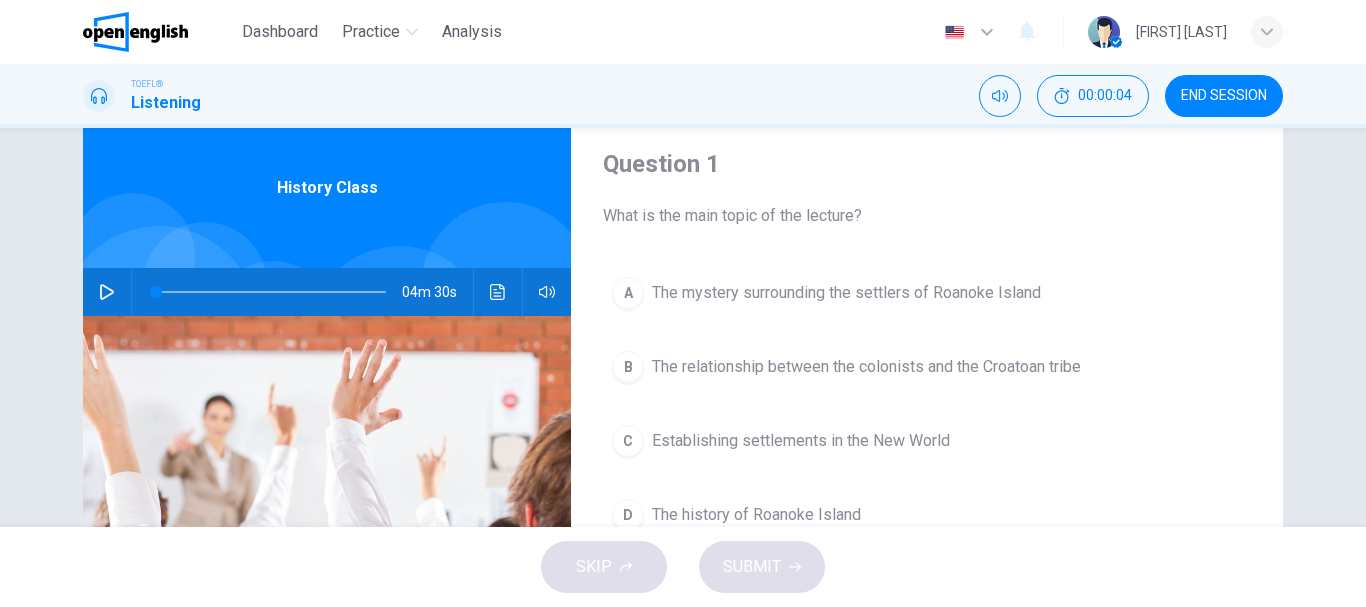 scroll, scrollTop: 52, scrollLeft: 0, axis: vertical 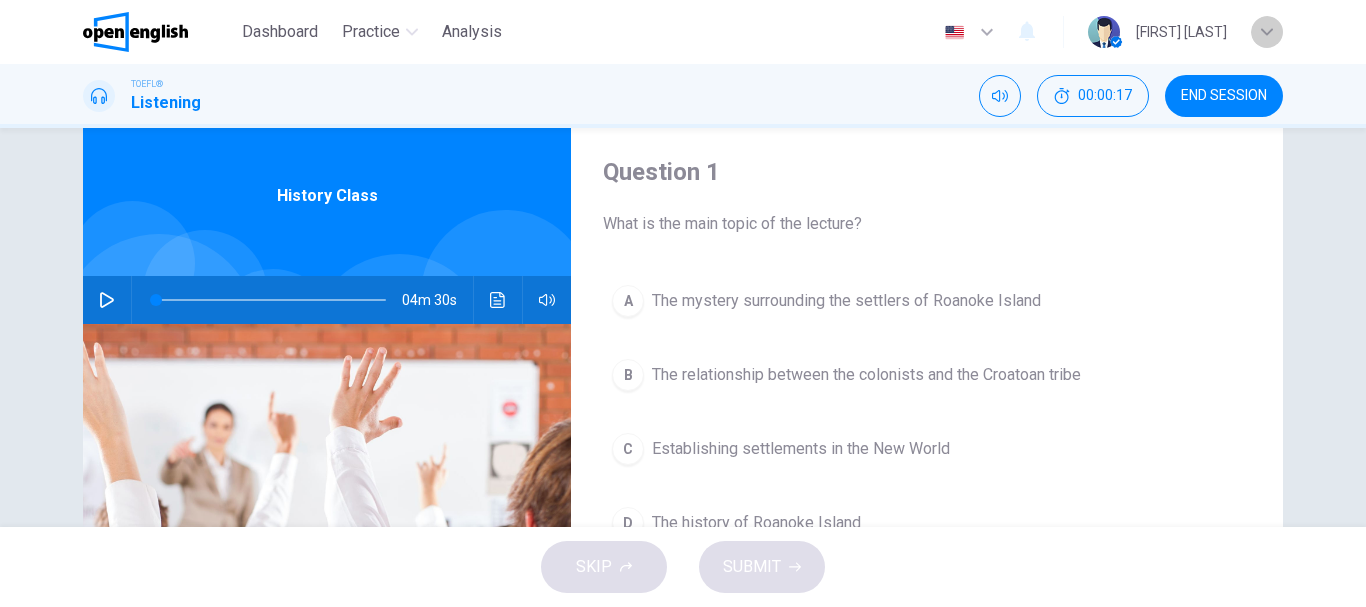 click 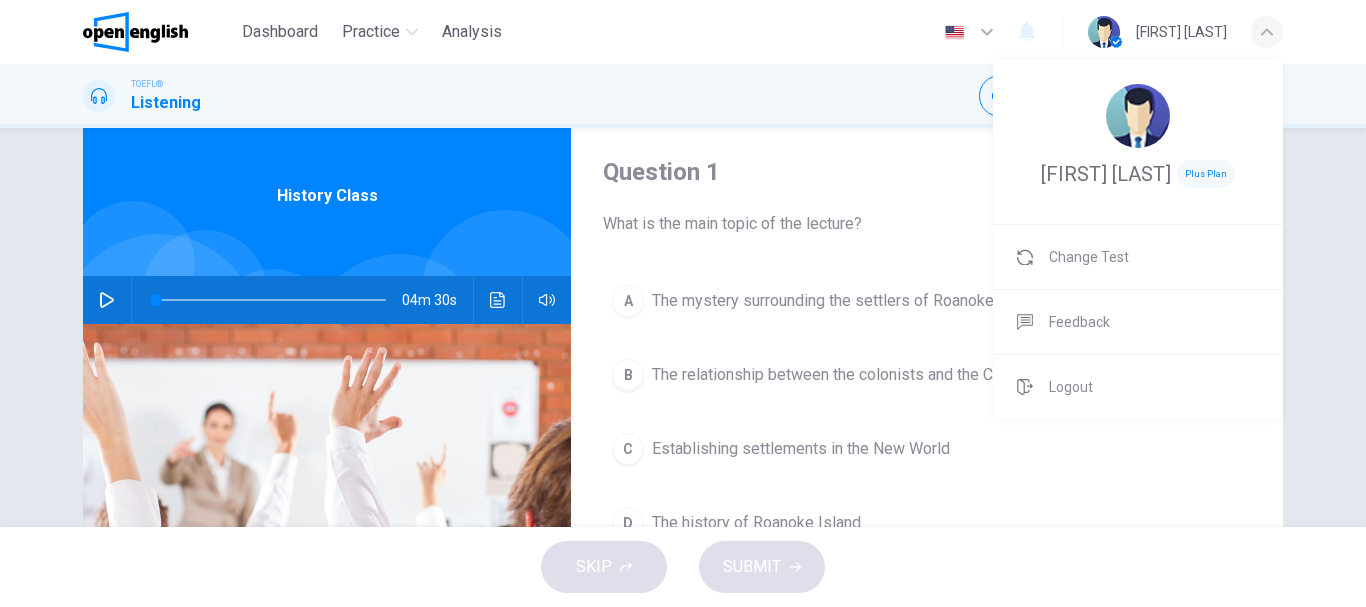 click at bounding box center (683, 303) 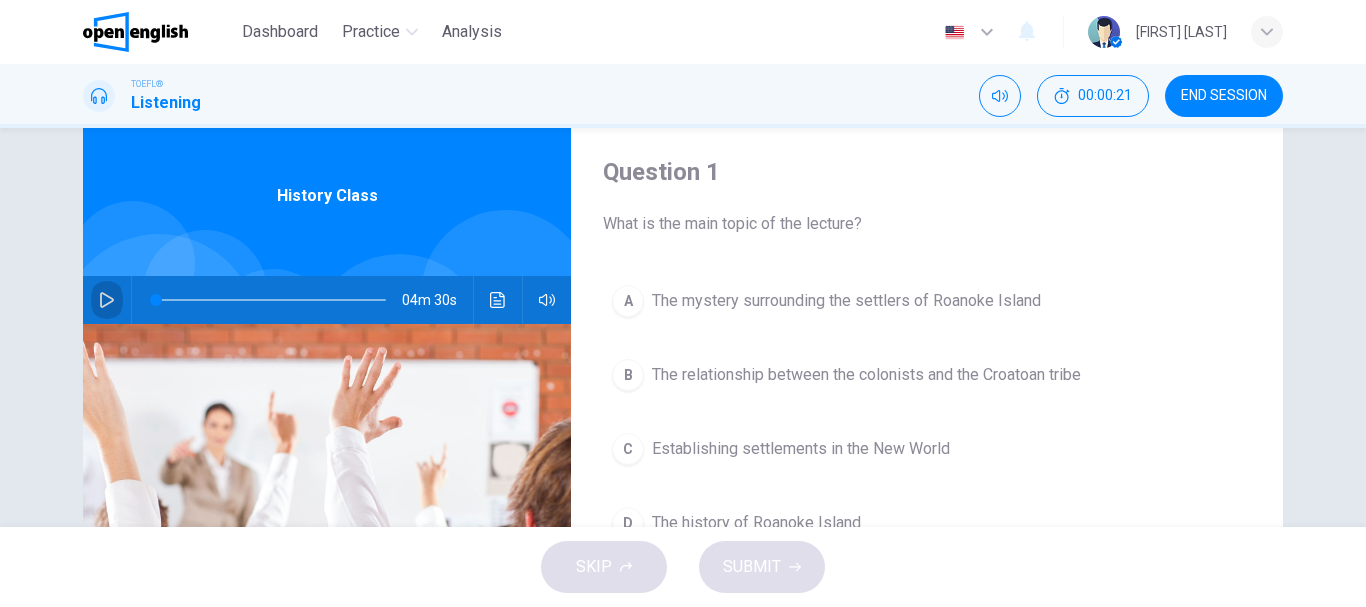 click 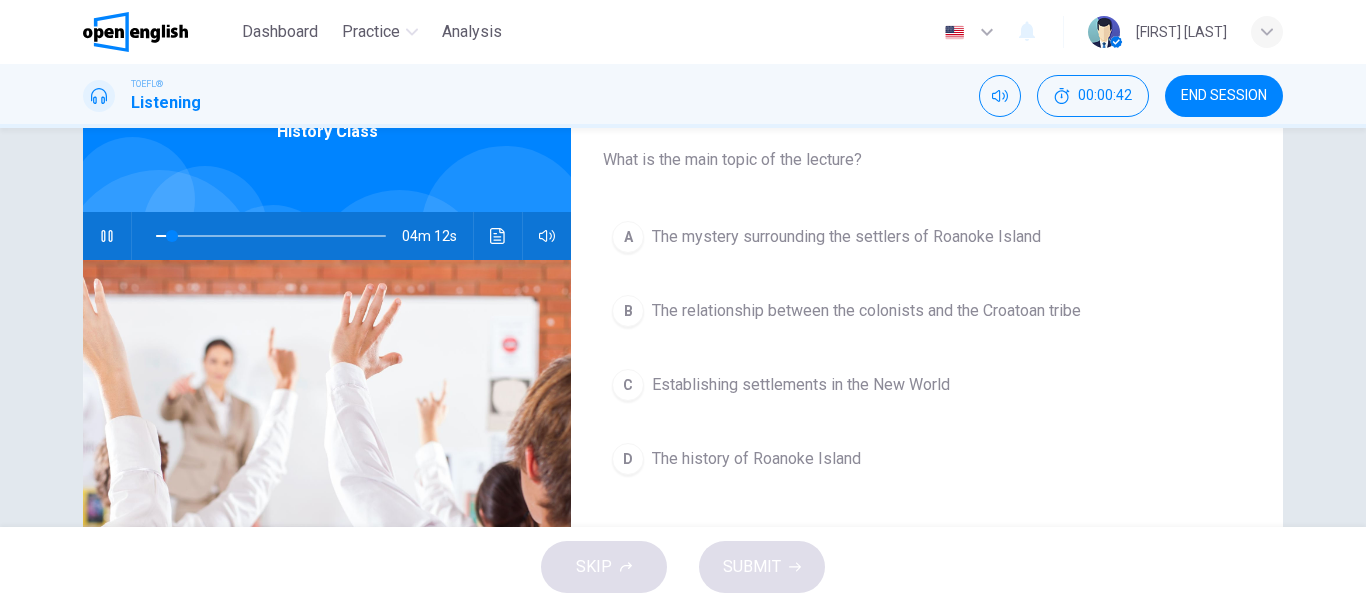 scroll, scrollTop: 118, scrollLeft: 0, axis: vertical 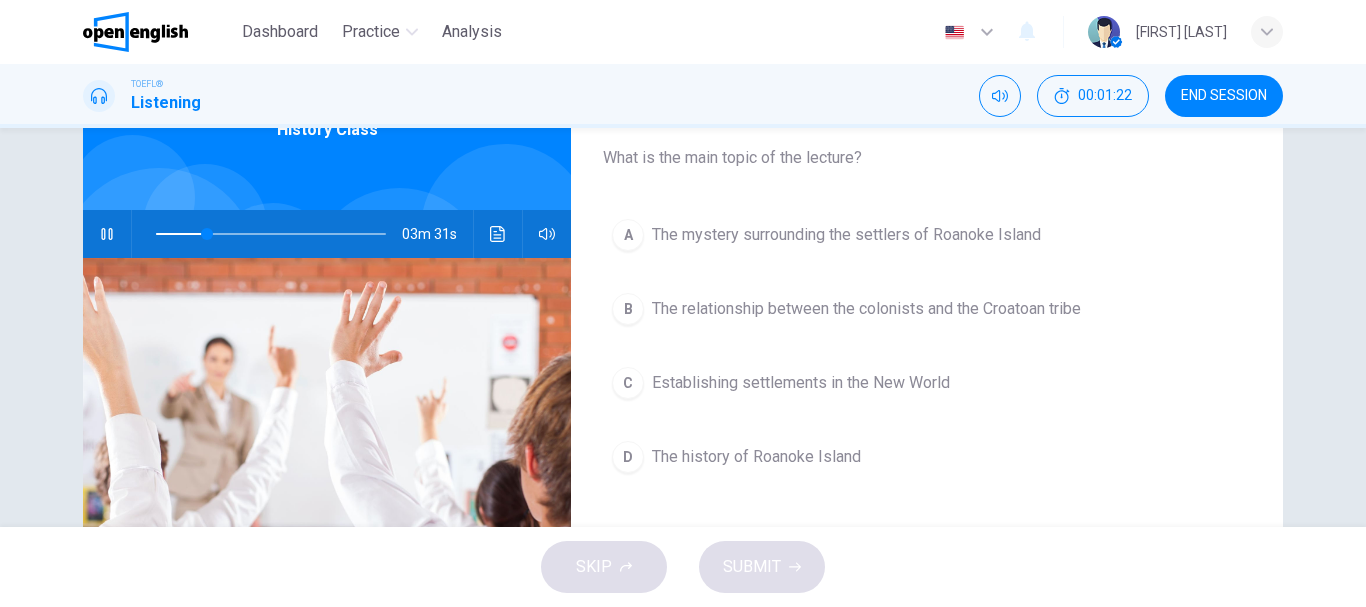 click 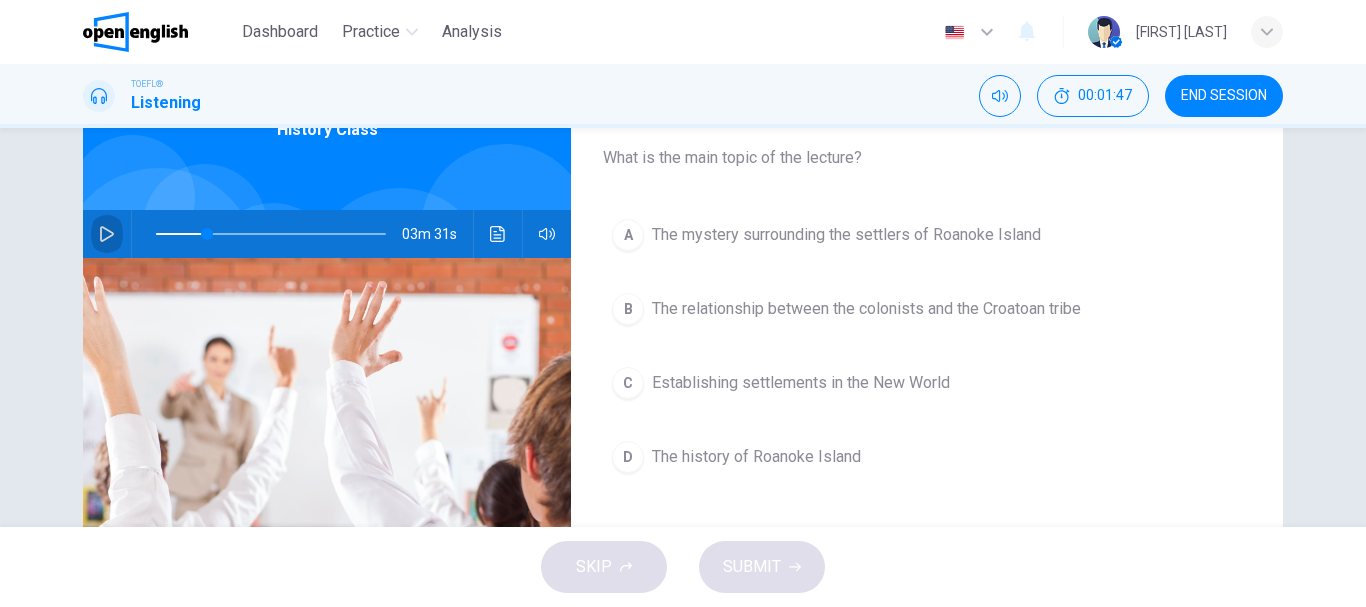 click 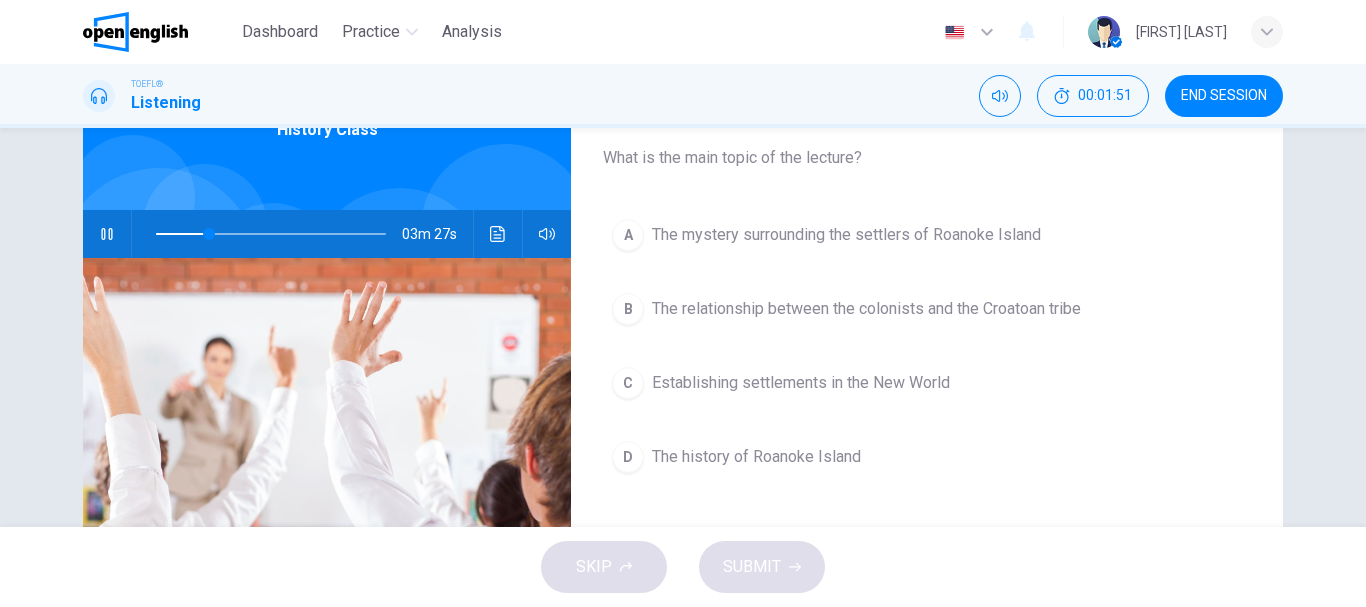 type on "**" 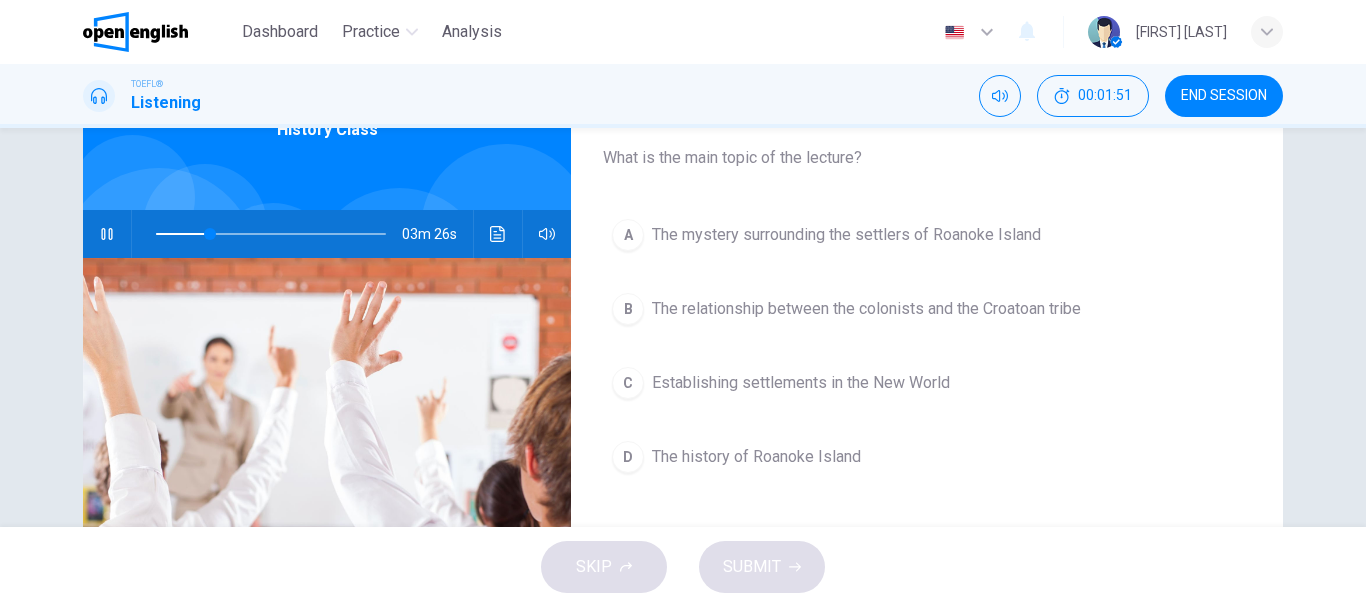 type 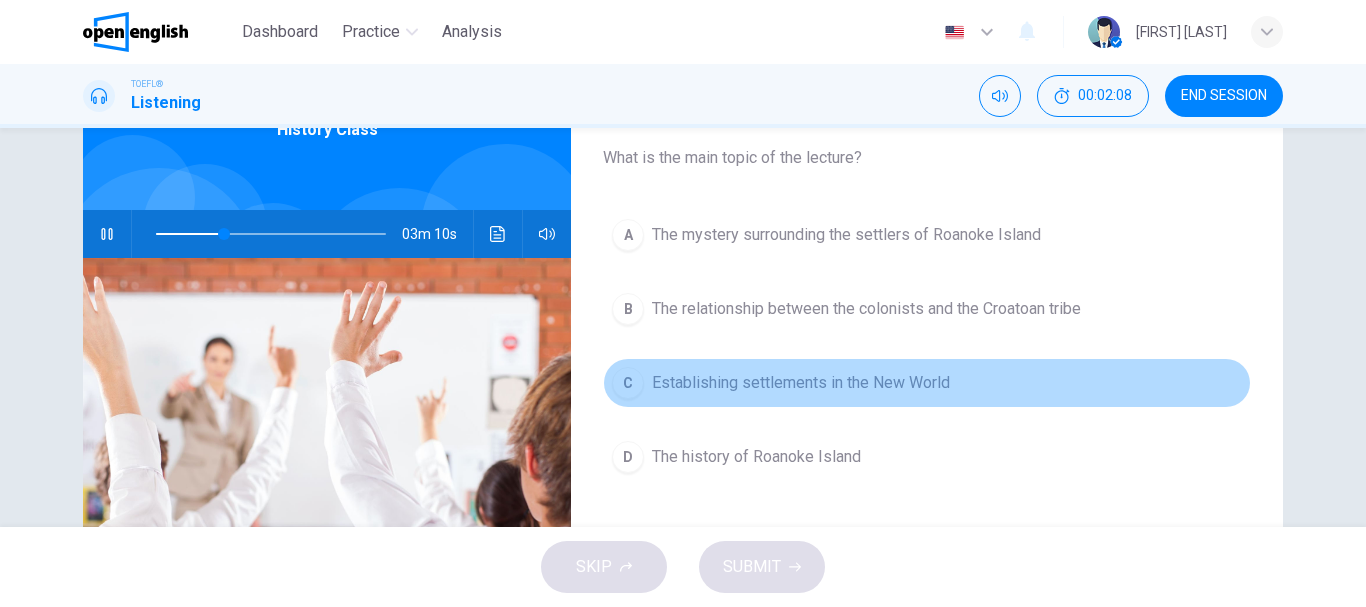 click on "Establishing settlements in the New World" at bounding box center [801, 383] 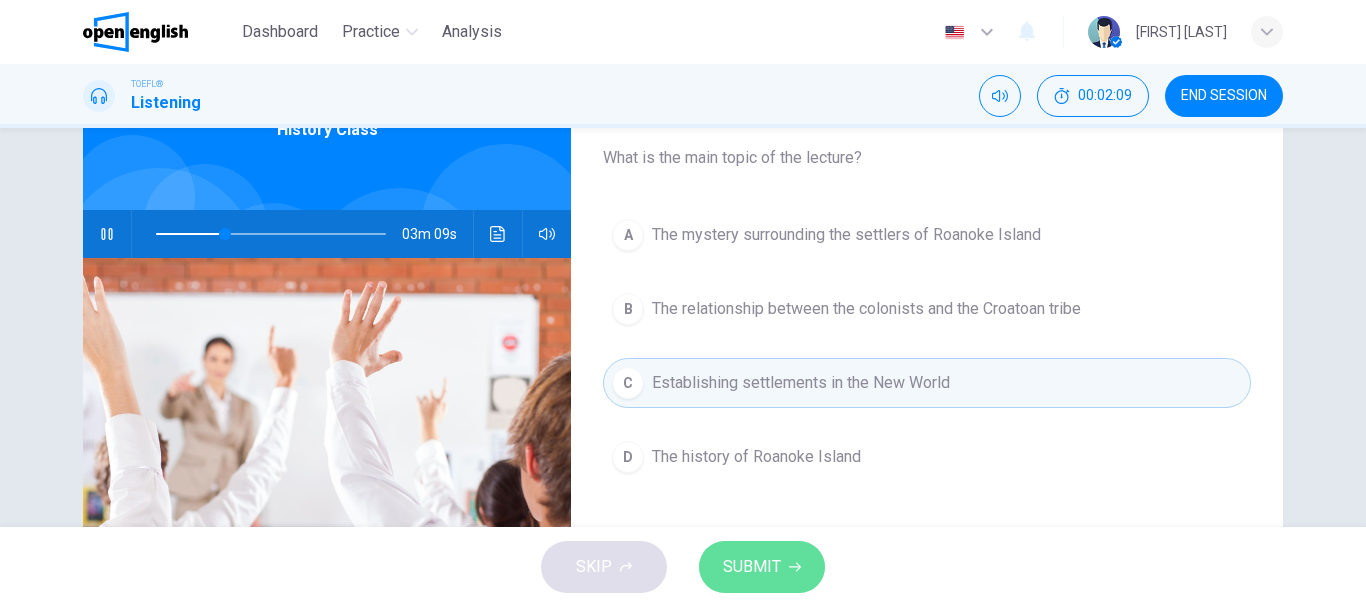 click on "SUBMIT" at bounding box center (752, 567) 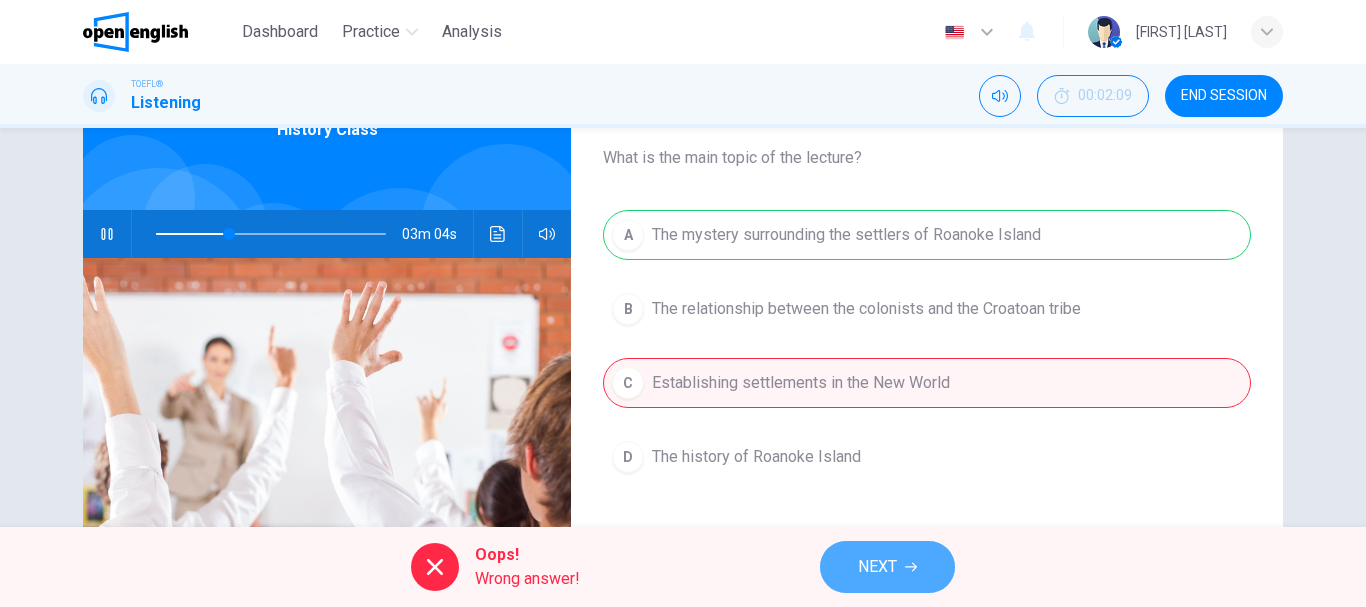 click on "NEXT" at bounding box center (877, 567) 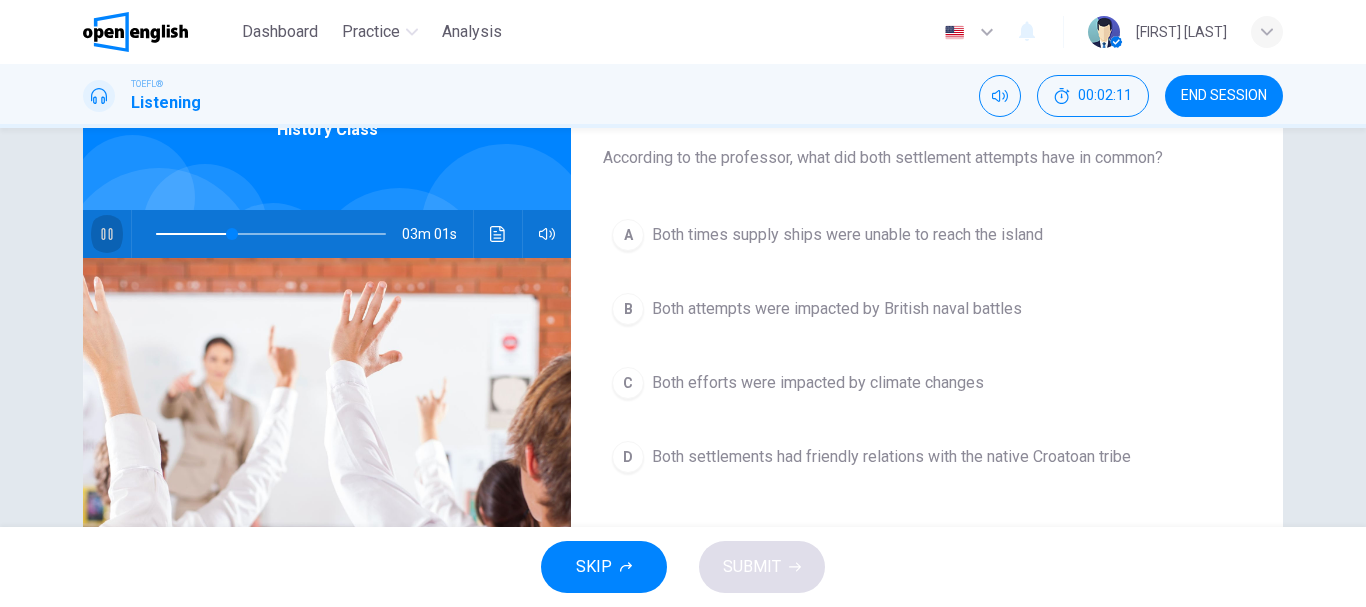click 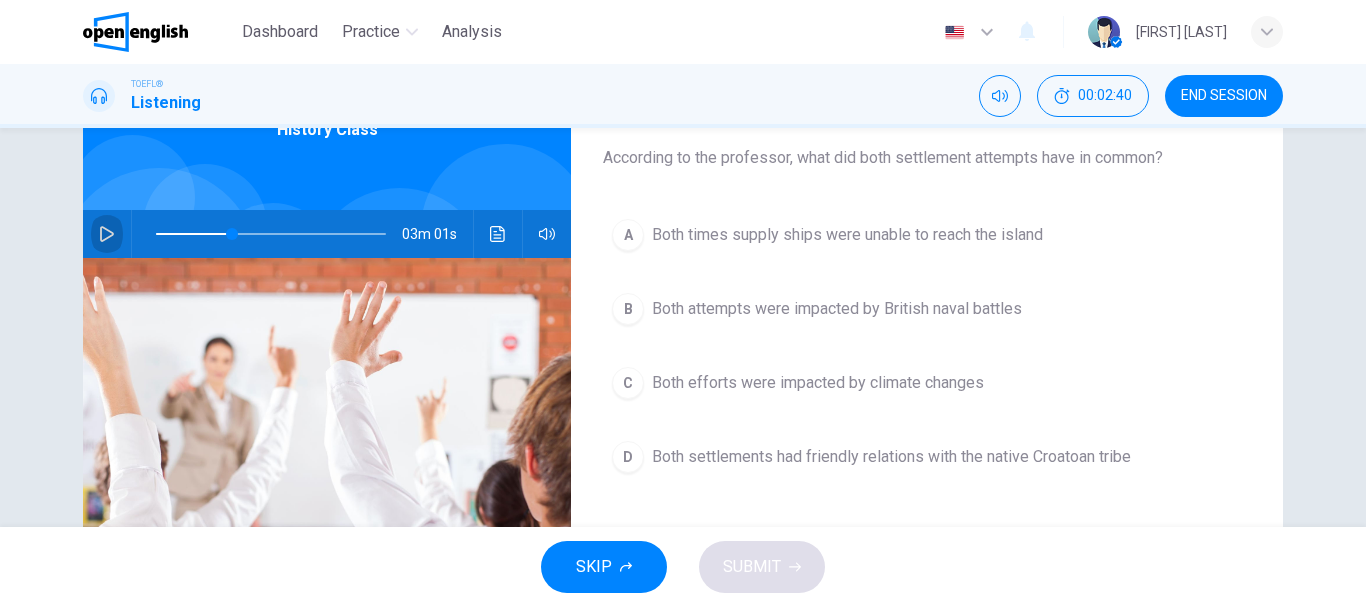 click 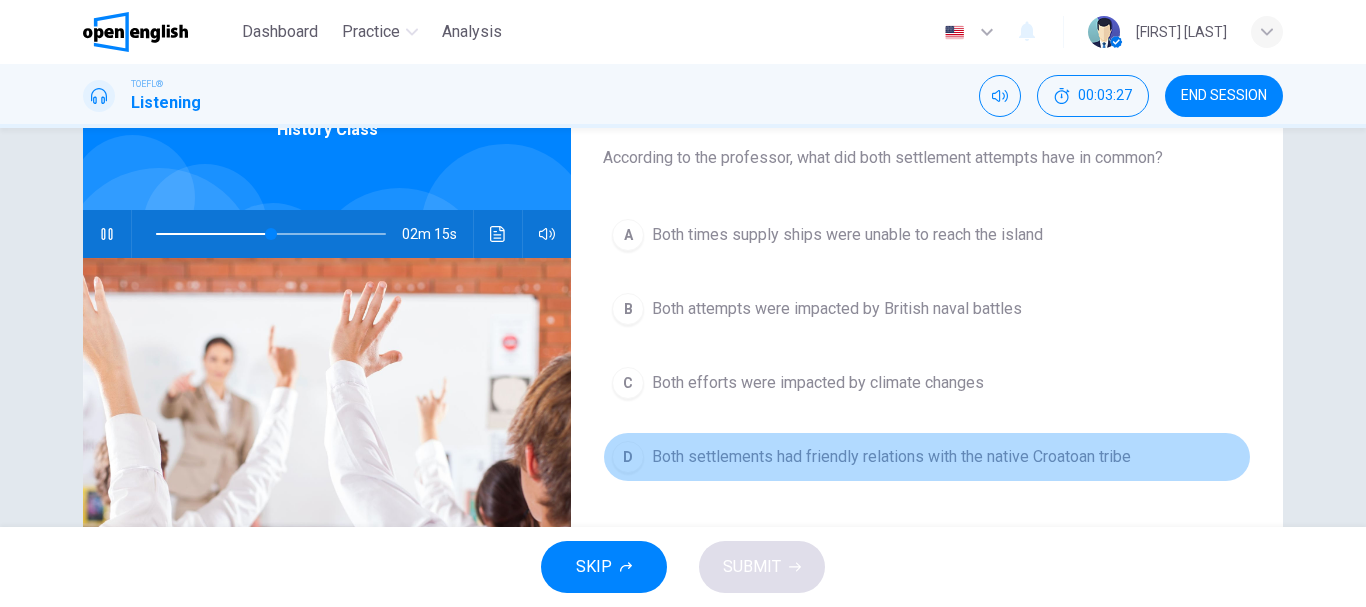 click on "D" at bounding box center (628, 457) 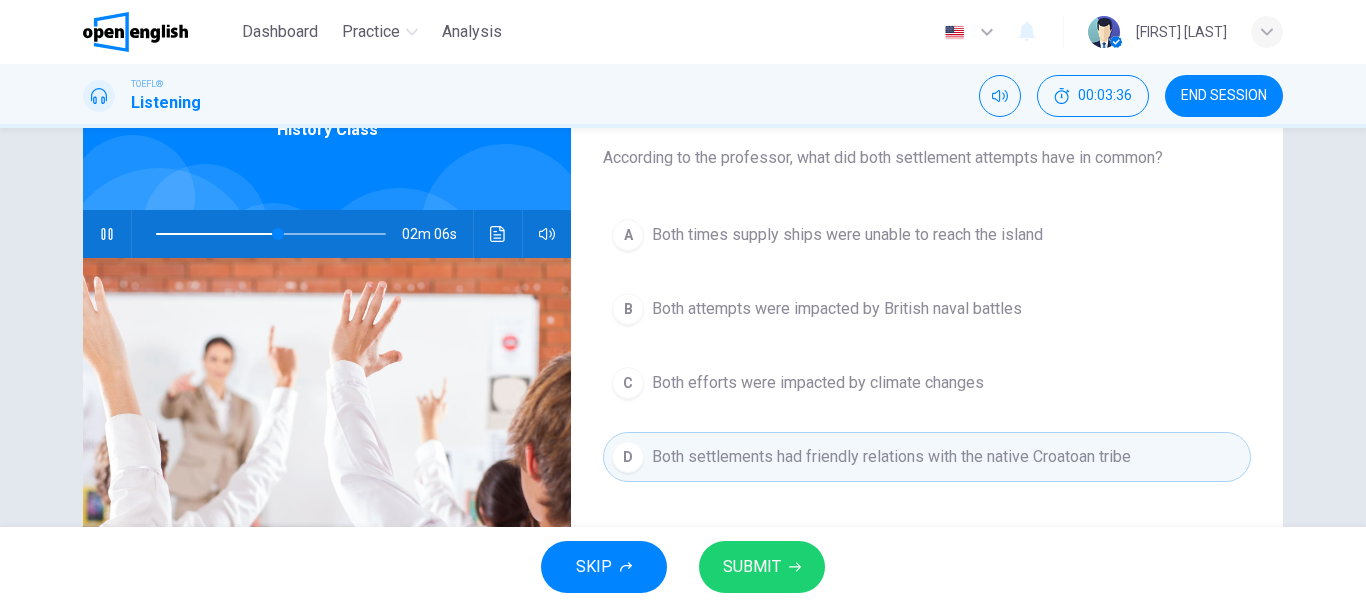 click on "A" at bounding box center (628, 235) 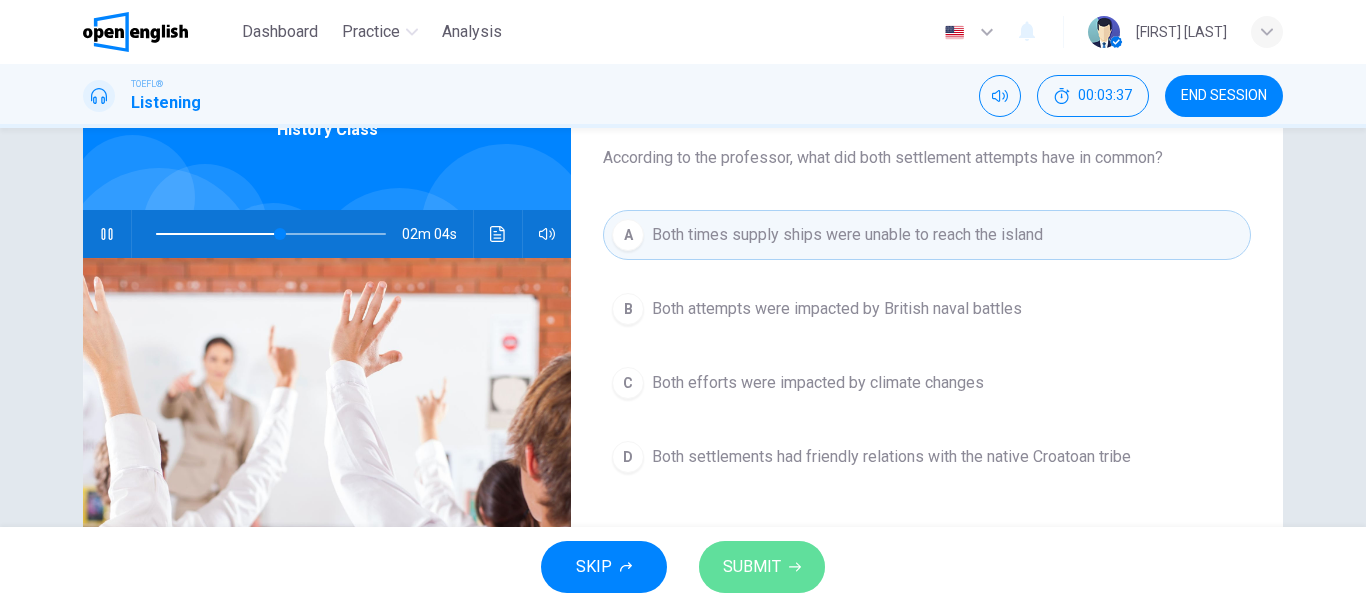 click on "SUBMIT" at bounding box center (752, 567) 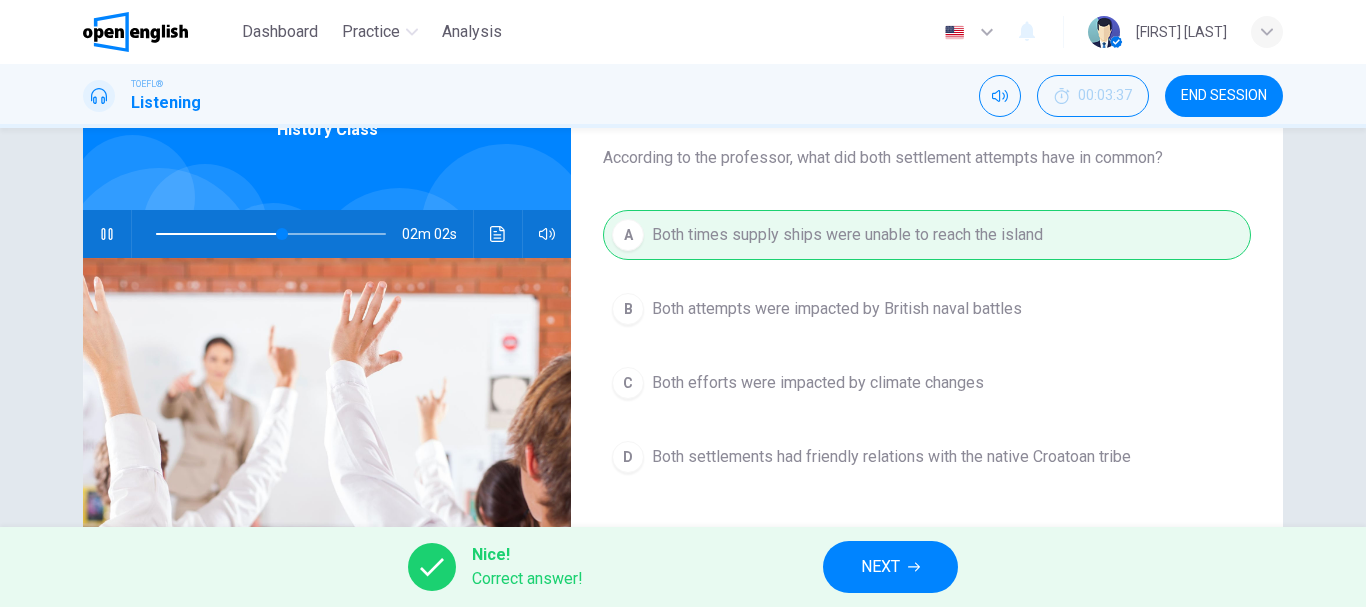 click on "Nice! Correct answer! NEXT" at bounding box center (683, 567) 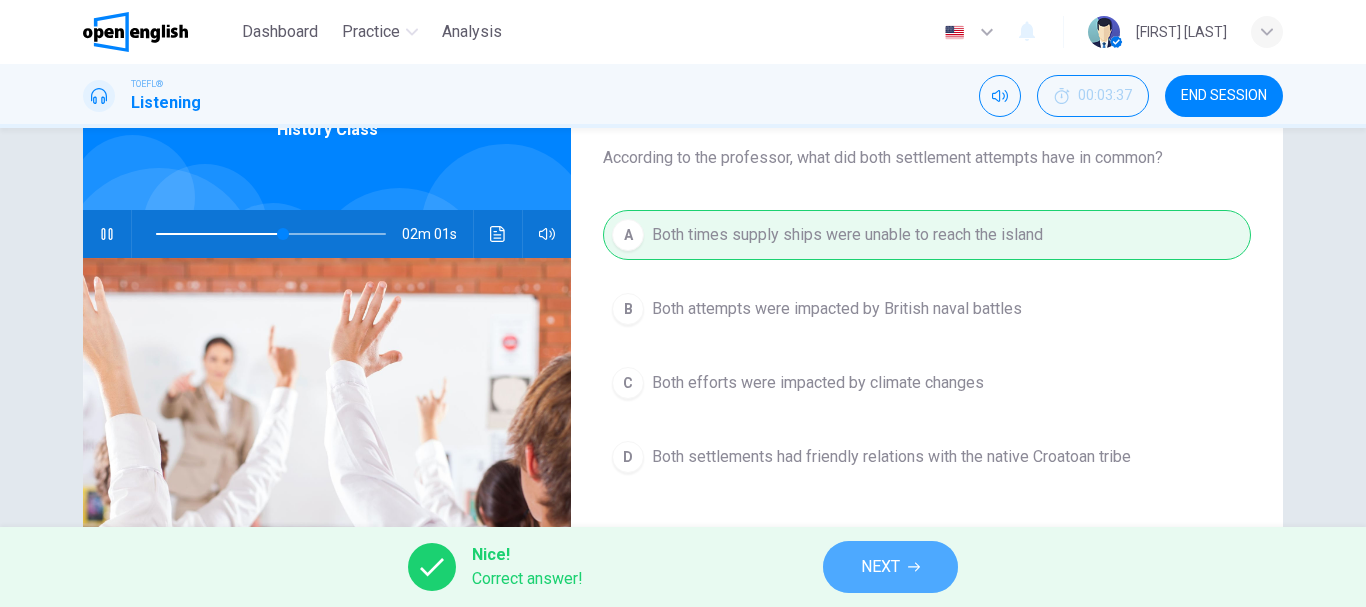 click on "NEXT" at bounding box center [880, 567] 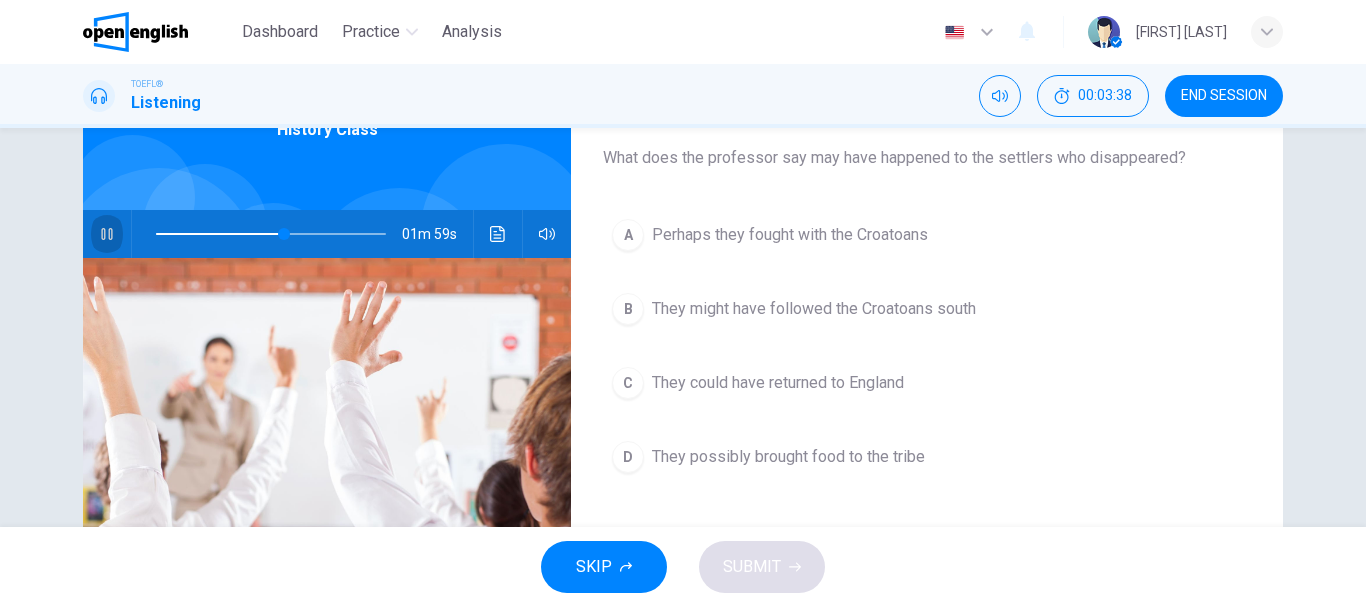 click 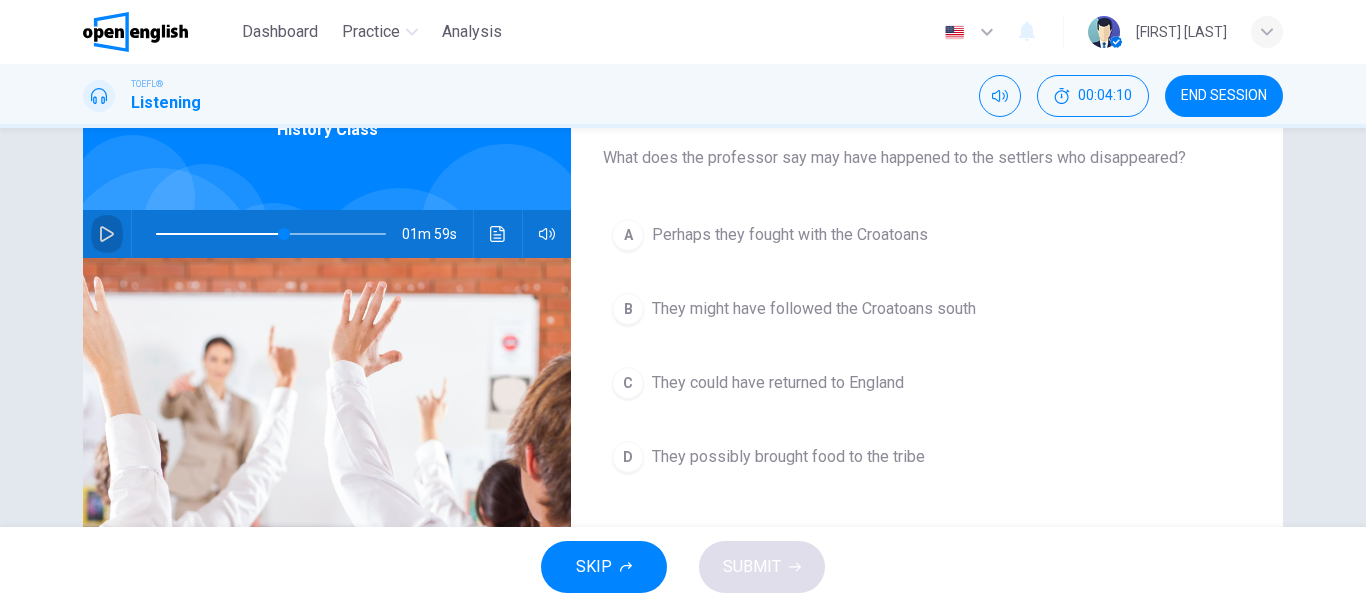 click at bounding box center [107, 234] 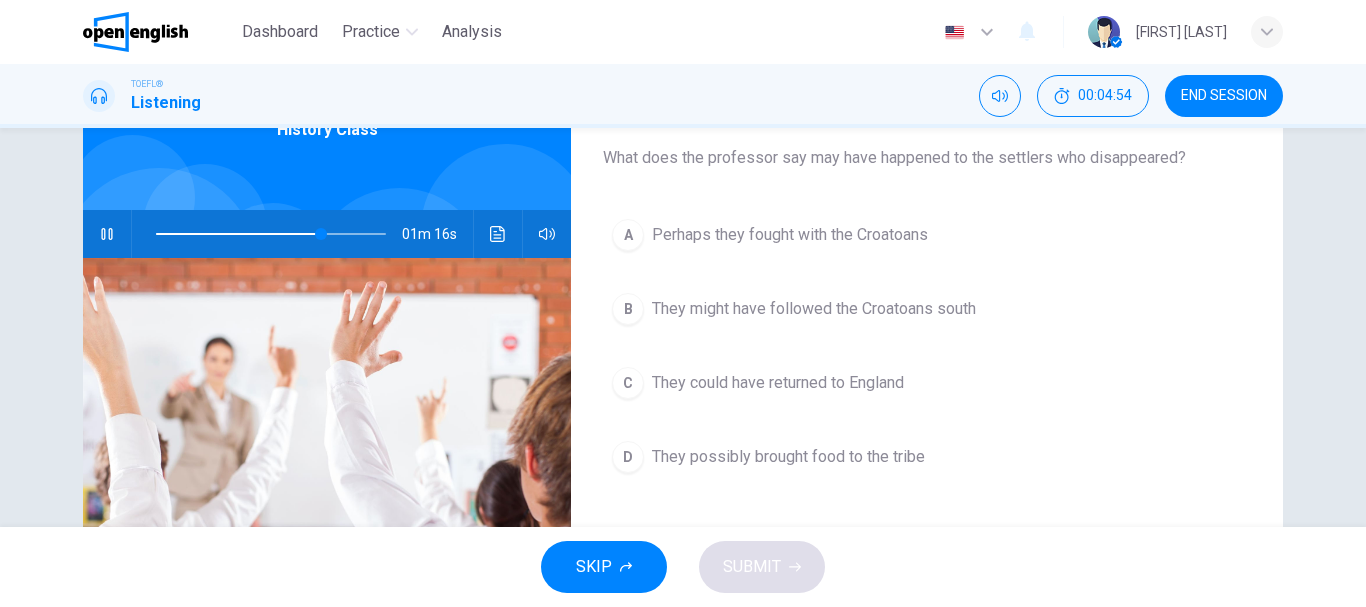 click on "D" at bounding box center [628, 457] 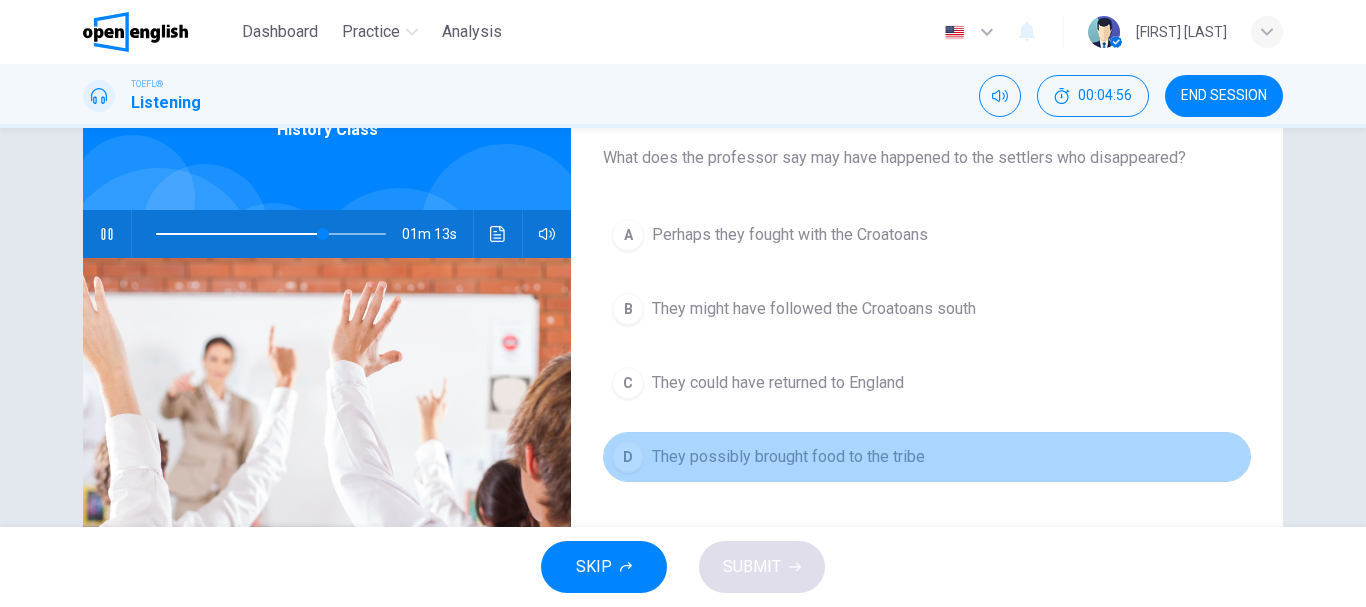 click on "They possibly brought food to the tribe" at bounding box center [788, 457] 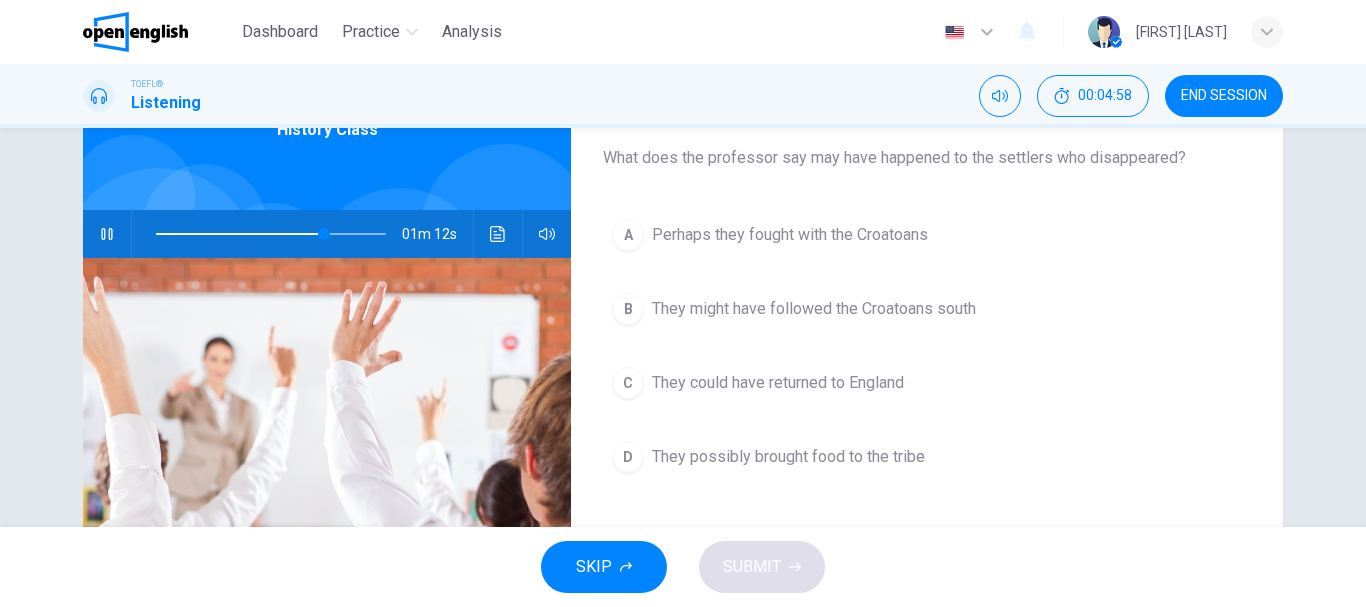 click on "SKIP SUBMIT" at bounding box center (683, 567) 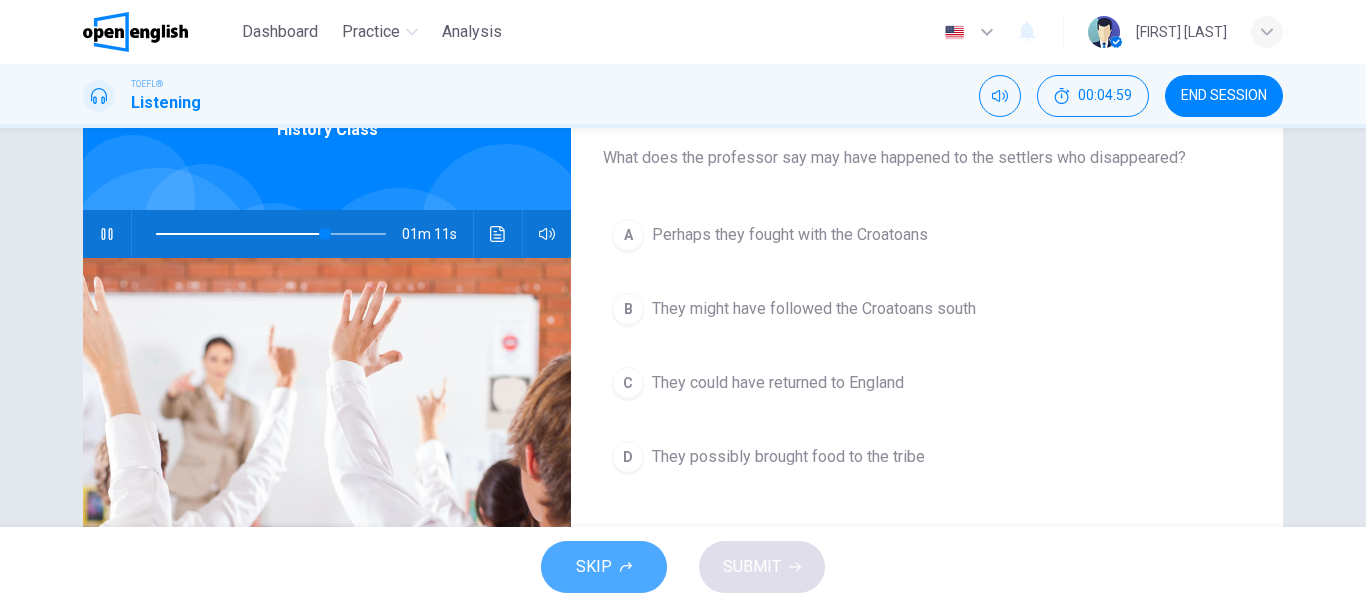 click on "SKIP" at bounding box center (604, 567) 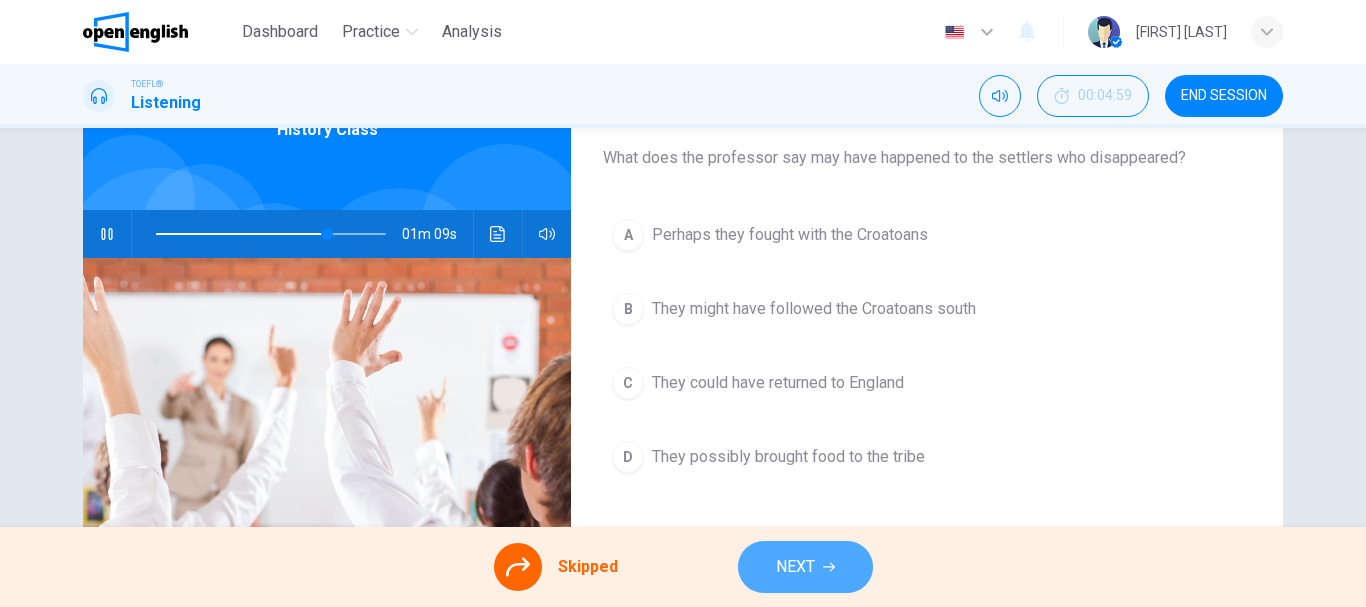click on "NEXT" at bounding box center [805, 567] 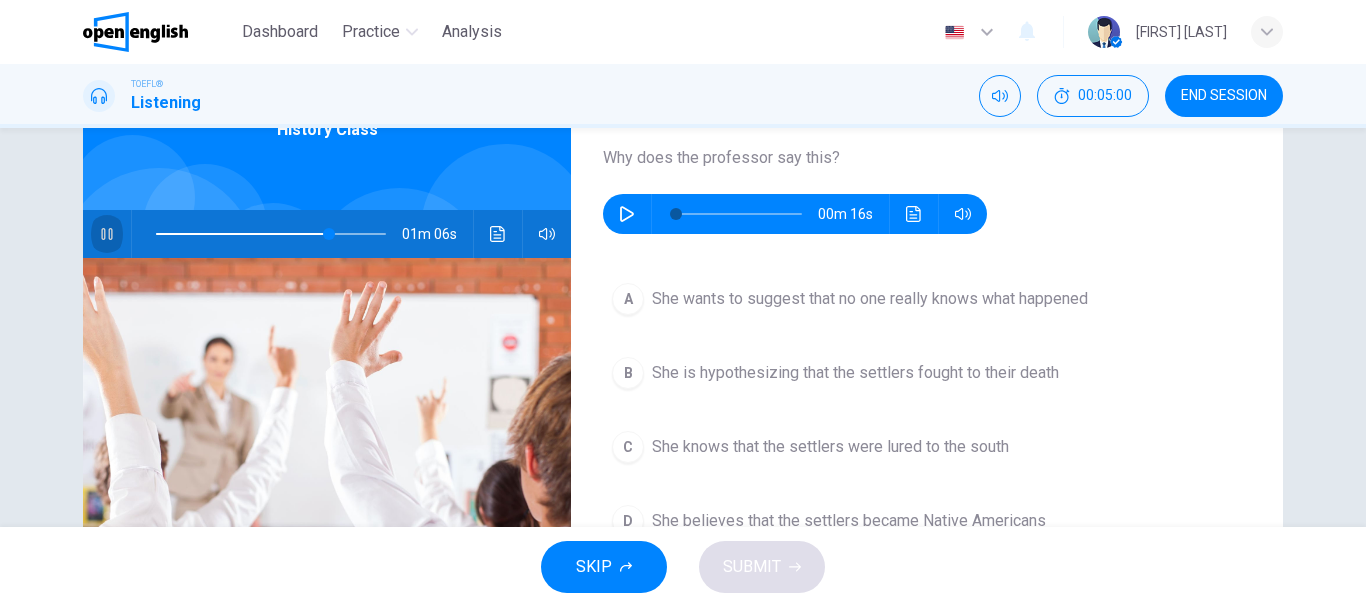 click 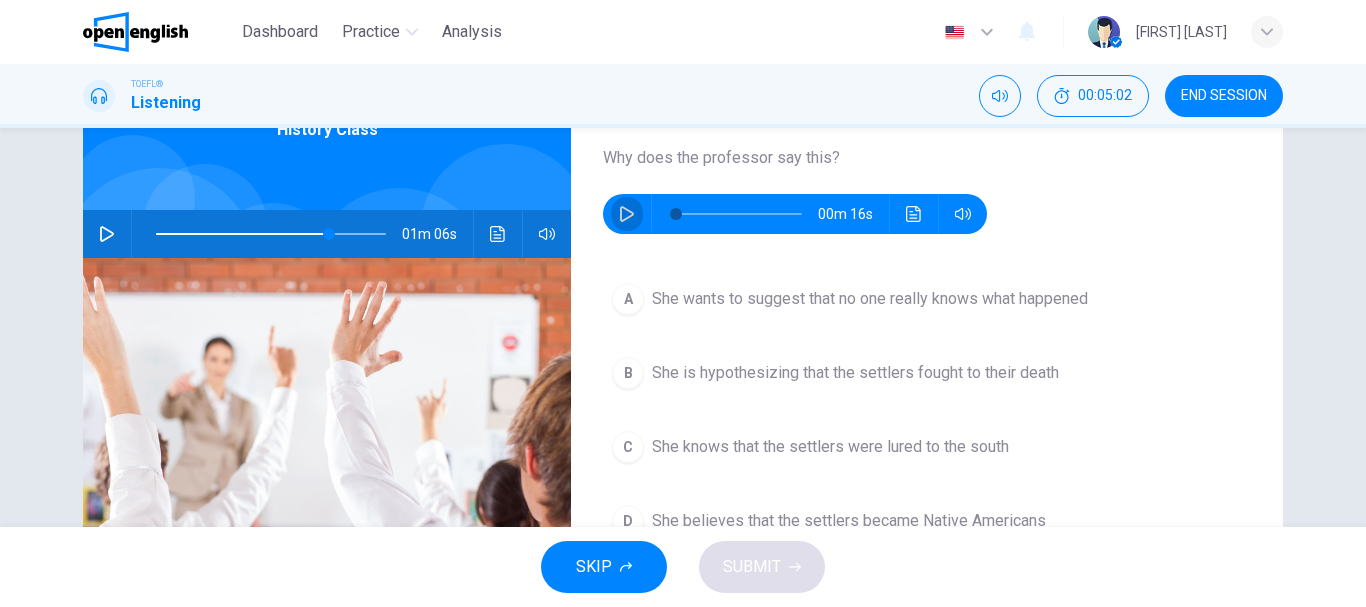 click at bounding box center [627, 214] 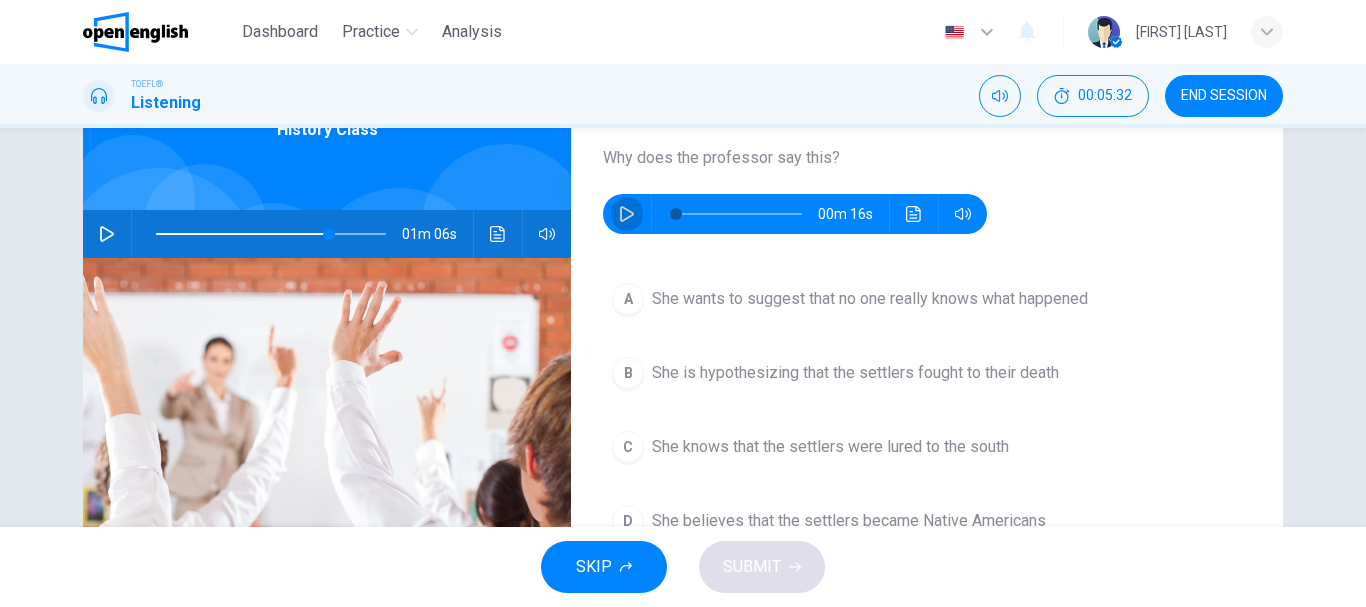 click 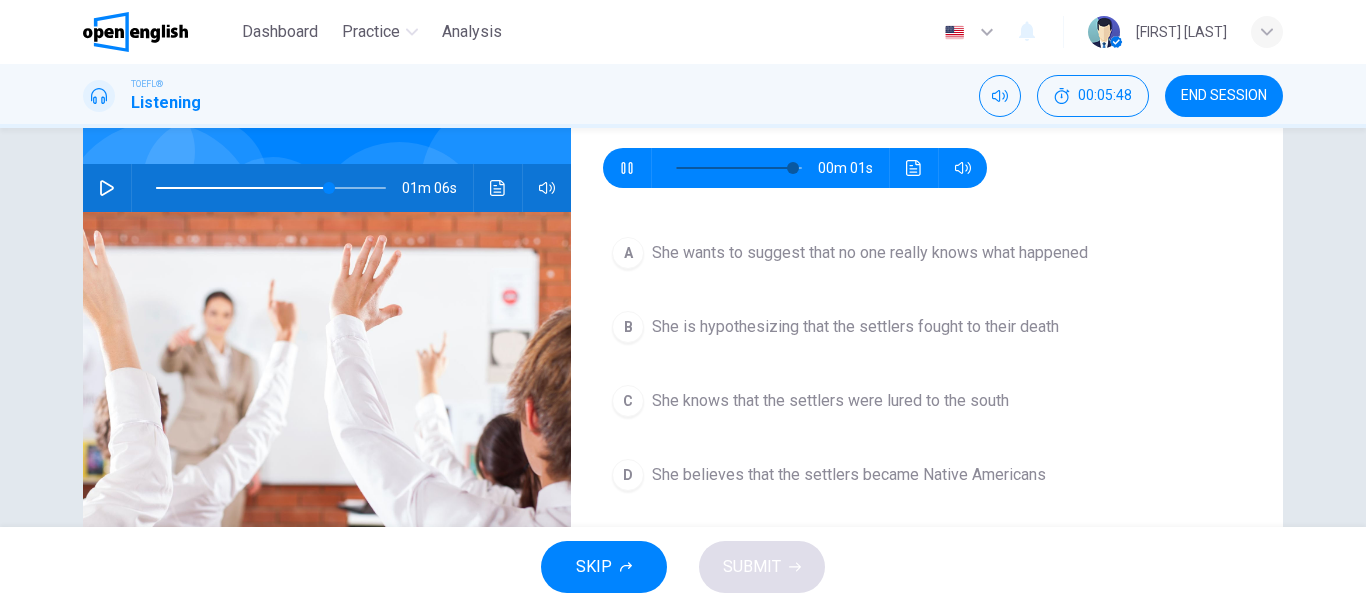 scroll, scrollTop: 180, scrollLeft: 0, axis: vertical 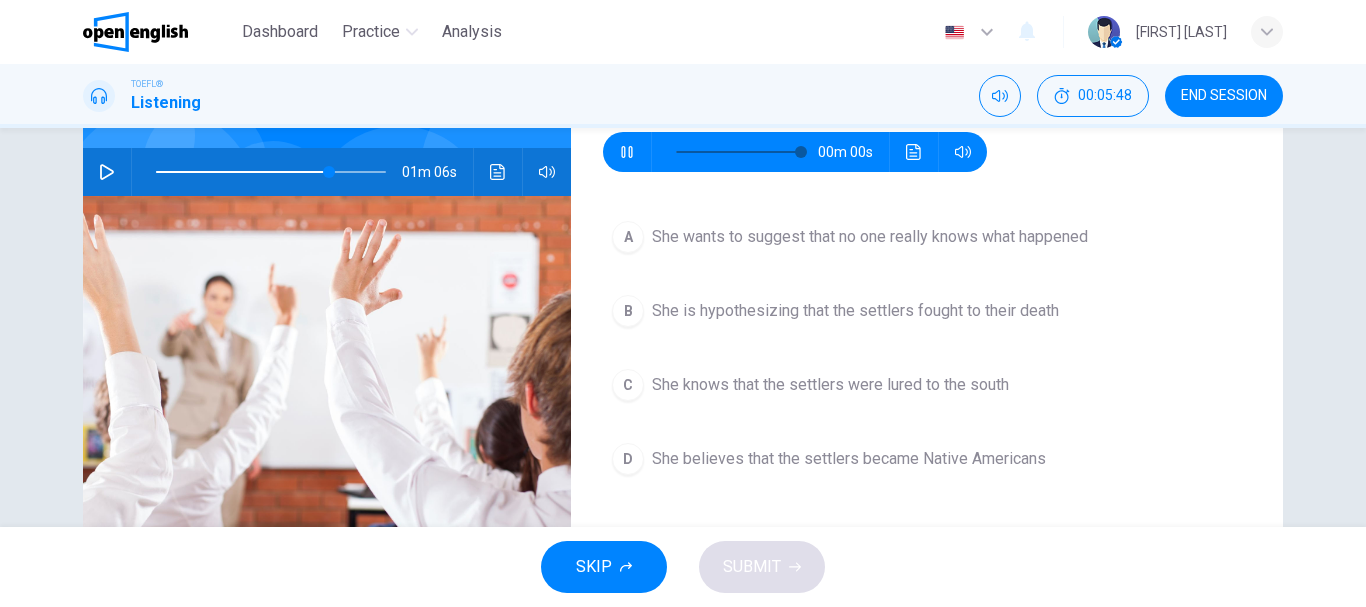 type on "*" 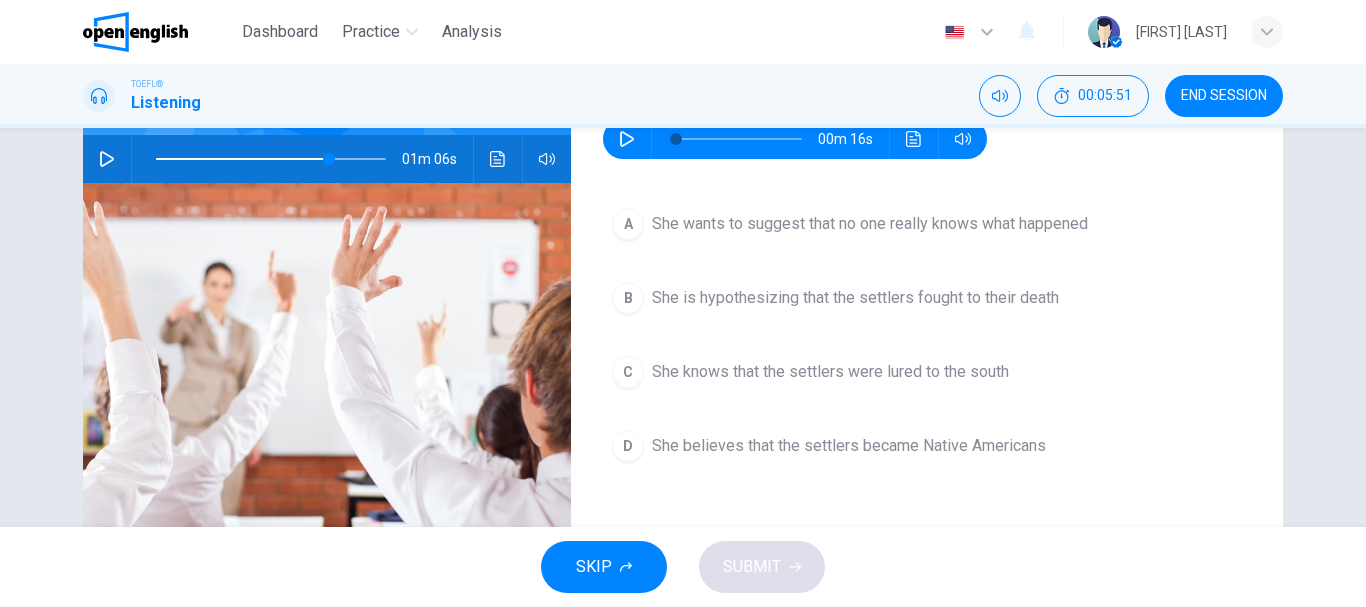 scroll, scrollTop: 195, scrollLeft: 0, axis: vertical 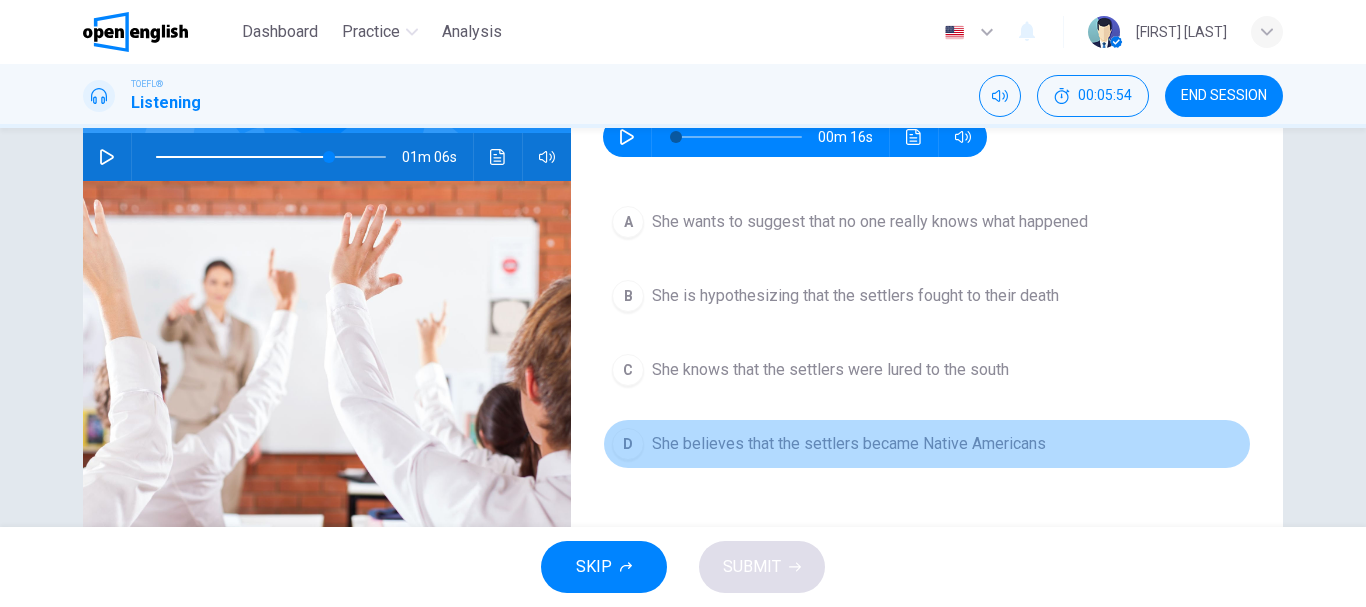 click on "She believes that the settlers became Native Americans" at bounding box center [849, 444] 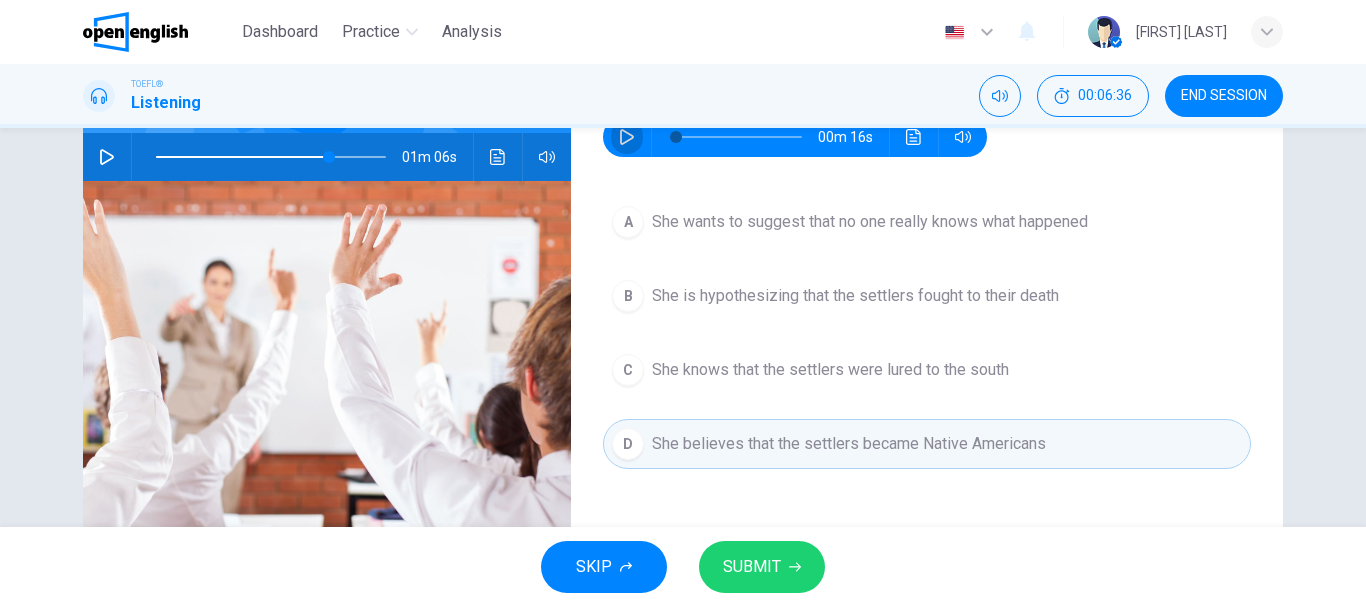 click 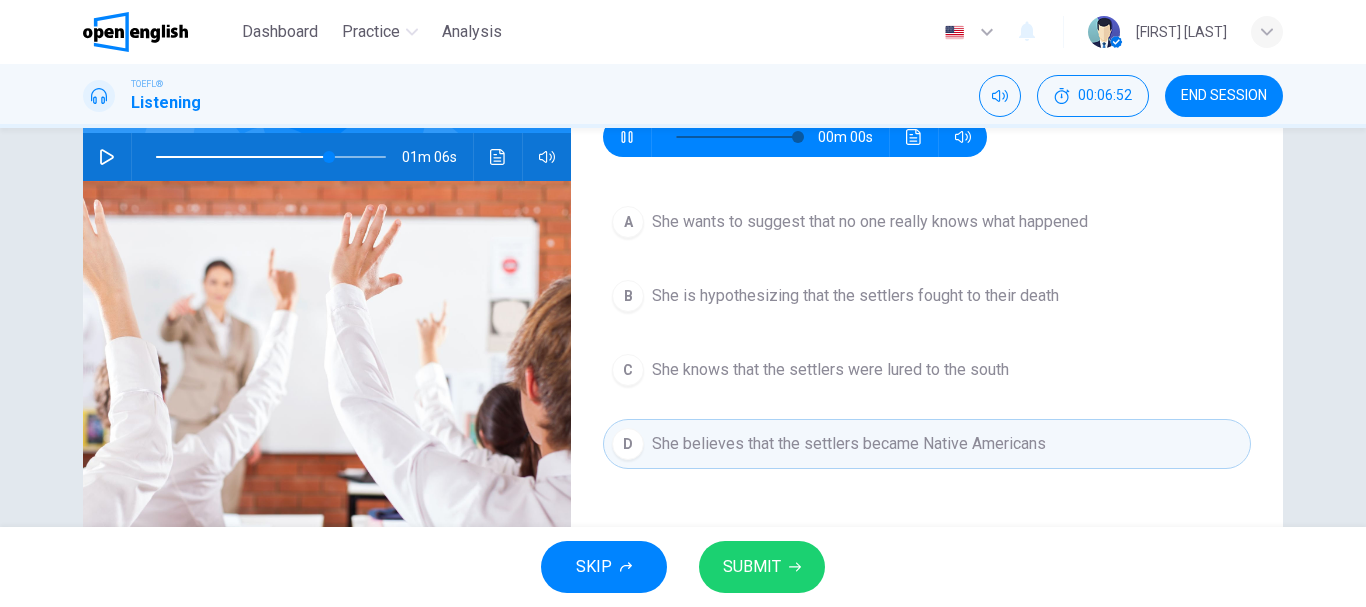 type on "*" 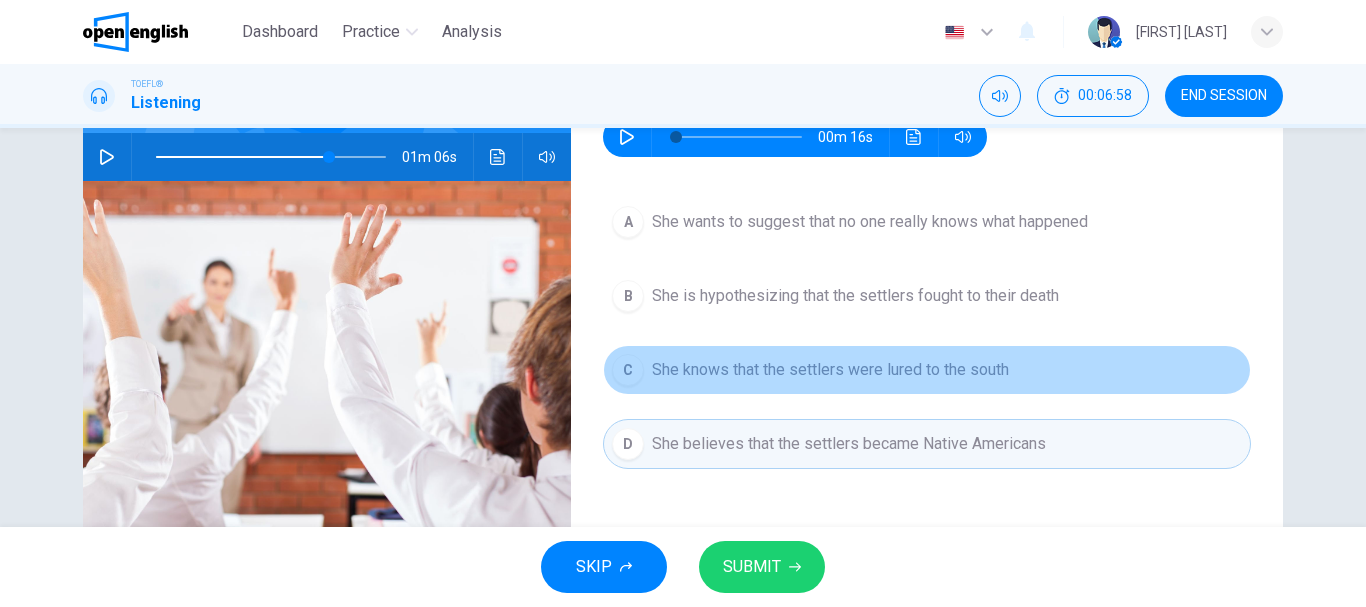 click on "She knows that the settlers were lured to the south" at bounding box center (830, 370) 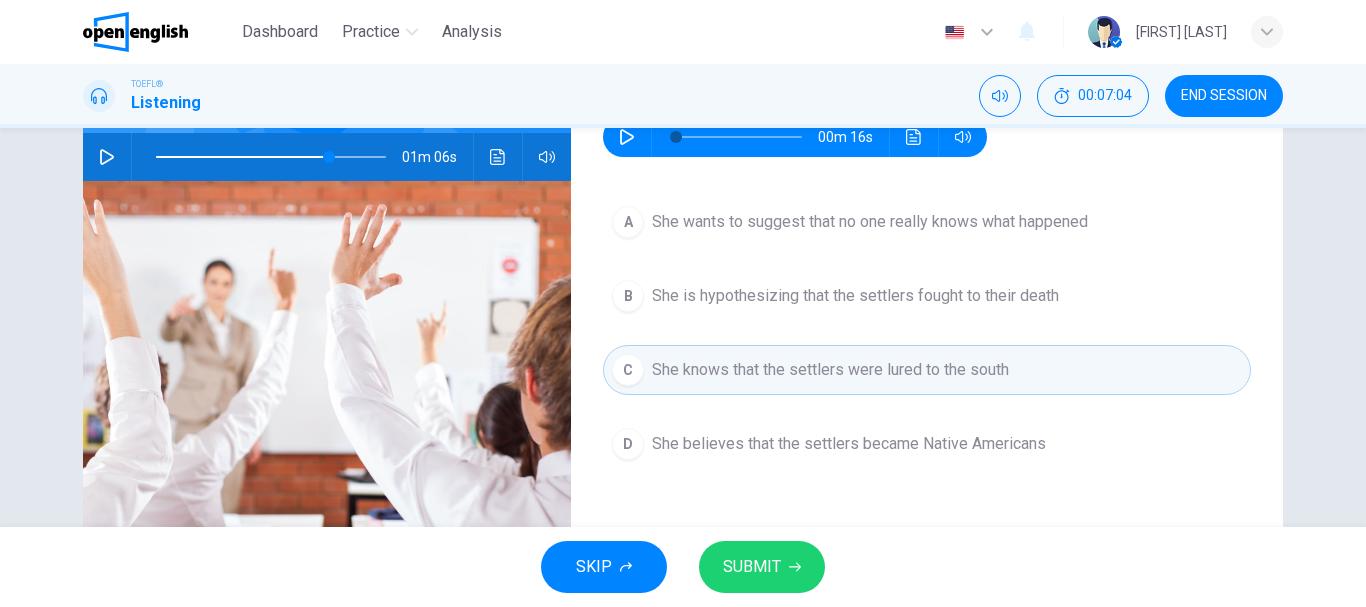 click on "She wants to suggest that no one really knows what happened" at bounding box center (870, 222) 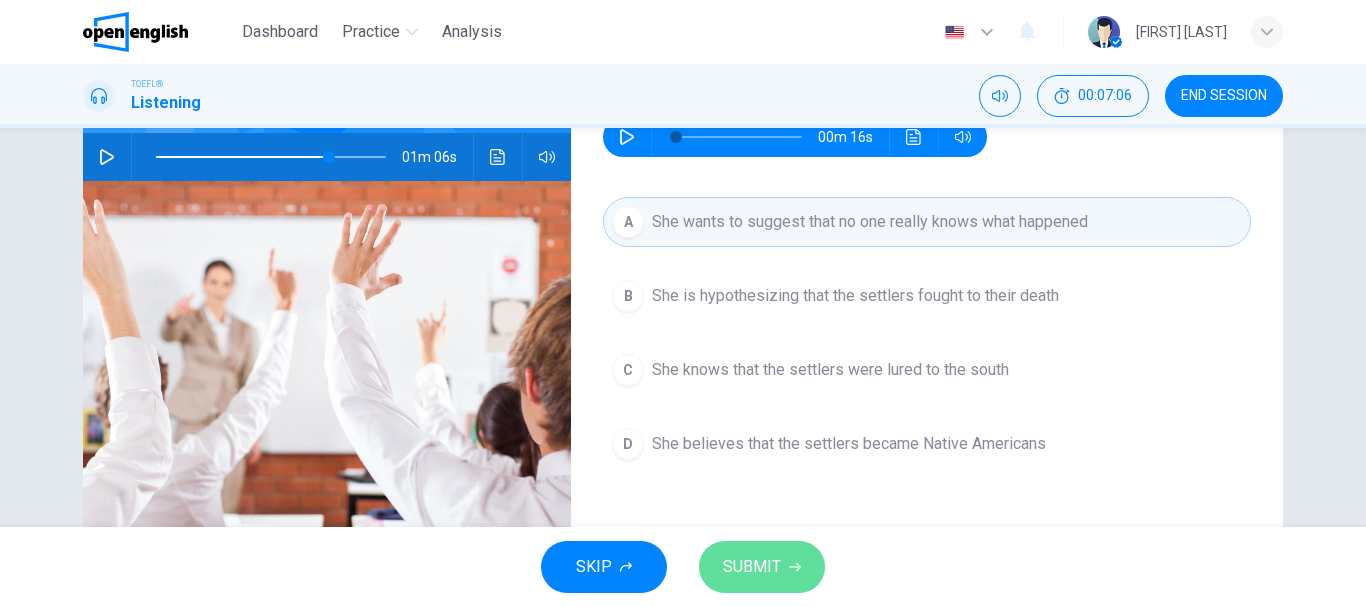 click on "SUBMIT" at bounding box center (762, 567) 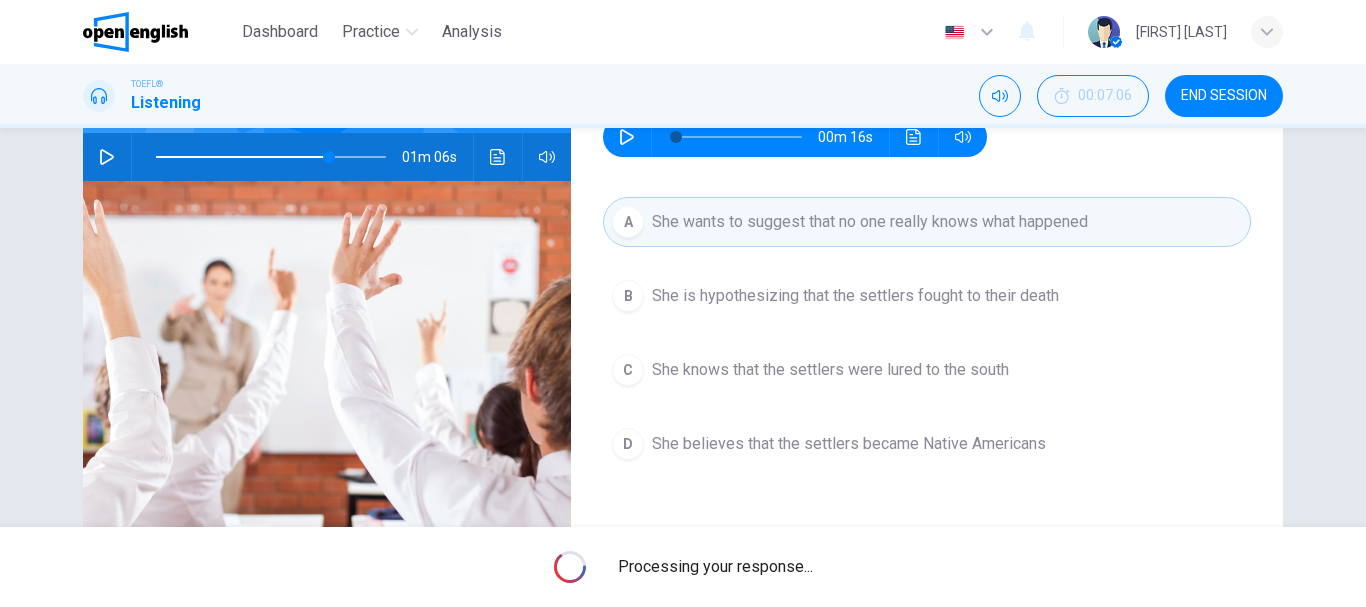 type on "**" 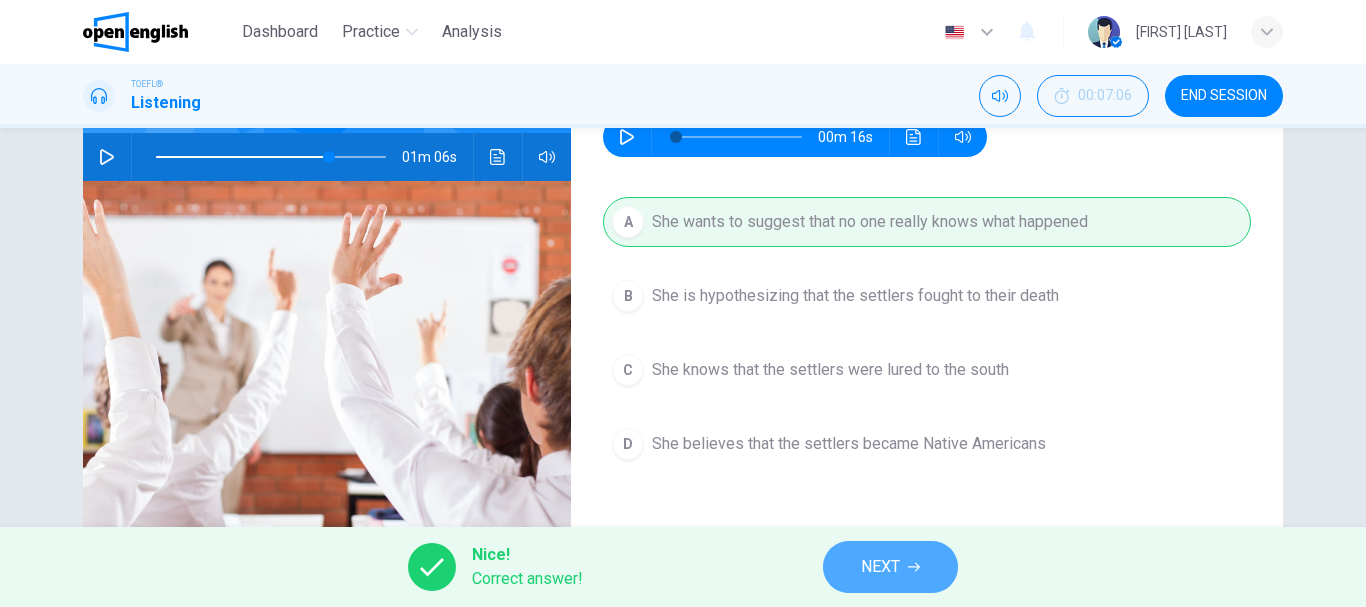 click on "NEXT" at bounding box center (880, 567) 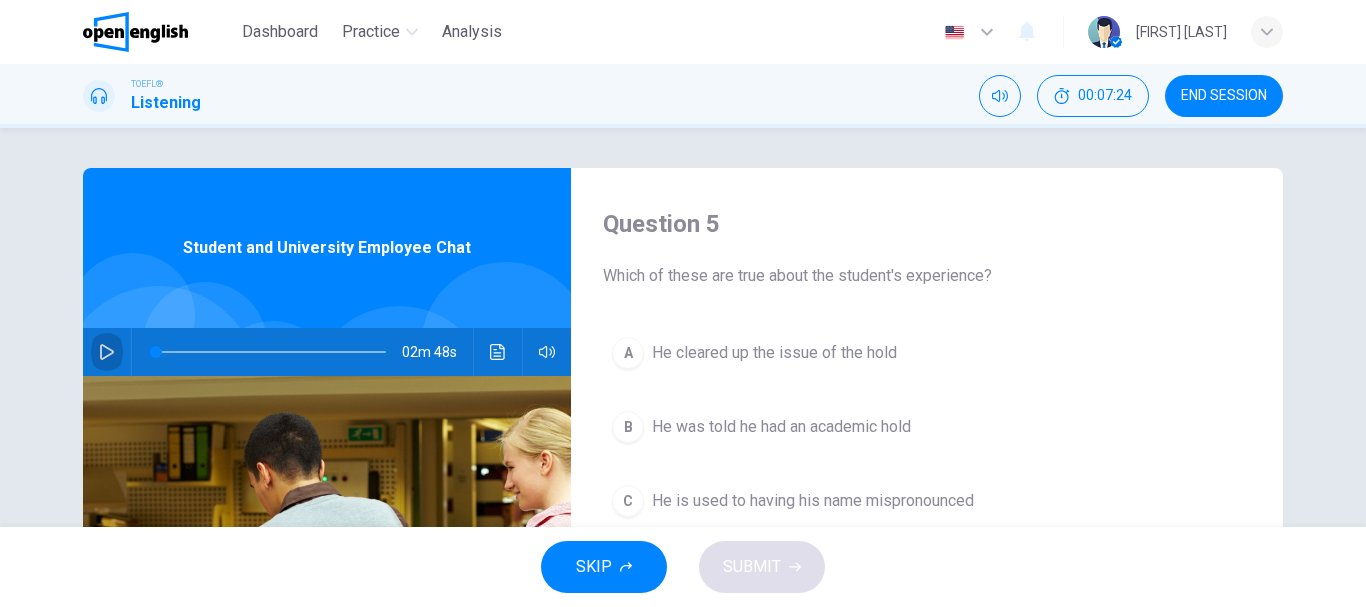click 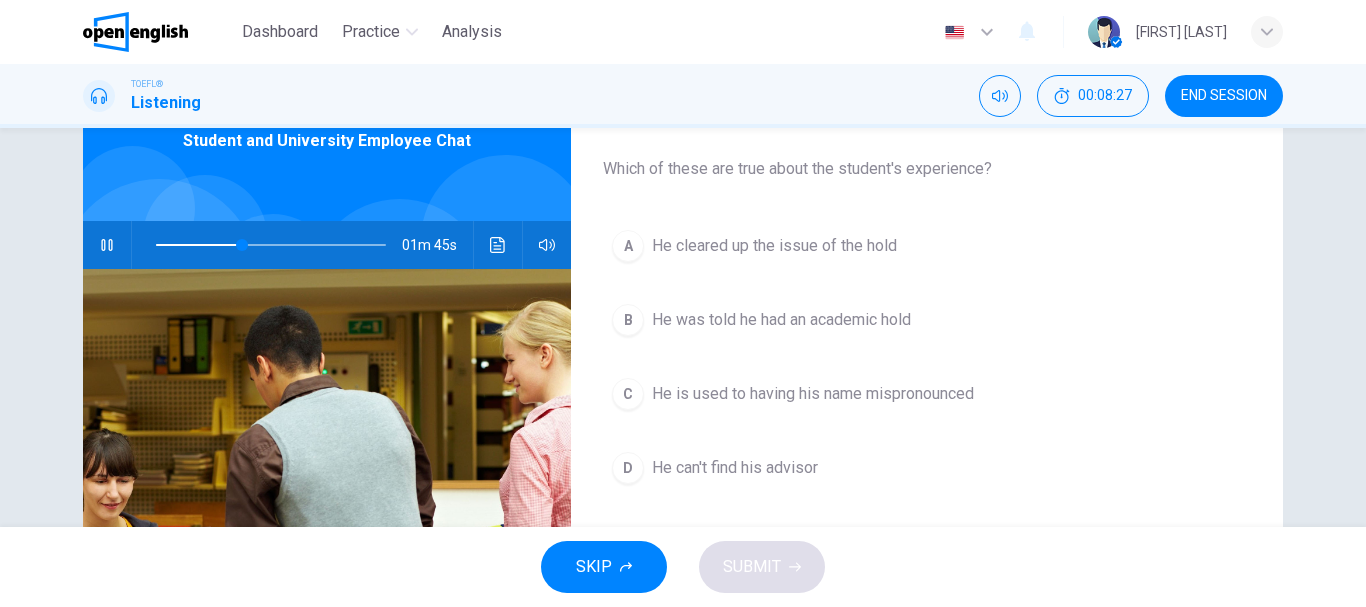 scroll, scrollTop: 126, scrollLeft: 0, axis: vertical 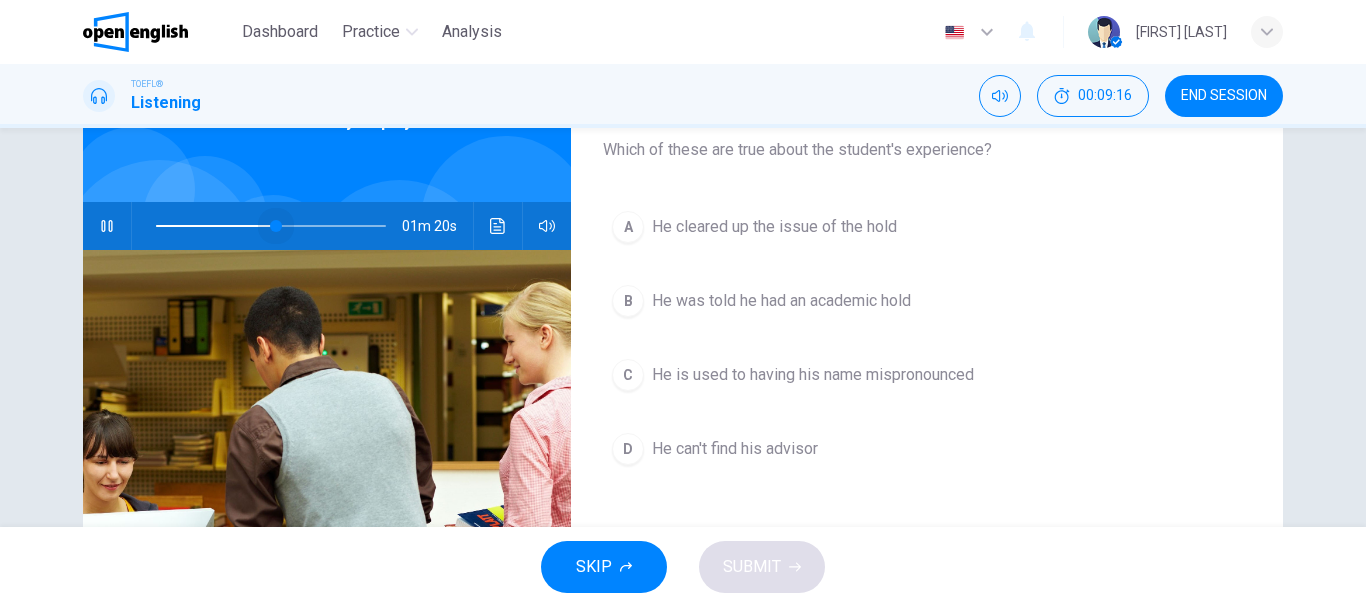 click at bounding box center [271, 226] 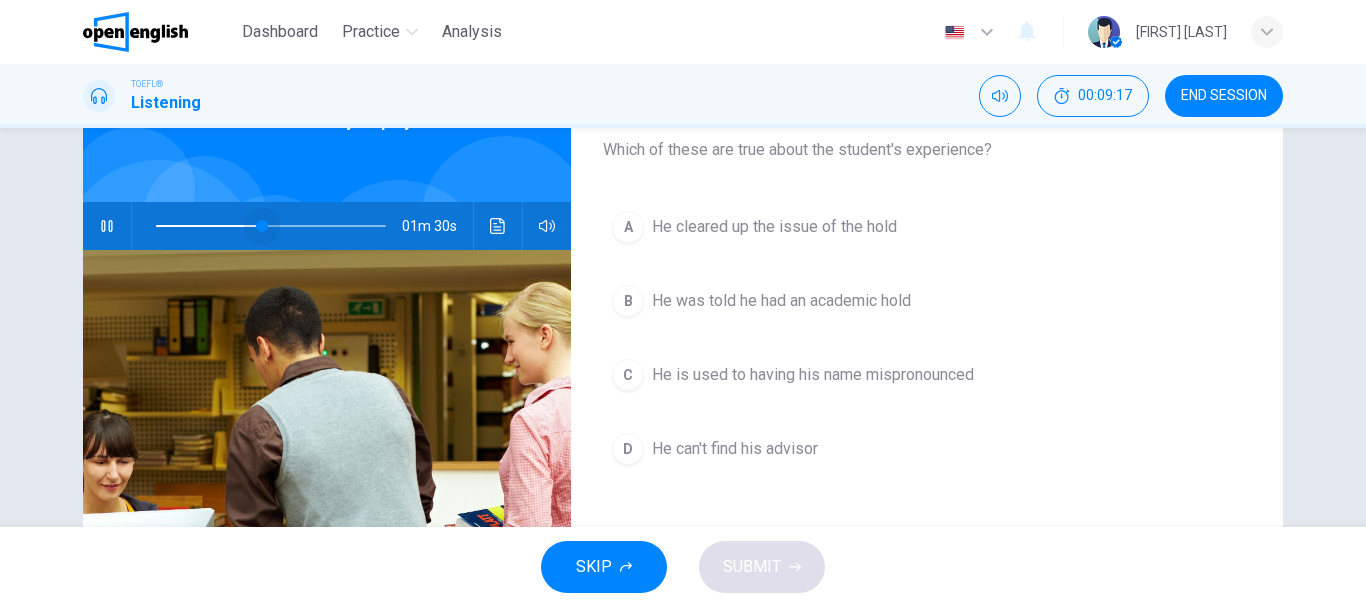 click at bounding box center [262, 226] 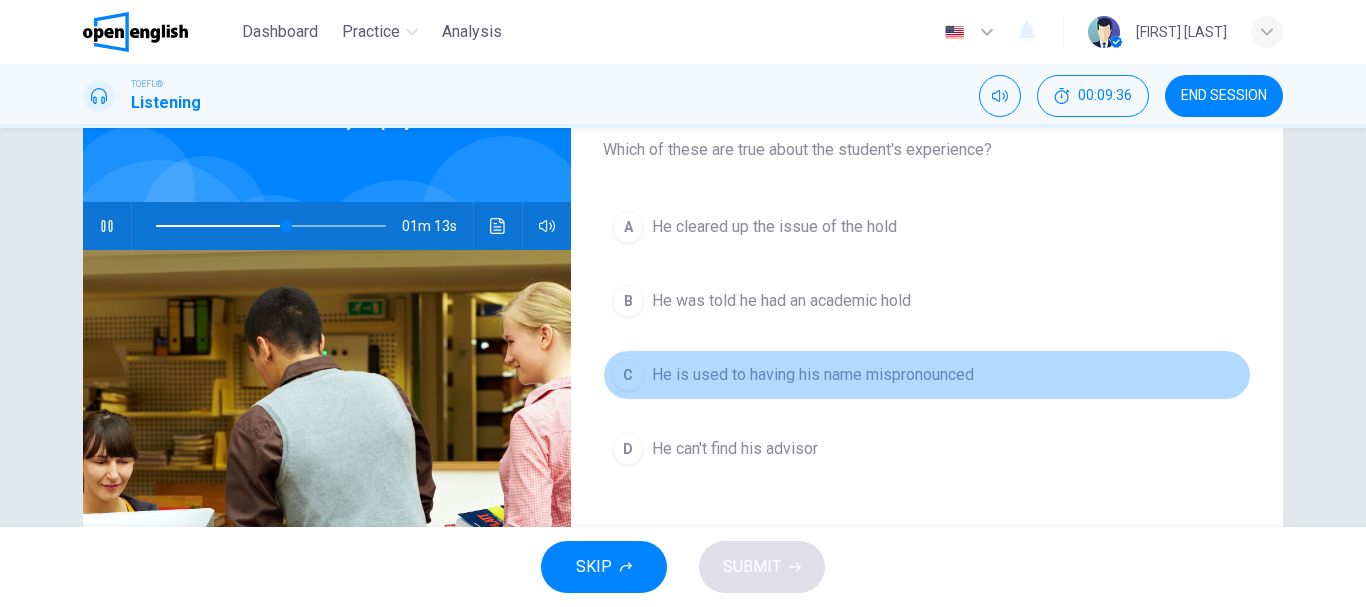 click on "C He is used to having his name mispronounced" at bounding box center (927, 375) 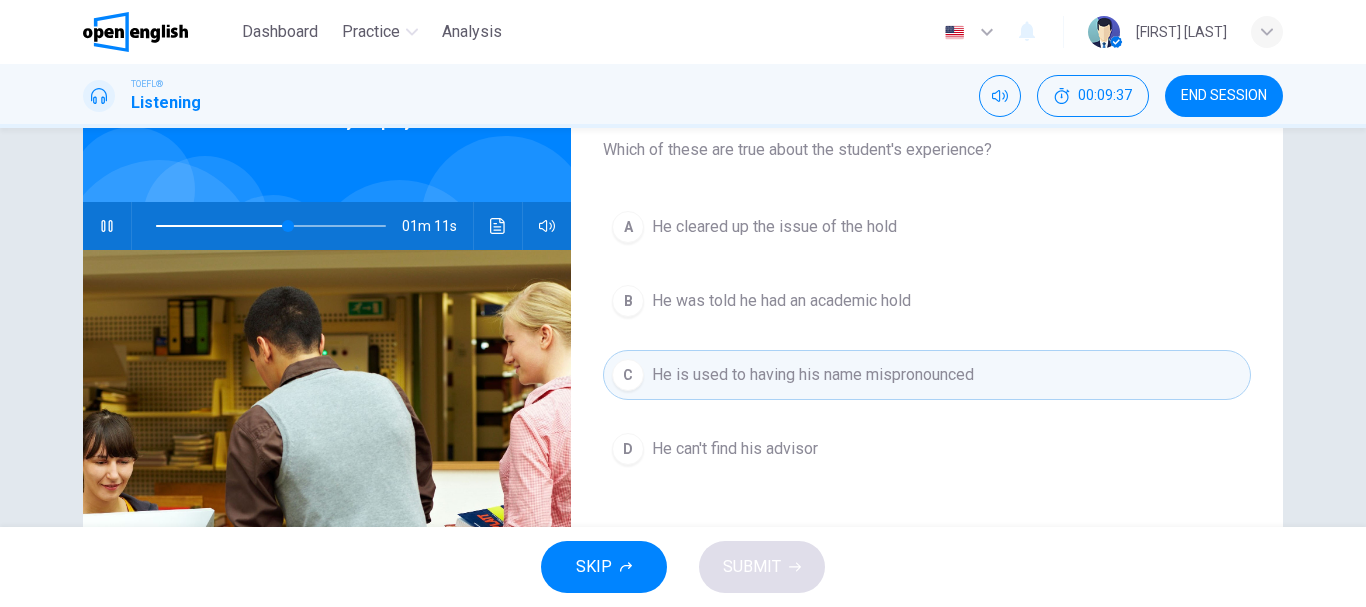 click on "C" at bounding box center [628, 375] 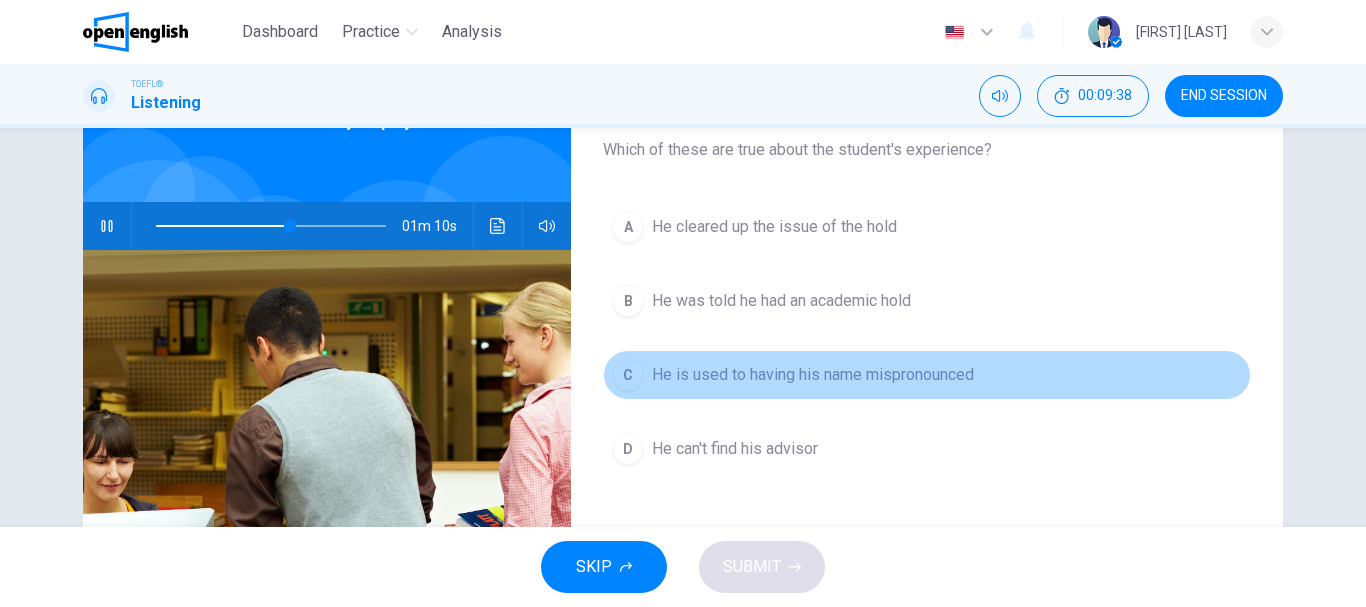 click on "C" at bounding box center [628, 375] 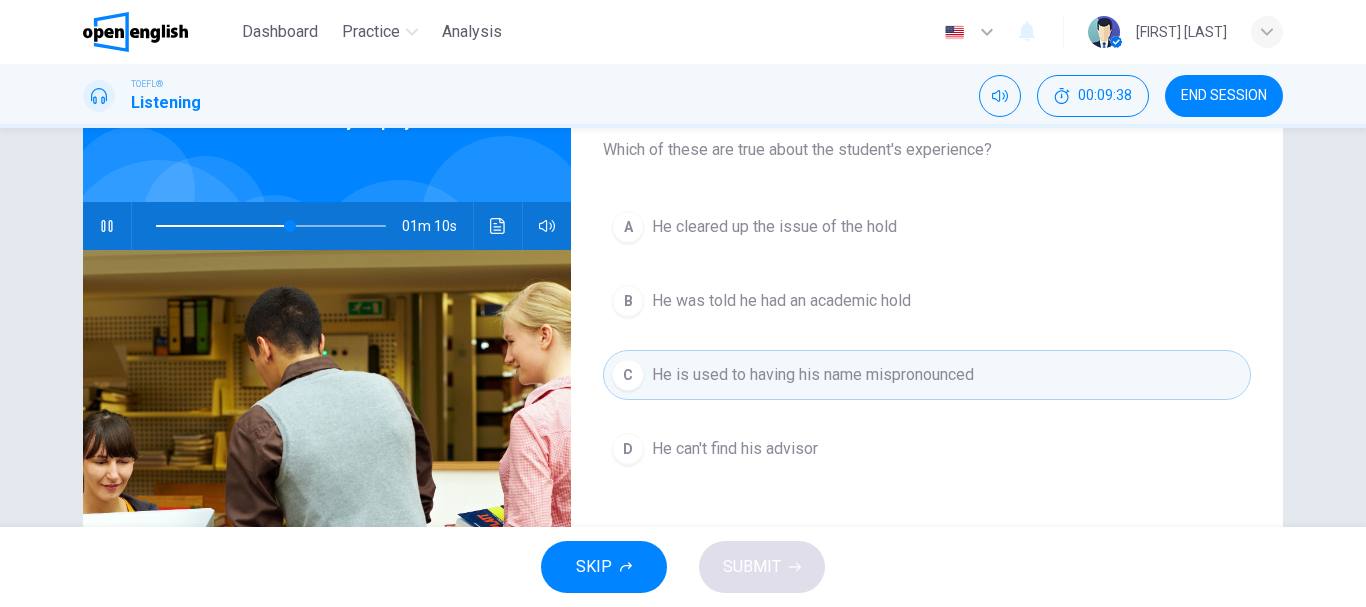click on "C" at bounding box center [628, 375] 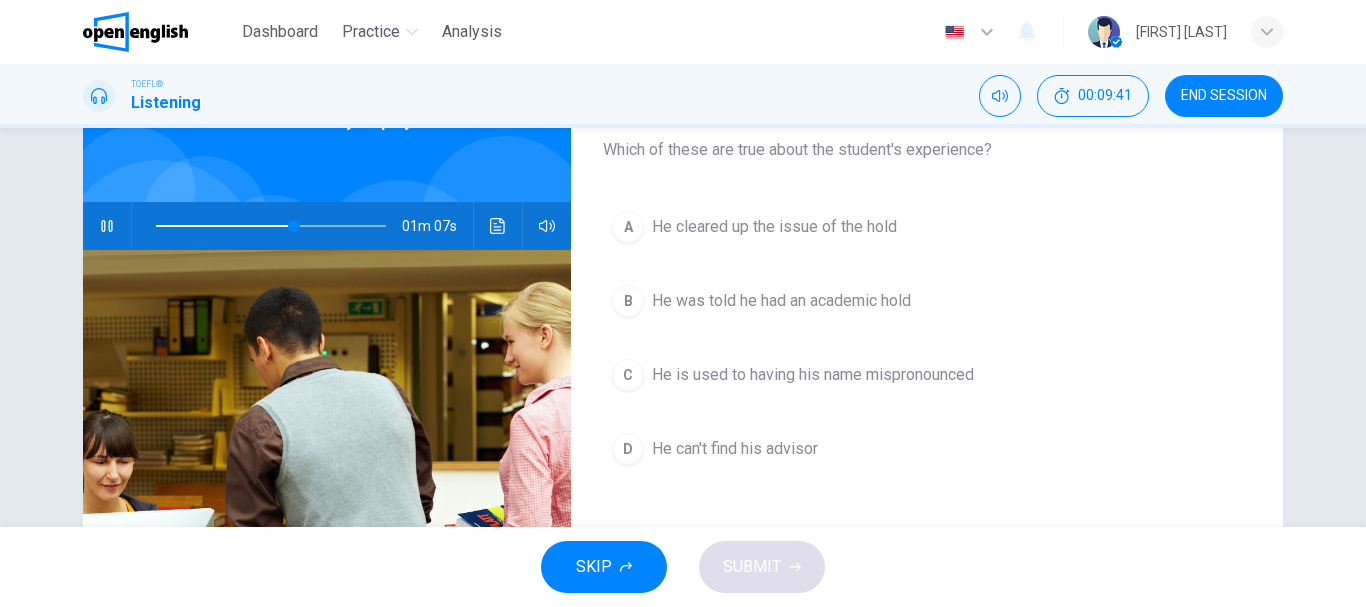 click on "01m 07s" at bounding box center (327, 226) 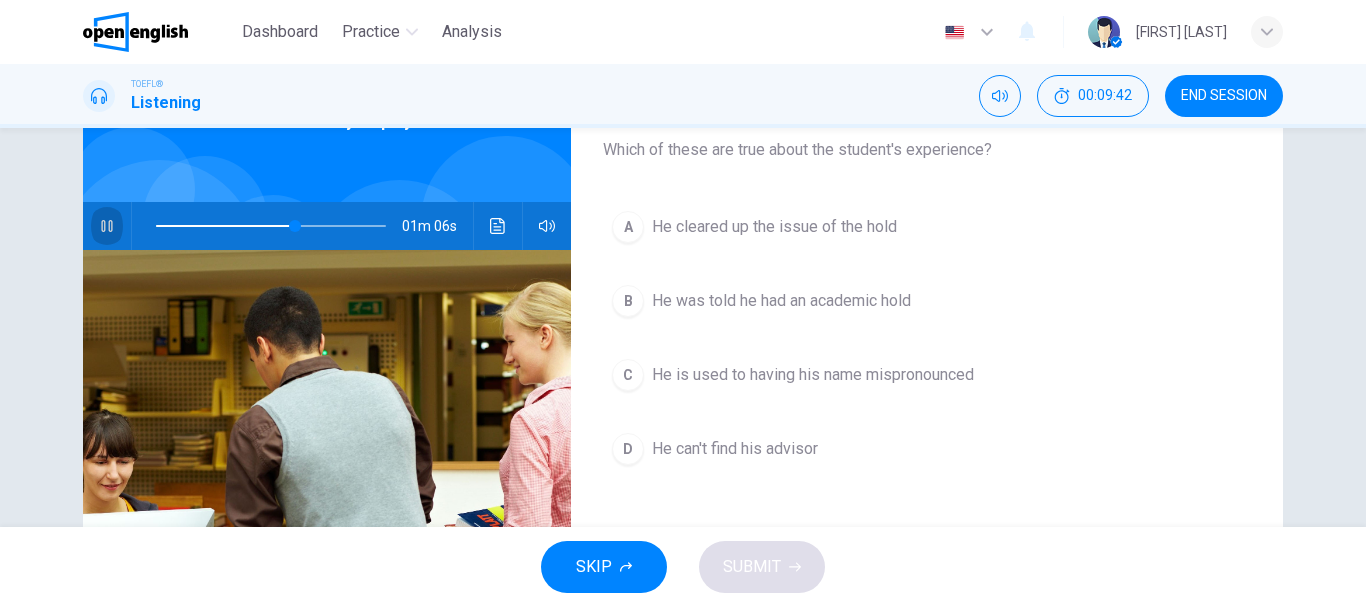 click 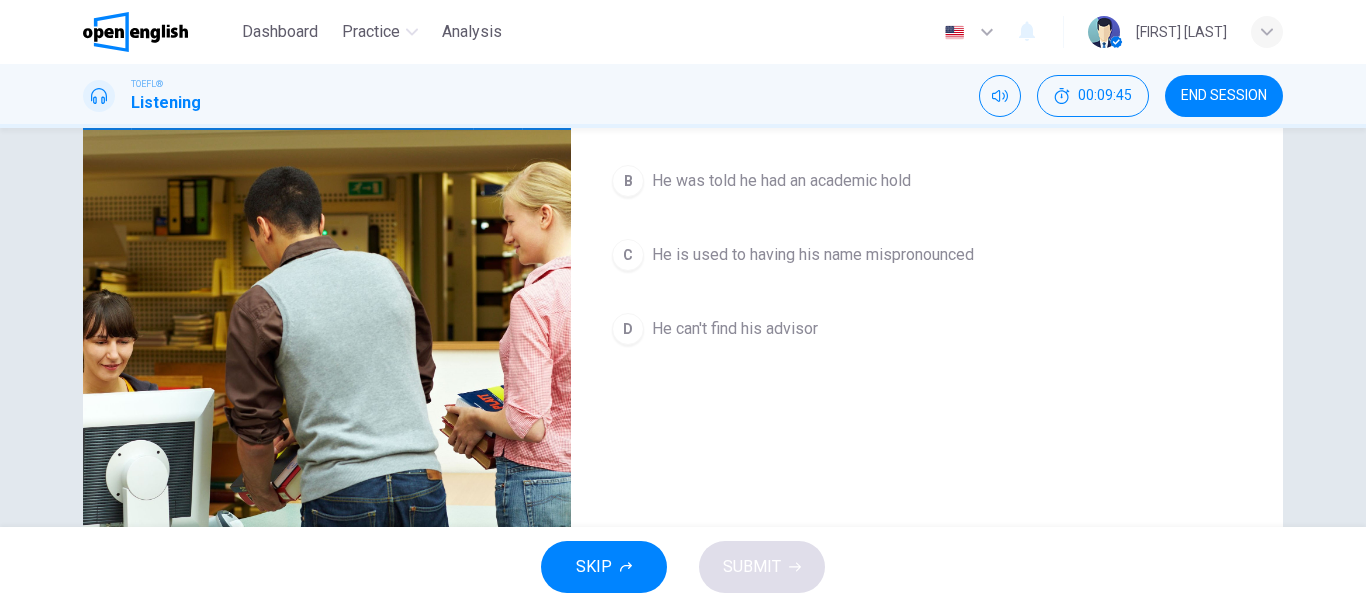 scroll, scrollTop: 2, scrollLeft: 0, axis: vertical 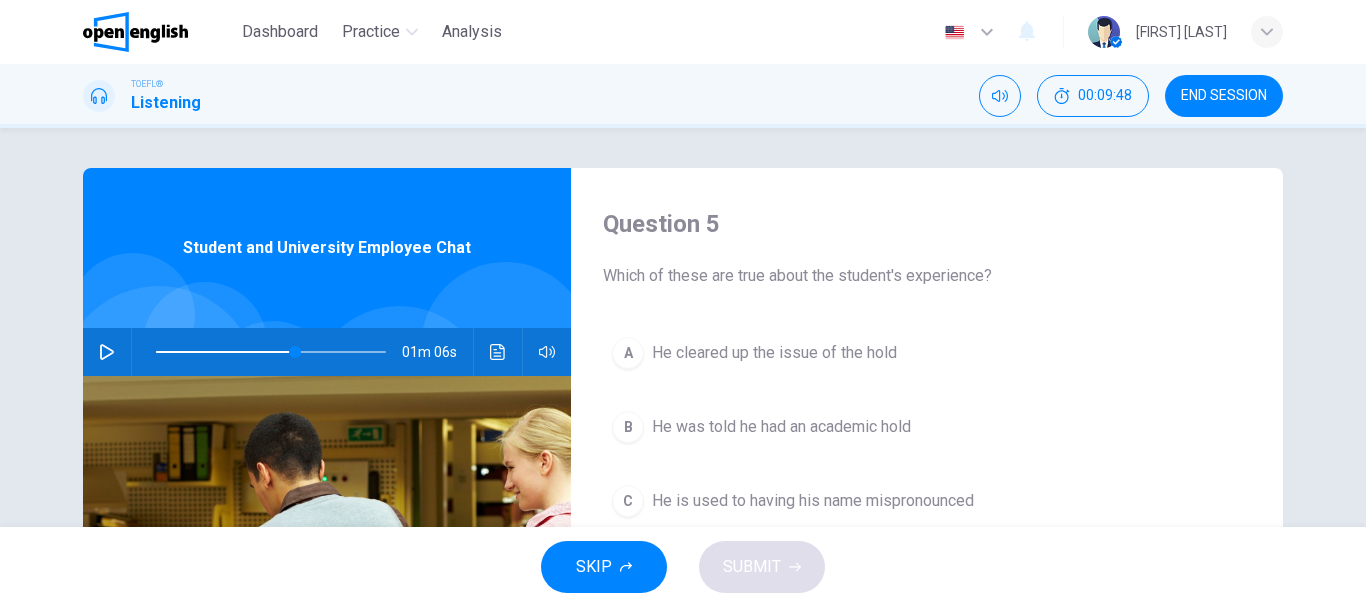 click on "He was told he had an academic hold" at bounding box center [781, 427] 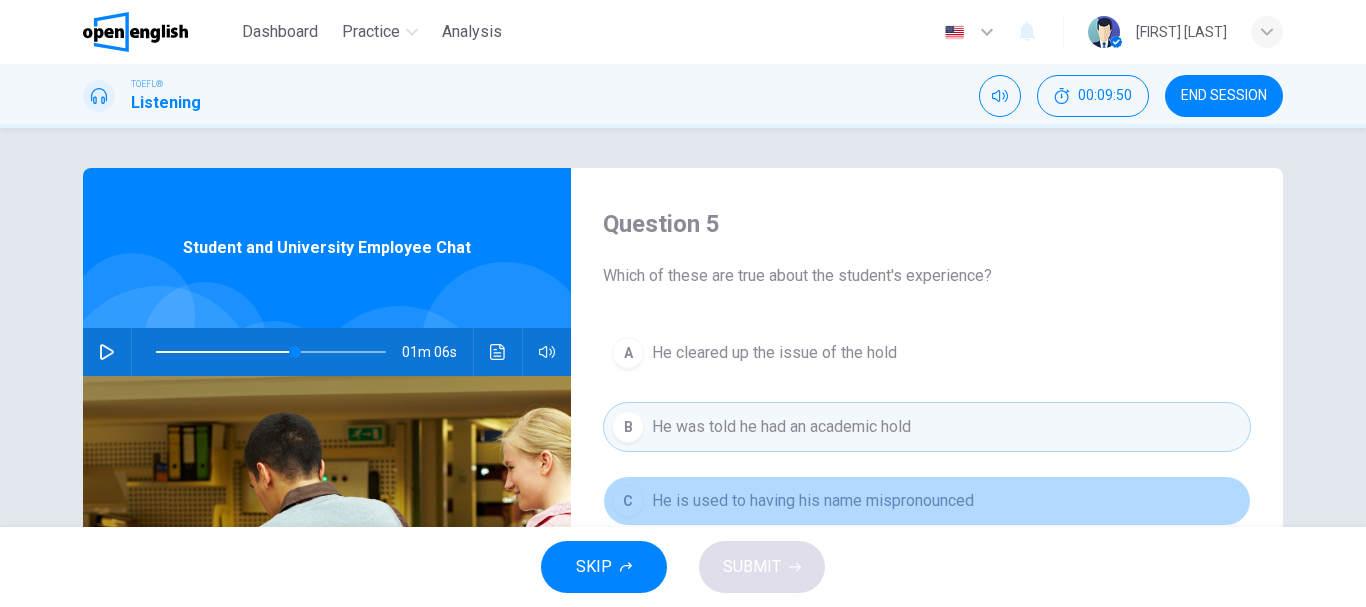 click on "He is used to having his name mispronounced" at bounding box center (813, 501) 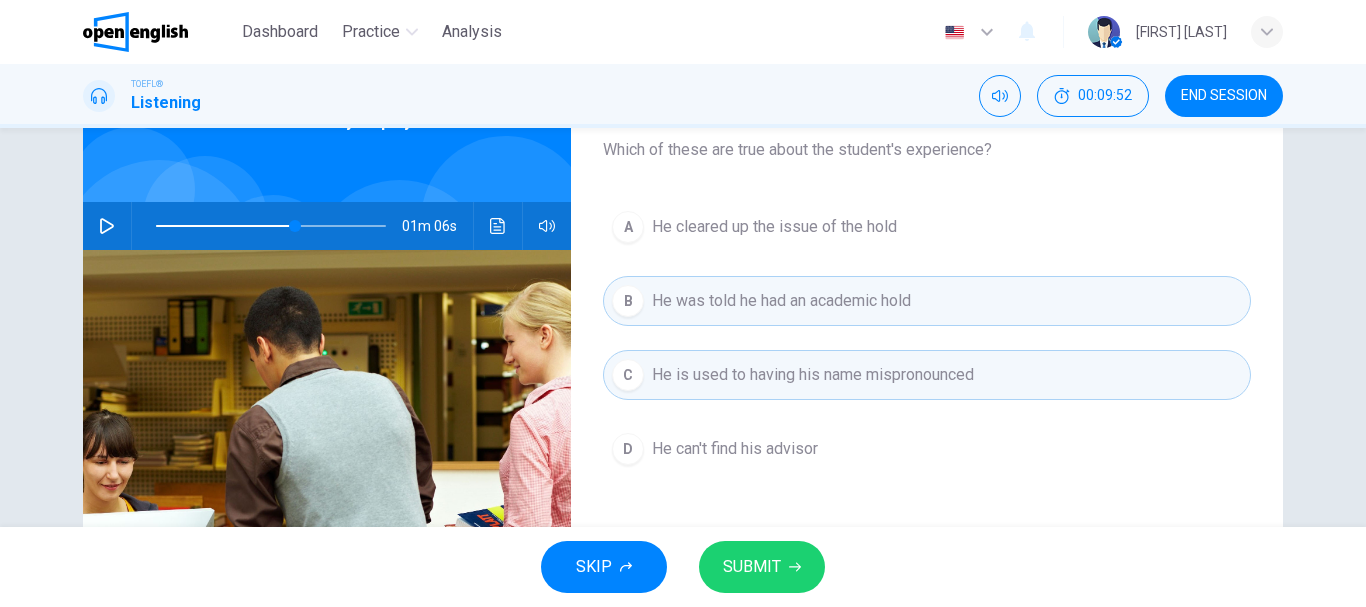 scroll, scrollTop: 134, scrollLeft: 0, axis: vertical 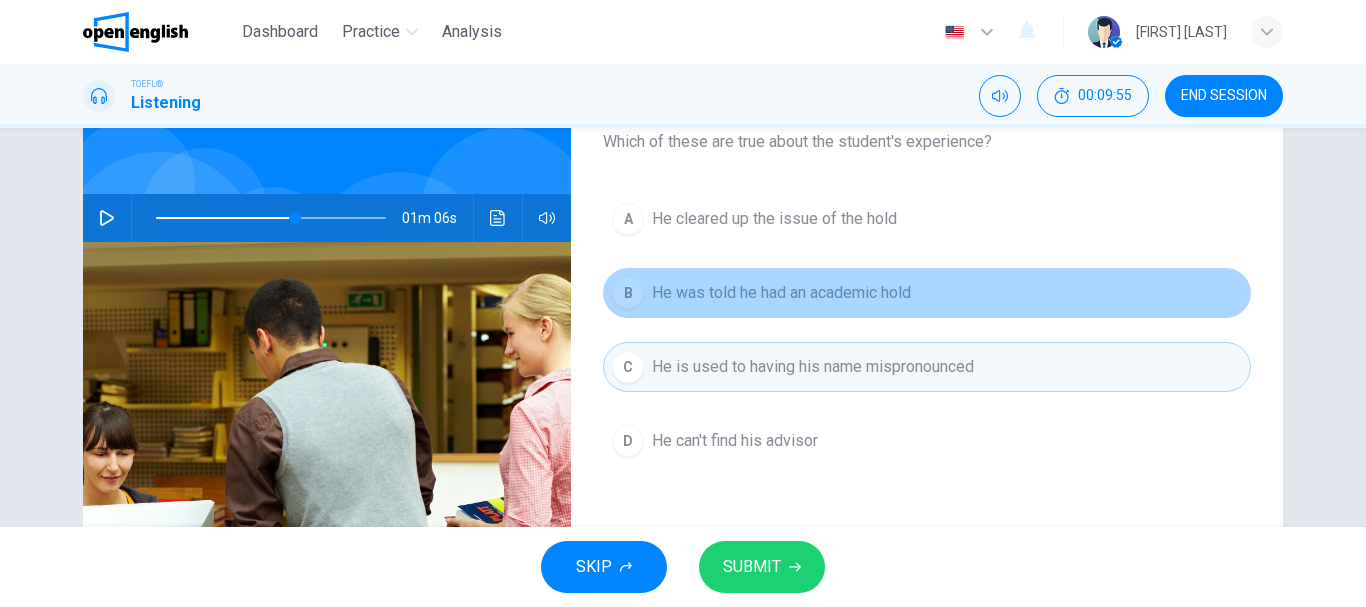 click on "B He was told he had an academic hold" at bounding box center (927, 293) 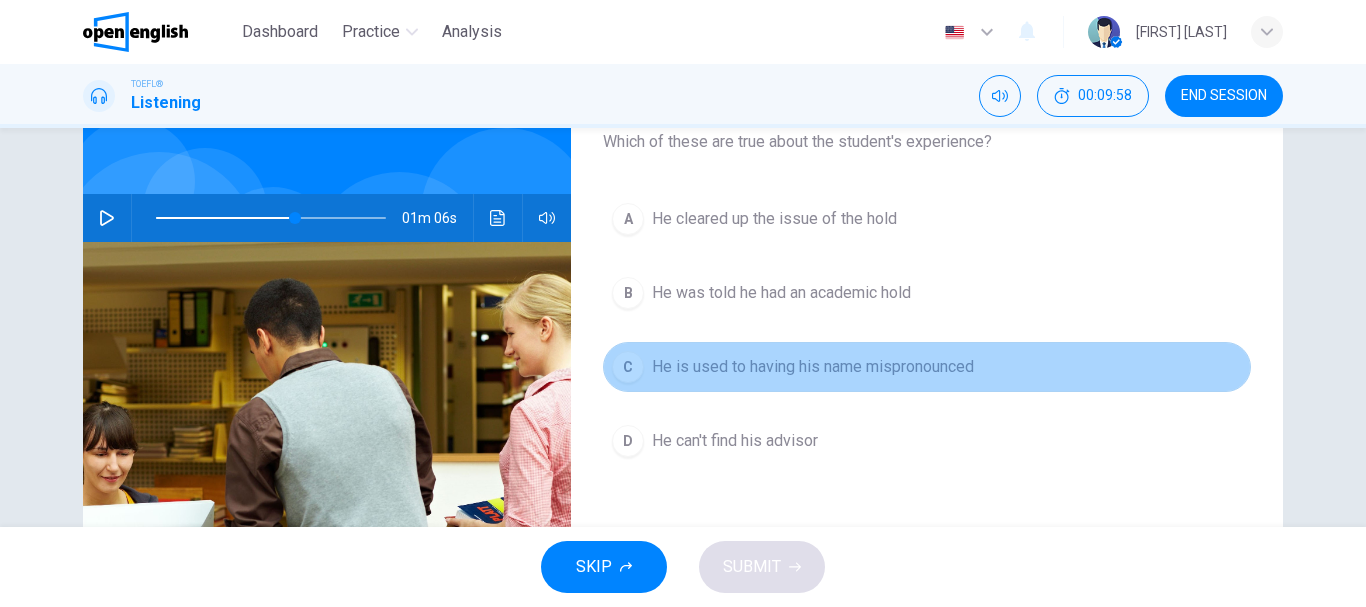 click on "He is used to having his name mispronounced" at bounding box center (813, 367) 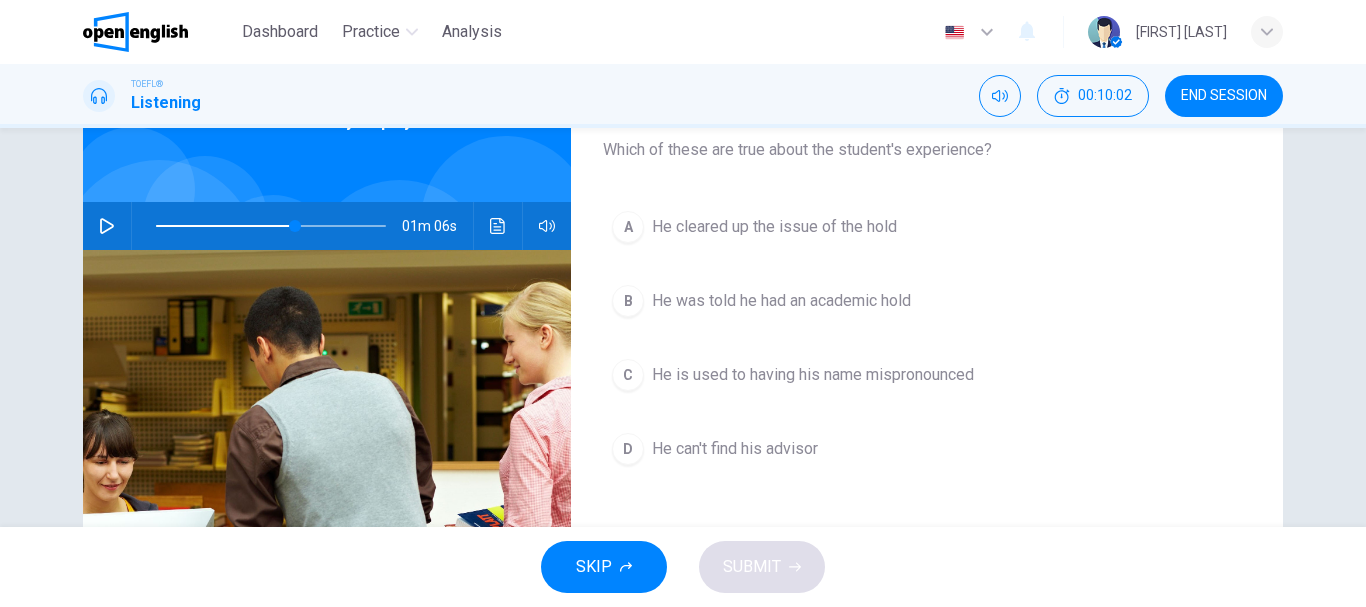 scroll, scrollTop: 107, scrollLeft: 0, axis: vertical 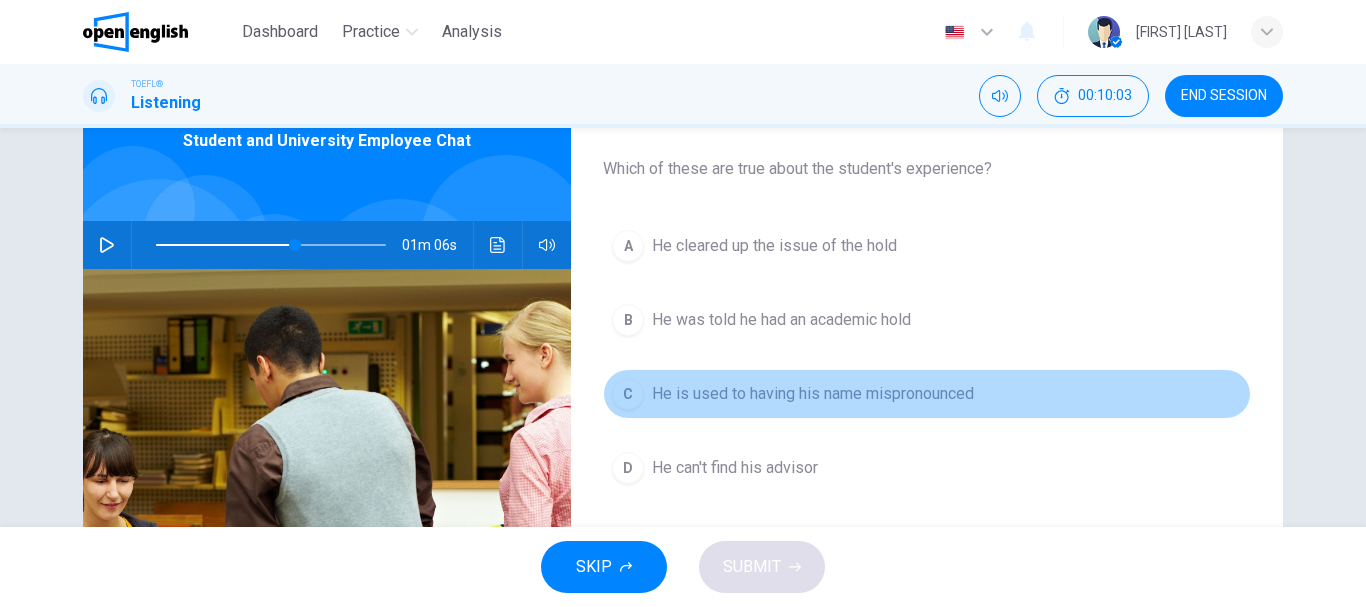 click on "He is used to having his name mispronounced" at bounding box center (813, 394) 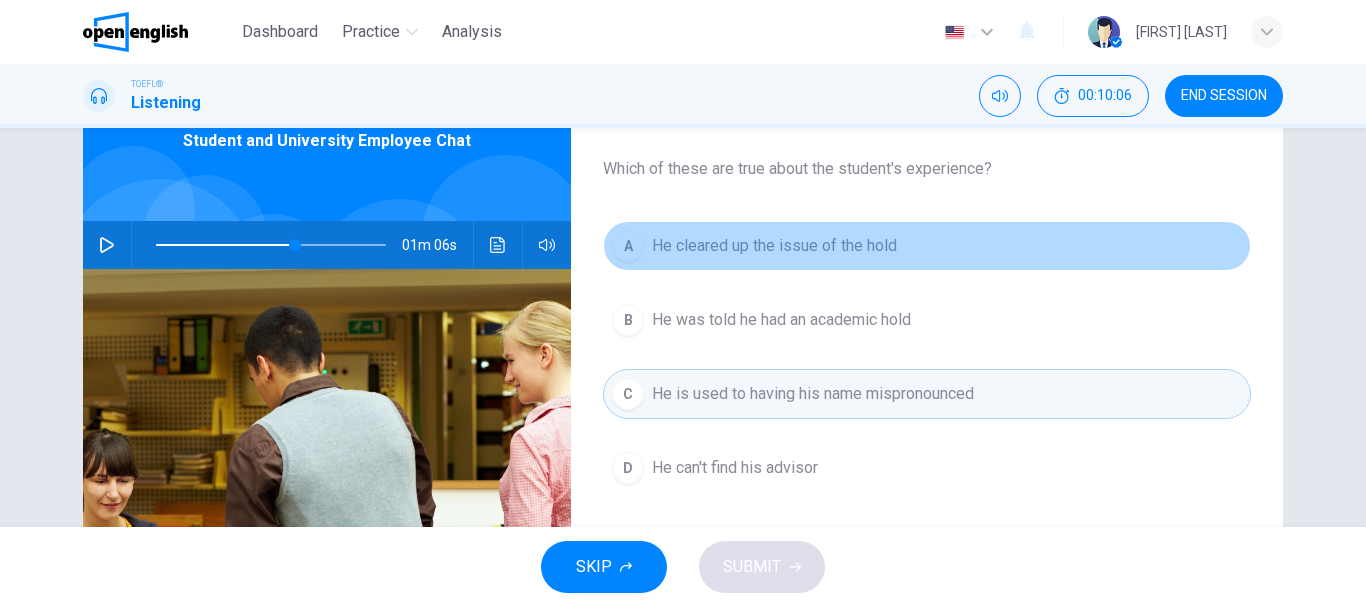 click on "He cleared up the issue of the hold" at bounding box center [774, 246] 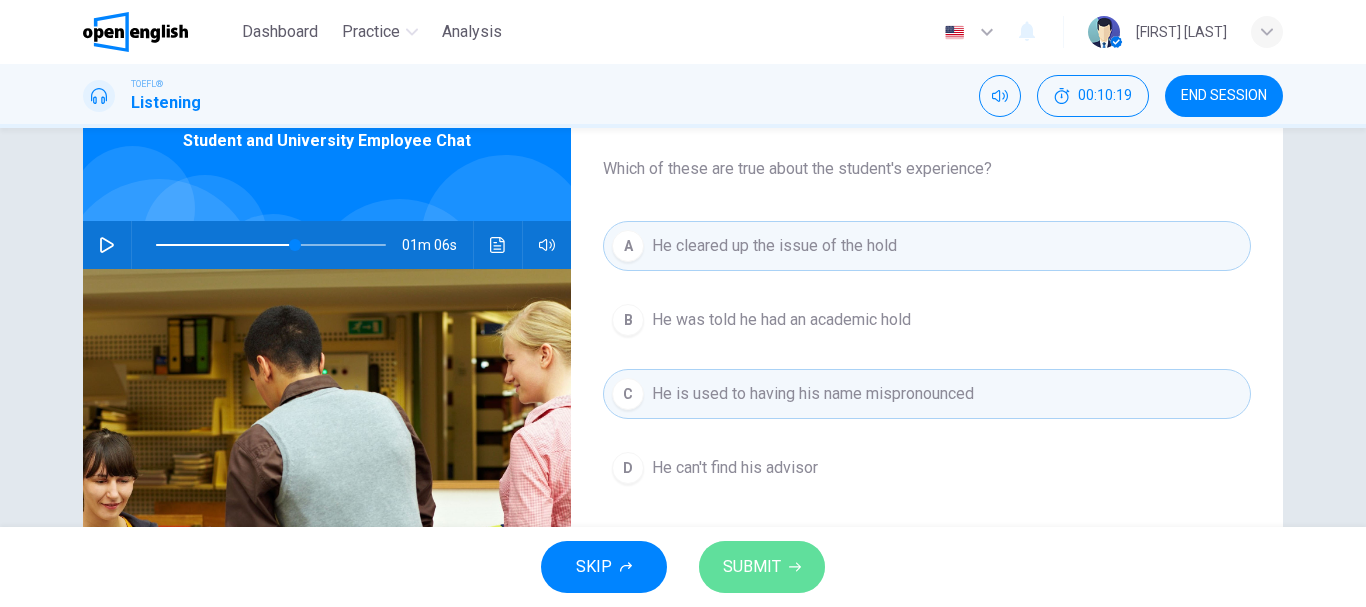 click on "SUBMIT" at bounding box center [762, 567] 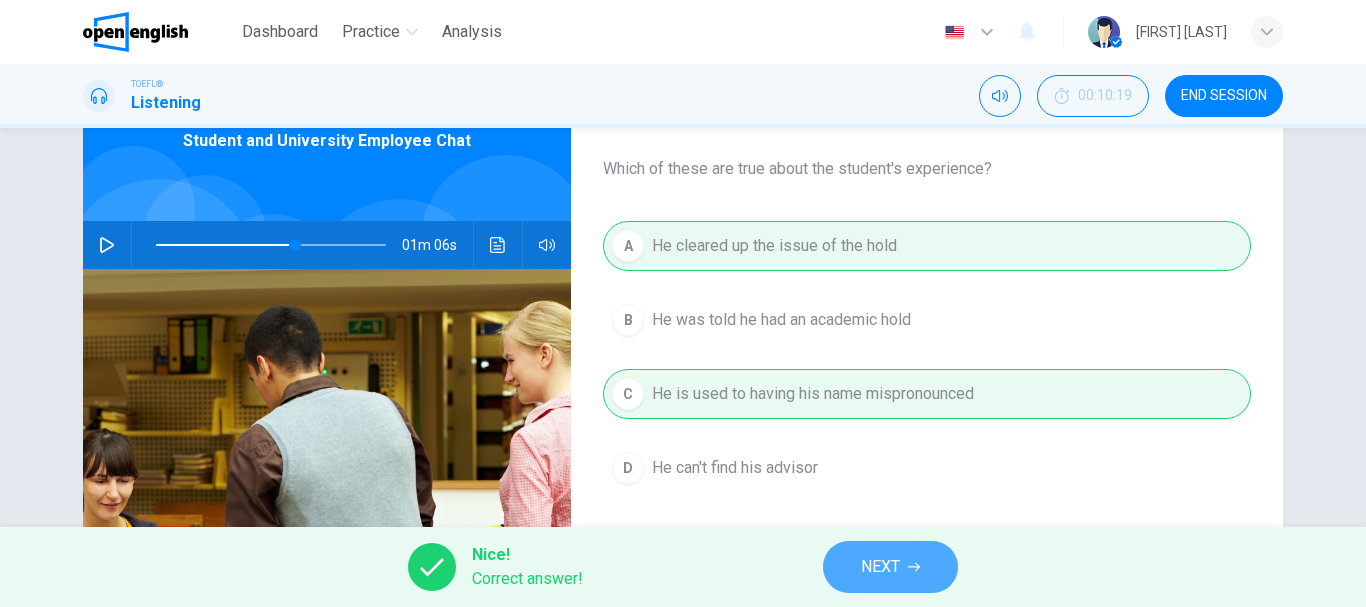 click on "NEXT" at bounding box center [880, 567] 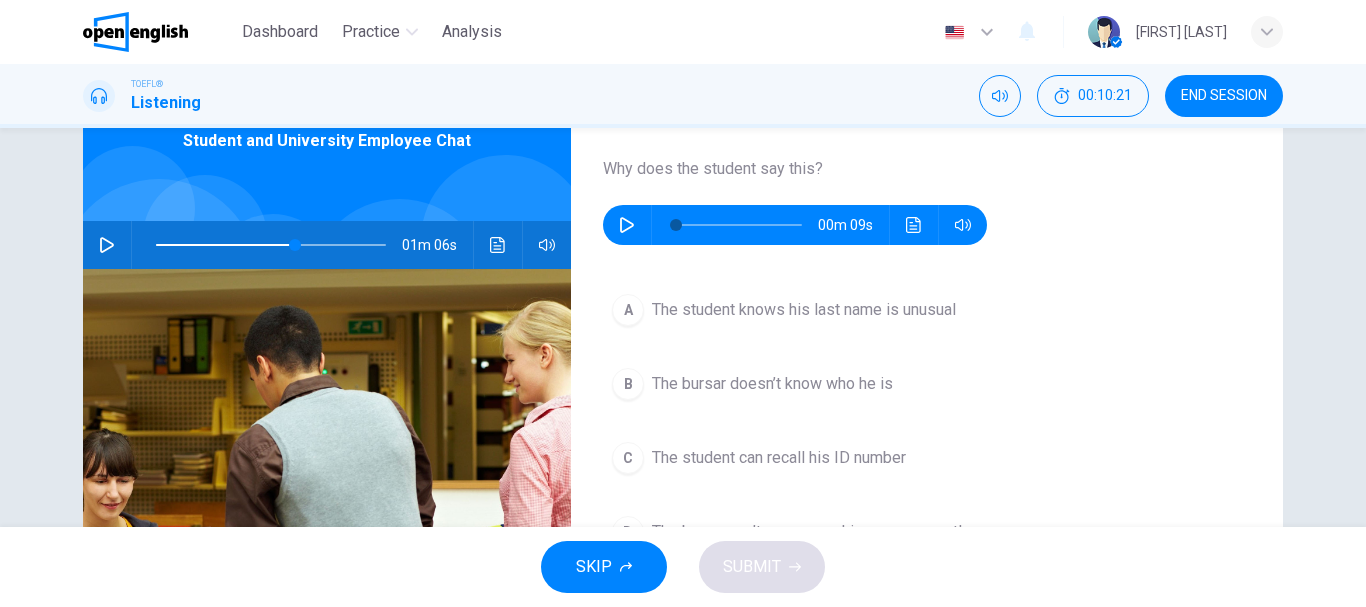 click 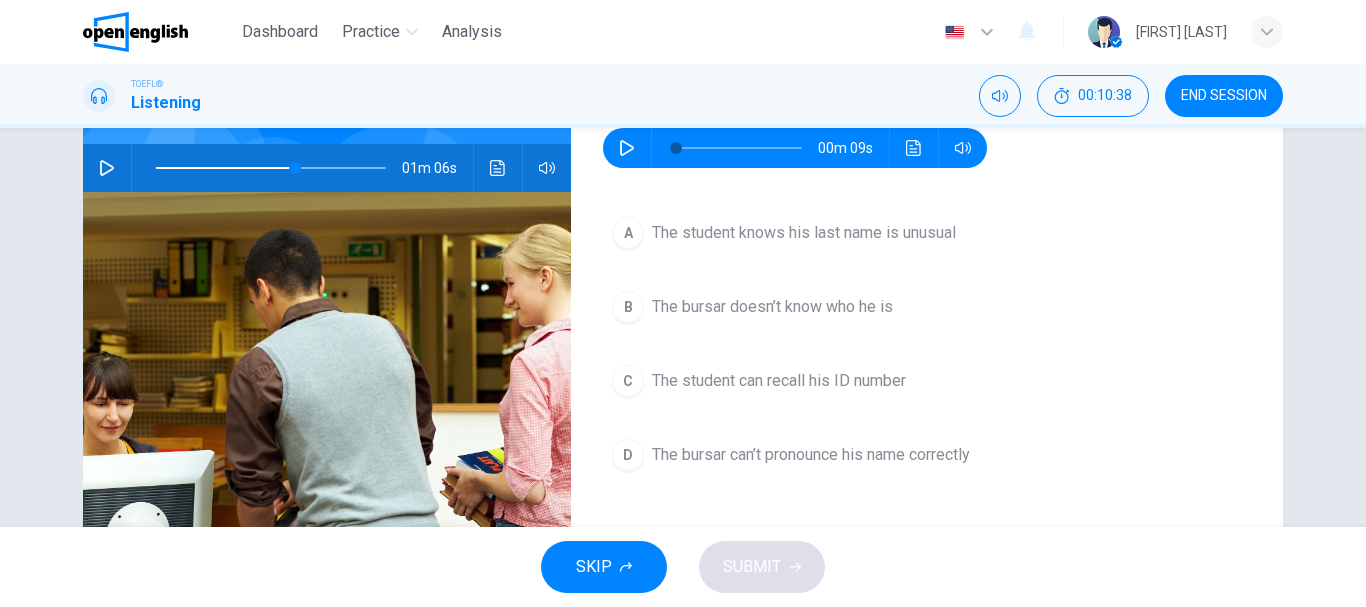 scroll, scrollTop: 200, scrollLeft: 0, axis: vertical 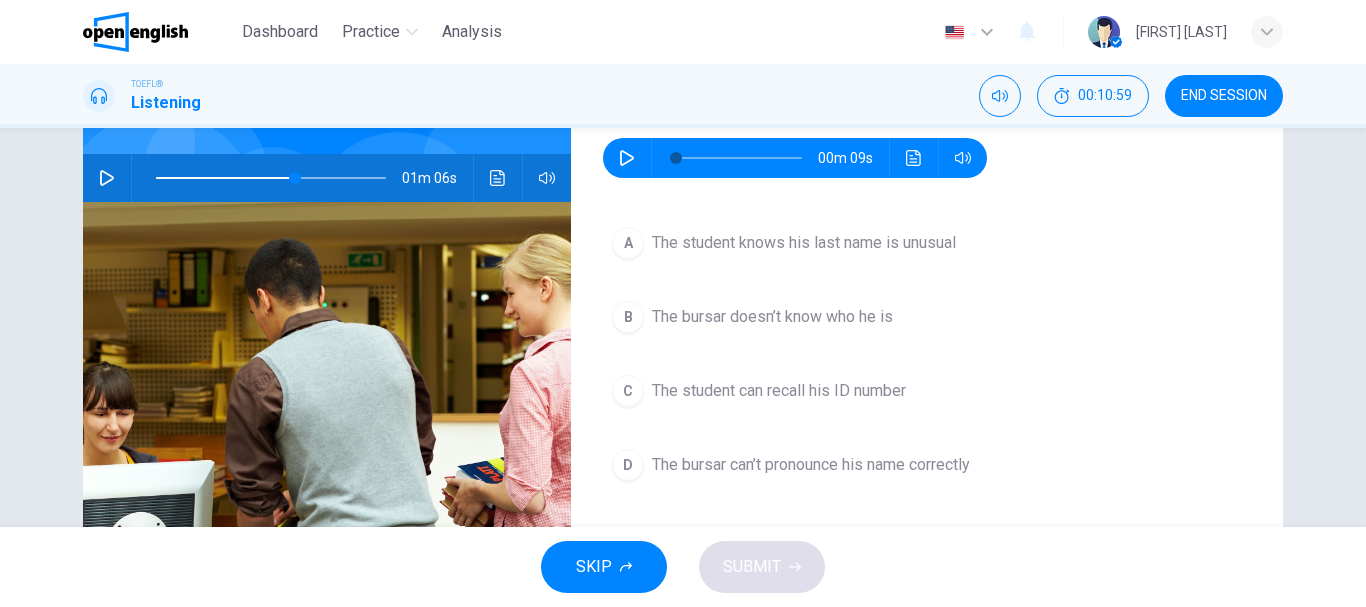 click 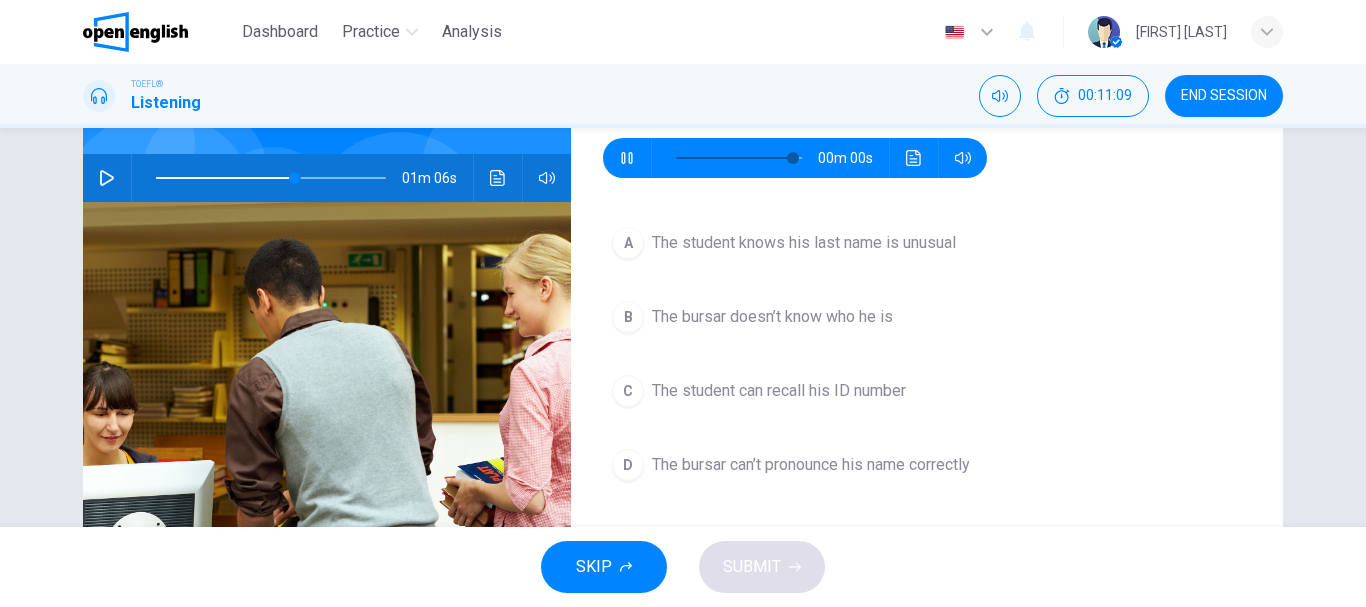 type on "*" 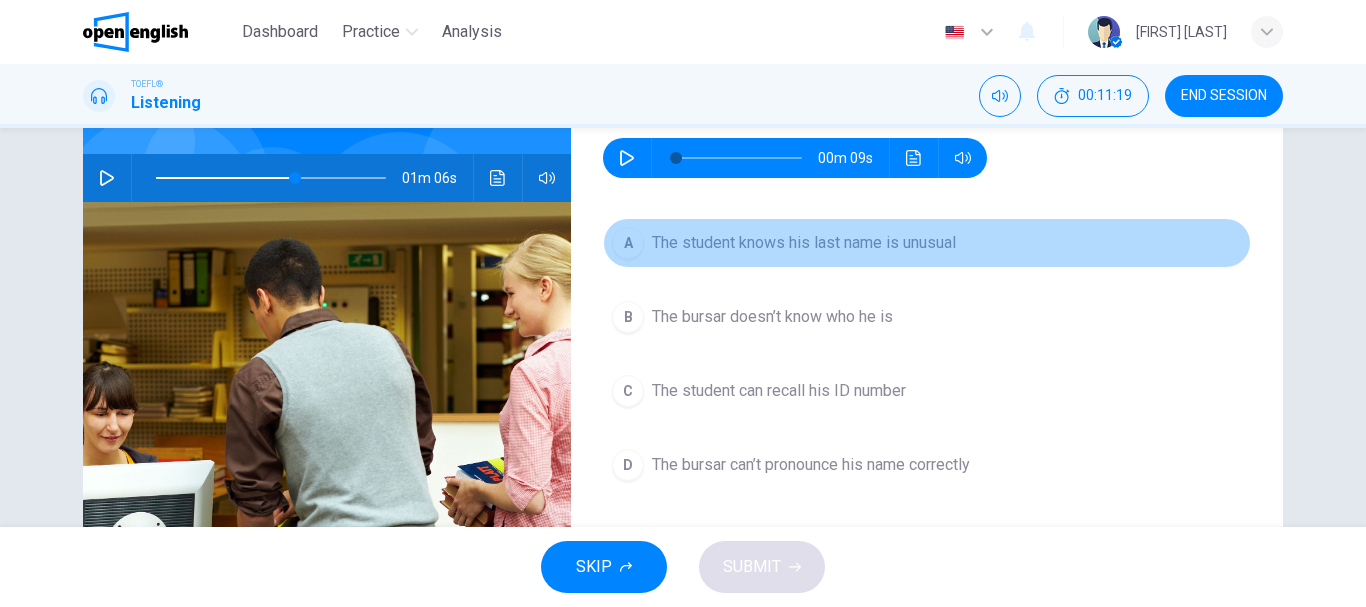 click on "The student knows his last name is unusual" at bounding box center (804, 243) 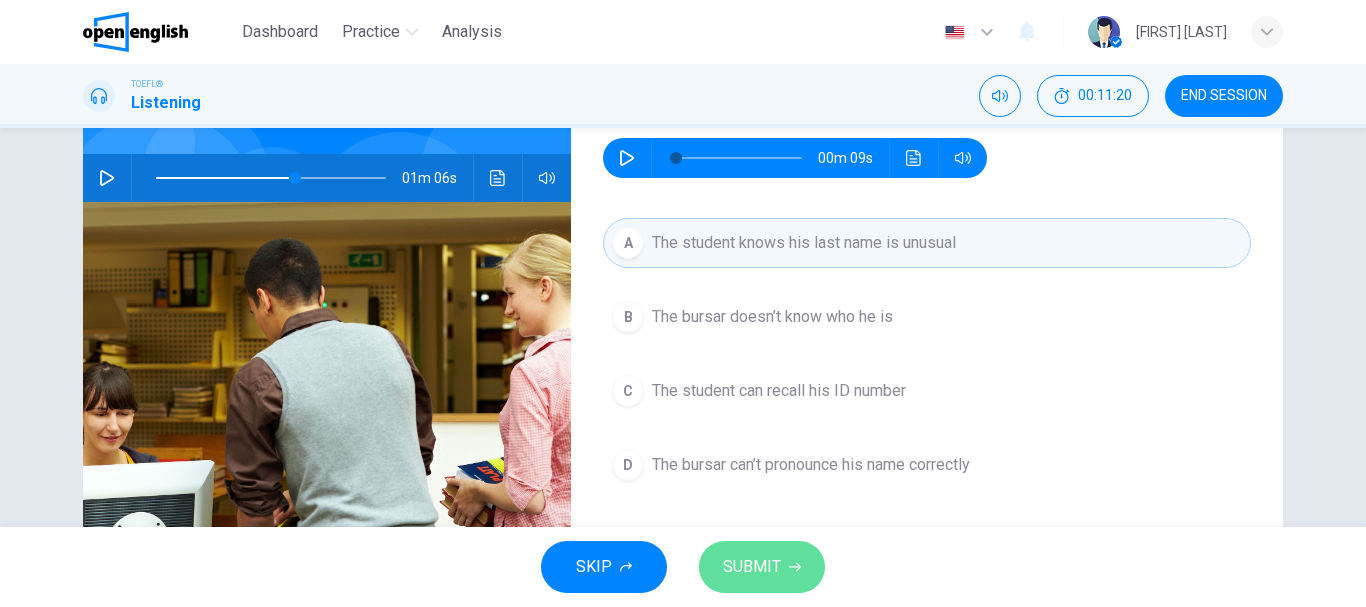 click on "SUBMIT" at bounding box center (752, 567) 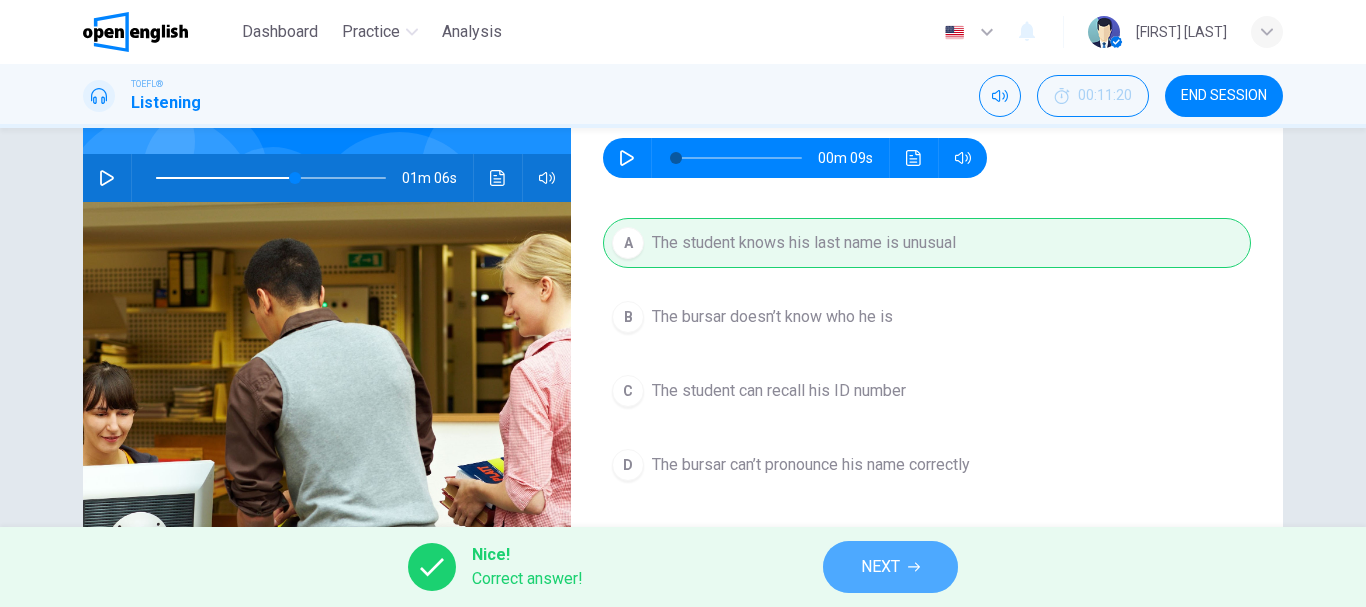 click on "NEXT" at bounding box center [880, 567] 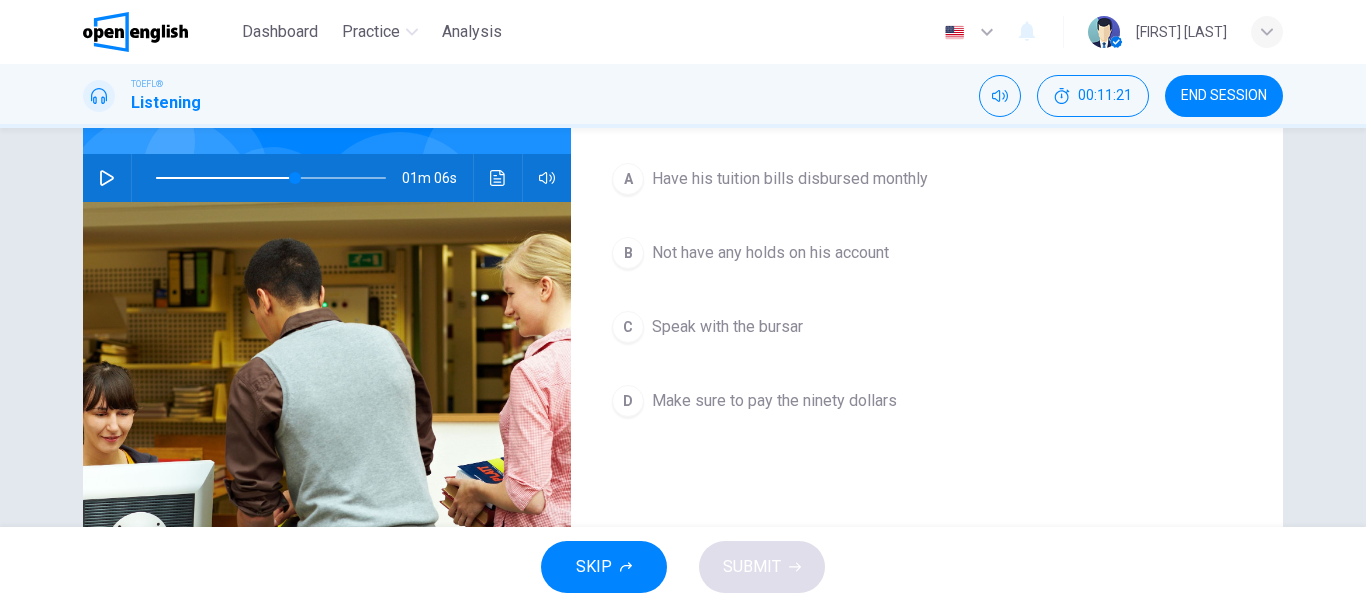 scroll, scrollTop: 0, scrollLeft: 0, axis: both 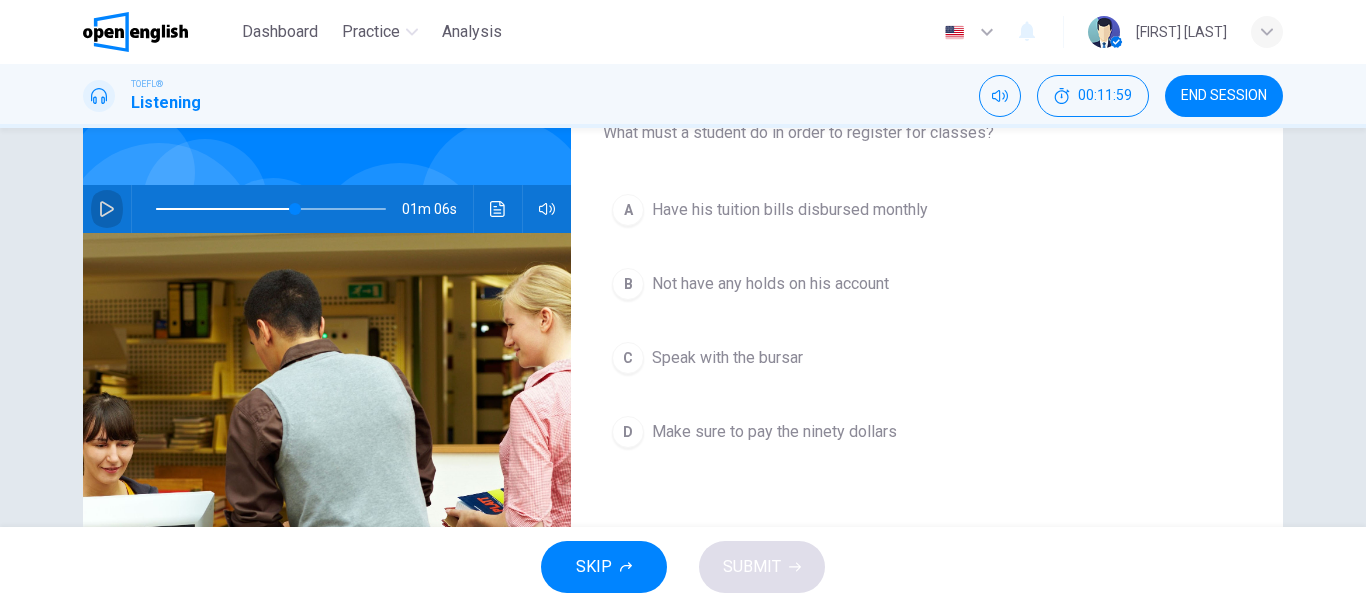 click 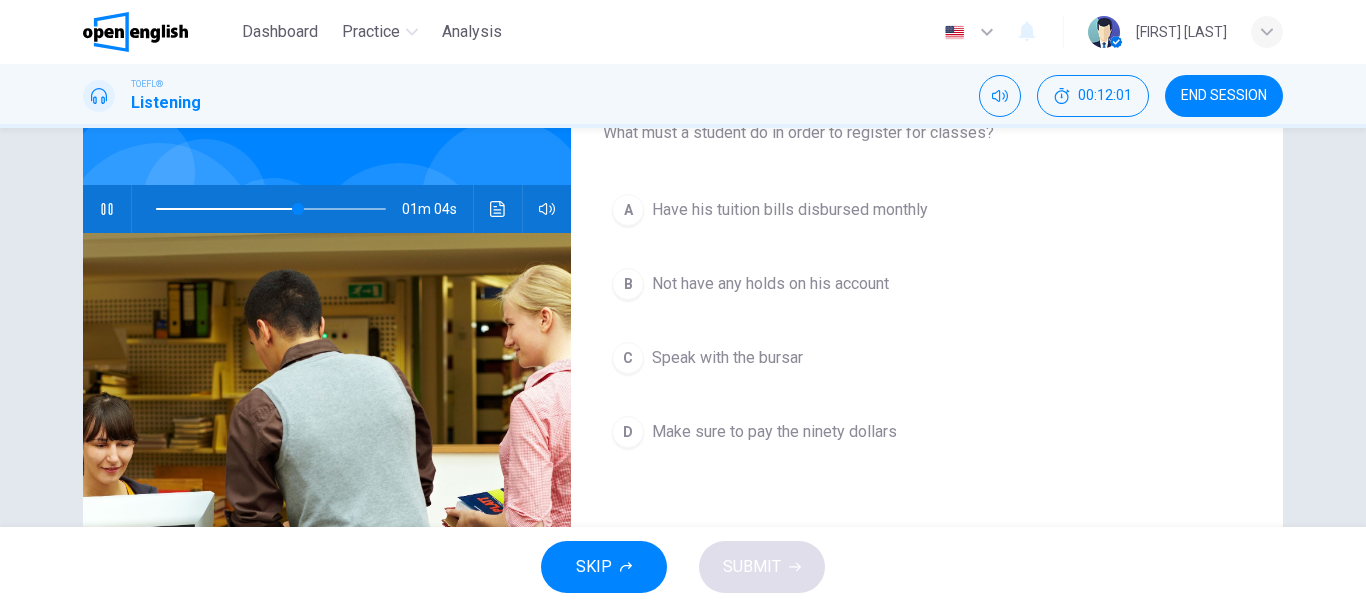 scroll, scrollTop: 21, scrollLeft: 0, axis: vertical 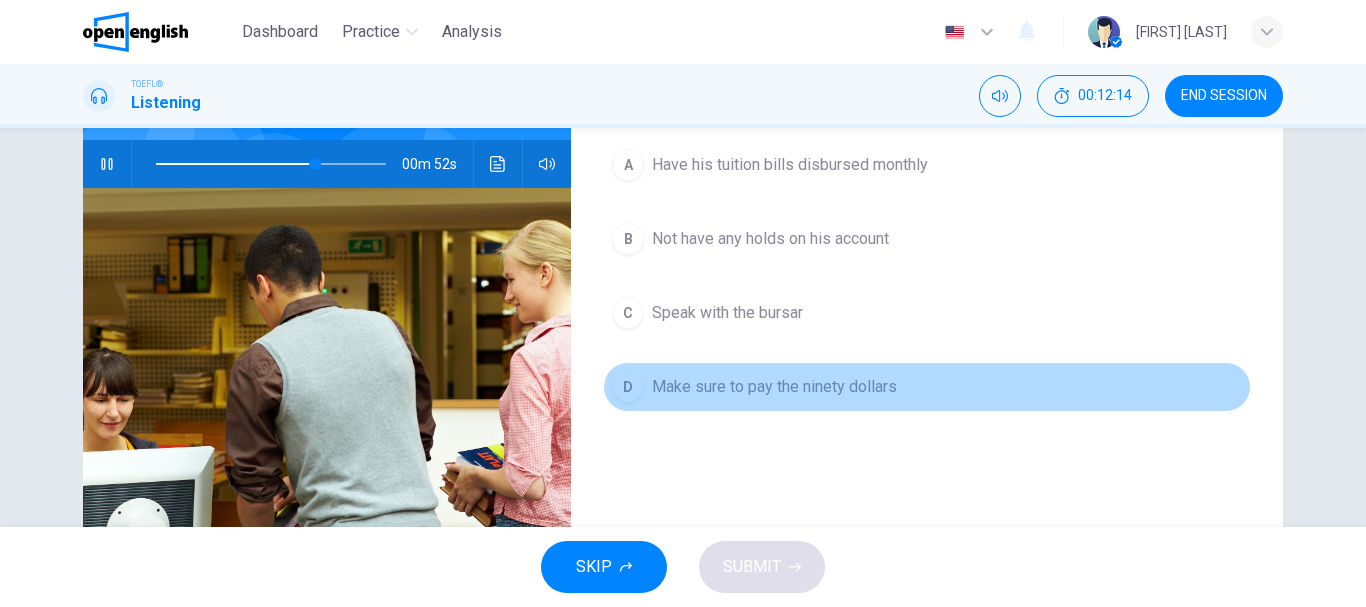 click on "Make sure to pay the ninety dollars" at bounding box center (774, 387) 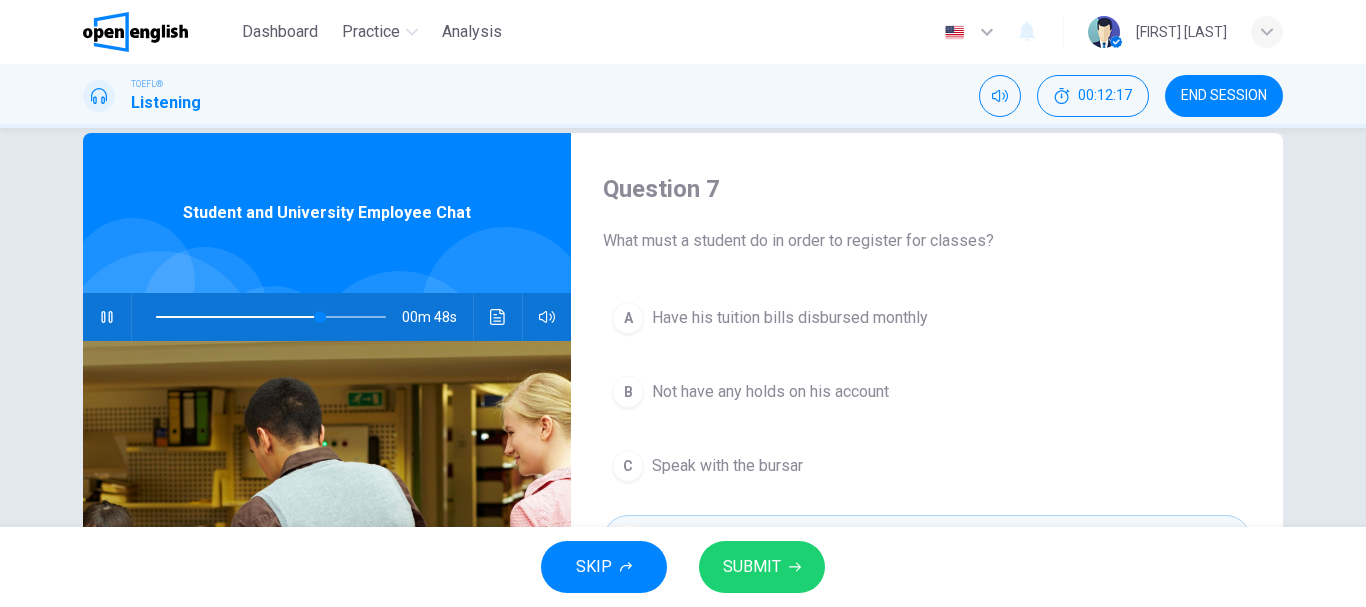 scroll, scrollTop: 0, scrollLeft: 0, axis: both 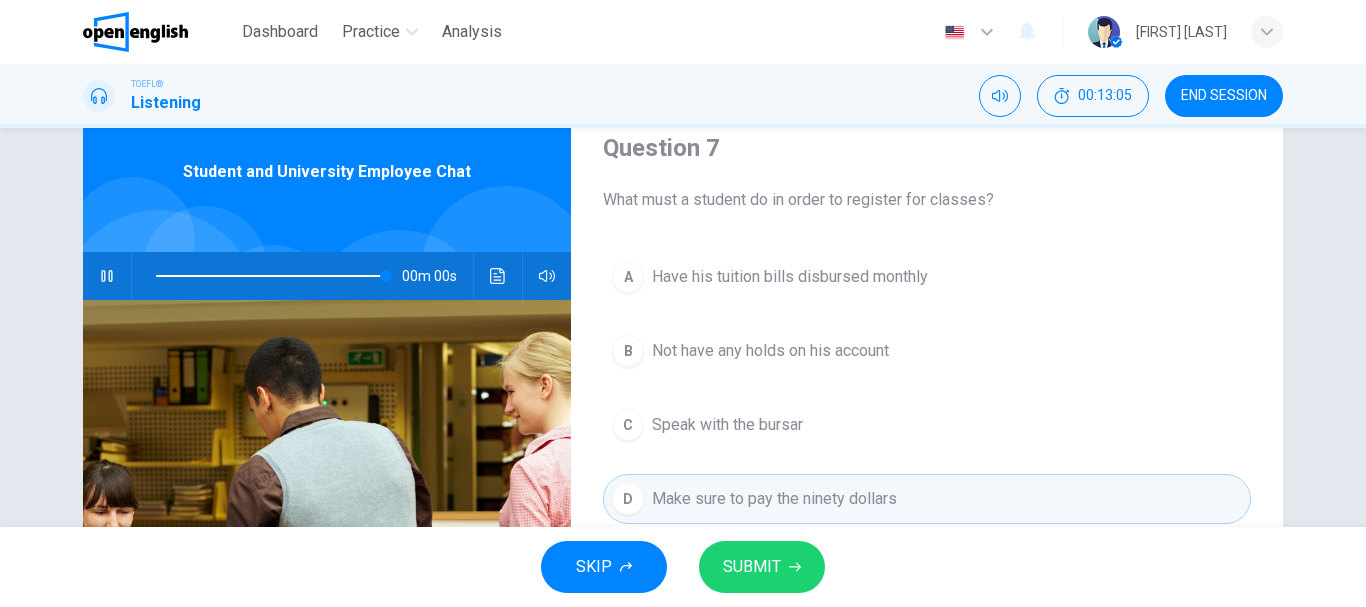 type on "*" 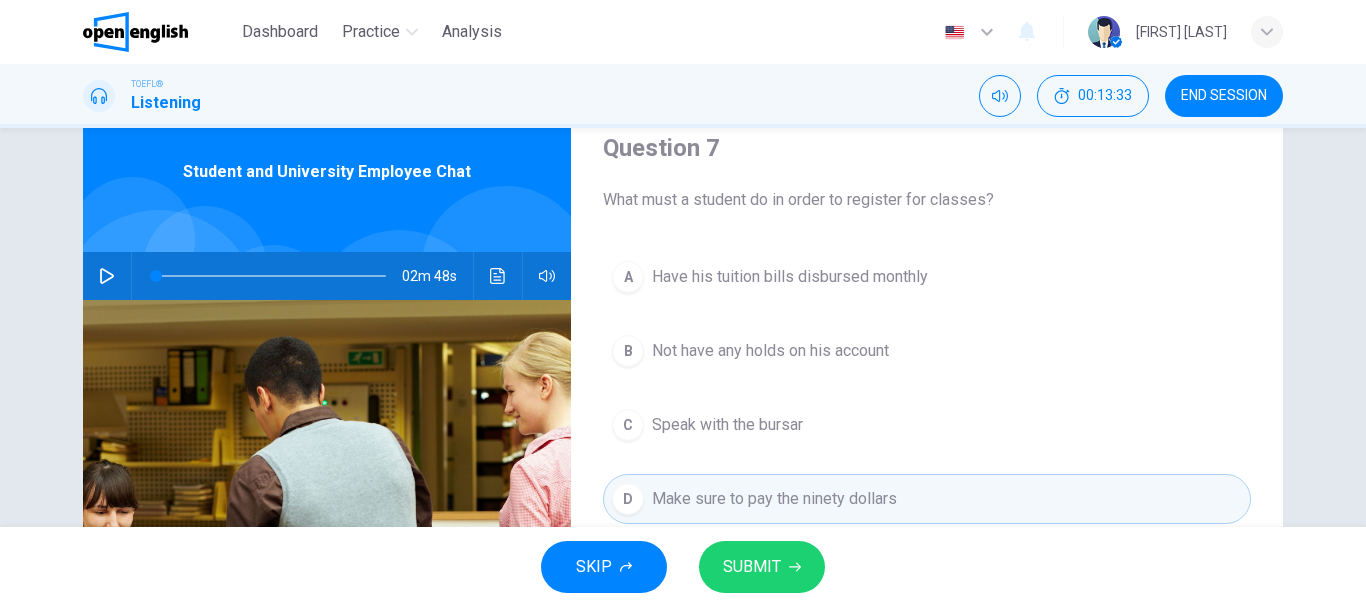 click on "SUBMIT" at bounding box center (752, 567) 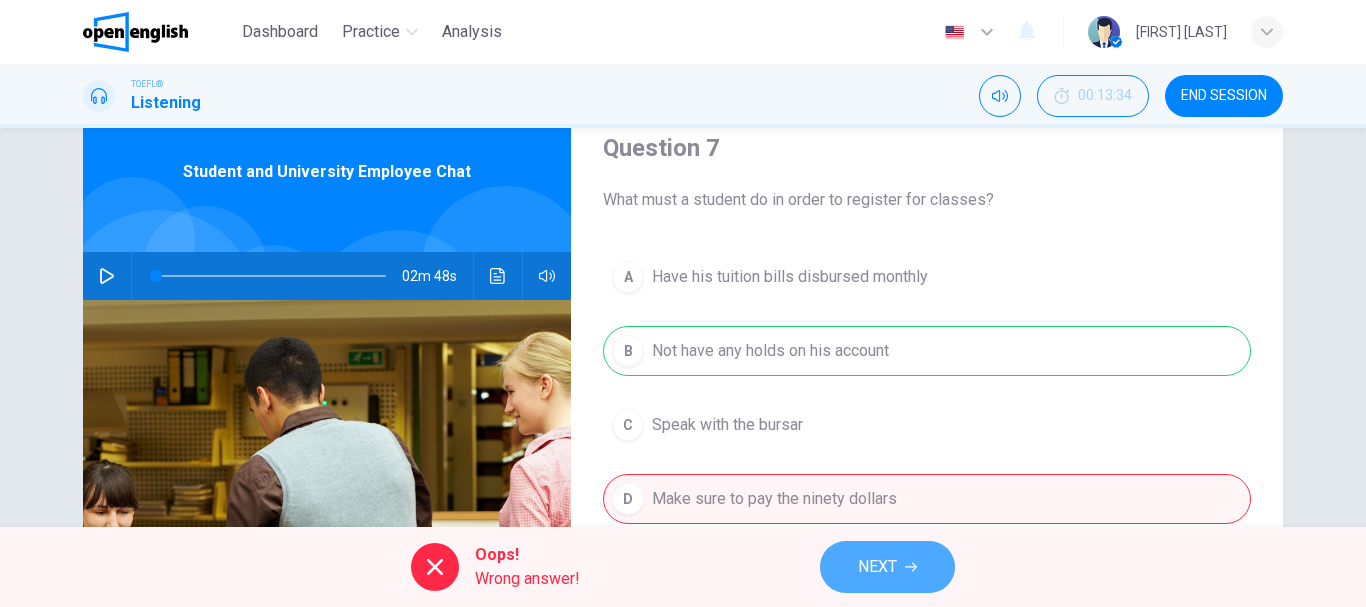 click on "NEXT" at bounding box center (877, 567) 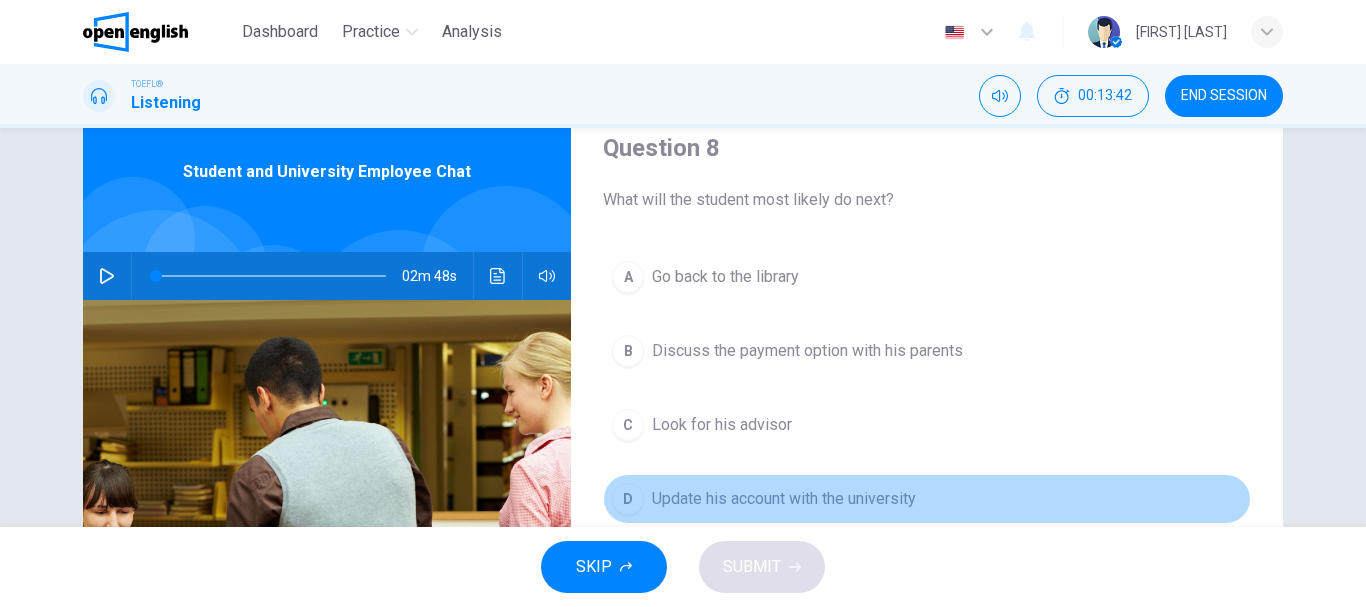 click on "Update his account with the university" at bounding box center [784, 499] 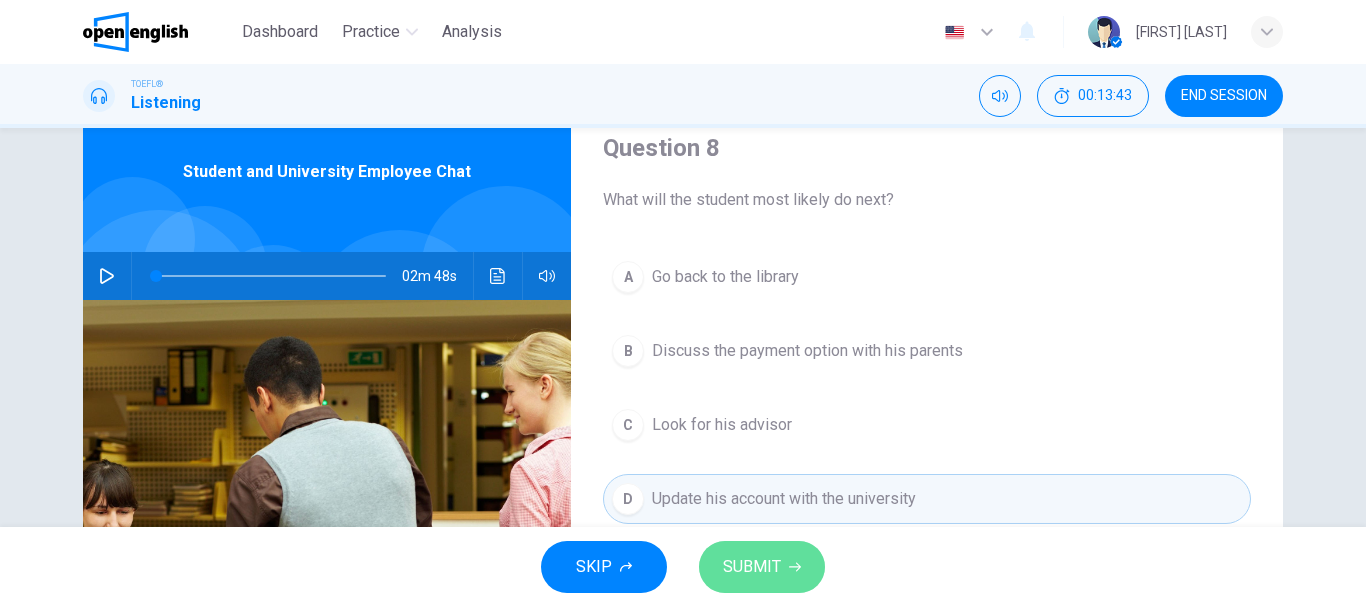 click on "SUBMIT" at bounding box center (762, 567) 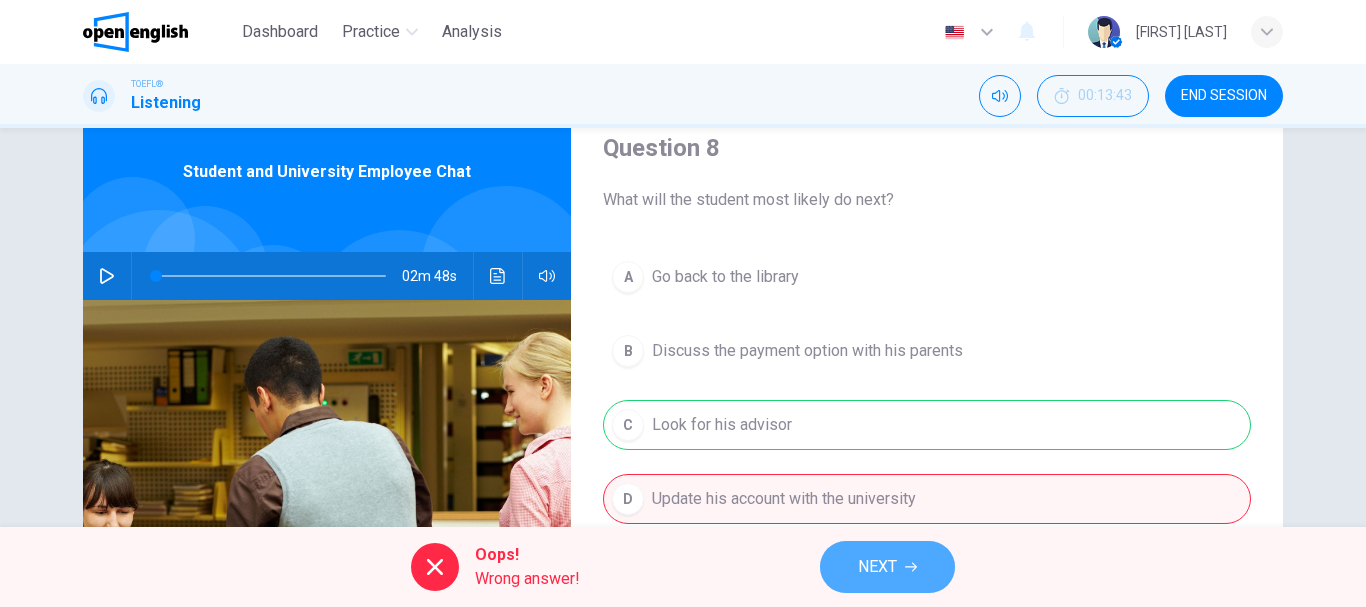 click on "NEXT" at bounding box center [887, 567] 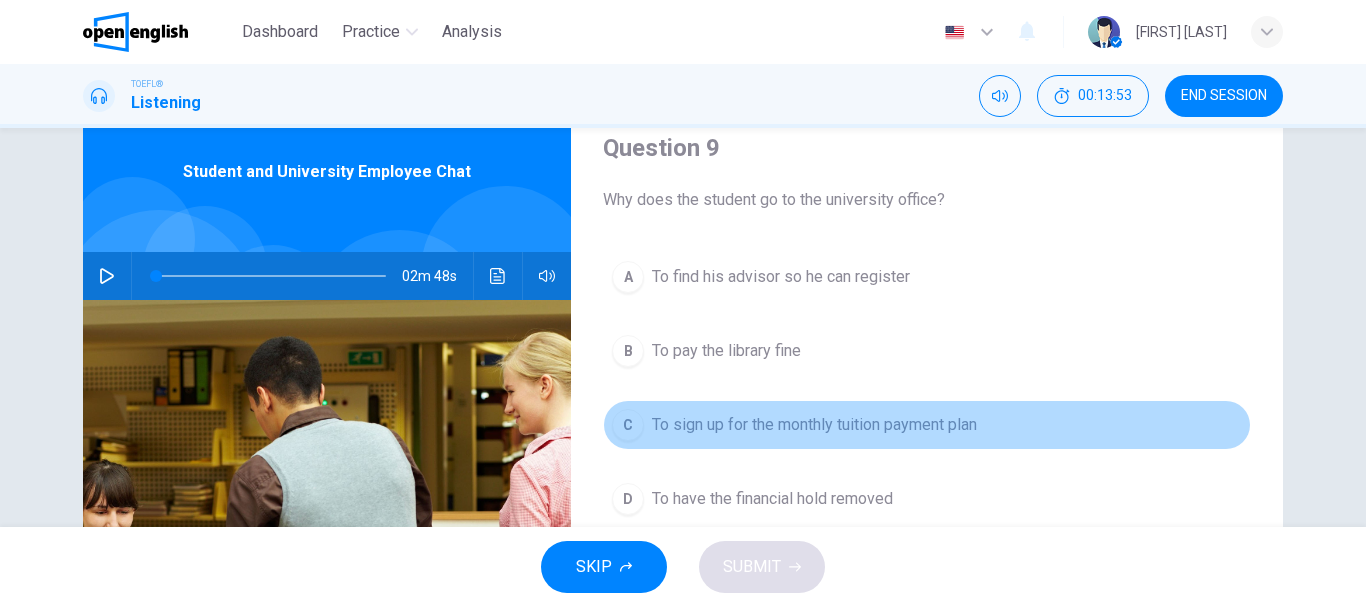 click on "To sign up for the monthly tuition payment plan" at bounding box center (814, 425) 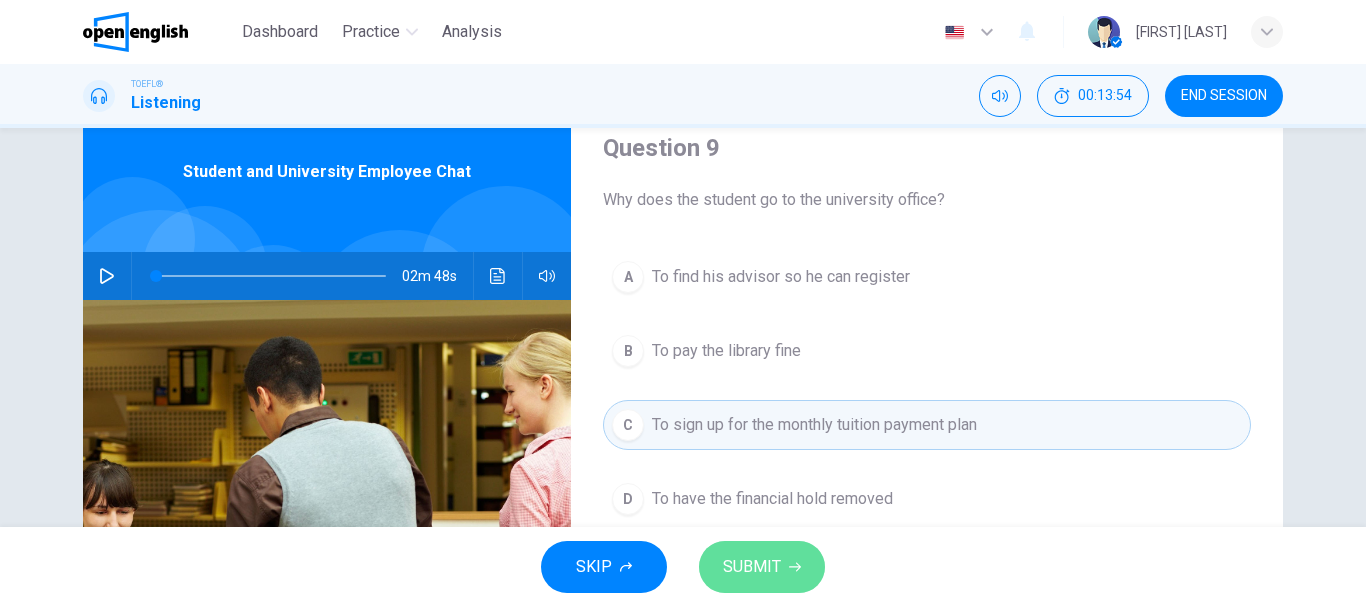 click on "SUBMIT" at bounding box center [752, 567] 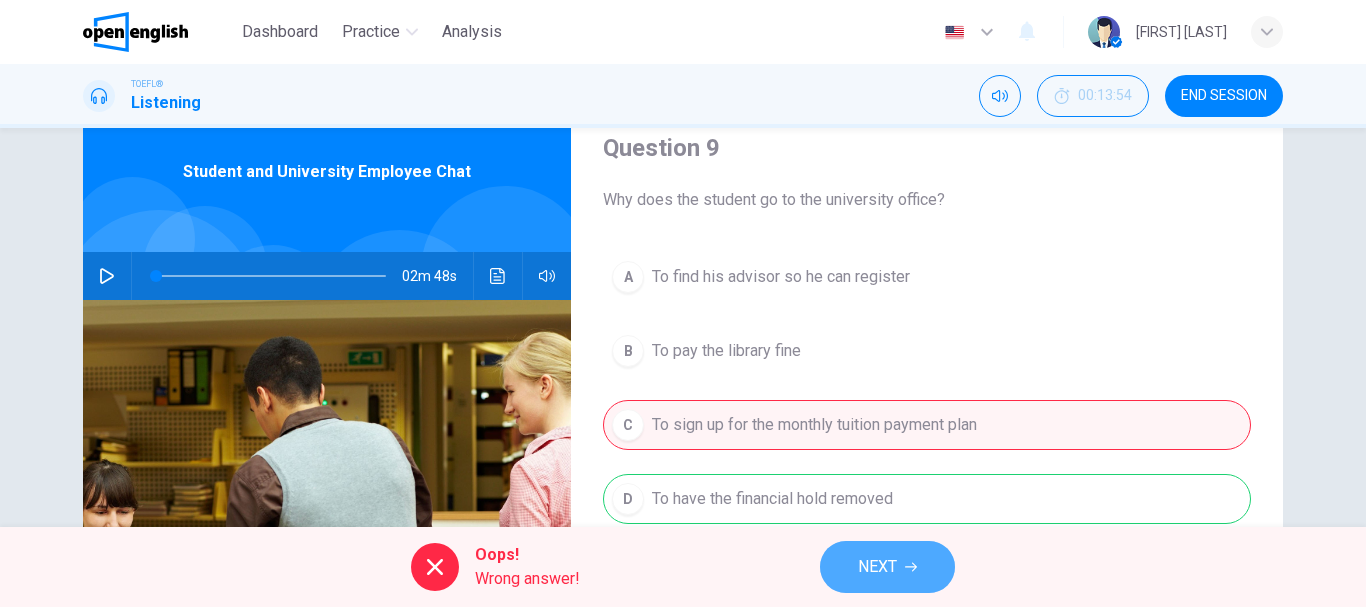 click on "NEXT" at bounding box center [877, 567] 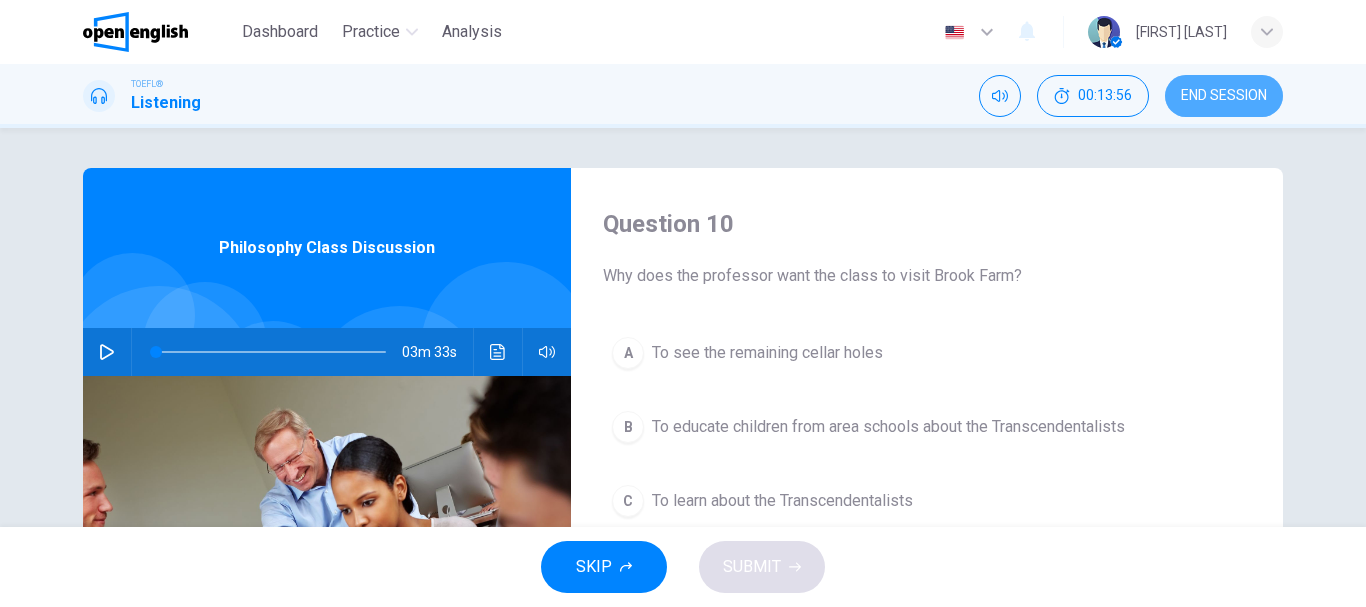 click on "END SESSION" at bounding box center [1224, 96] 